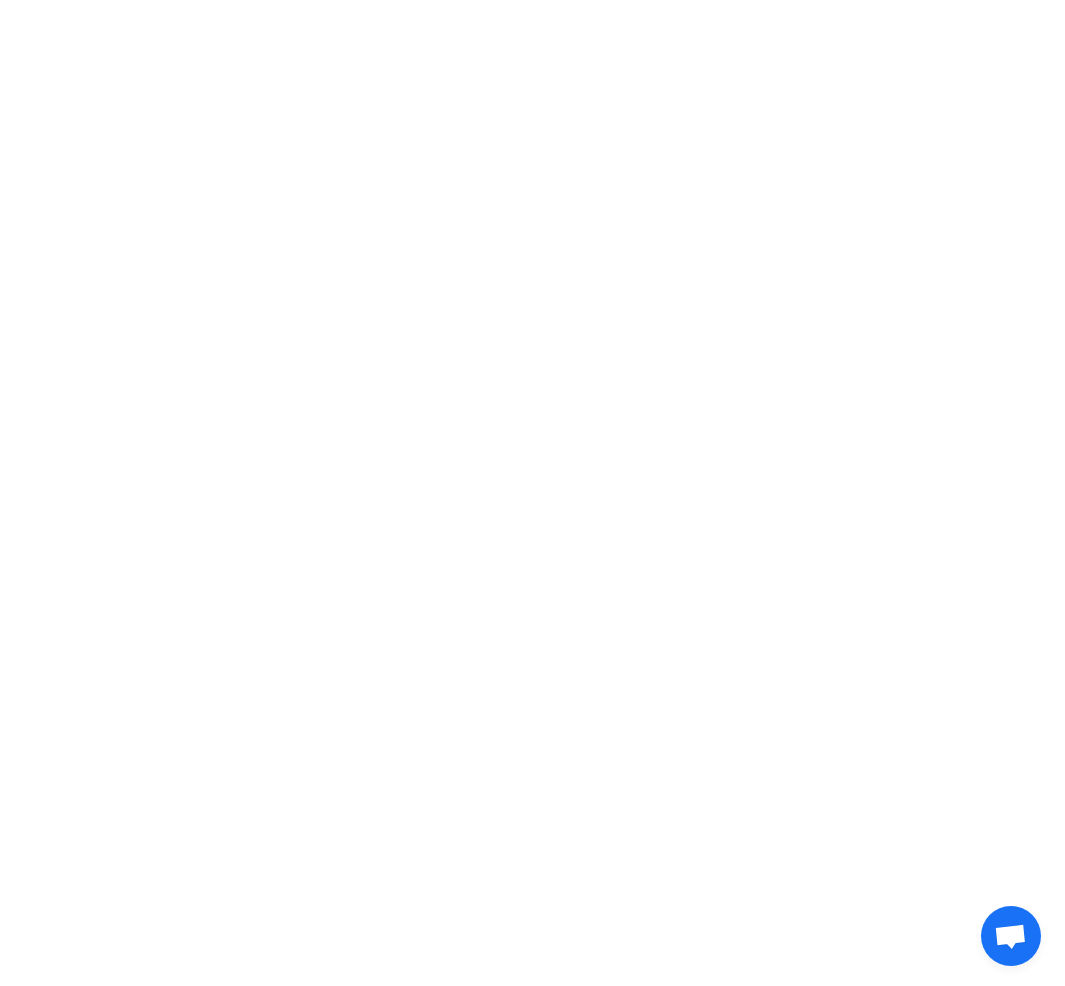 scroll, scrollTop: 0, scrollLeft: 0, axis: both 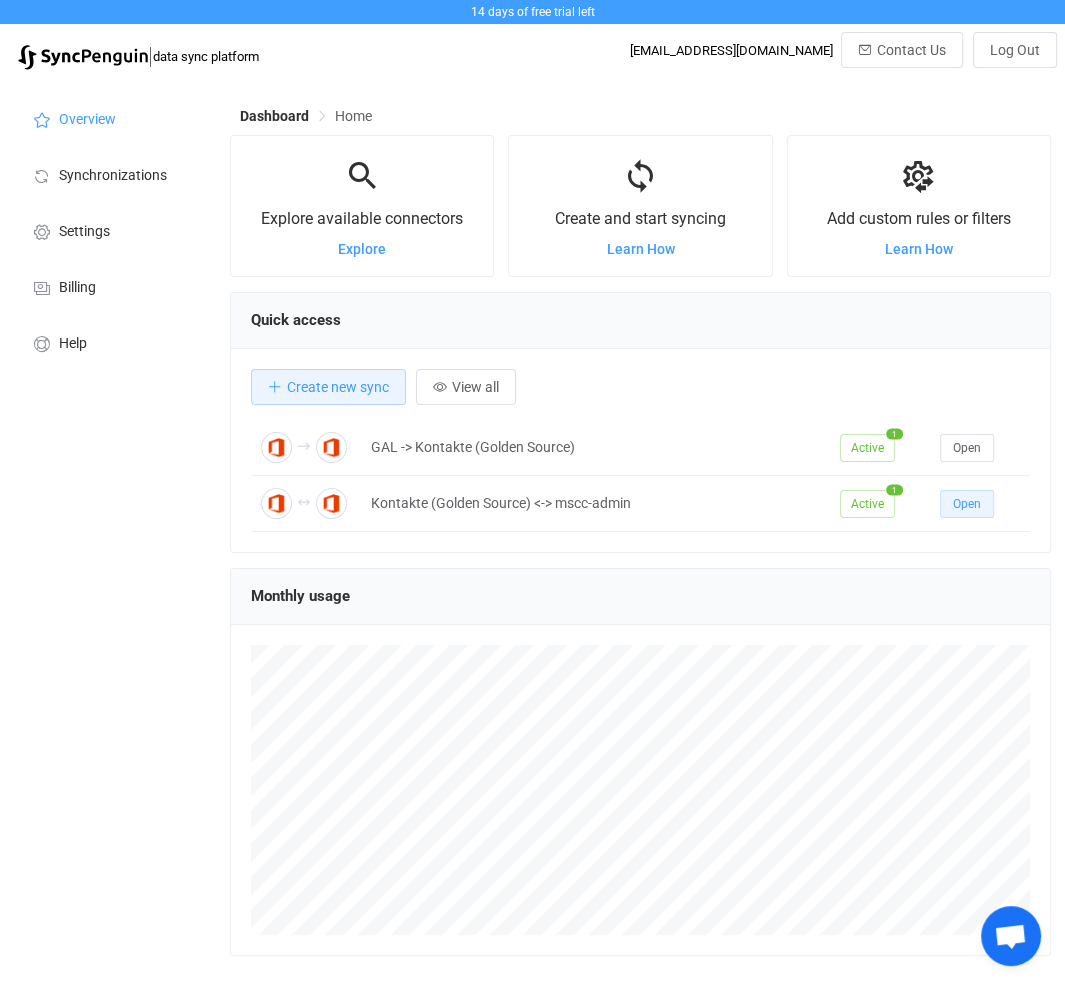 click on "Open" at bounding box center [967, 504] 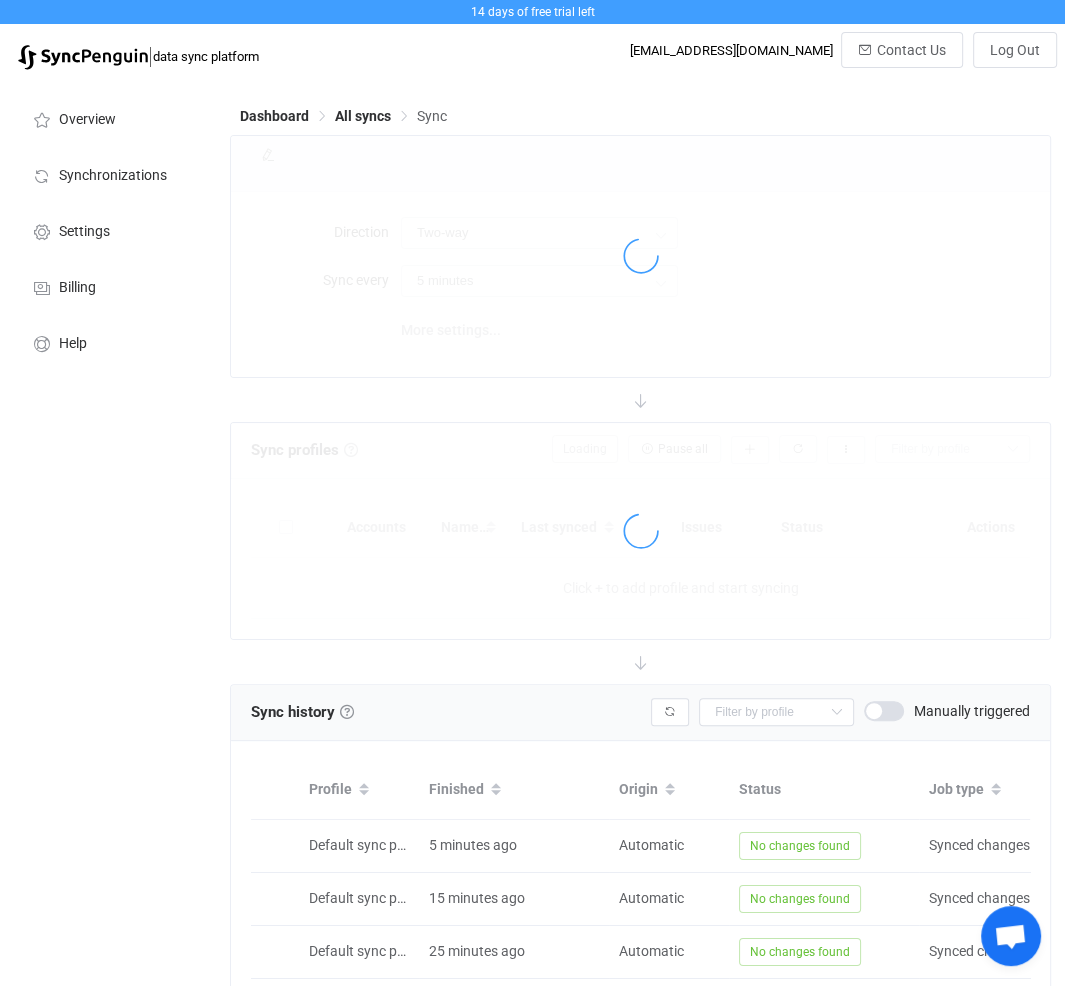 type on "10 minutes" 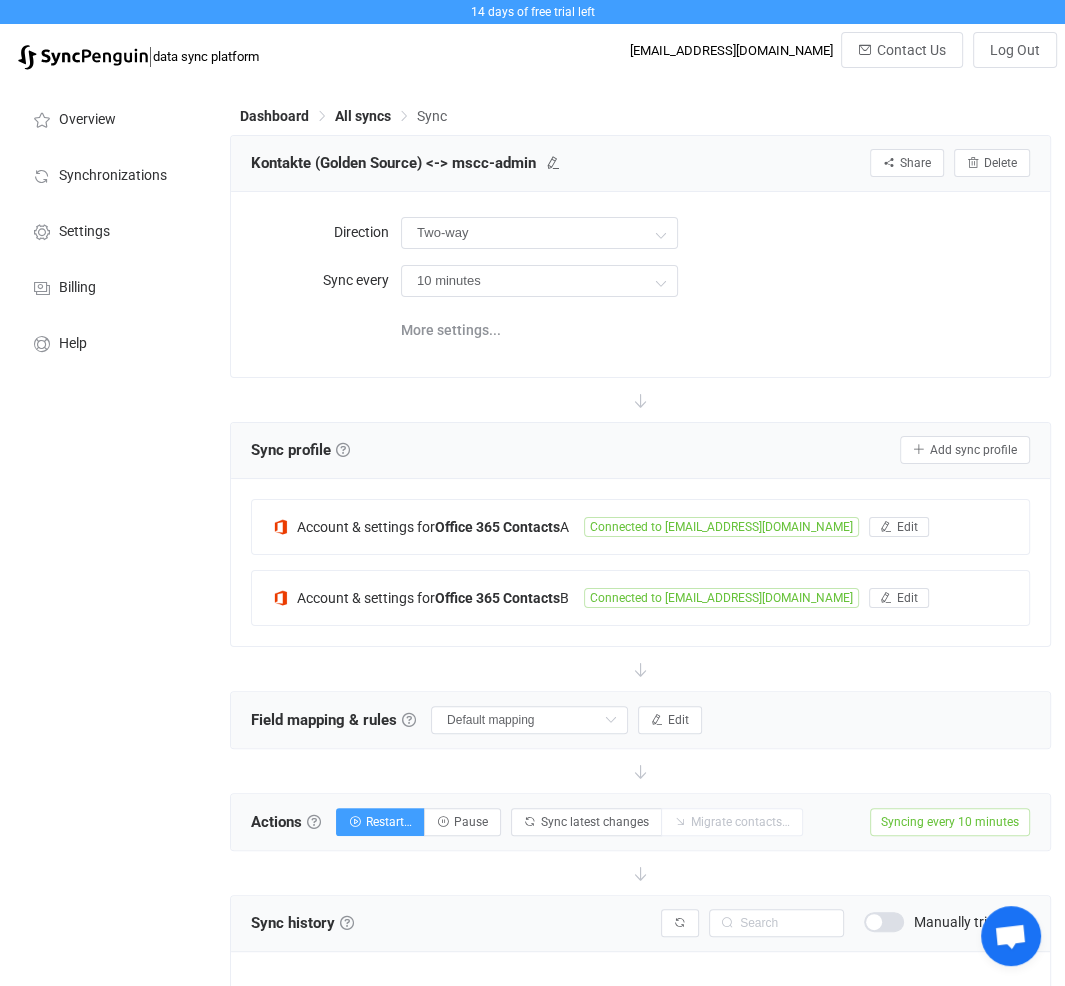 click at bounding box center [553, 163] 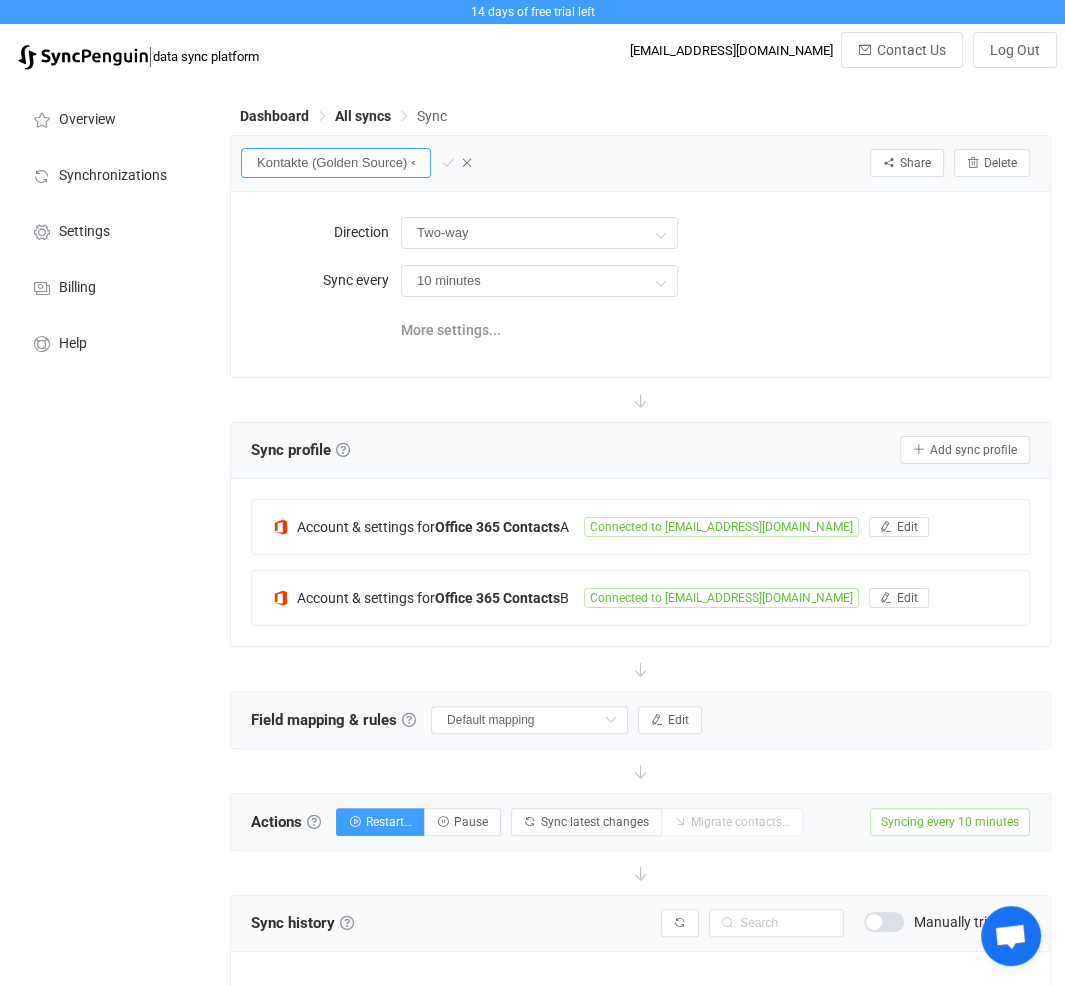 click on "Kontakte (Golden Source) <-> mscc-admin" at bounding box center (336, 163) 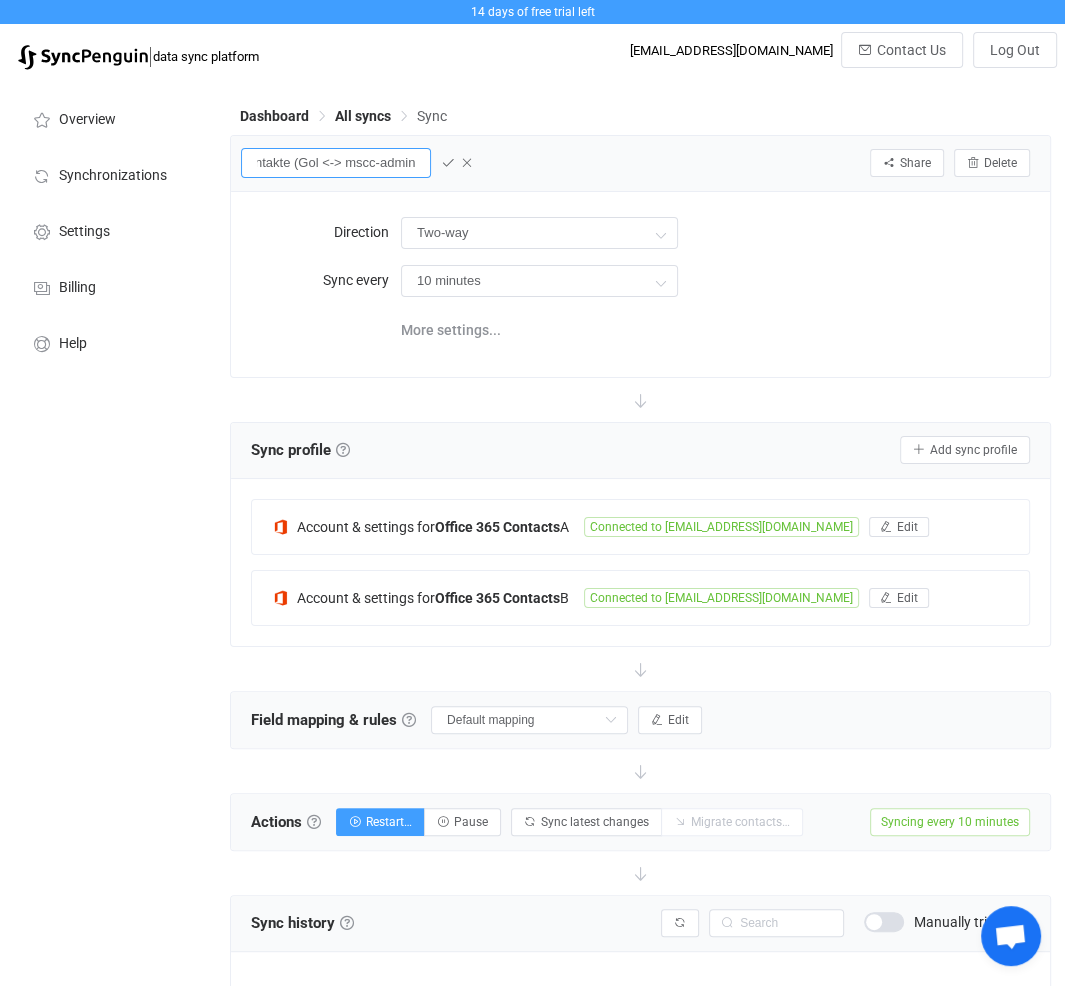 scroll, scrollTop: 0, scrollLeft: 0, axis: both 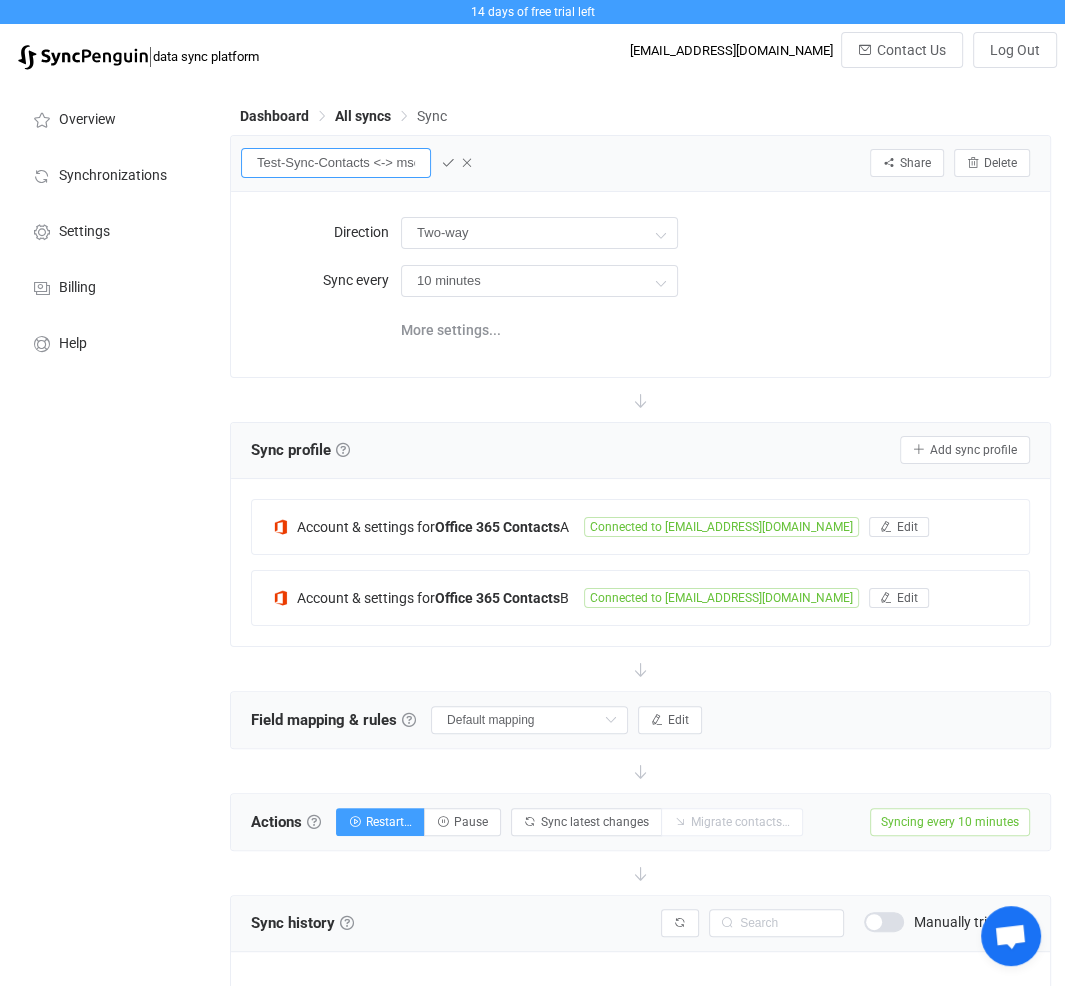 type on "Test-Sync-Contacts <-> mscc-admin" 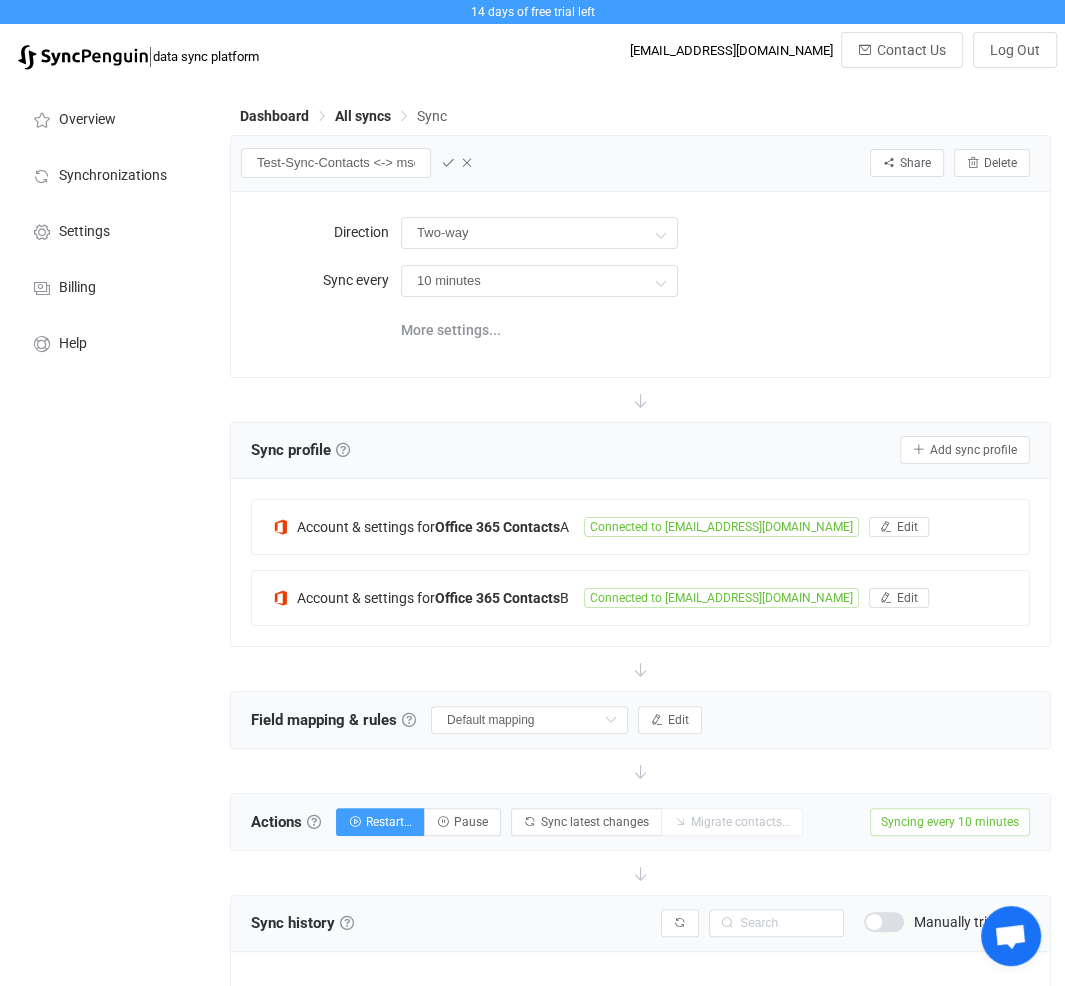 click on "Test-Sync-Contacts <-> mscc-admin Share Sync sharing Delete" at bounding box center [640, 164] 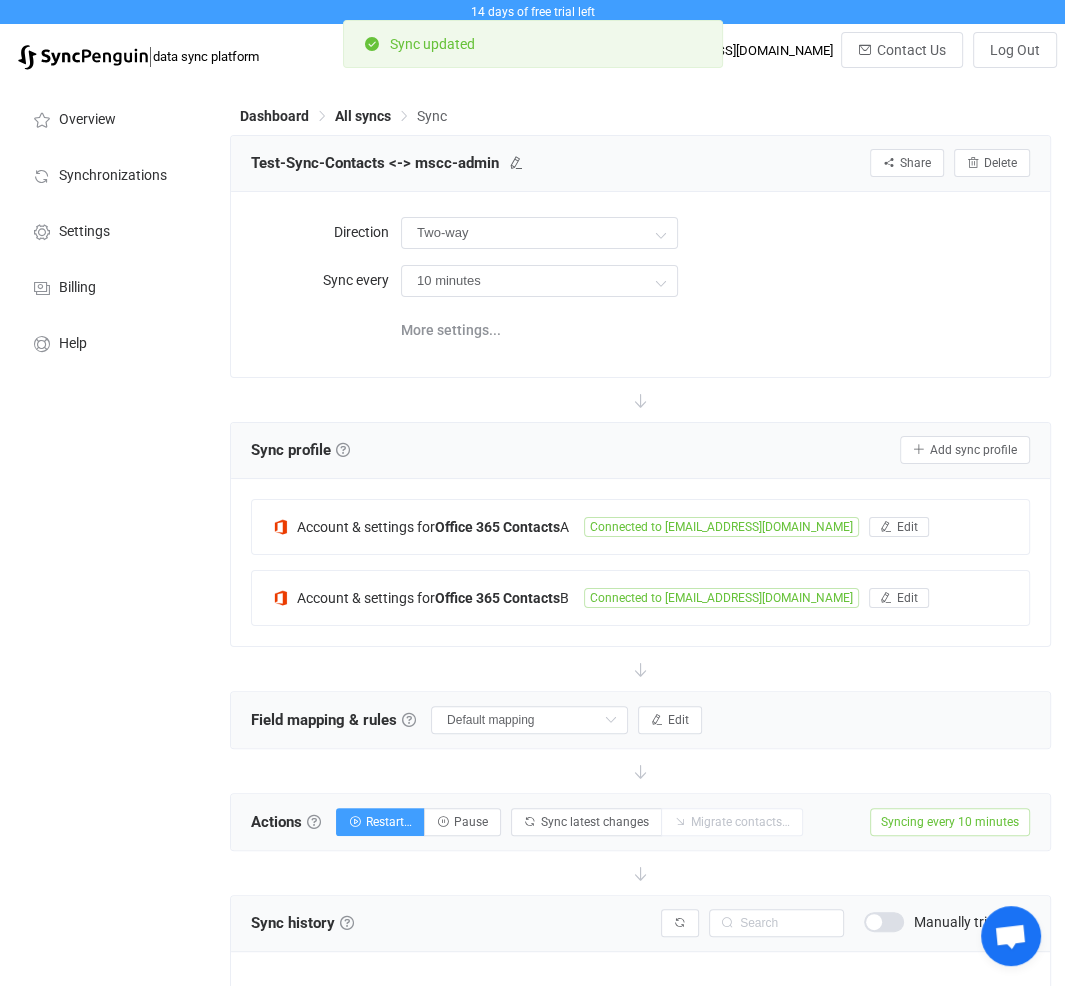 click on "All syncs" at bounding box center (363, 116) 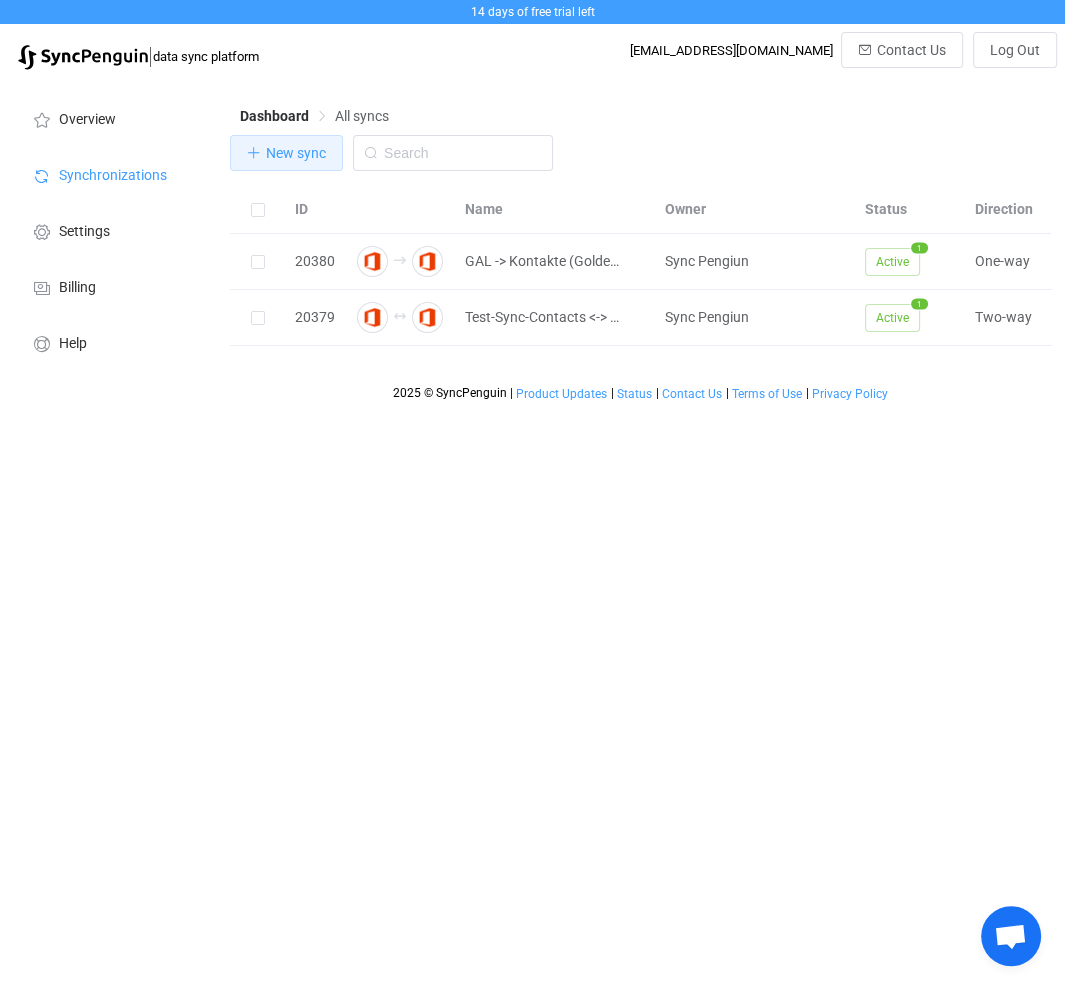 click on "New sync" at bounding box center [296, 153] 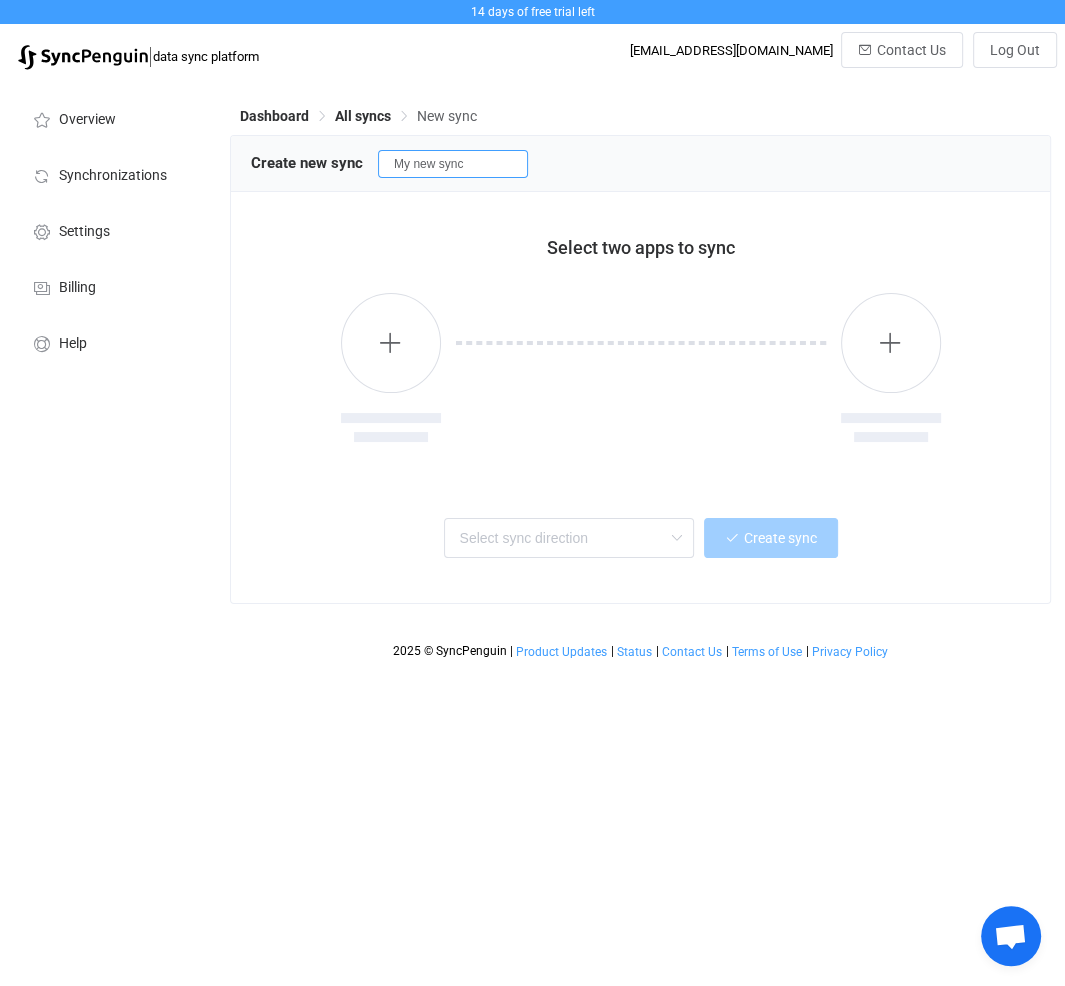 drag, startPoint x: 479, startPoint y: 163, endPoint x: 306, endPoint y: 173, distance: 173.28877 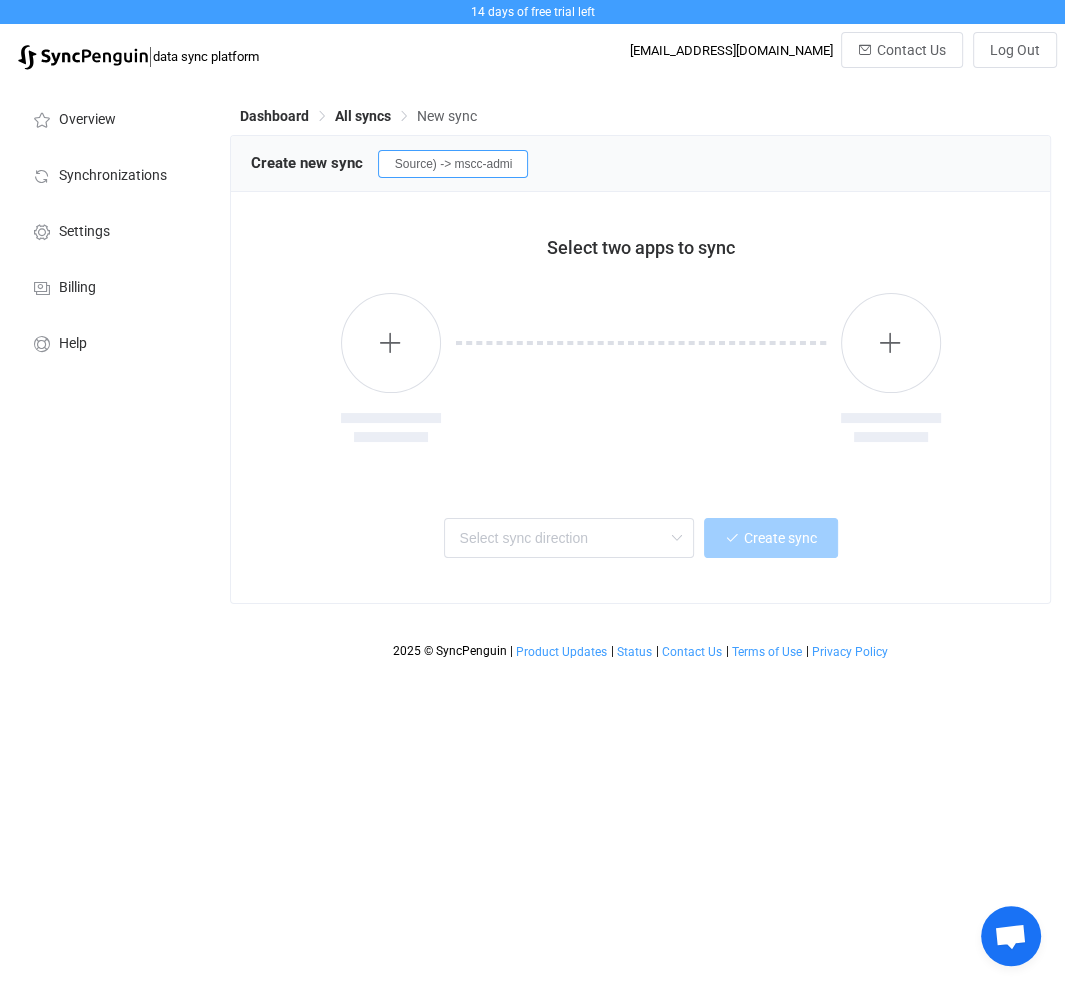 scroll, scrollTop: 0, scrollLeft: 102, axis: horizontal 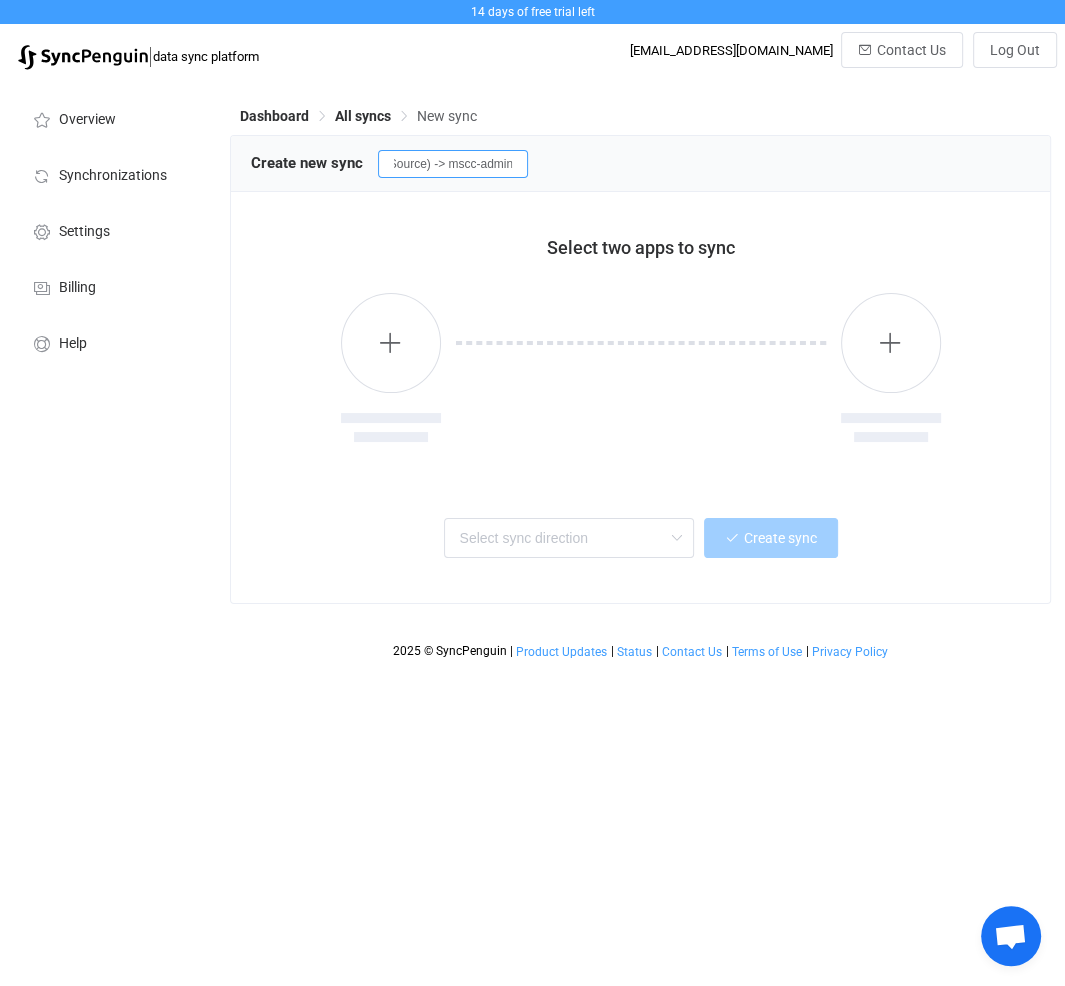 type on "Kontakte (Golden Source) -> mscc-admin" 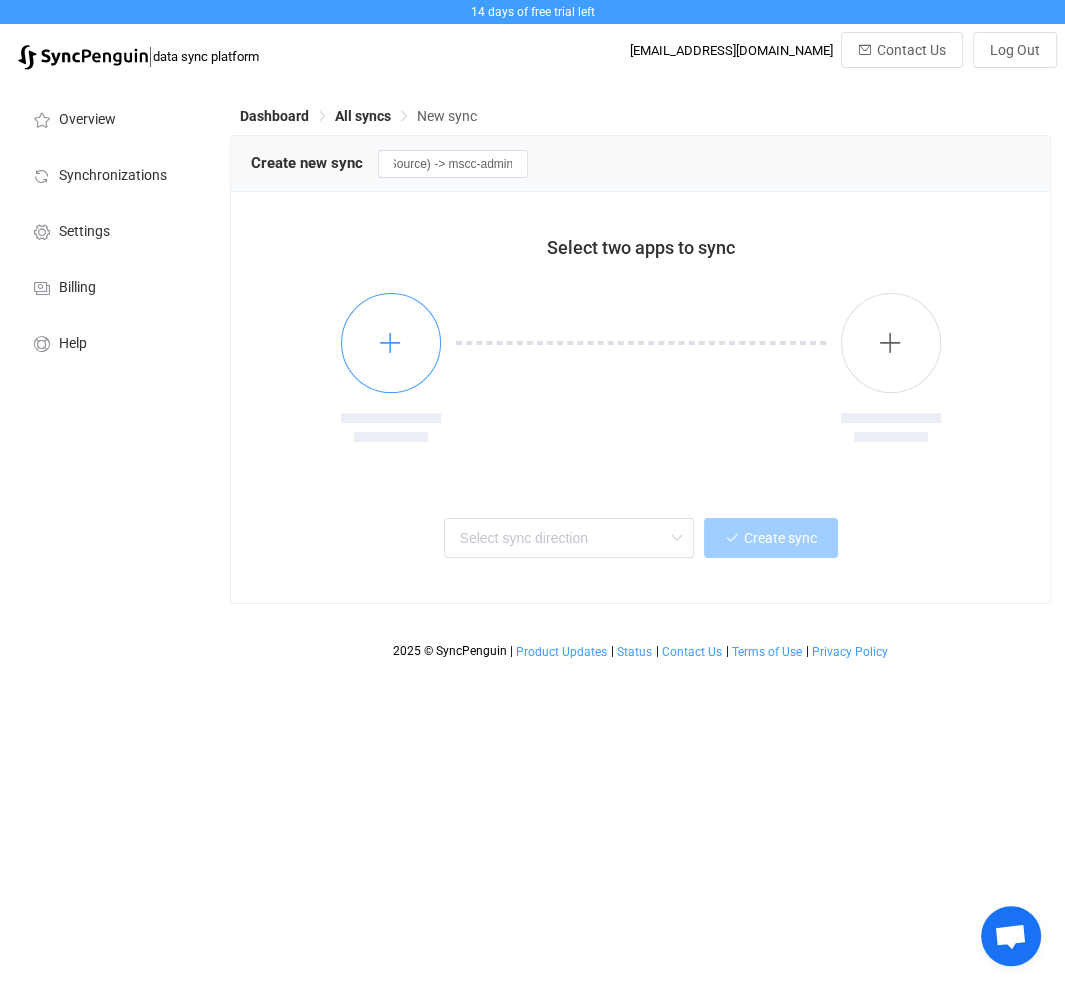 click at bounding box center [390, 342] 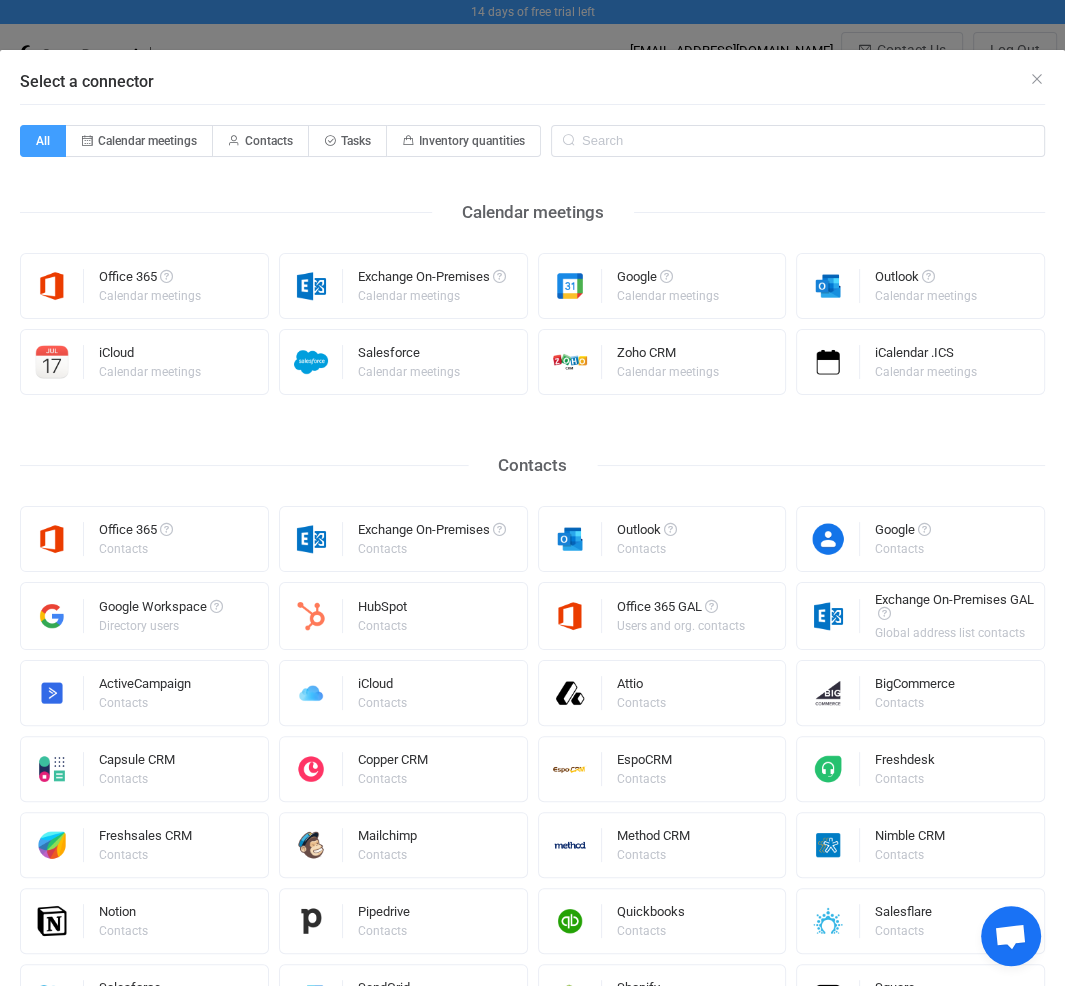 scroll, scrollTop: 0, scrollLeft: 0, axis: both 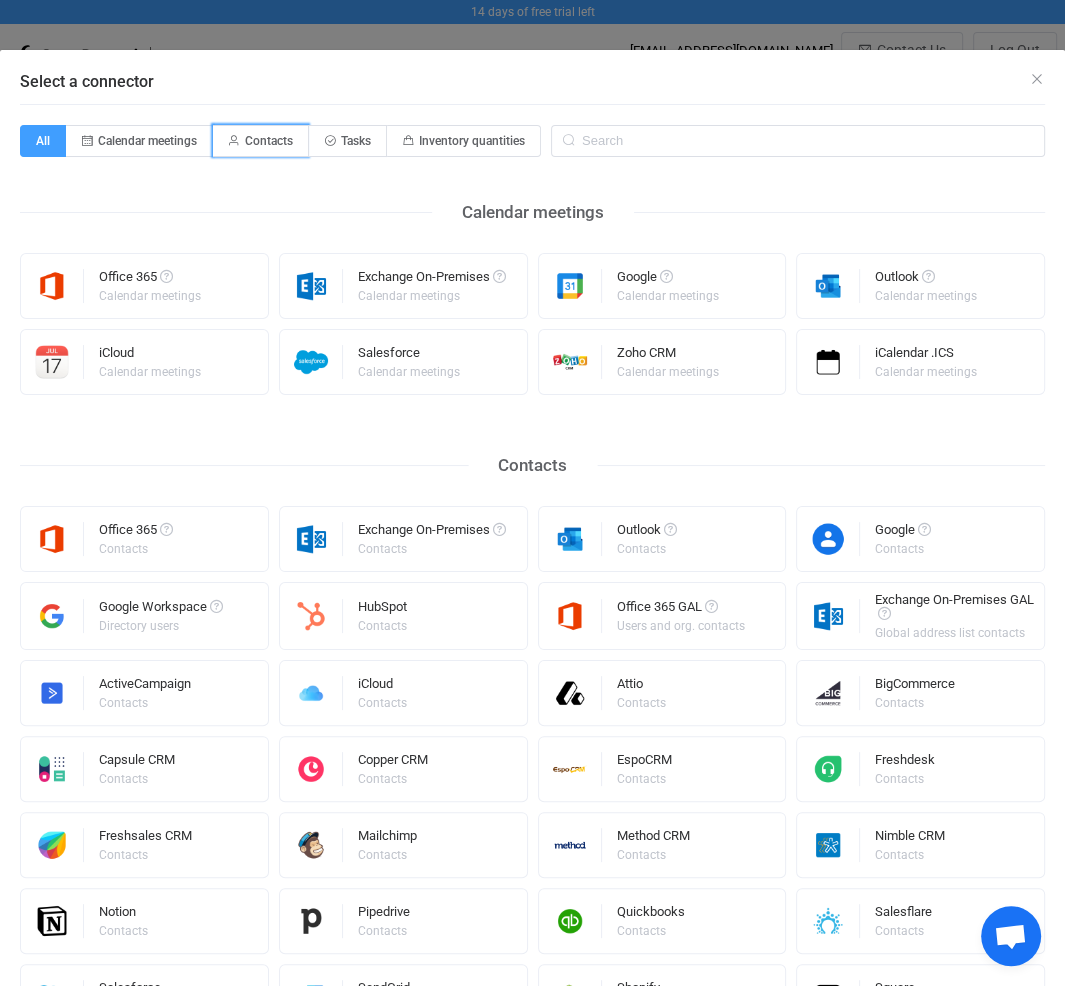 click on "Contacts" at bounding box center (269, 141) 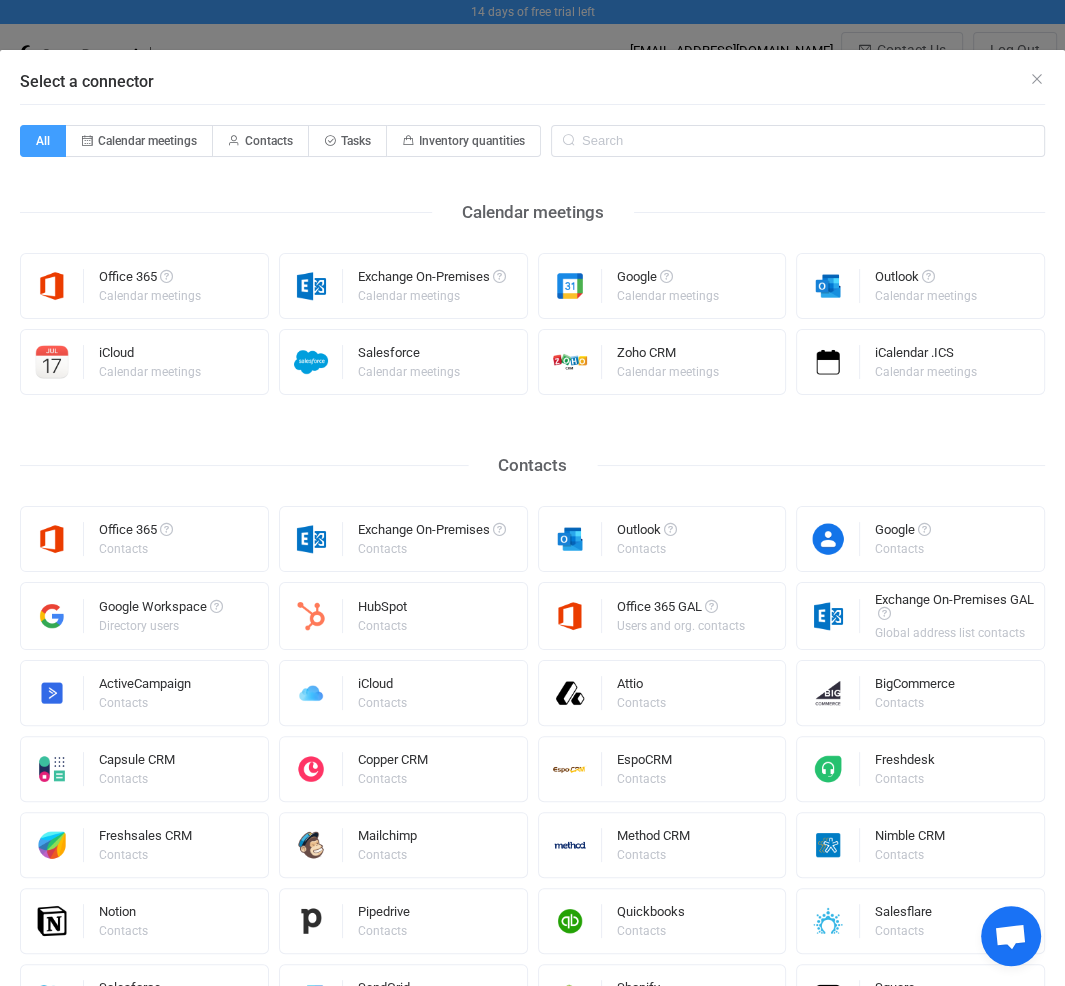 click on "Contacts" at bounding box center [224, 134] 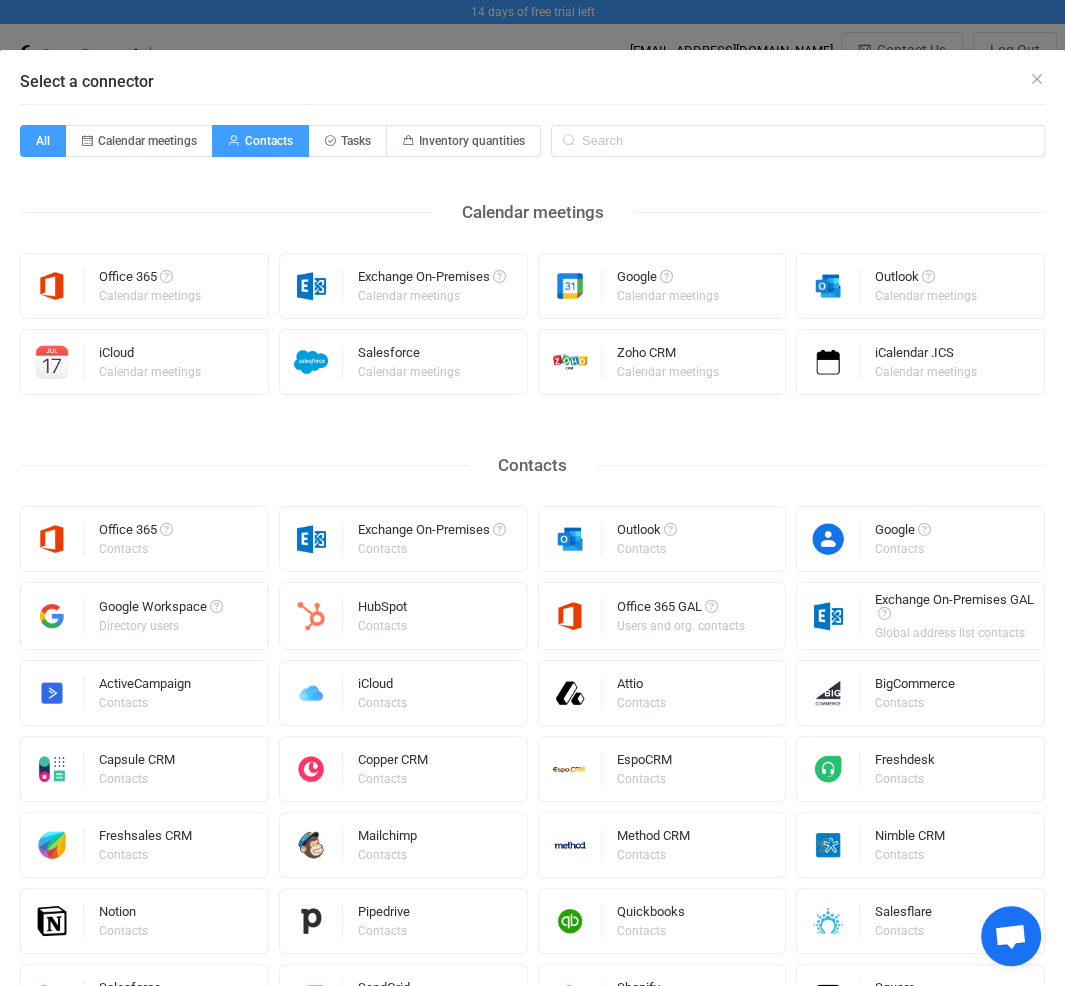 radio on "false" 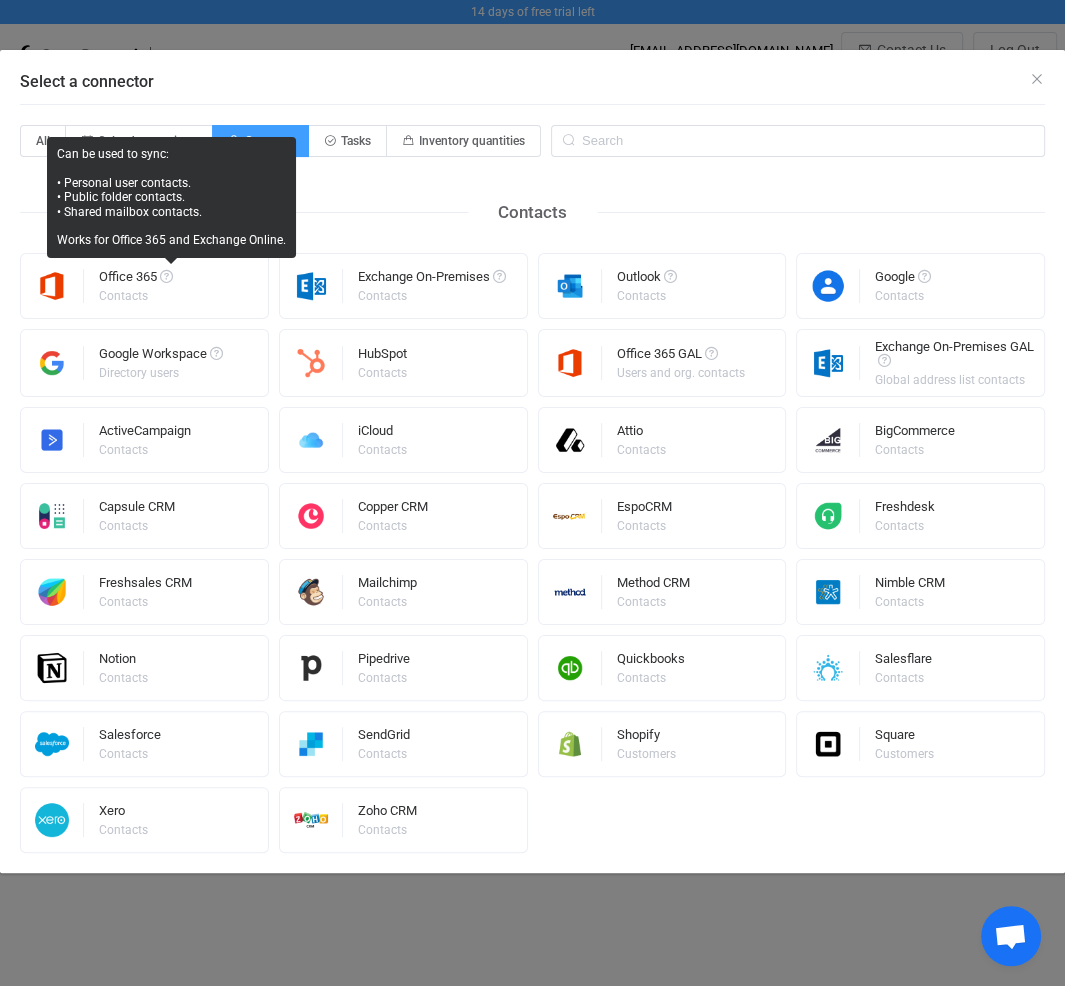 click on "Contacts" at bounding box center [134, 296] 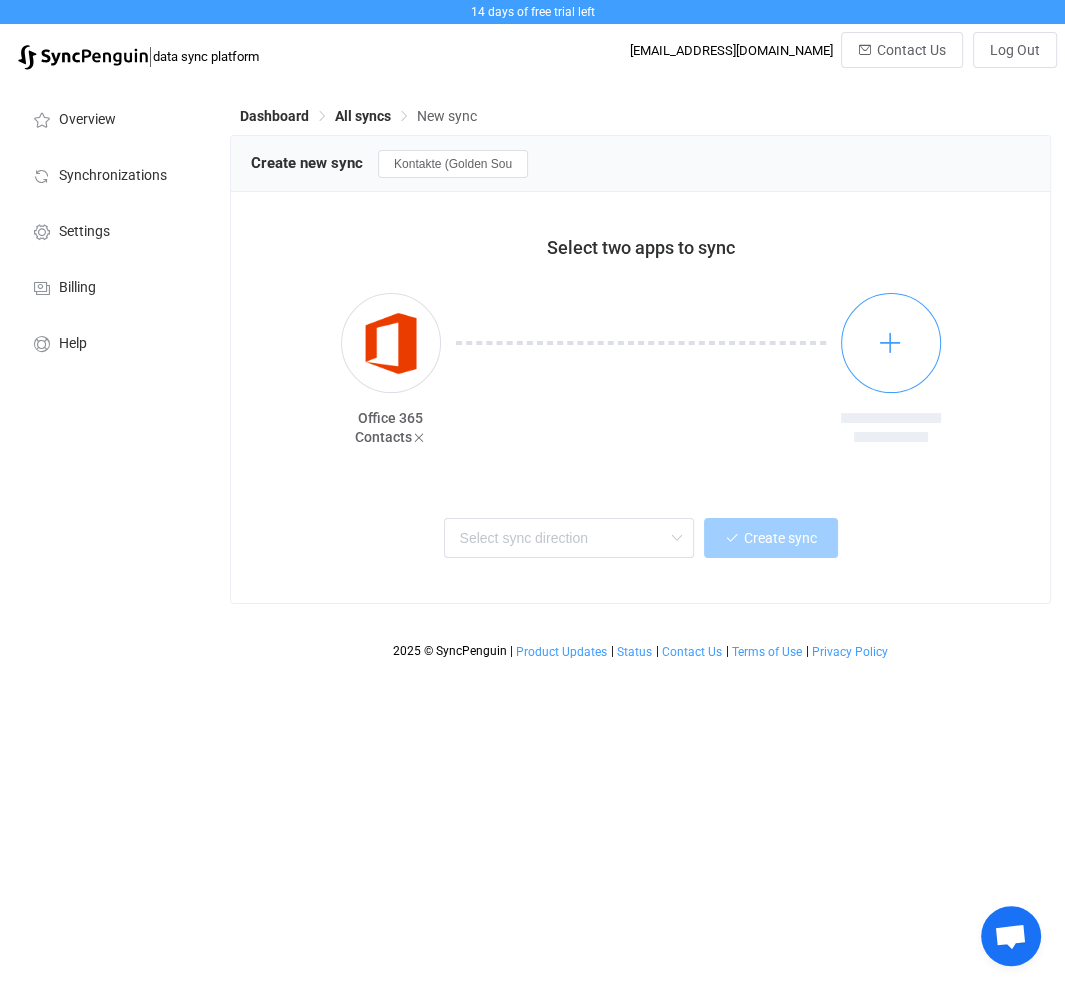 click at bounding box center (890, 342) 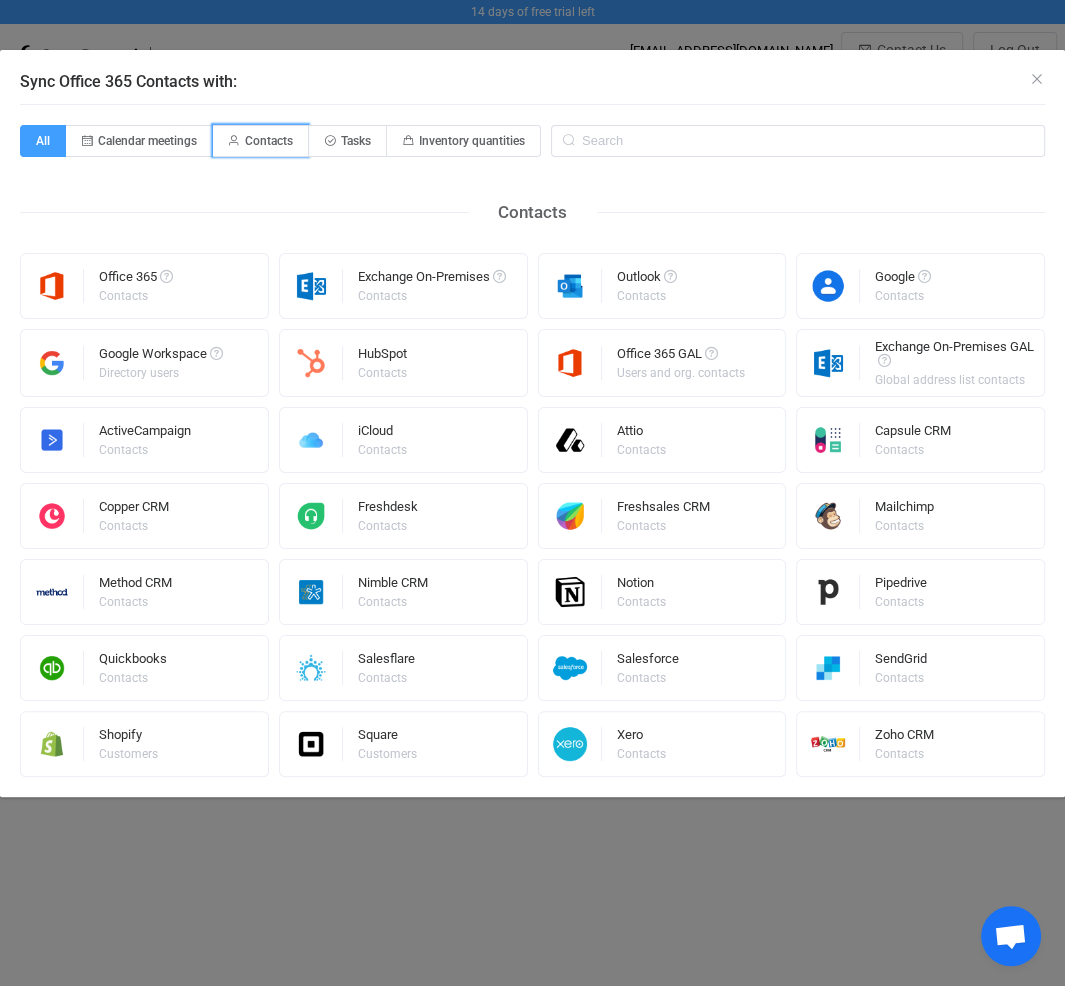click on "Contacts" at bounding box center [269, 141] 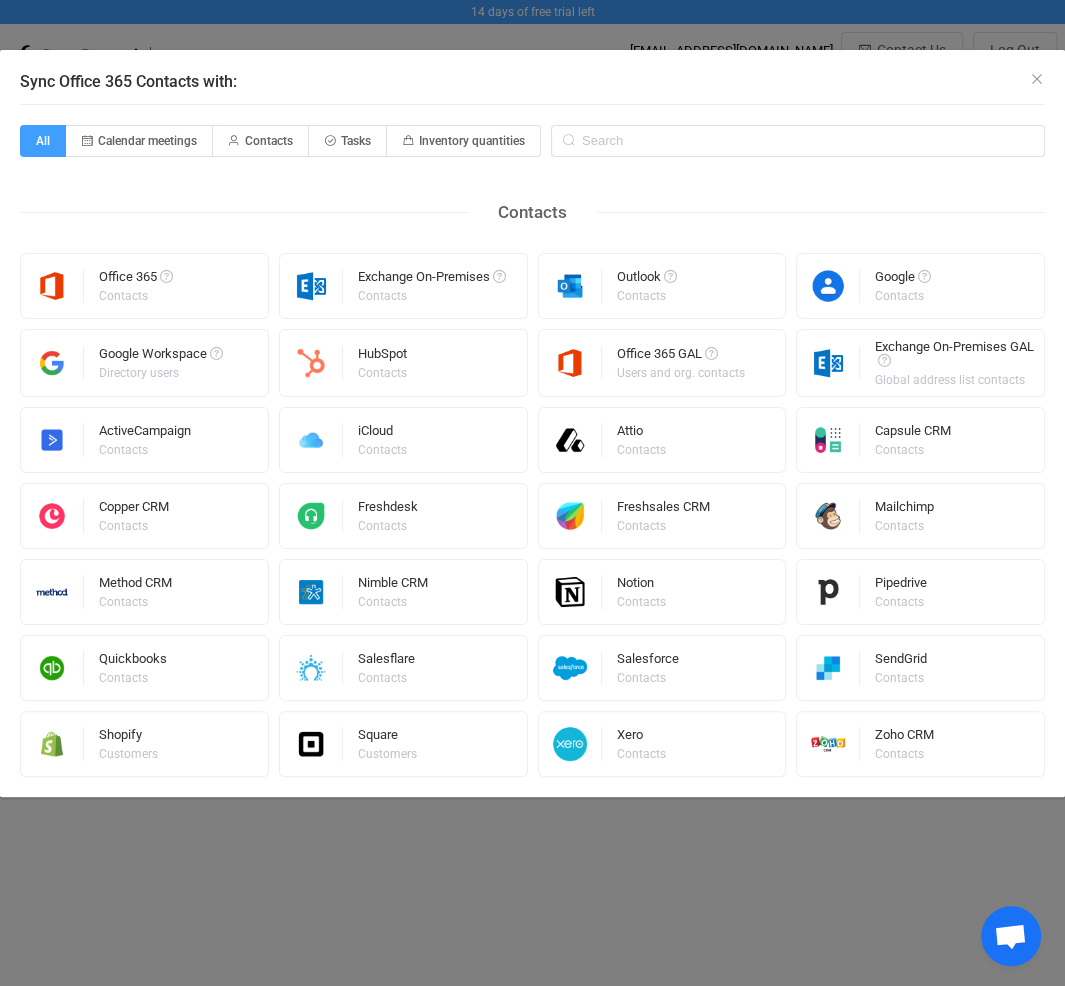 click on "Contacts" at bounding box center (224, 134) 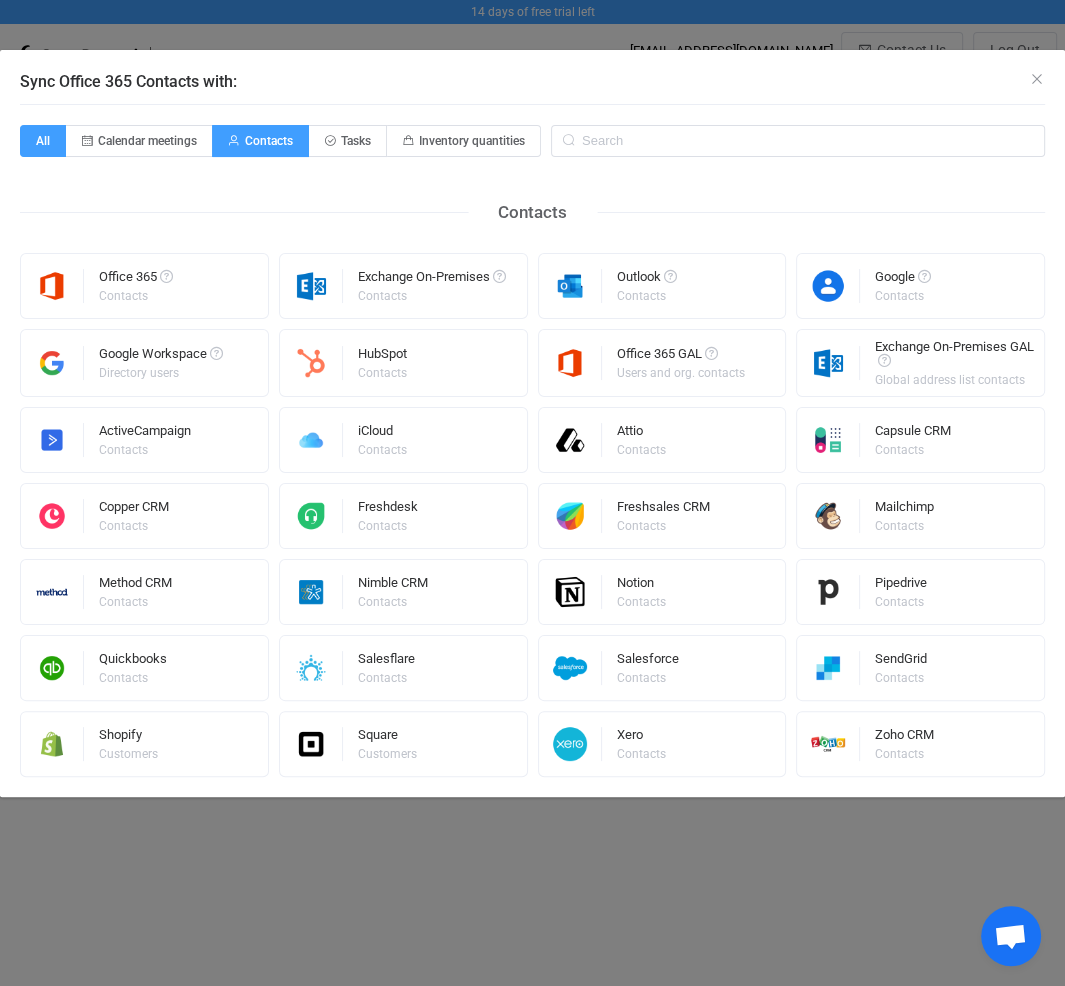 radio on "false" 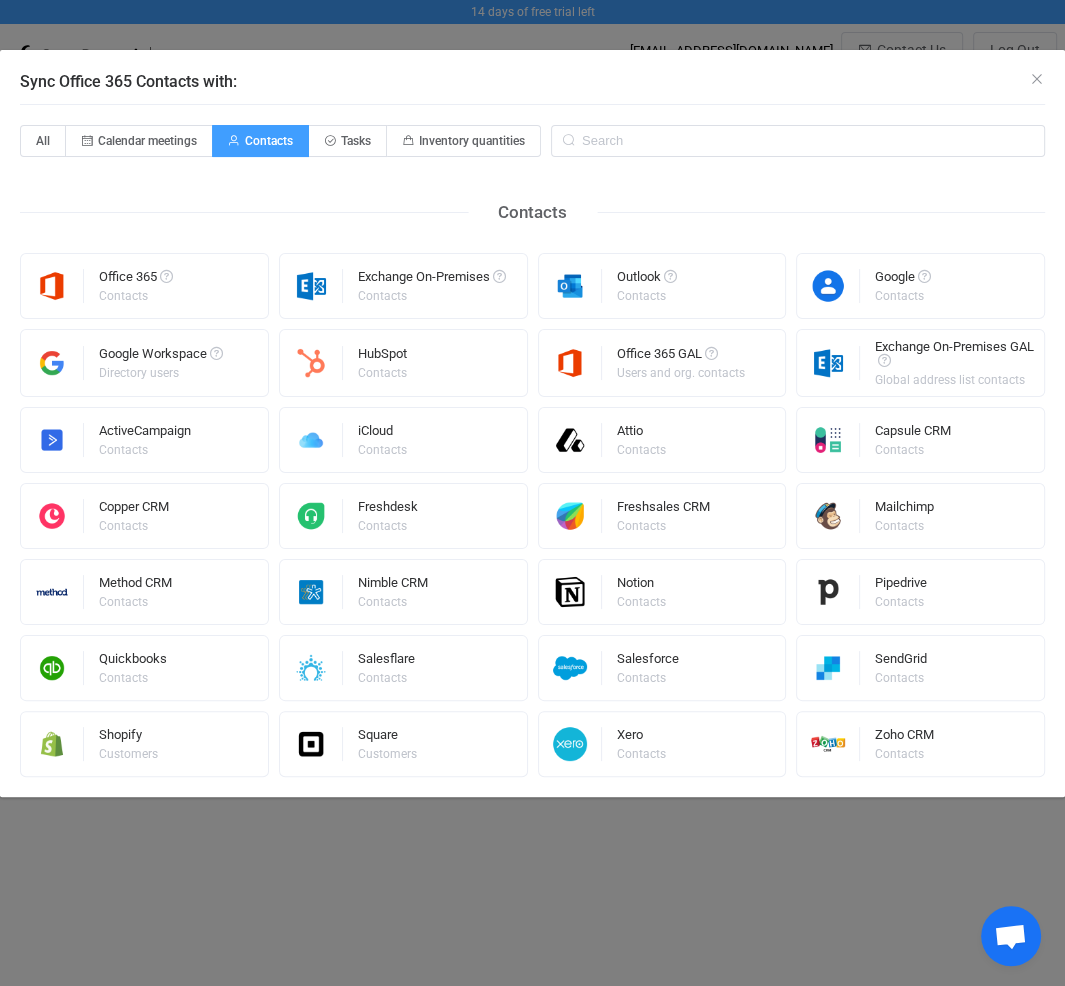 click on "Contacts" at bounding box center (134, 296) 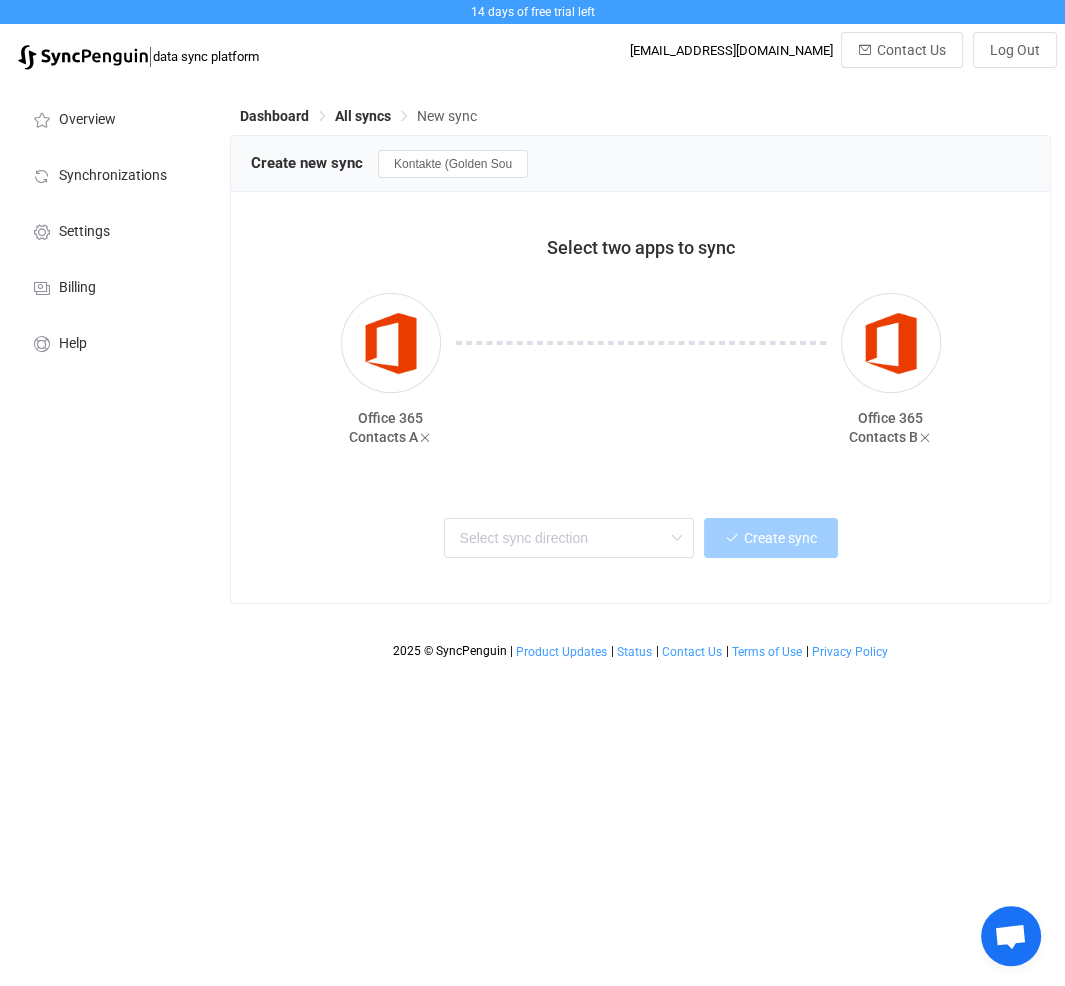 click at bounding box center [676, 538] 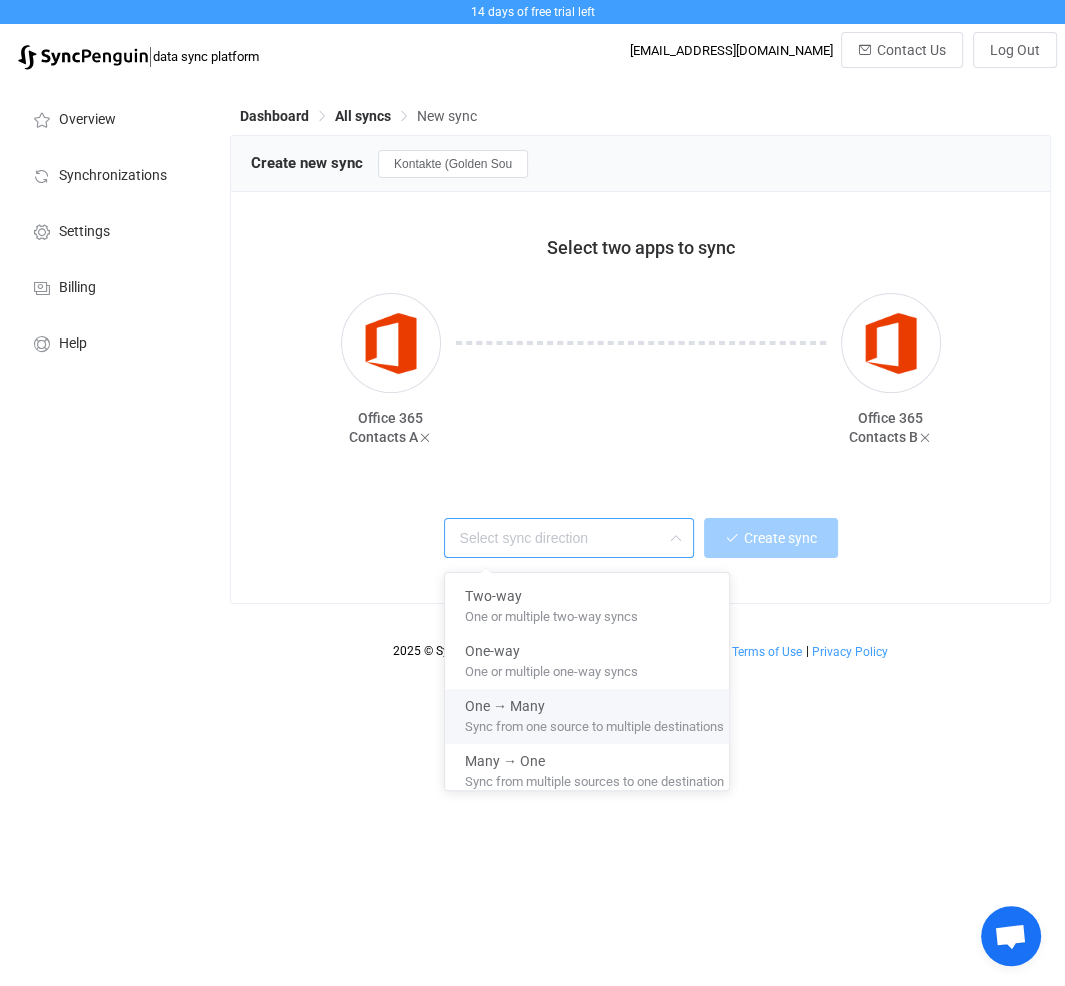 click on "Sync from one source to multiple destinations" at bounding box center [594, 723] 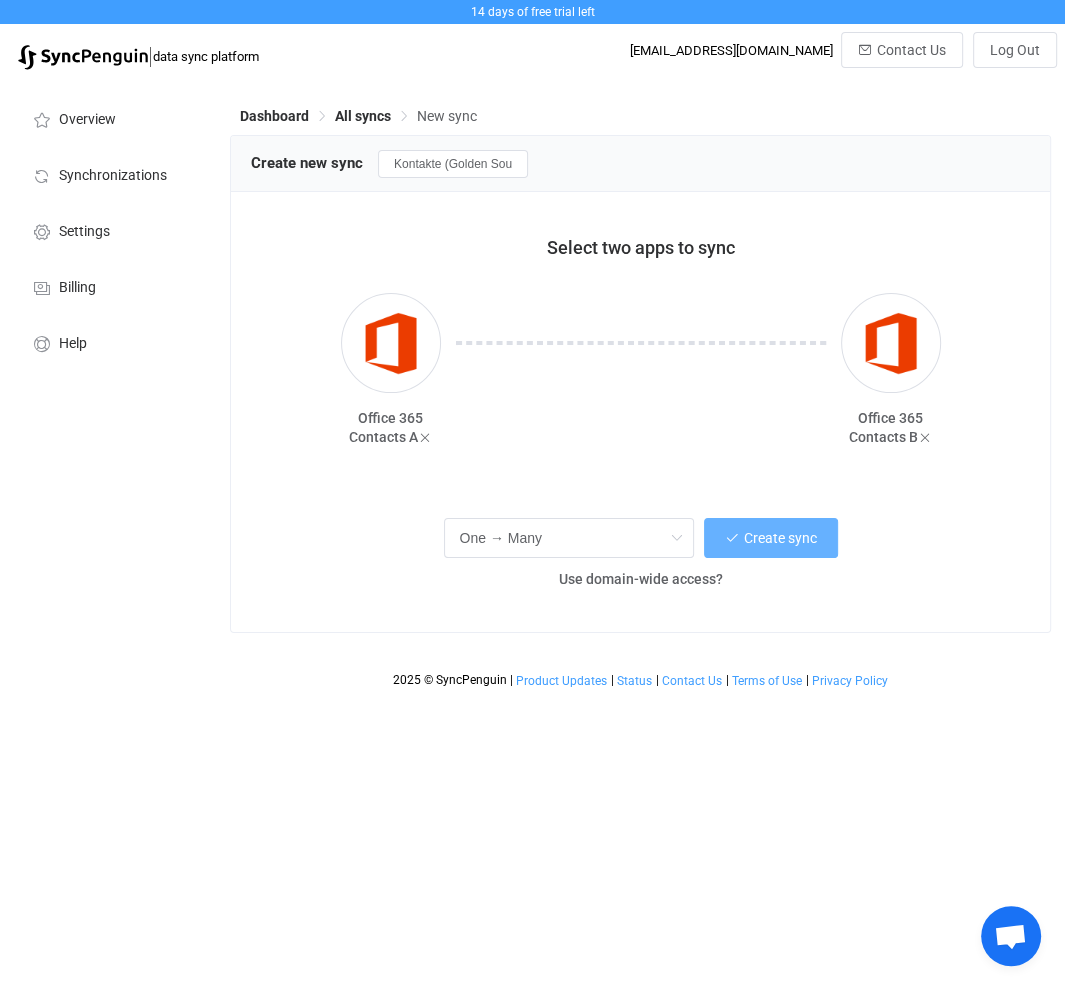 click on "Create sync" at bounding box center [780, 538] 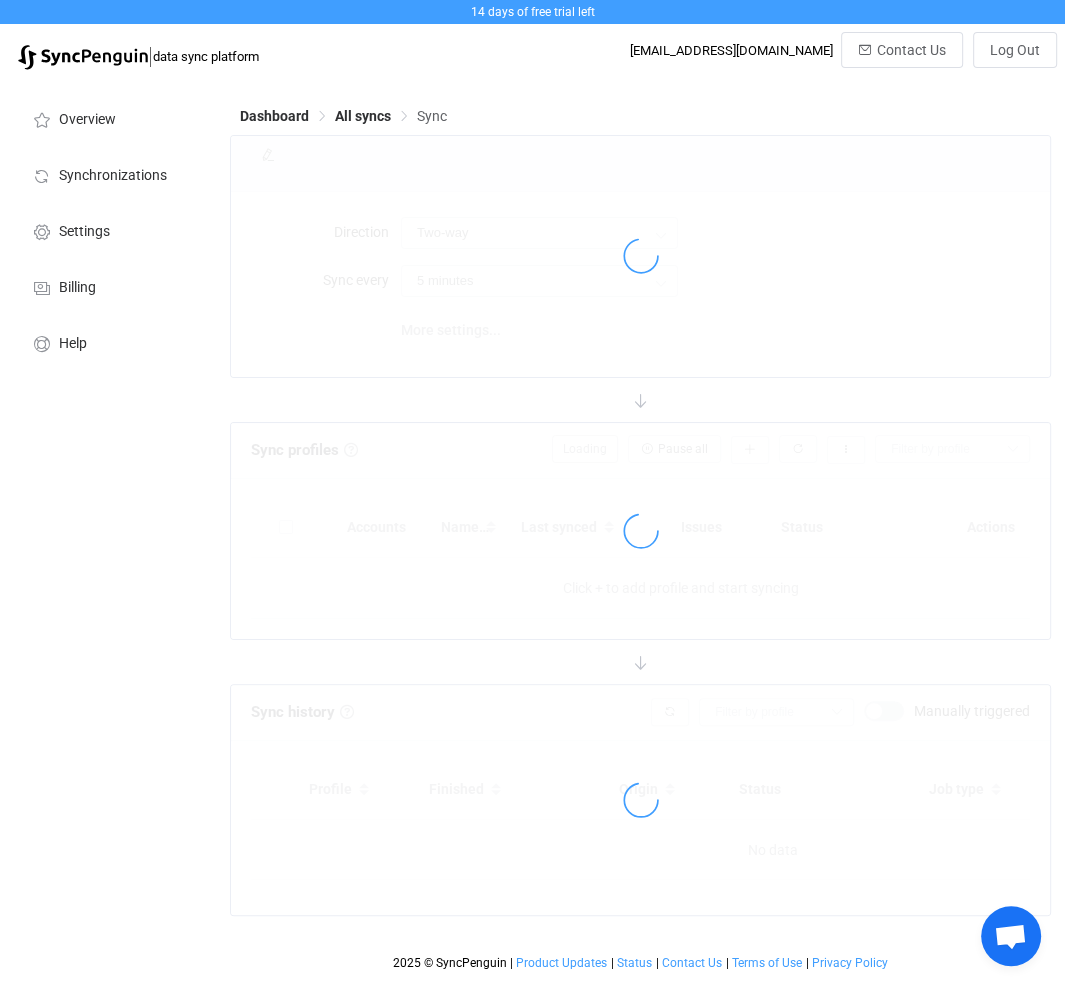 type on "A → B (one to many)" 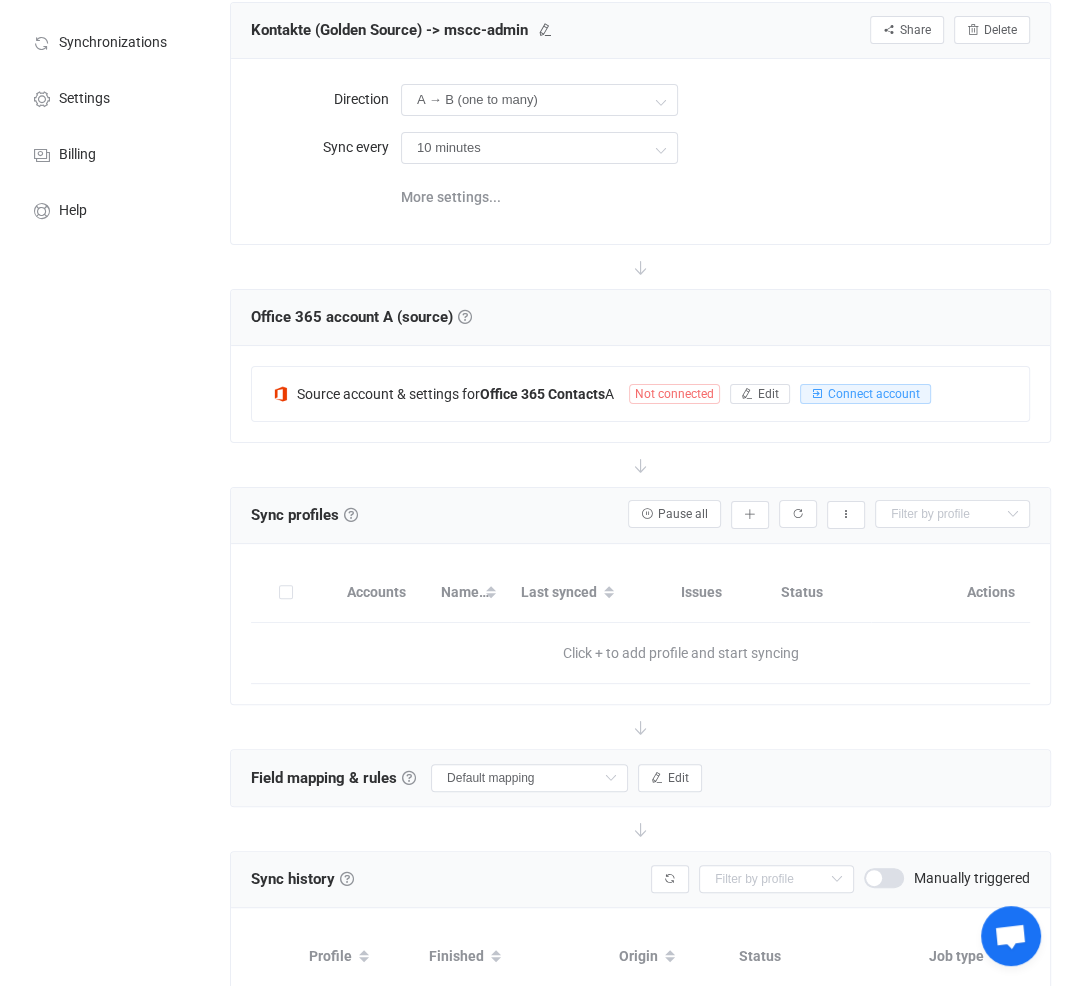 scroll, scrollTop: 100, scrollLeft: 0, axis: vertical 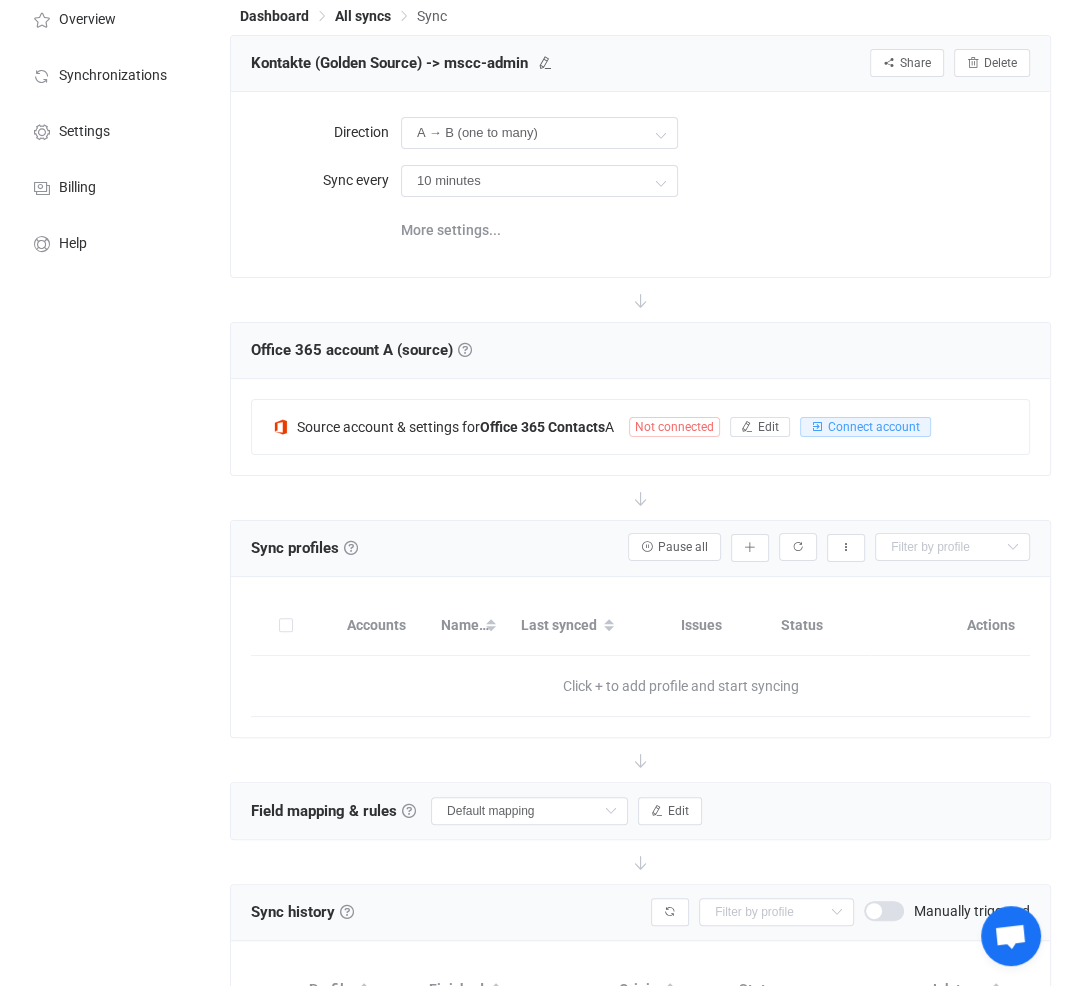 click on "Not connected" at bounding box center (674, 427) 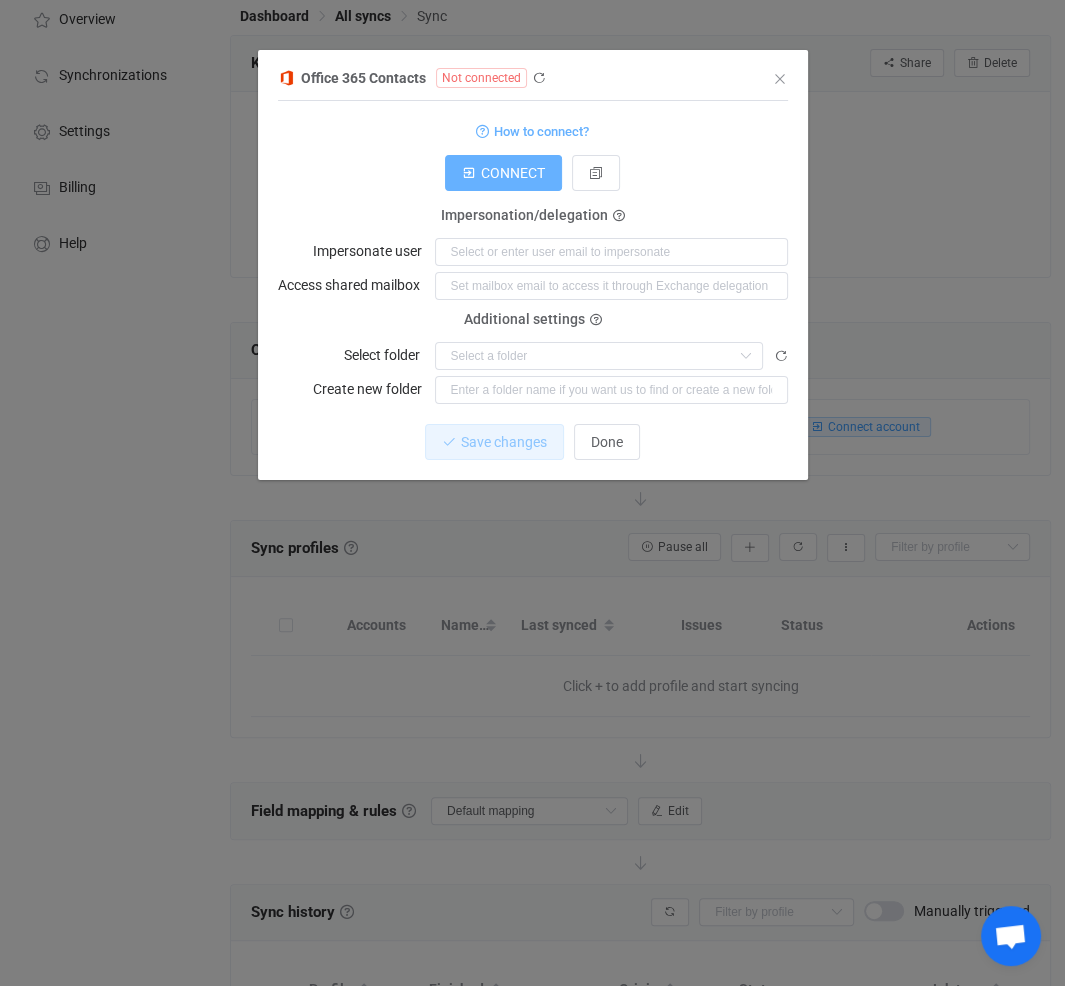 click on "CONNECT" at bounding box center (513, 173) 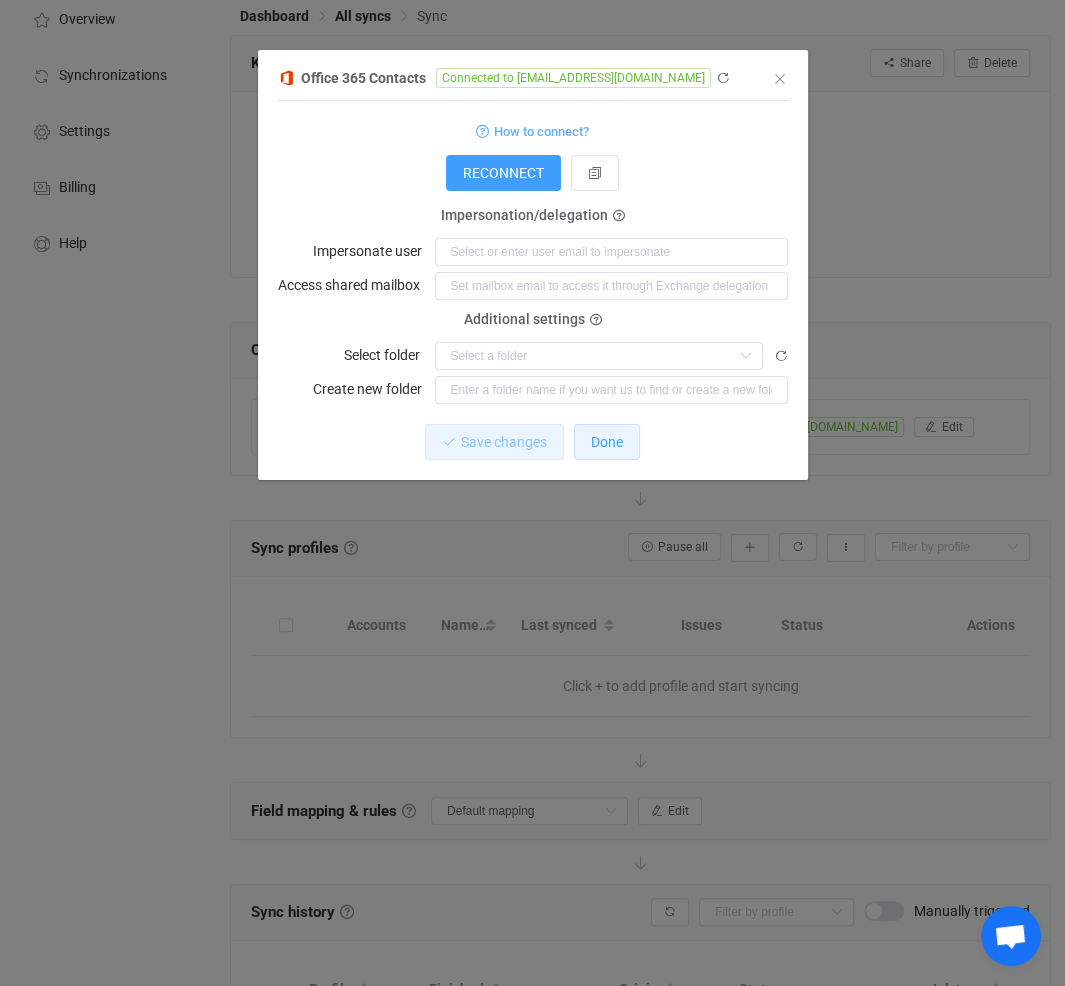 click on "Done" at bounding box center (607, 442) 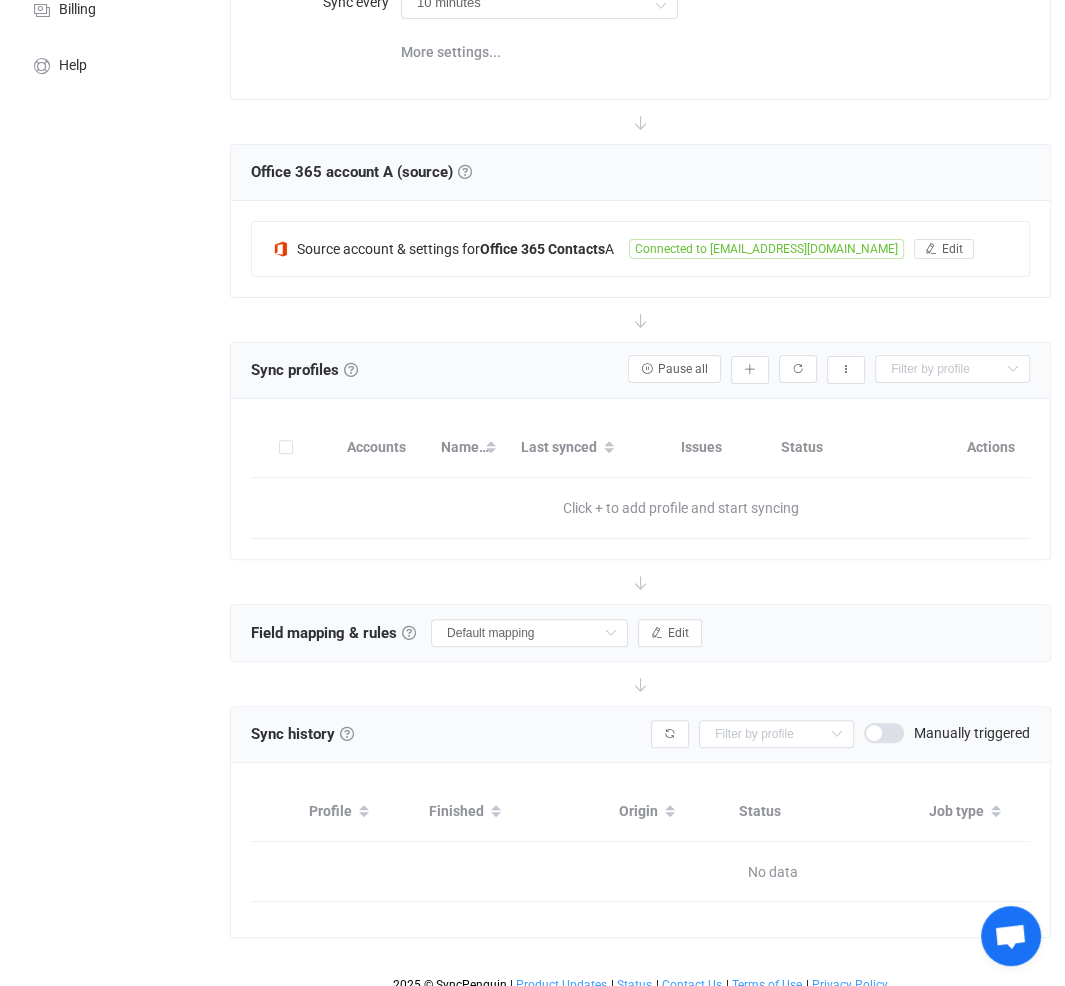 scroll, scrollTop: 300, scrollLeft: 0, axis: vertical 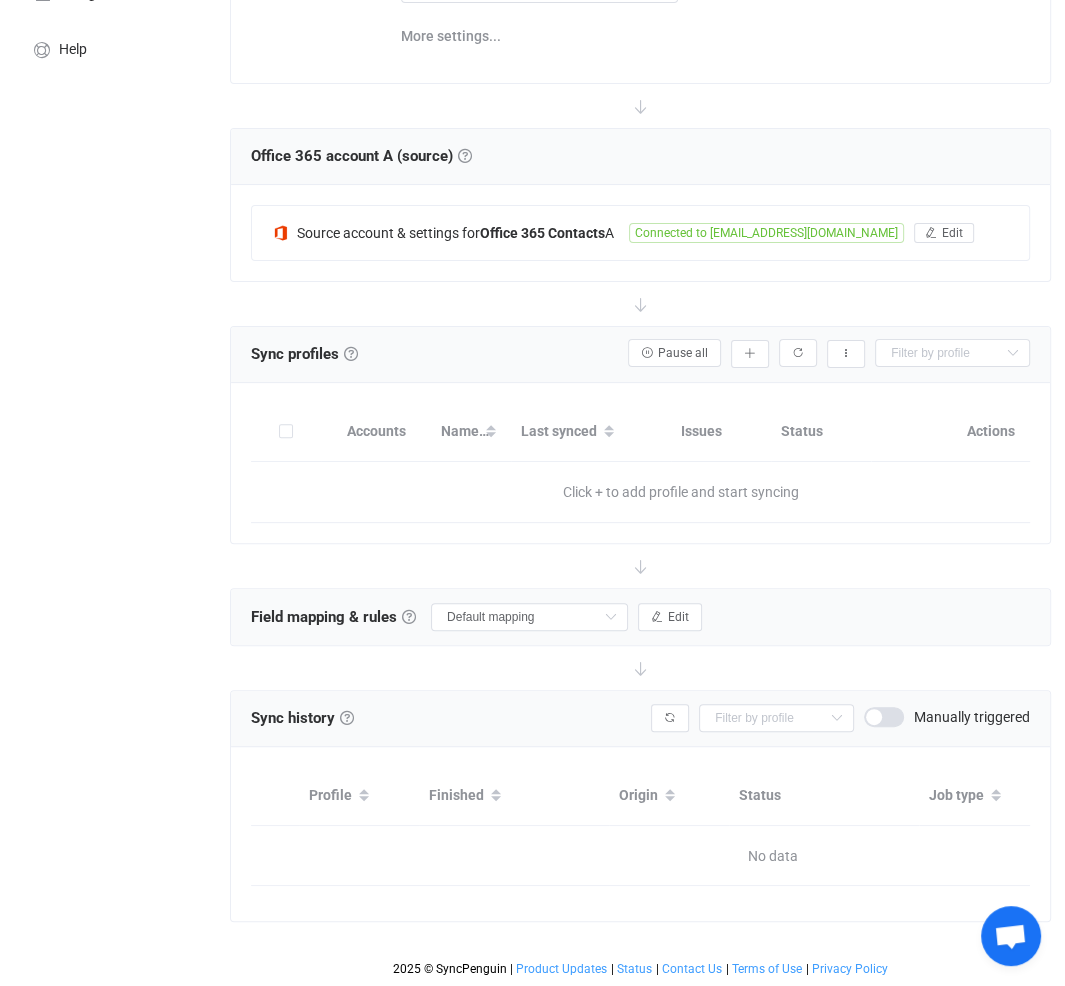 click on "Accounts" at bounding box center [376, 431] 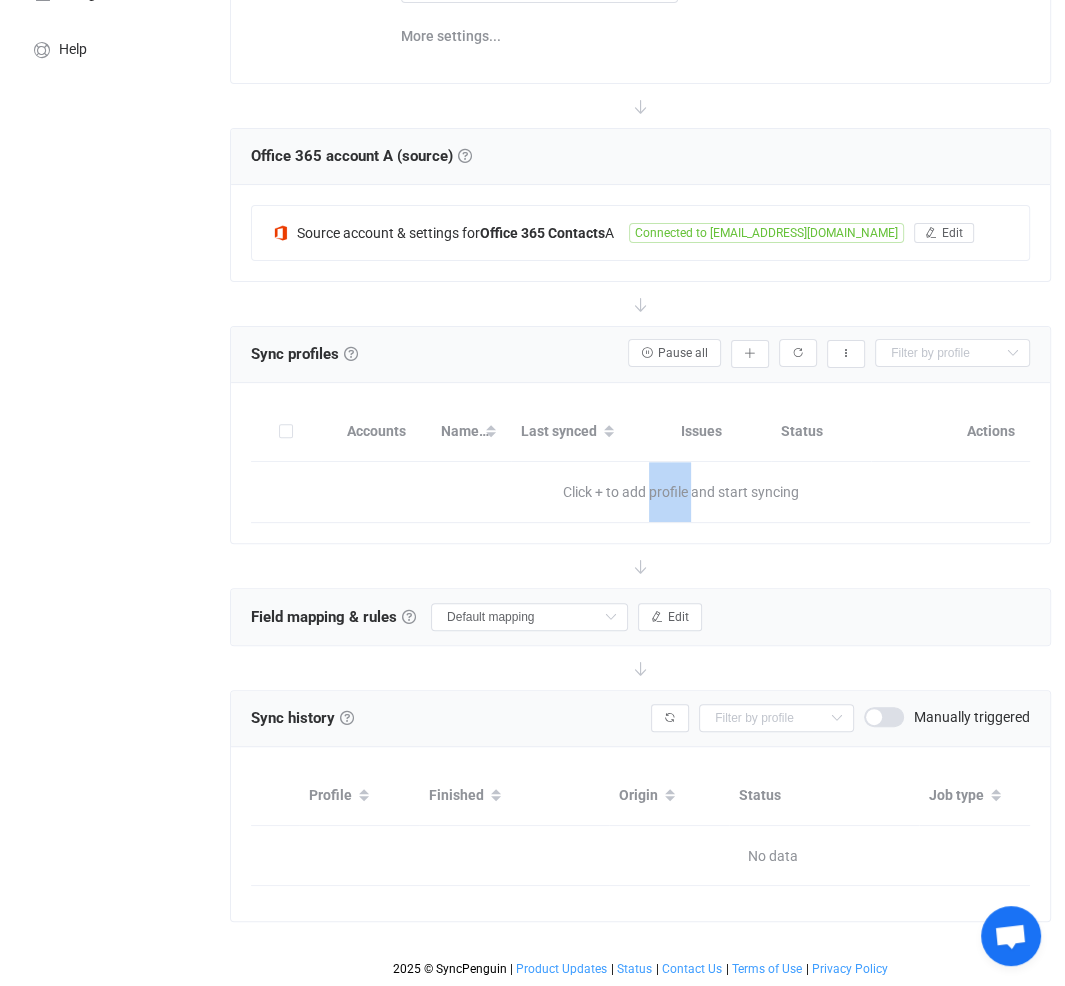 click on "Click + to add profile and start syncing" at bounding box center (681, 492) 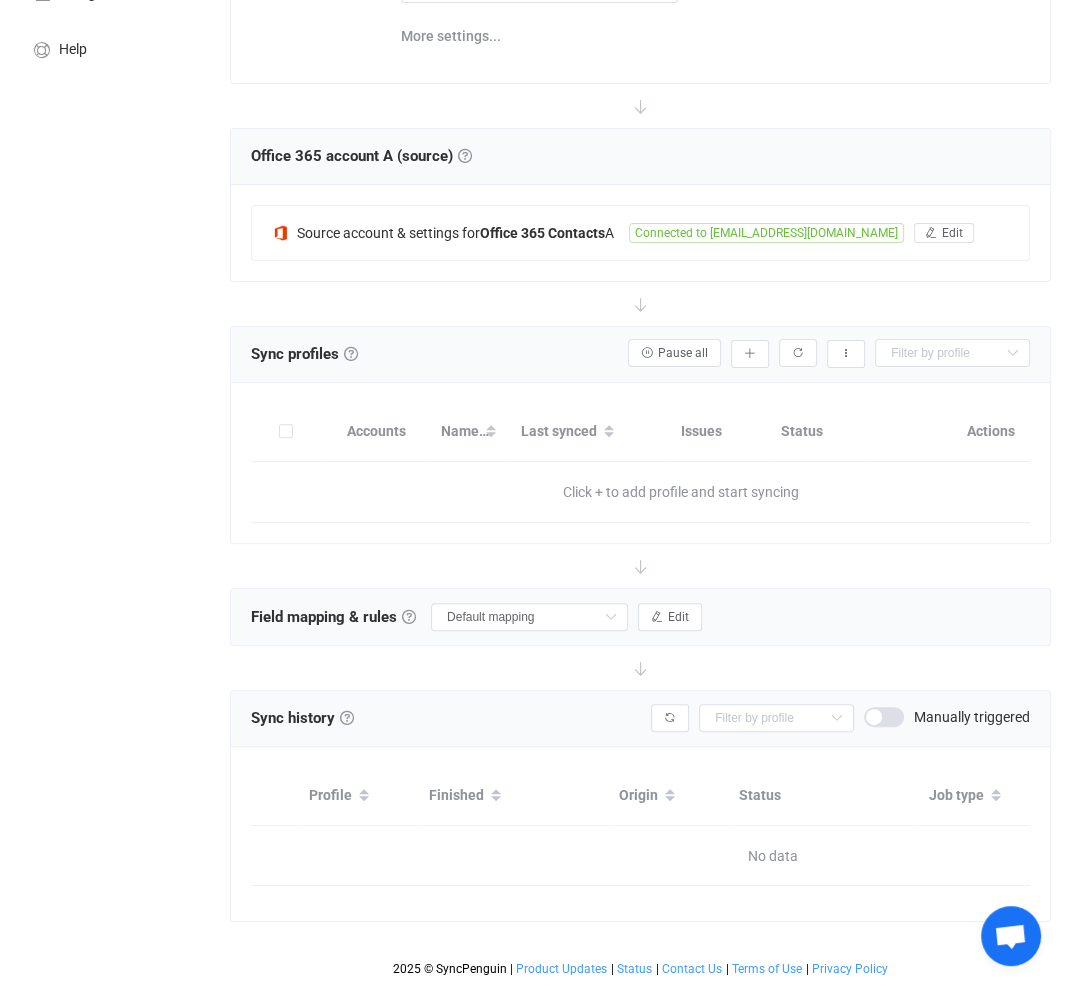 drag, startPoint x: 681, startPoint y: 488, endPoint x: 924, endPoint y: 484, distance: 243.03291 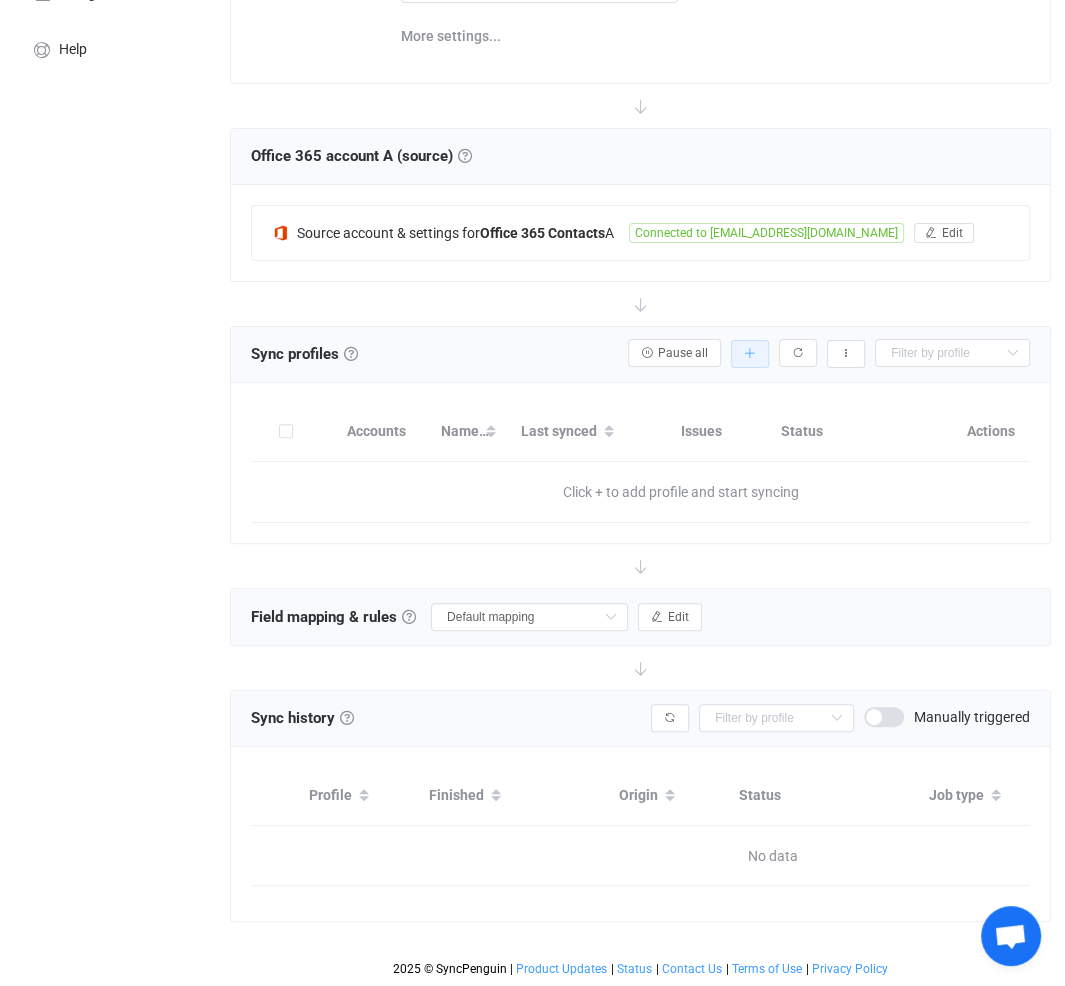 click at bounding box center [750, 354] 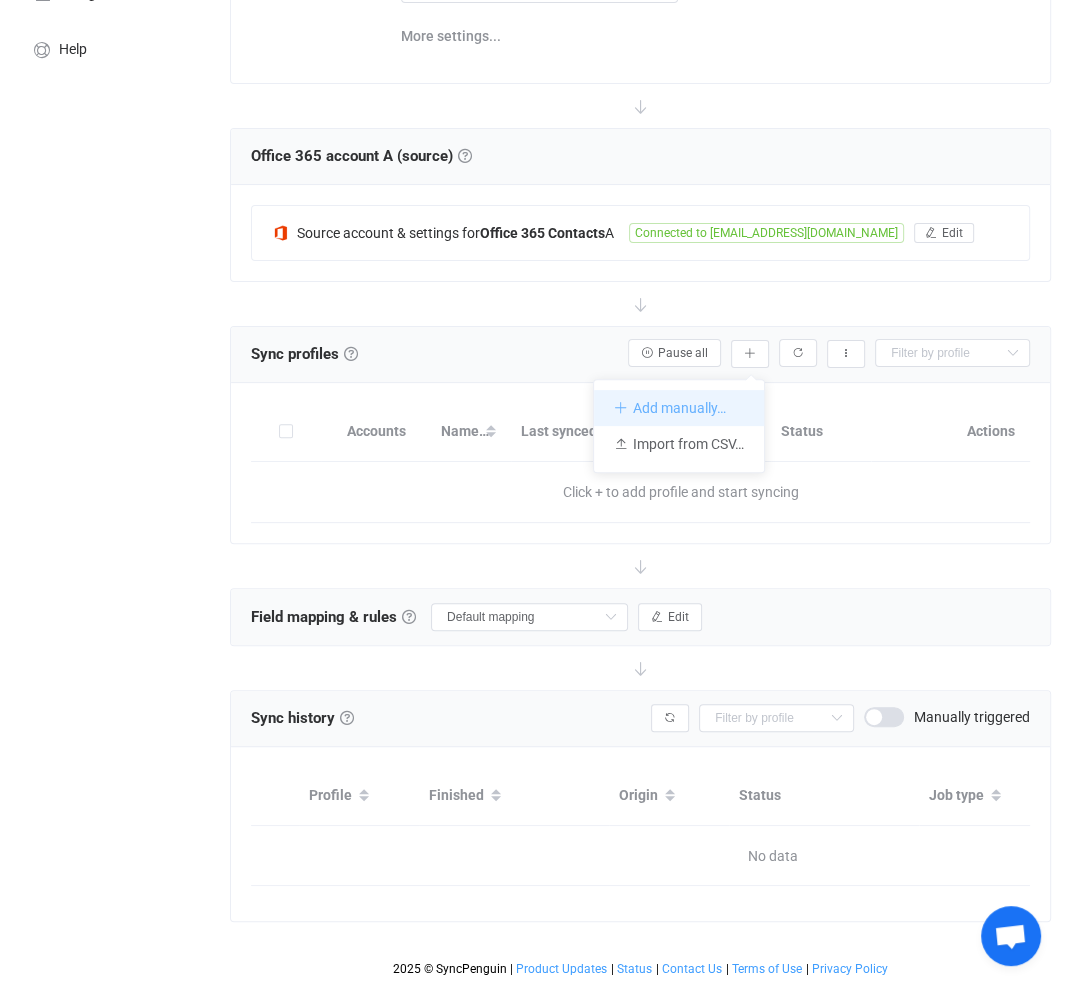 click on "Add manually…" at bounding box center (679, 408) 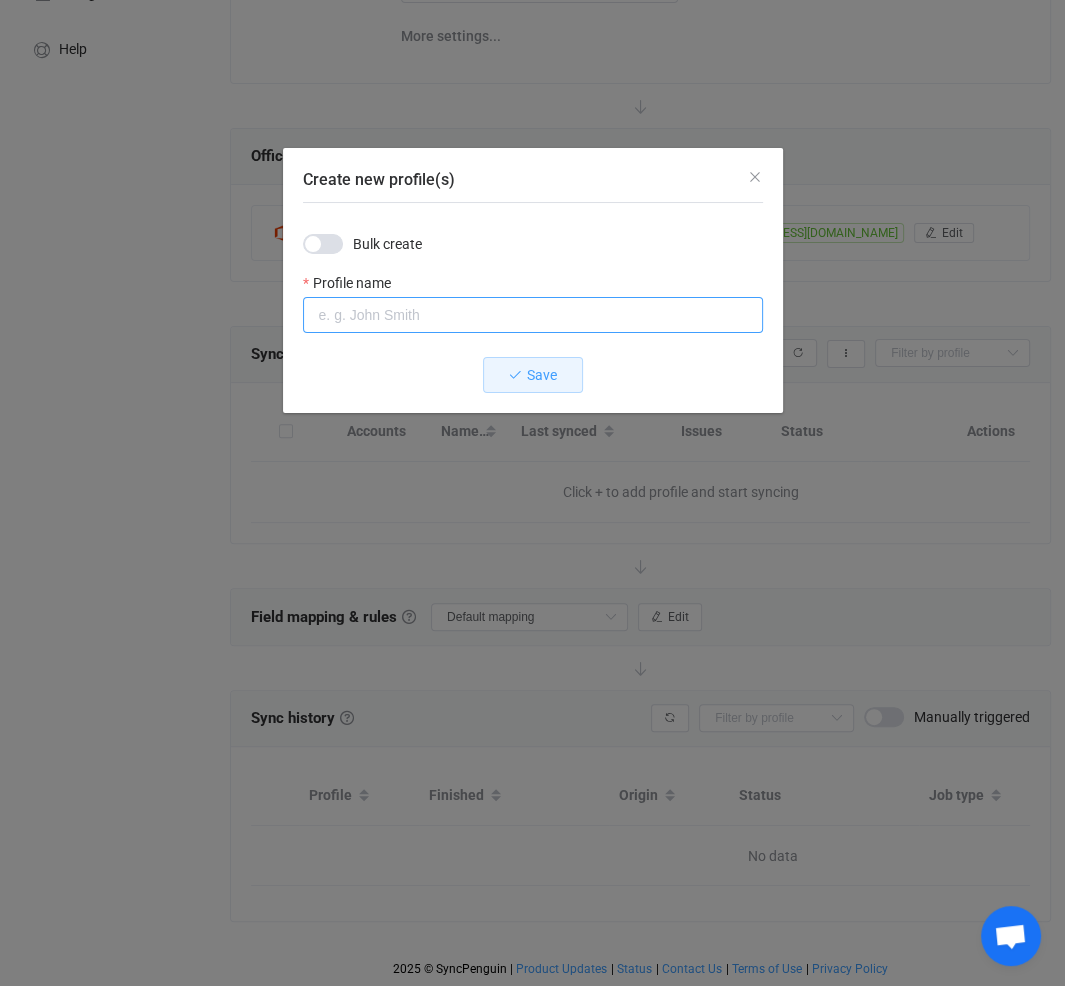 click at bounding box center (533, 315) 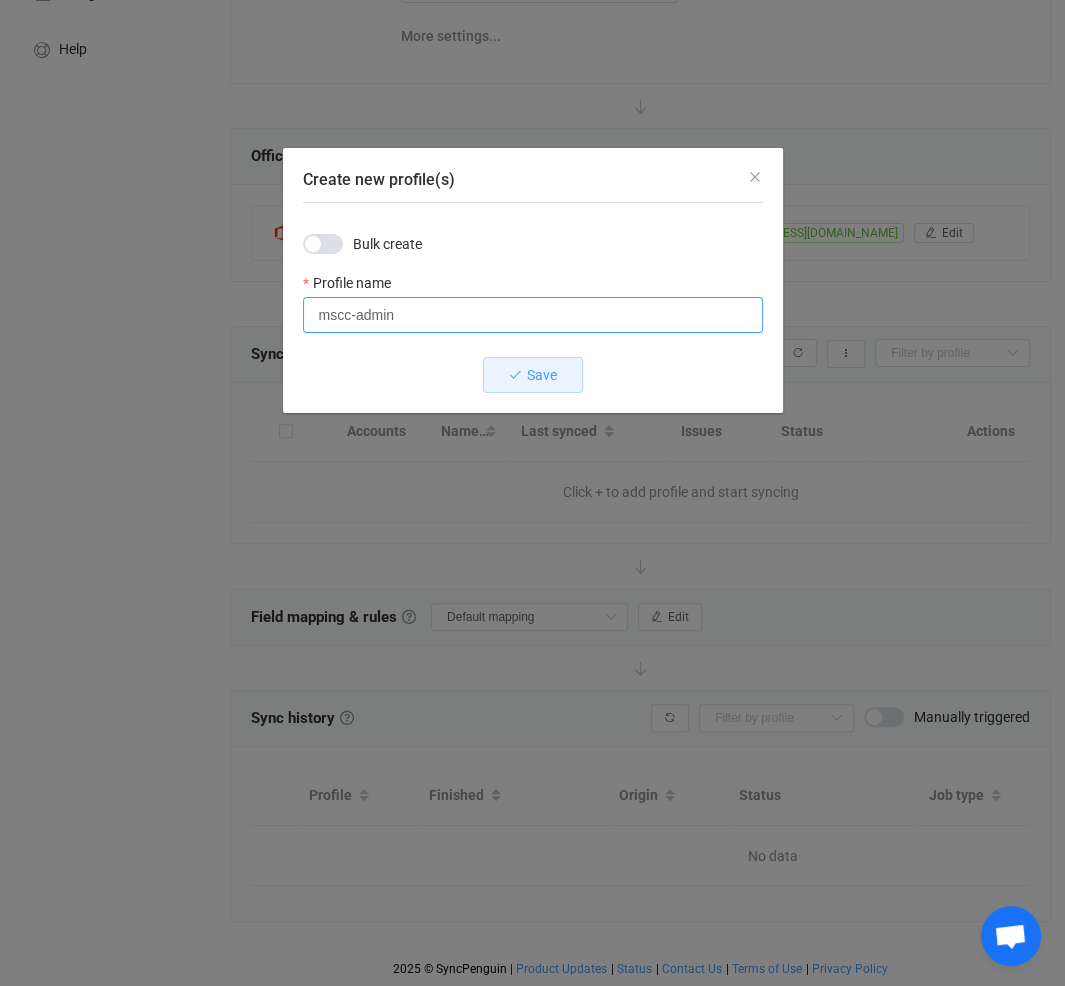 type on "mscc-admin" 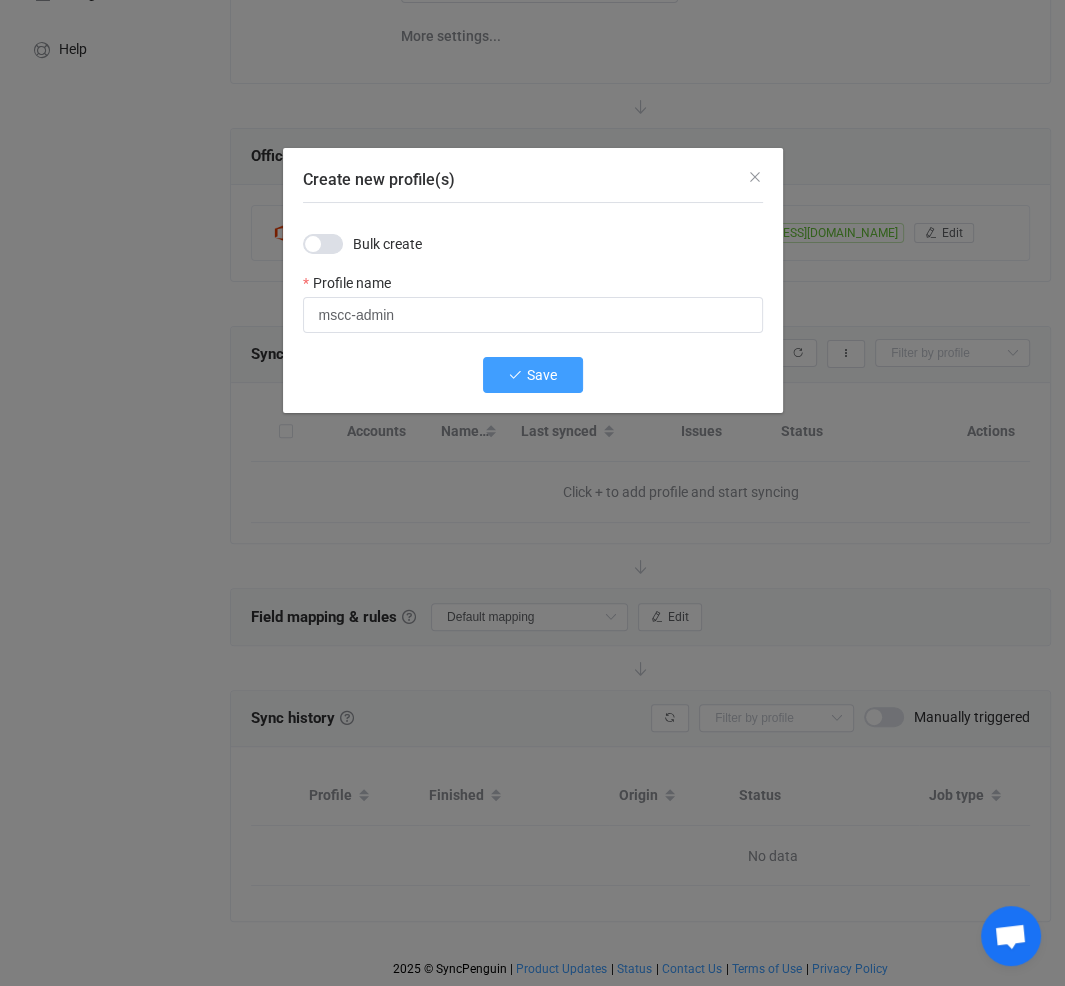 click on "Save" at bounding box center (542, 375) 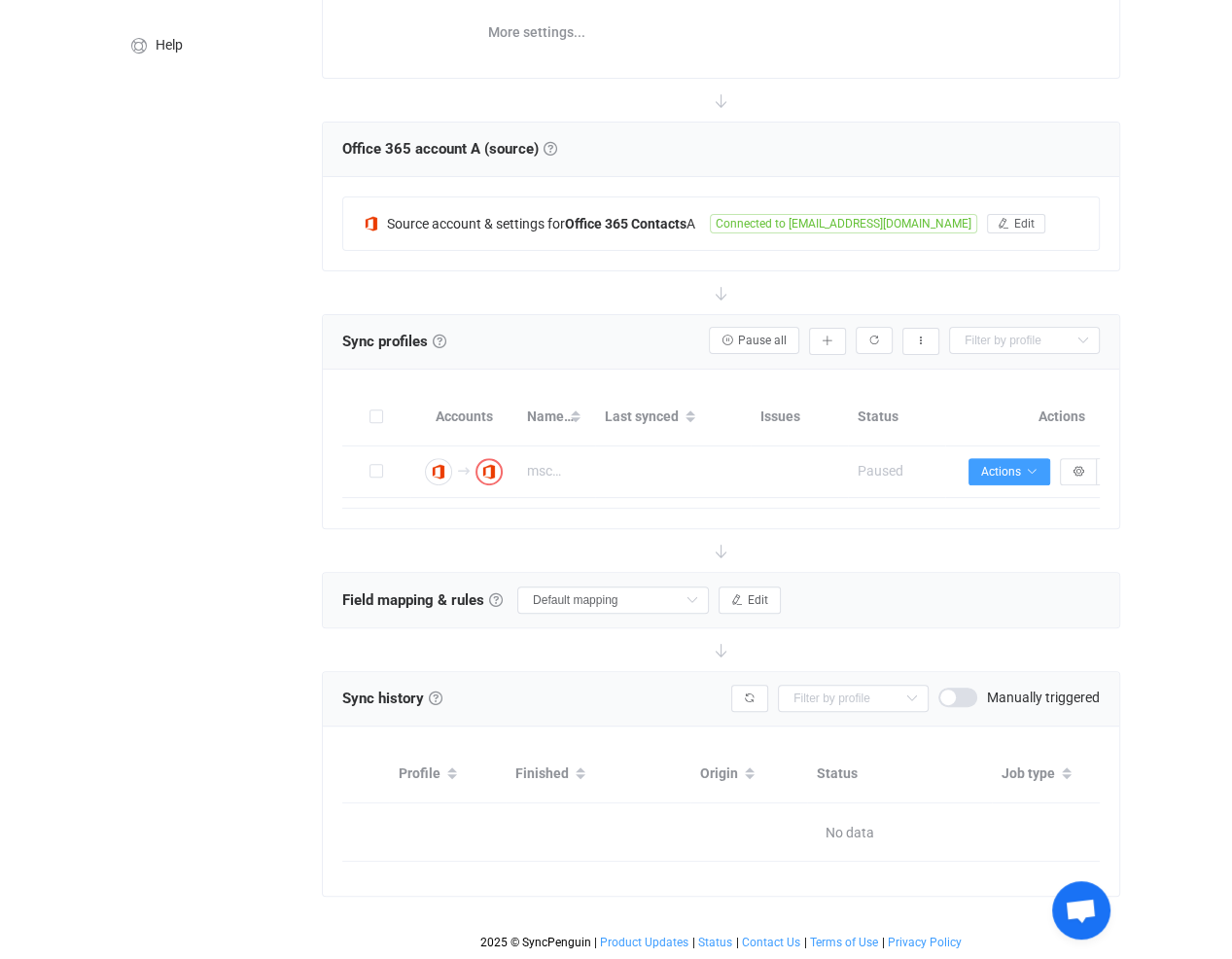 scroll, scrollTop: 303, scrollLeft: 0, axis: vertical 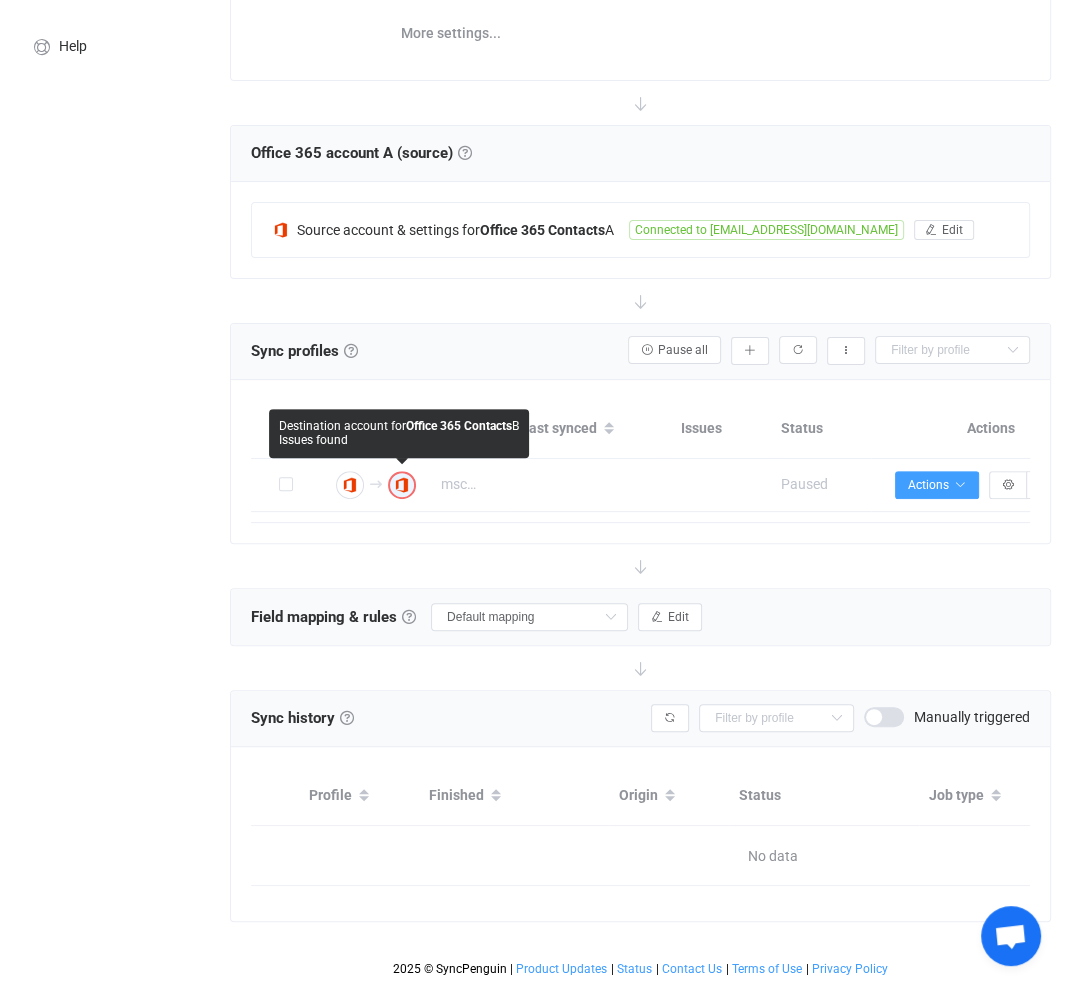 click at bounding box center [402, 485] 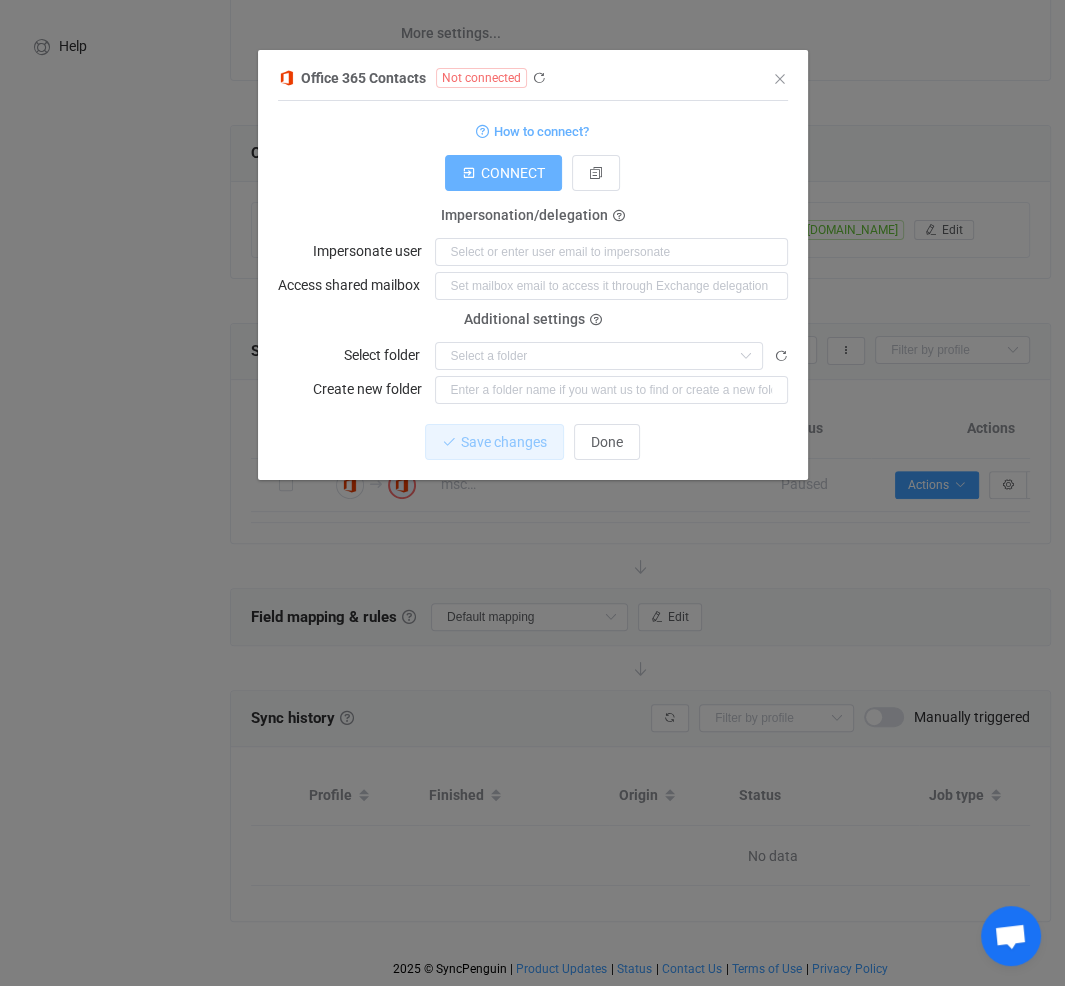 click on "CONNECT" at bounding box center (513, 173) 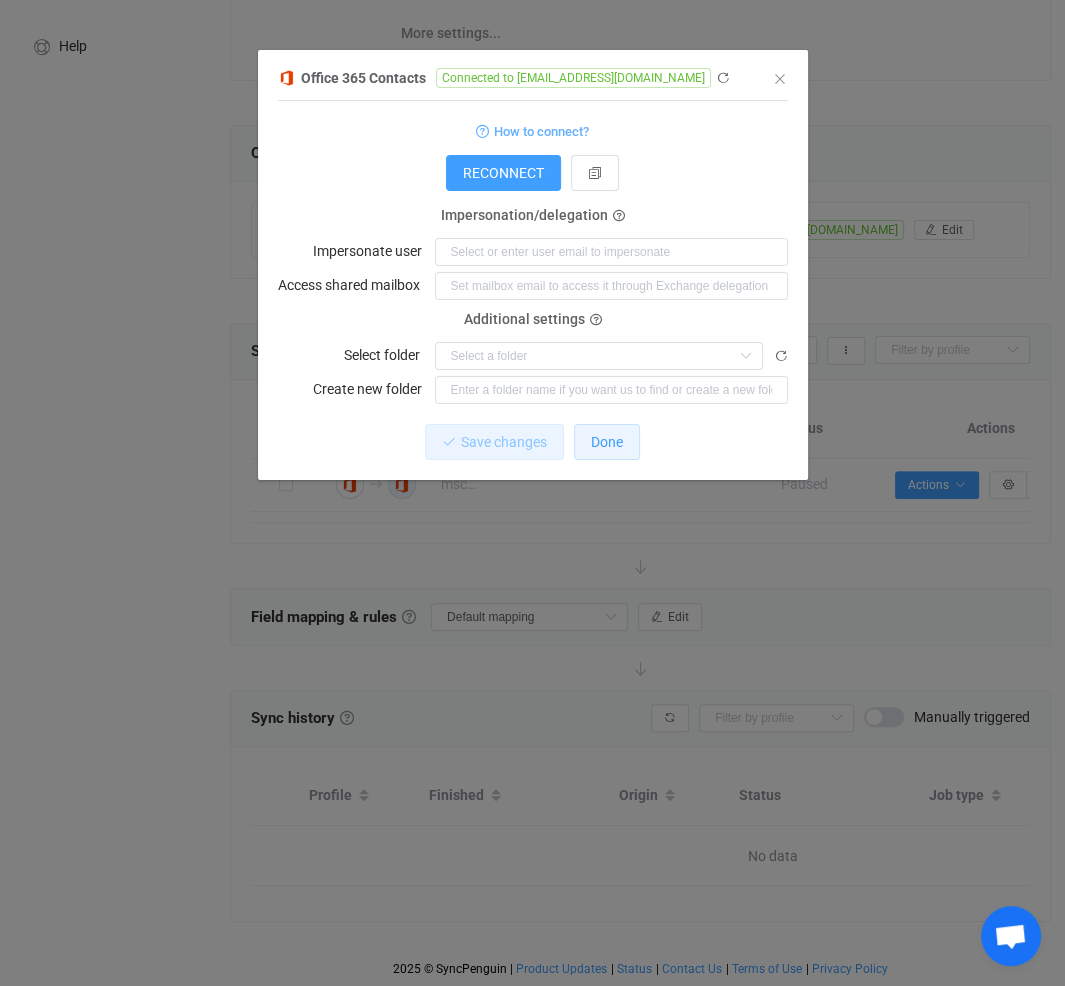 click on "Done" at bounding box center (607, 442) 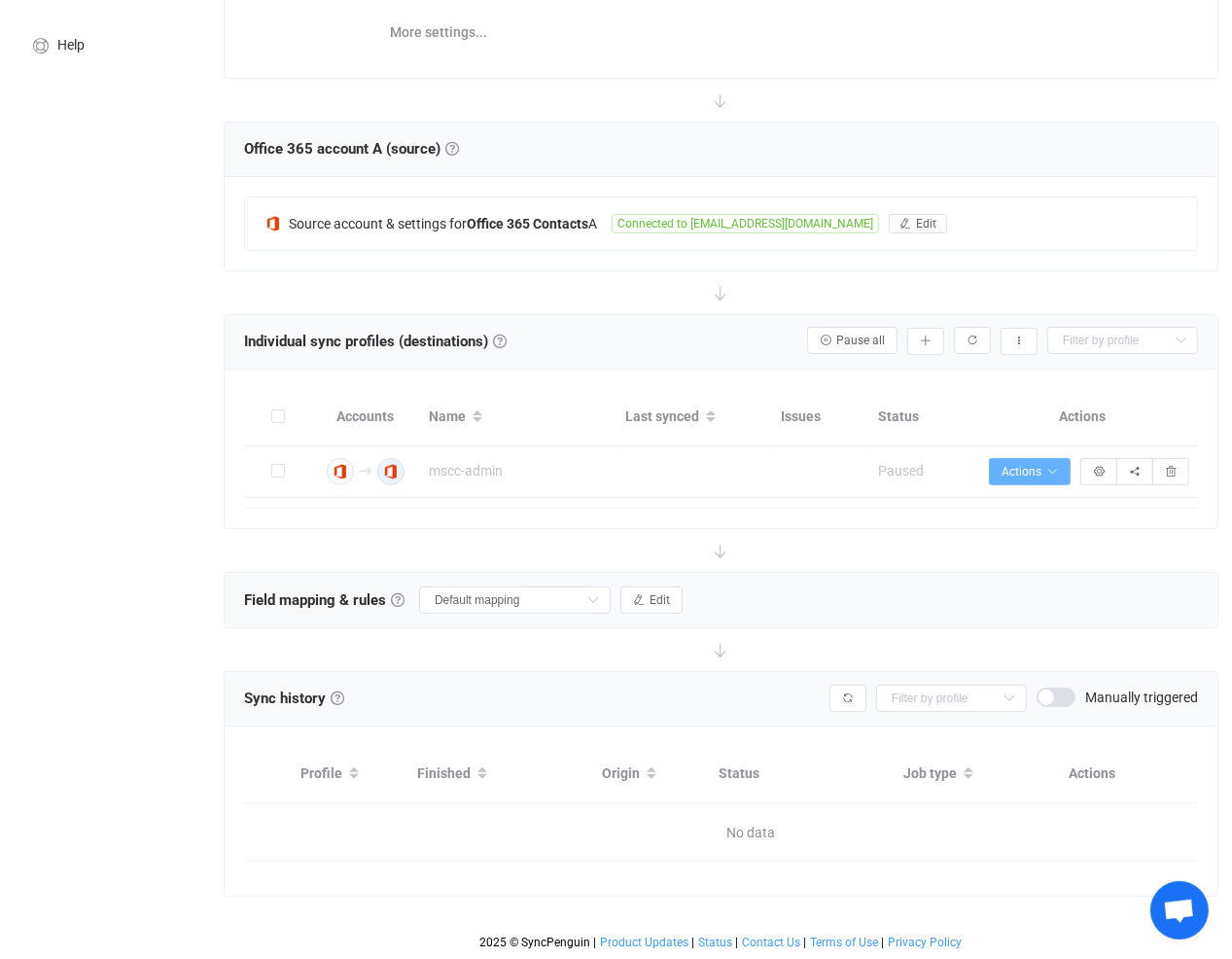 click on "Actions" at bounding box center (1030, 472) 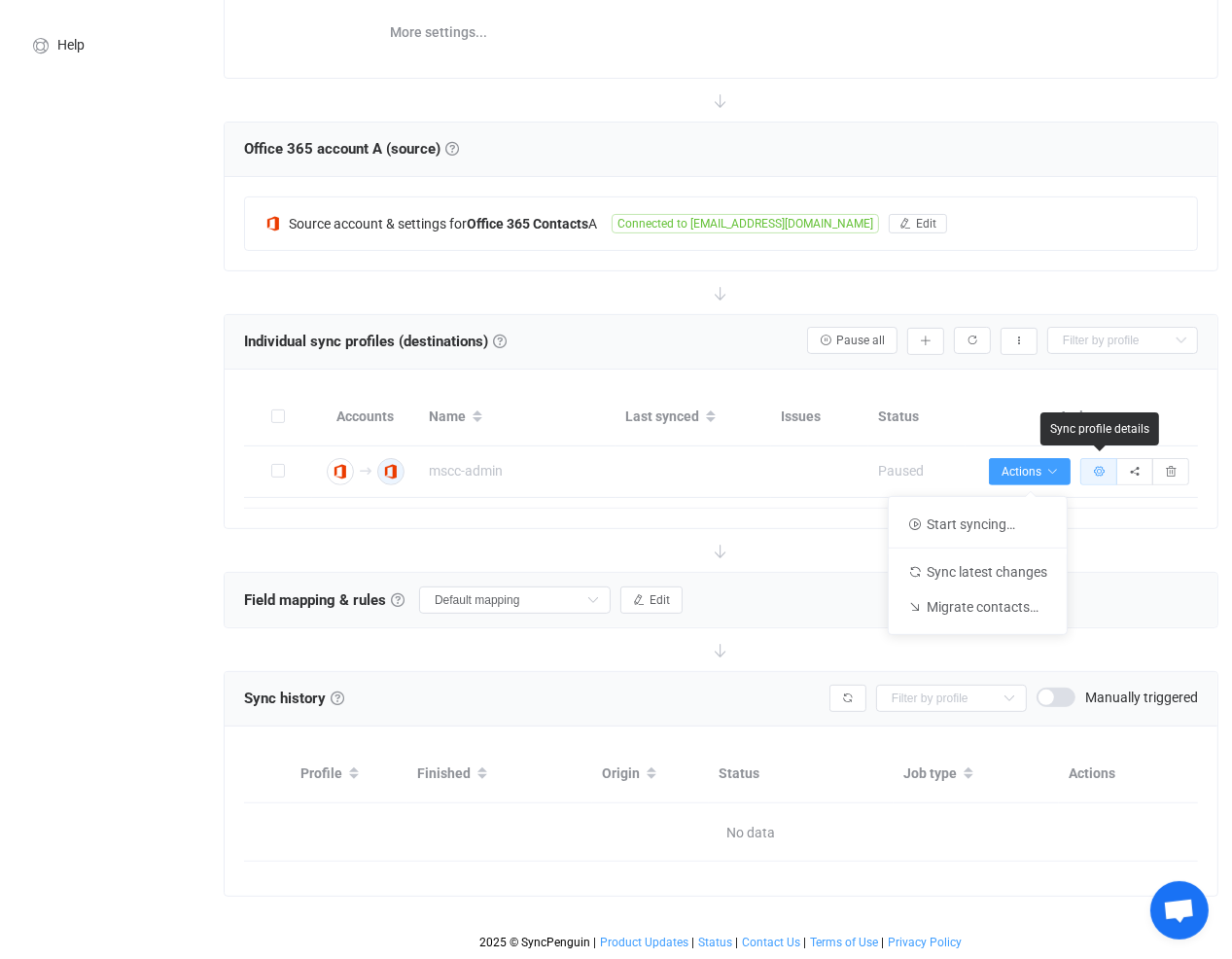 click at bounding box center (1099, 472) 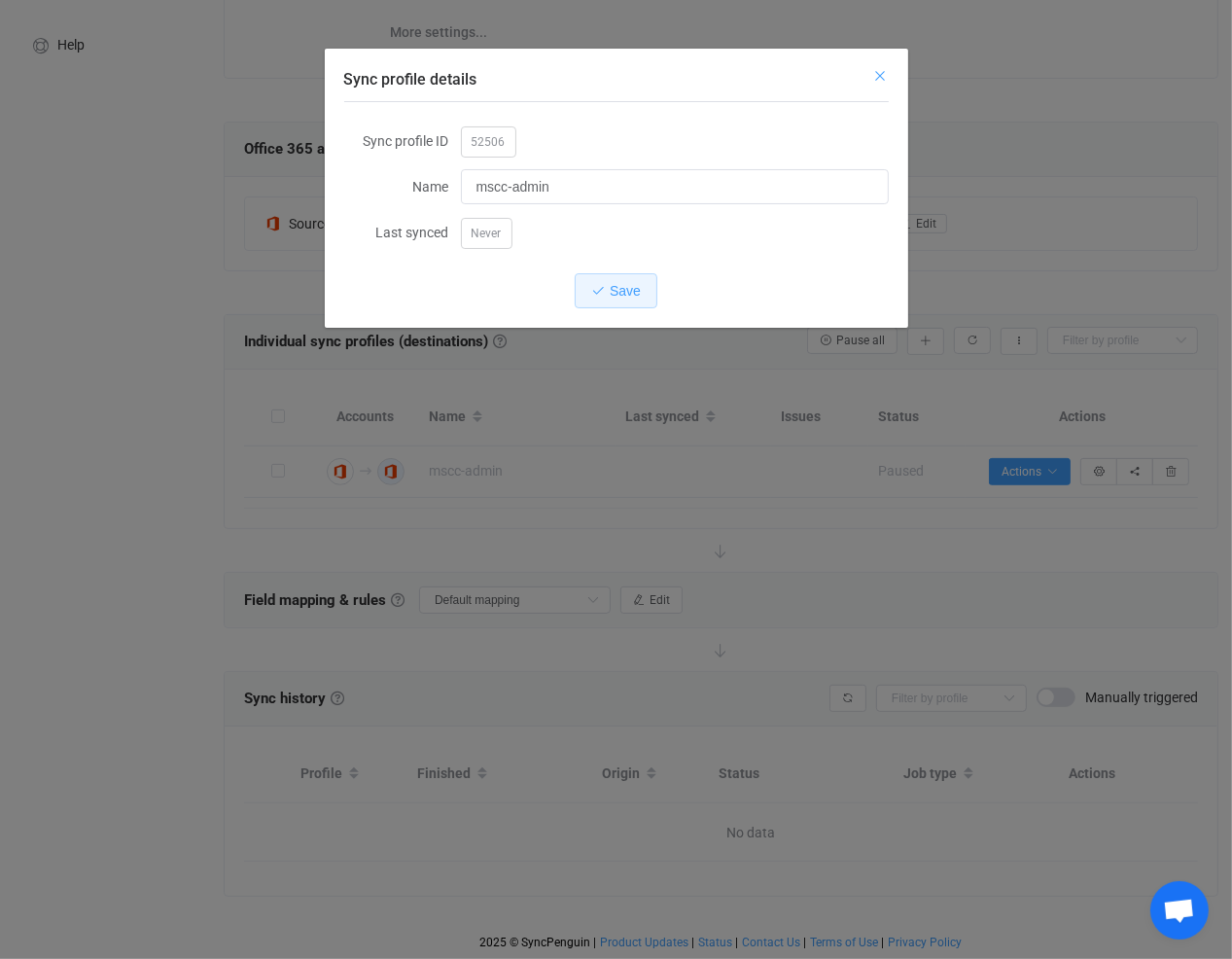click at bounding box center [881, 76] 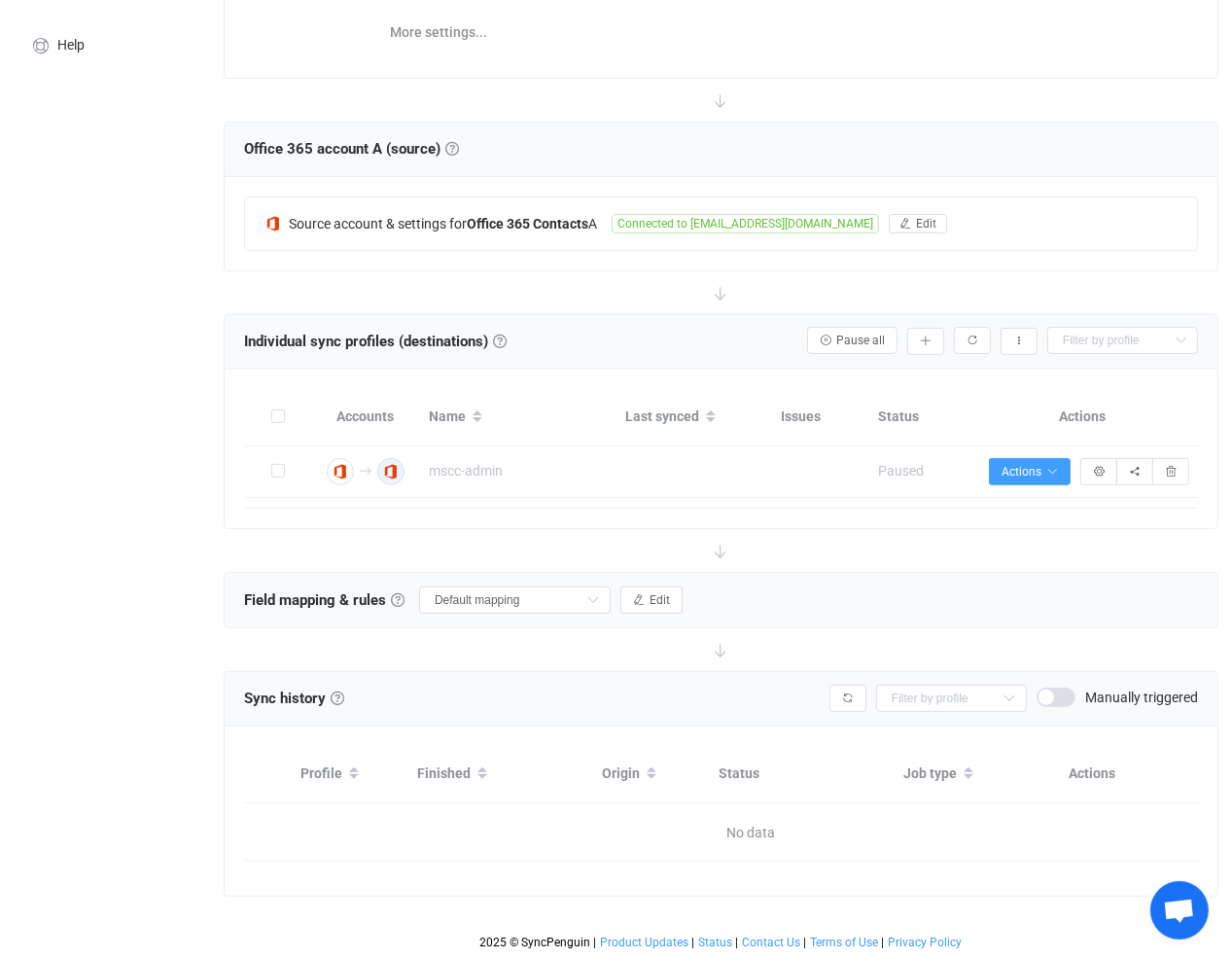 click at bounding box center [278, 471] 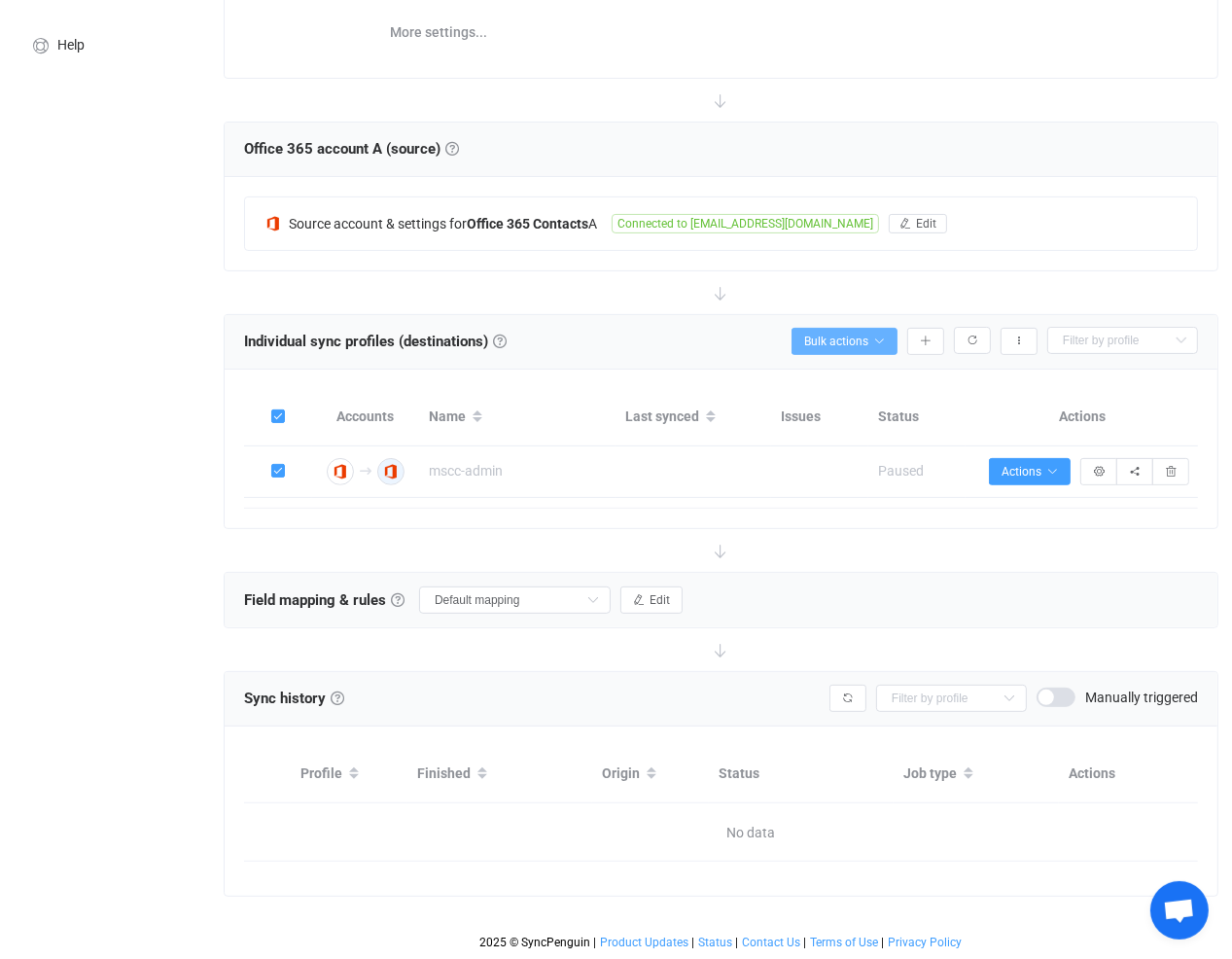 click at bounding box center [879, 341] 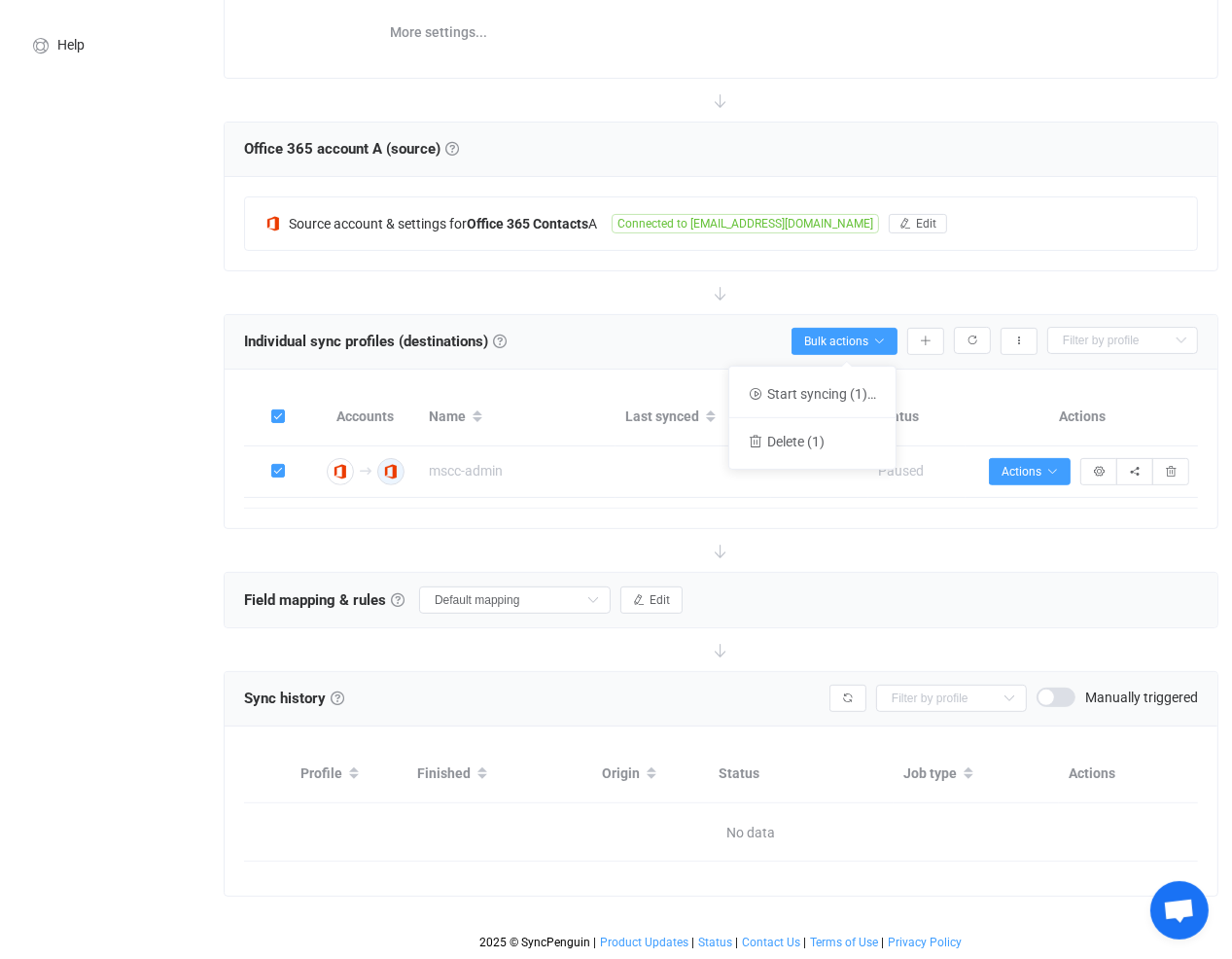 click at bounding box center (366, 472) 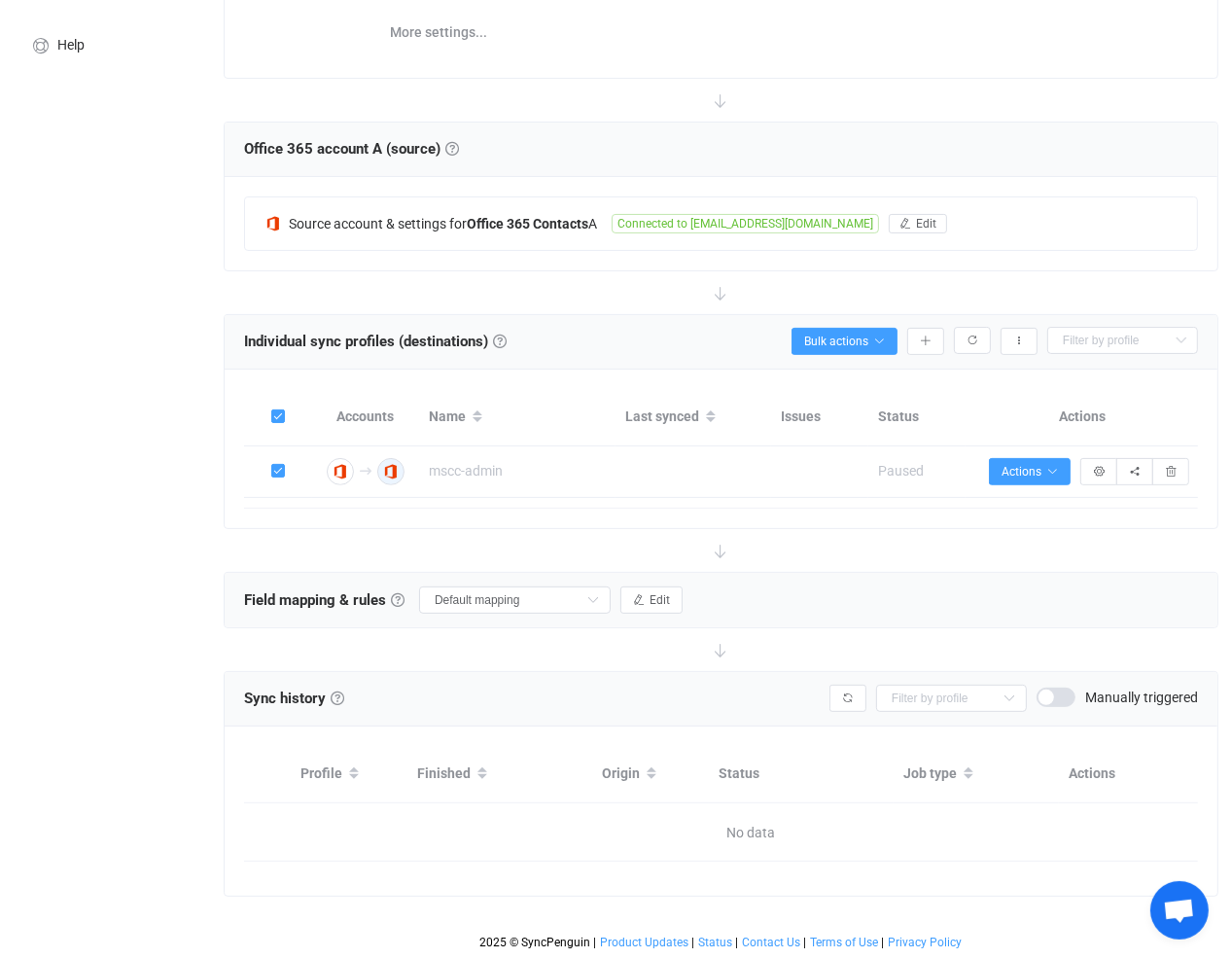 click on "Individual sync profiles (destinations)  Sync profiles  Individual sync profiles A sync profile represents a single pair of contact lists to sync. To add a sync profile click the + icon on the right. You need to make sure both accounts are properly connected before starting sync. To check the current connection status, click on one of the two icons in the Accounts column.
Bulk actions Start syncing  Export sync profiles to CSV mscc-admin" at bounding box center [721, 341] 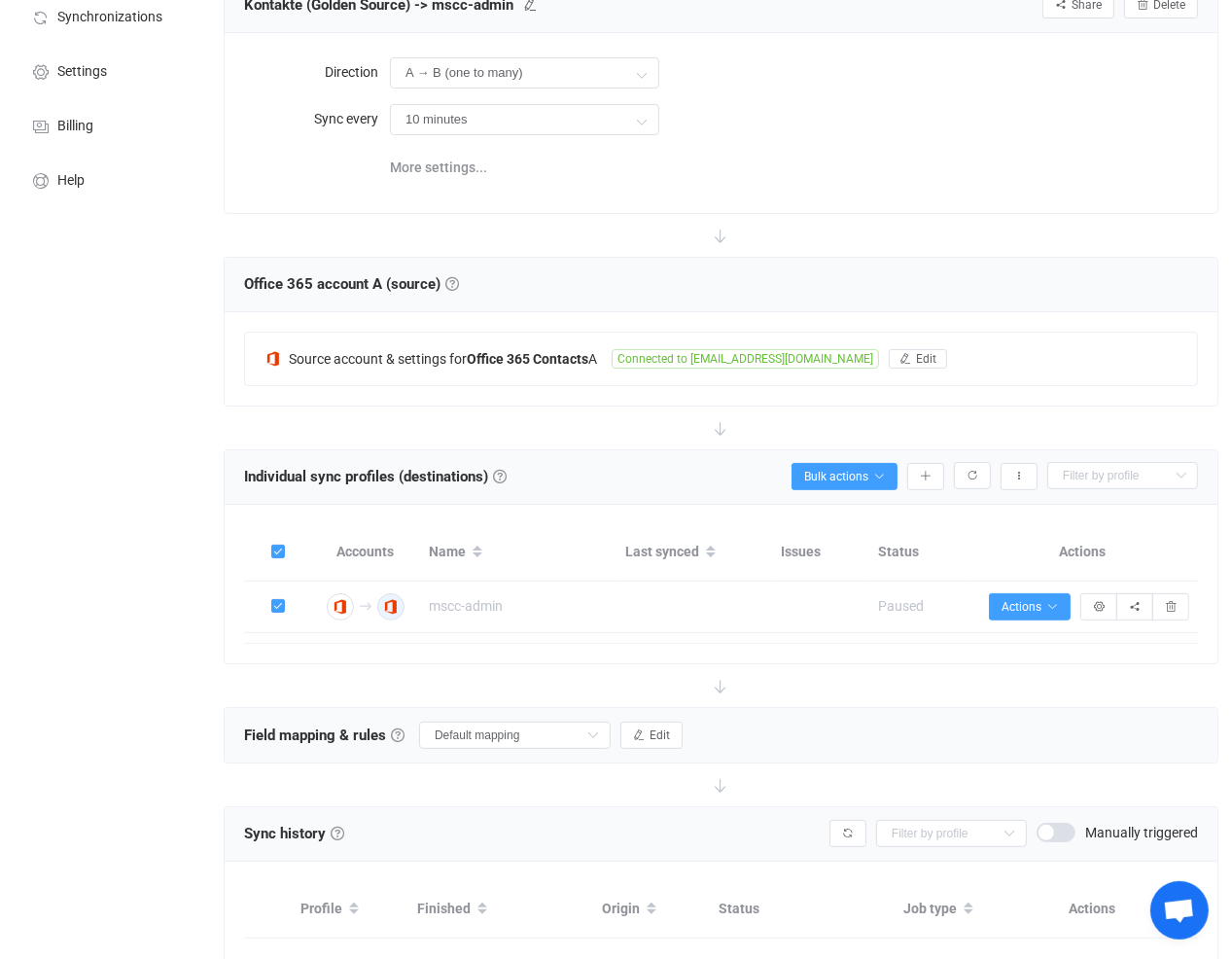 scroll, scrollTop: 109, scrollLeft: 0, axis: vertical 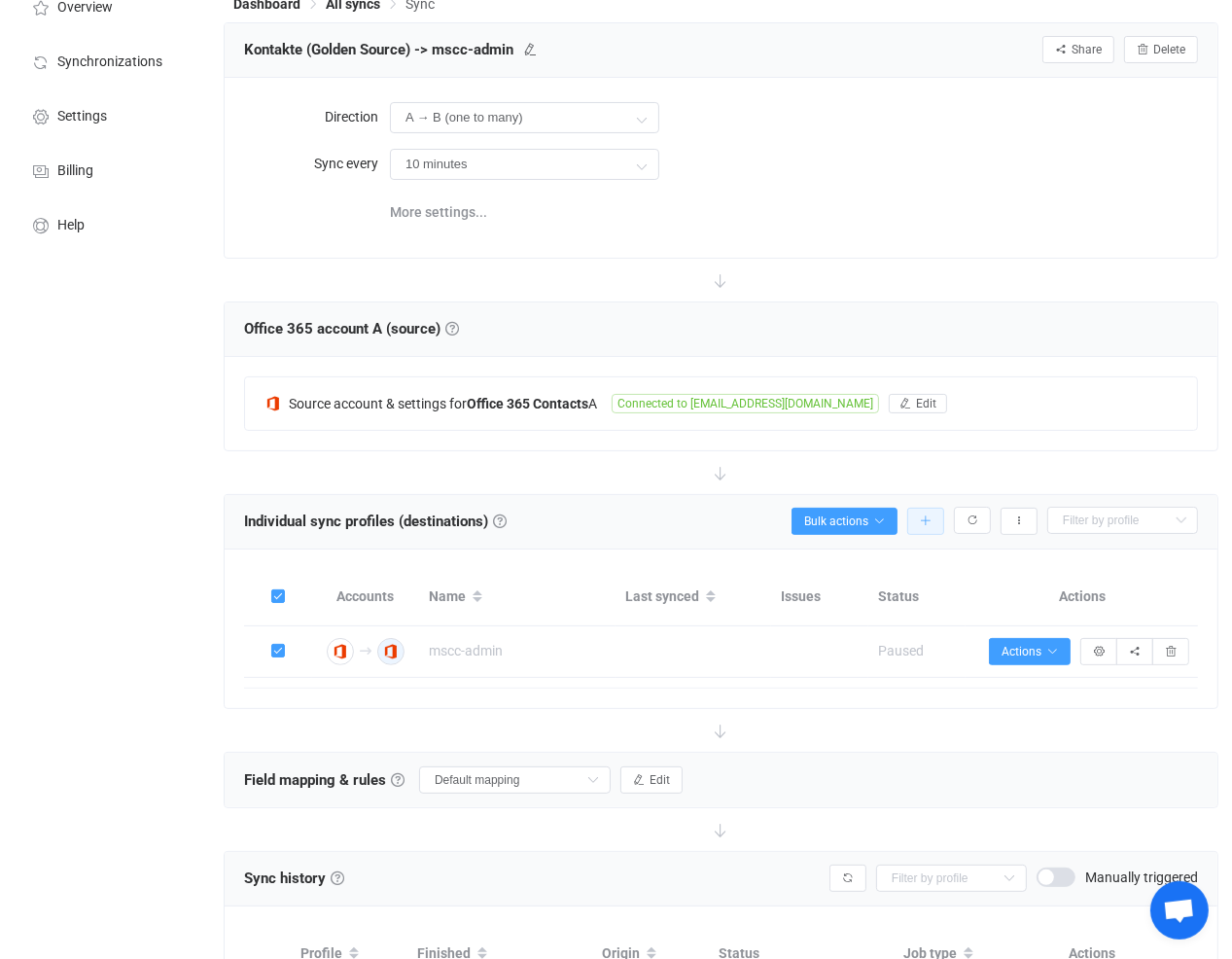 click at bounding box center (926, 521) 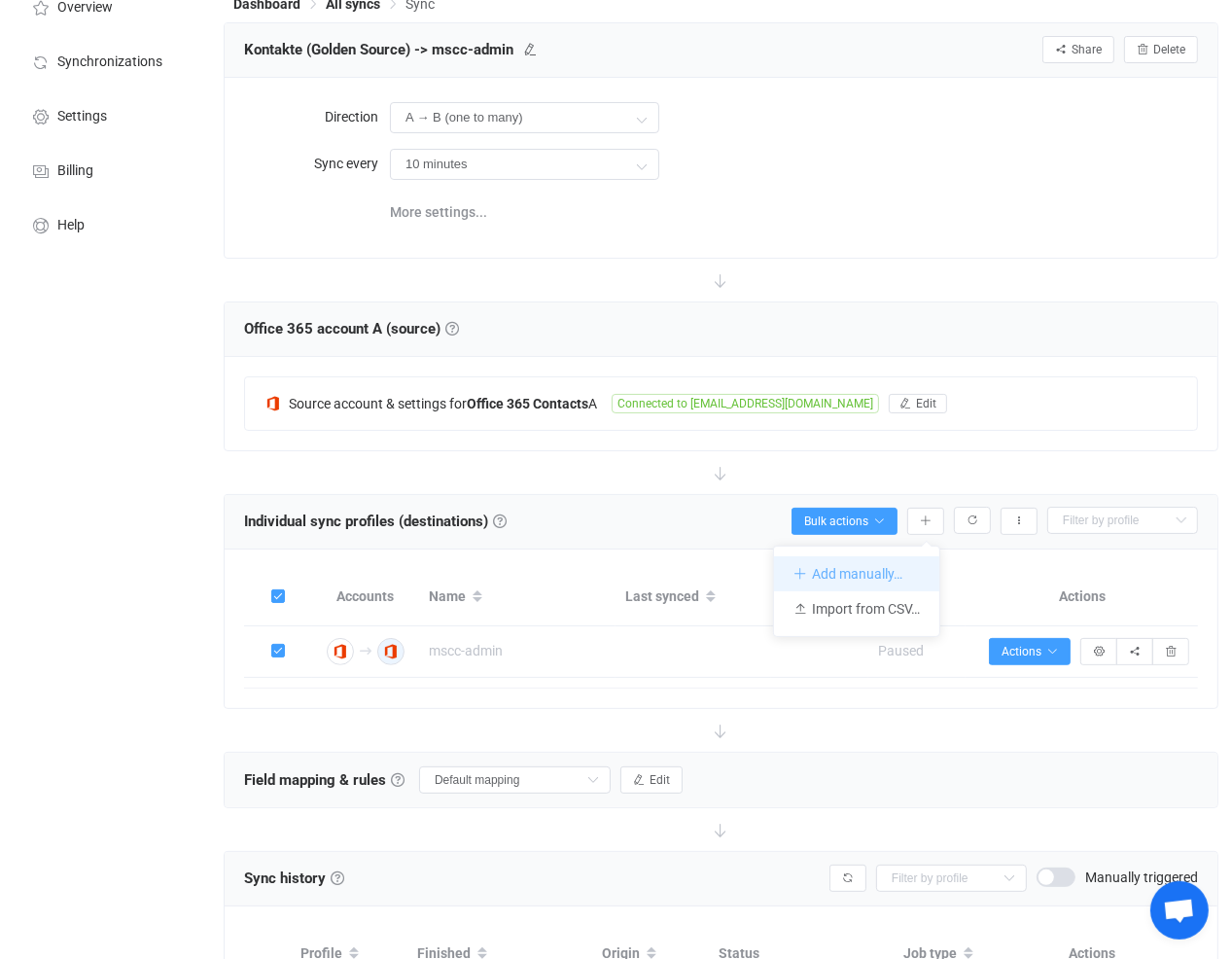 click on "Add manually…" at bounding box center (857, 574) 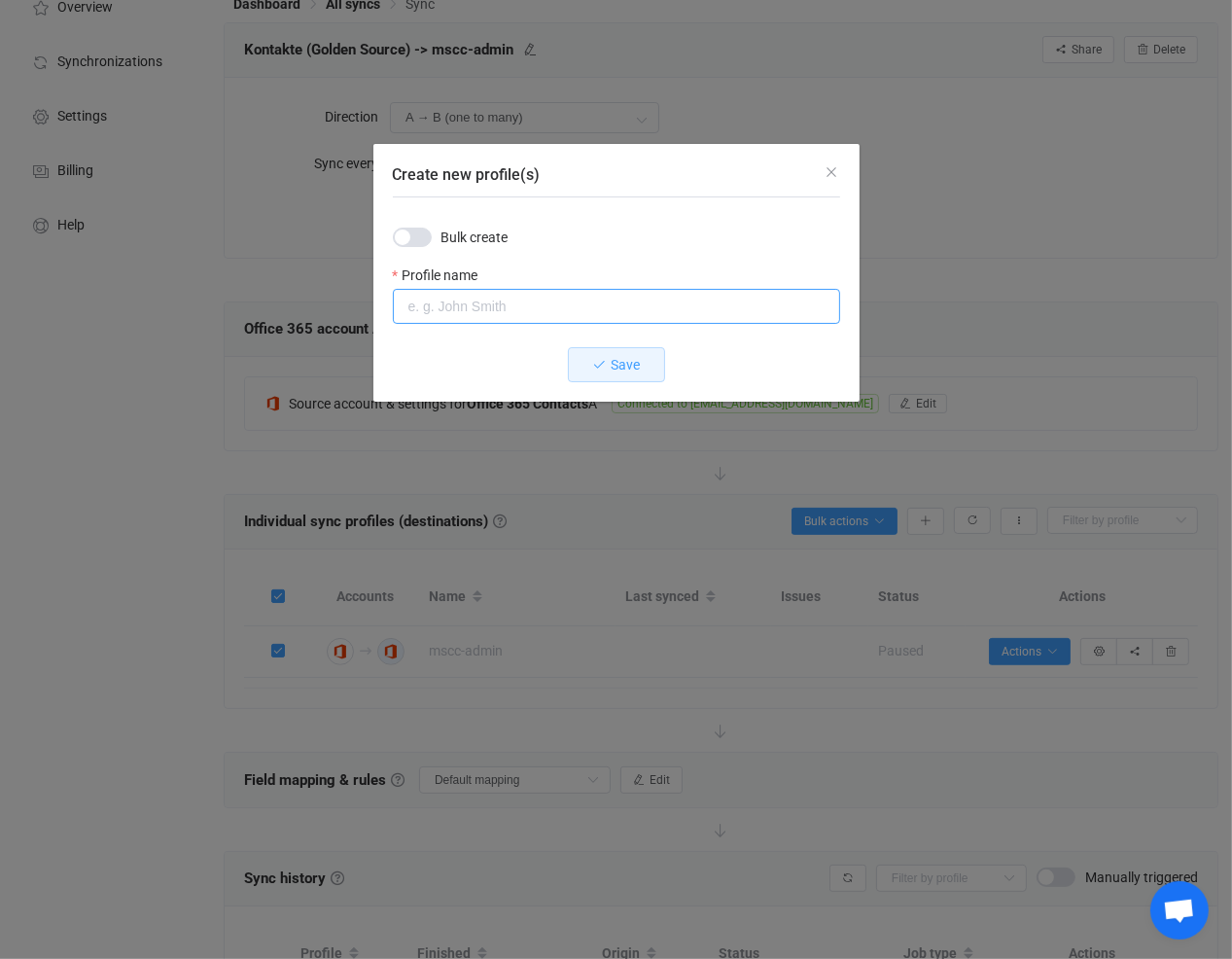 click at bounding box center (616, 306) 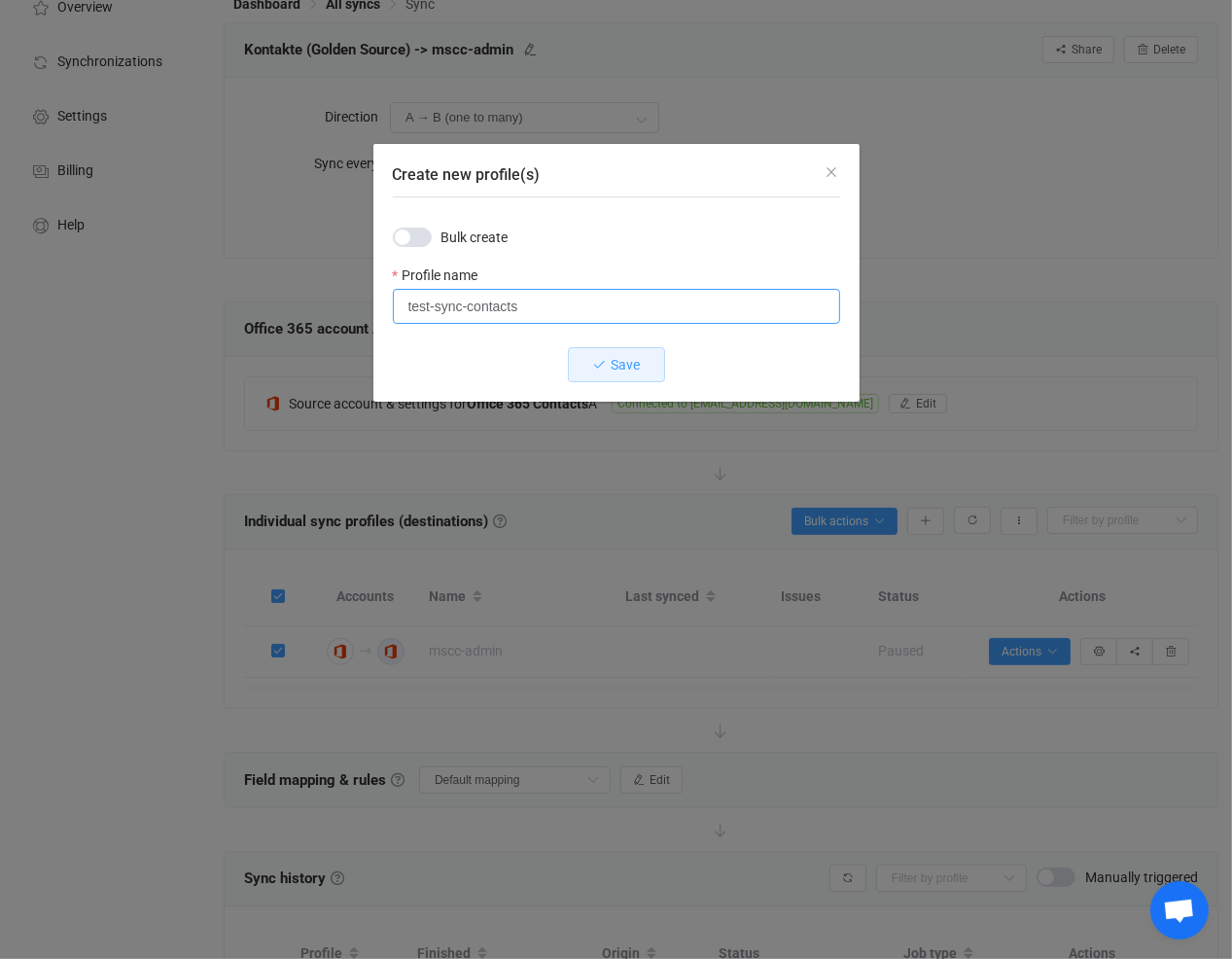 type on "test-sync-contacts" 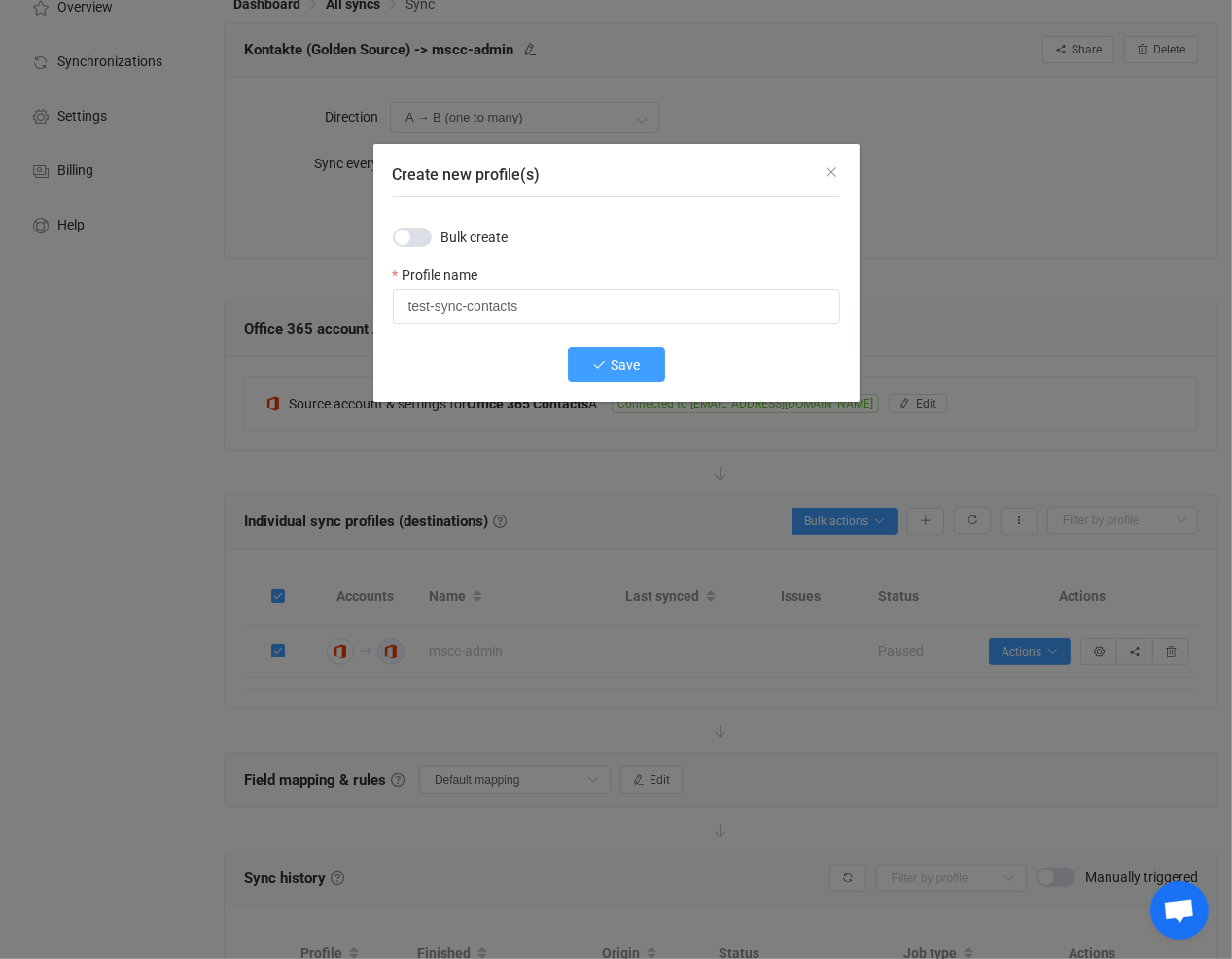 click on "Save" at bounding box center (625, 365) 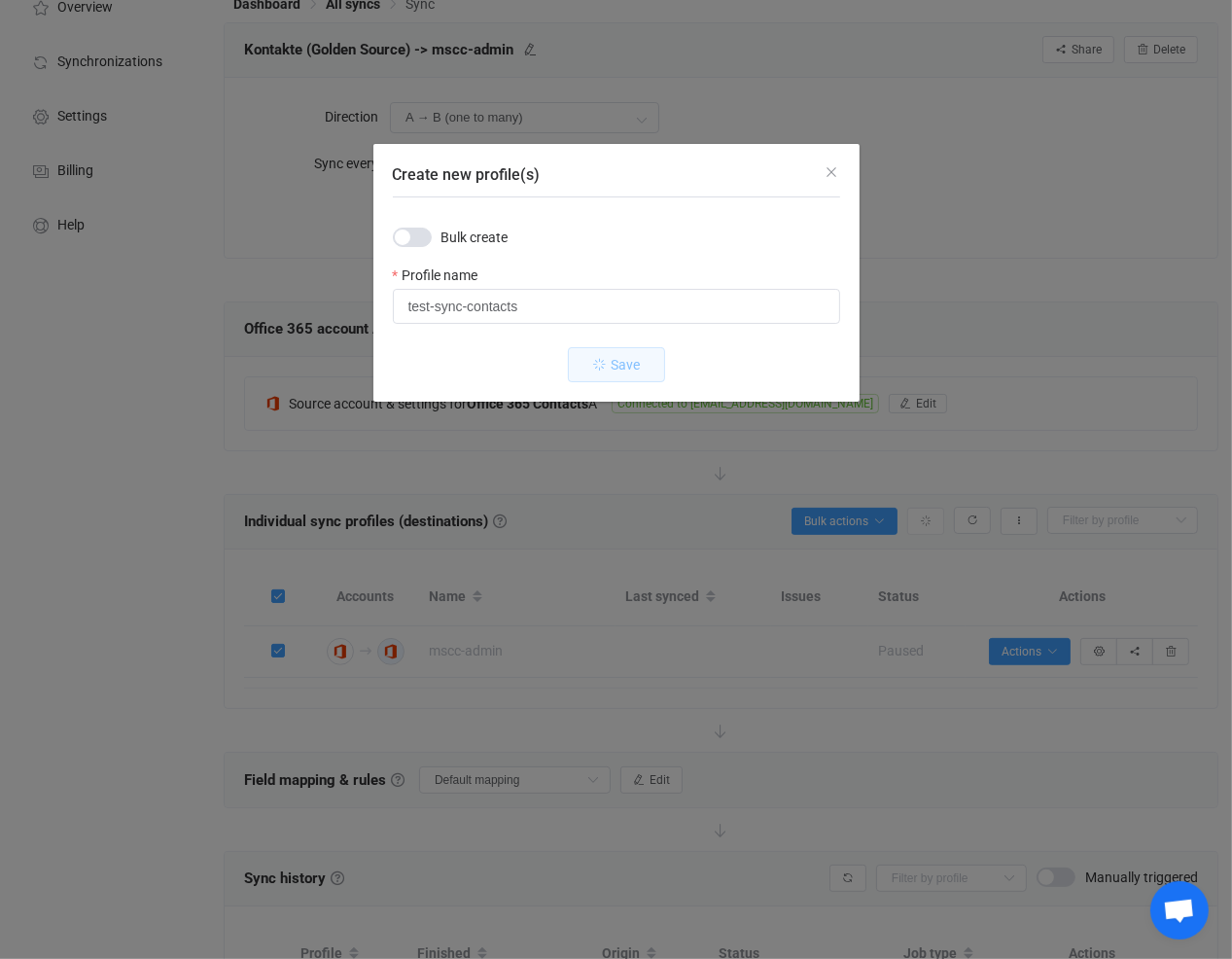 type 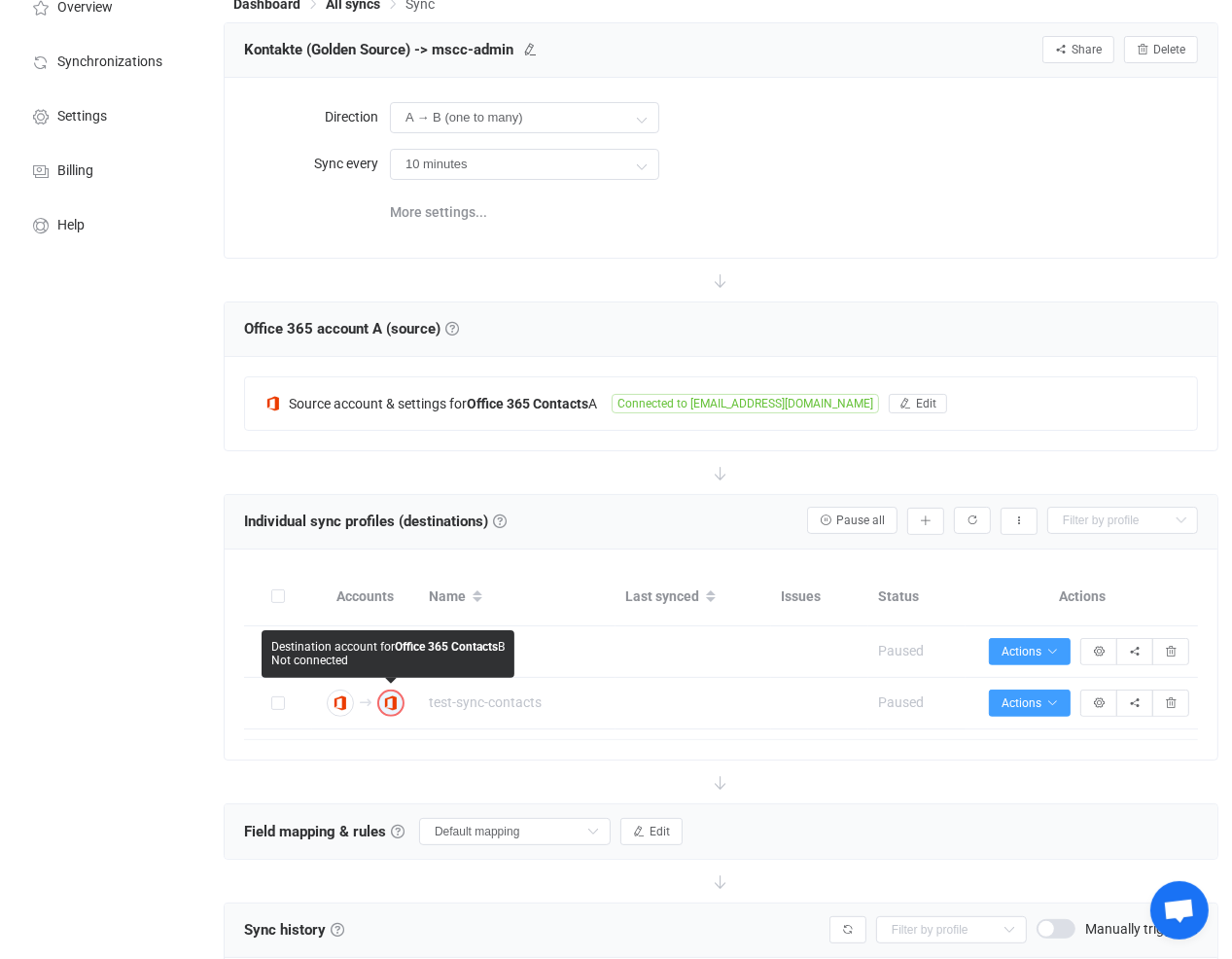 click at bounding box center [391, 703] 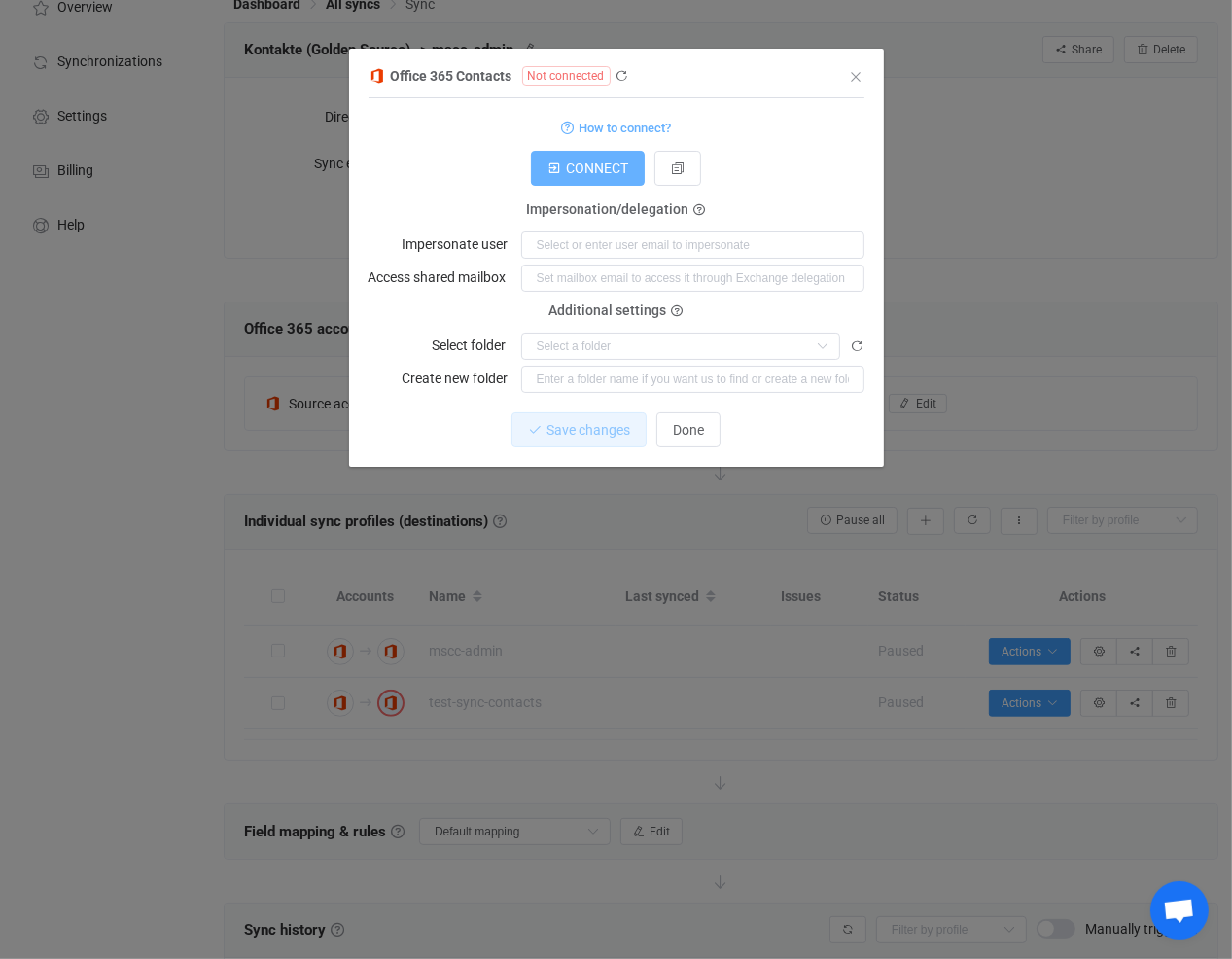 click on "CONNECT" at bounding box center [597, 168] 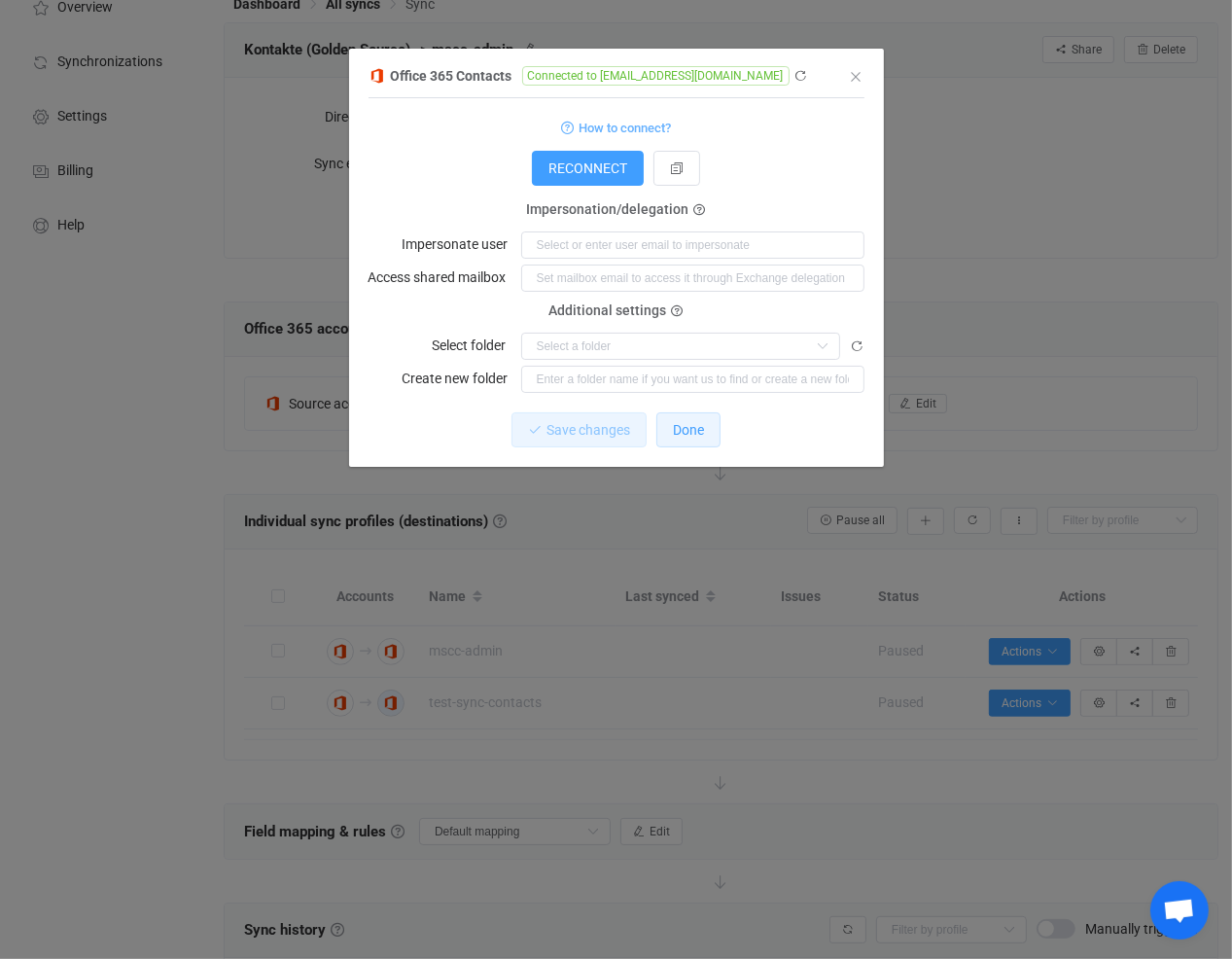 click on "Done" at bounding box center [688, 430] 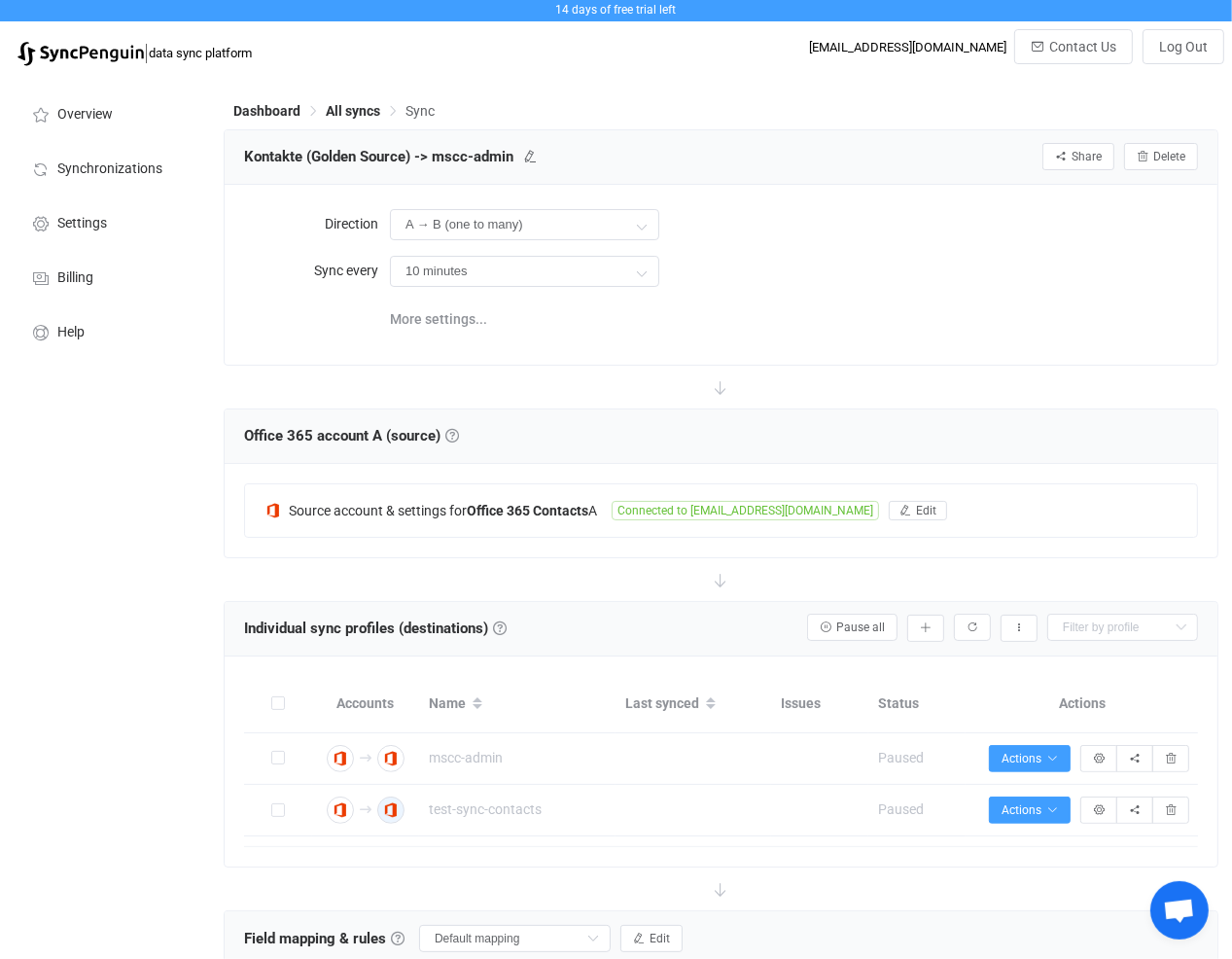 scroll, scrollTop: 0, scrollLeft: 0, axis: both 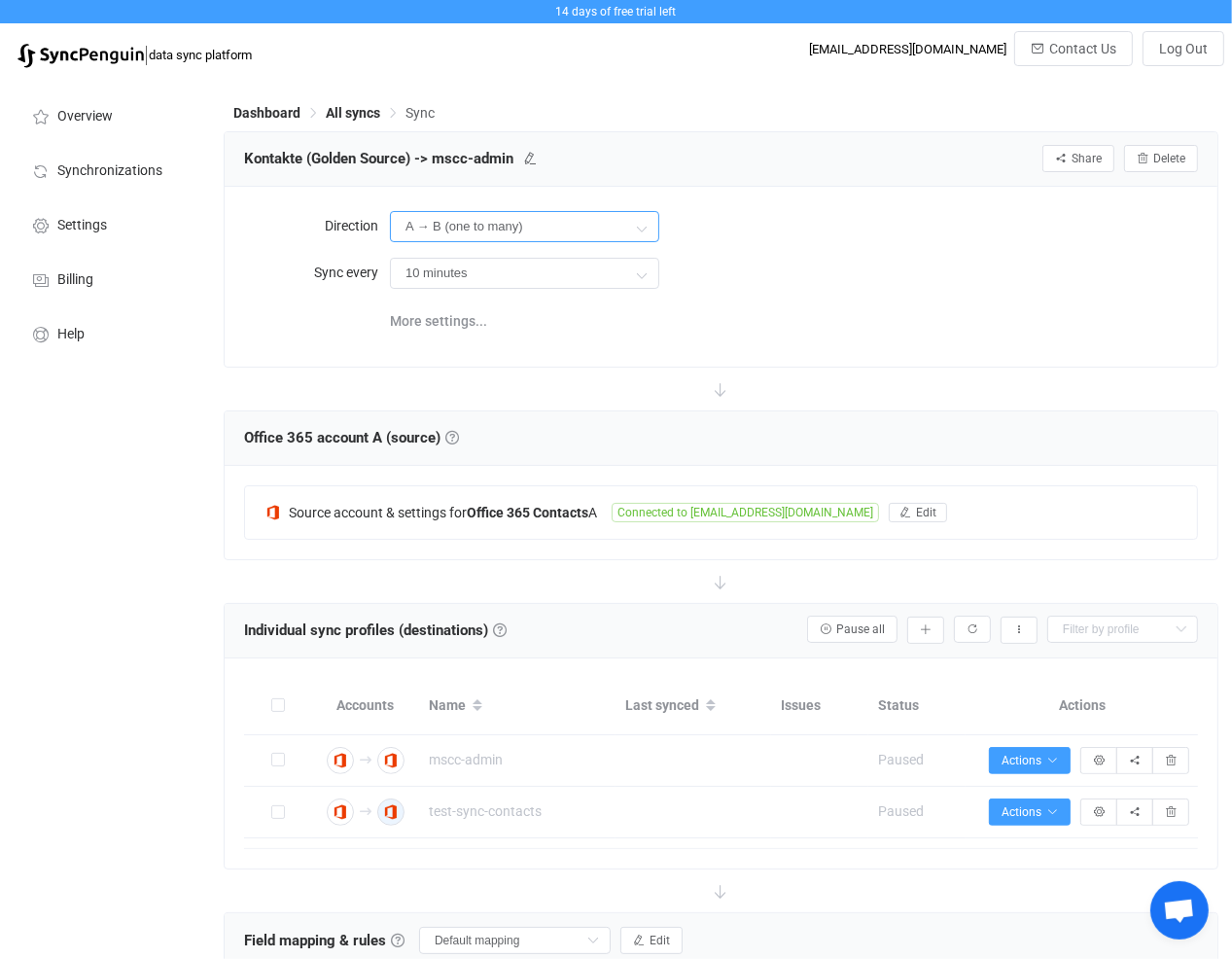 click on "A → B (one to many)" at bounding box center [524, 227] 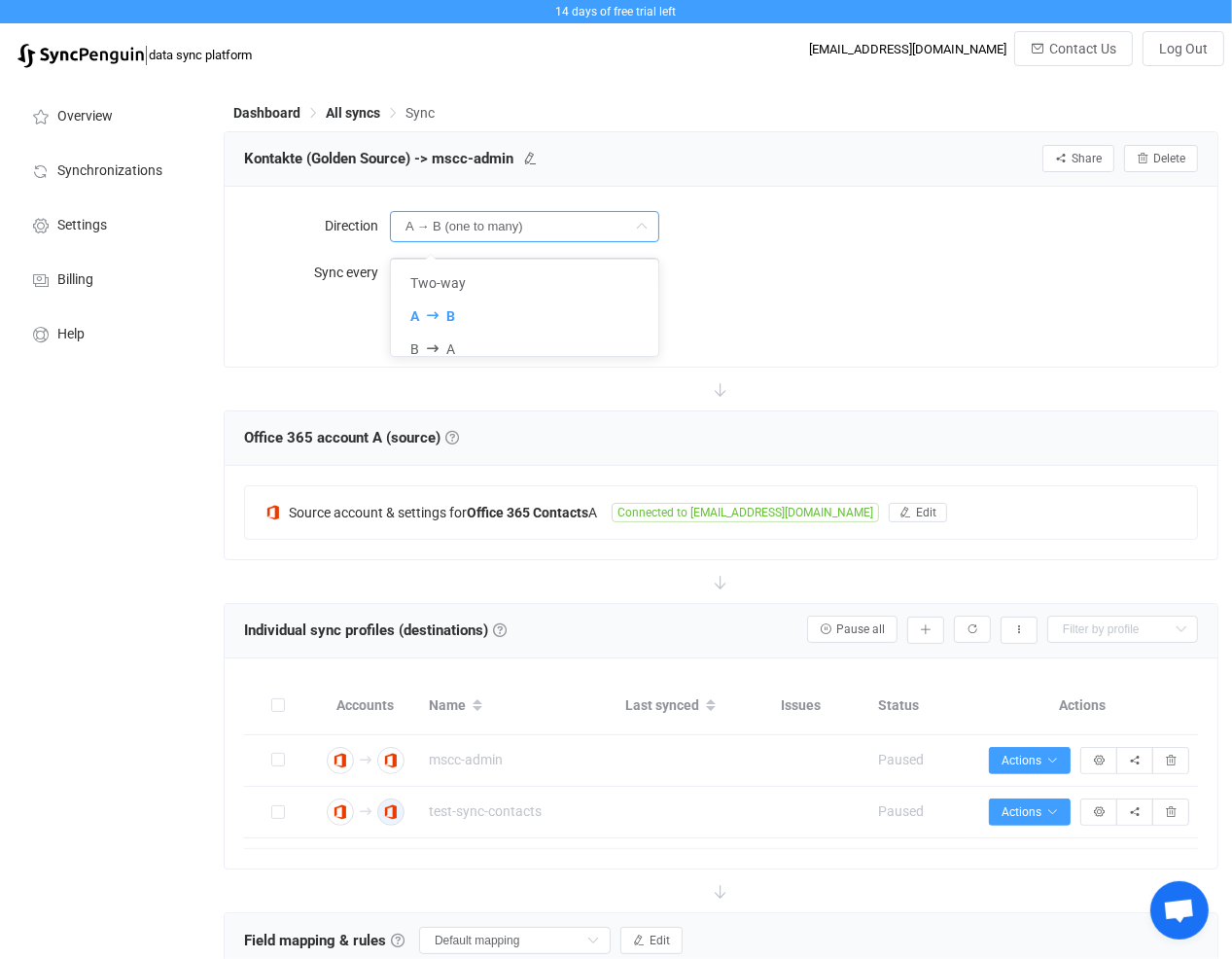 click on "More settings..." at bounding box center [793, 319] 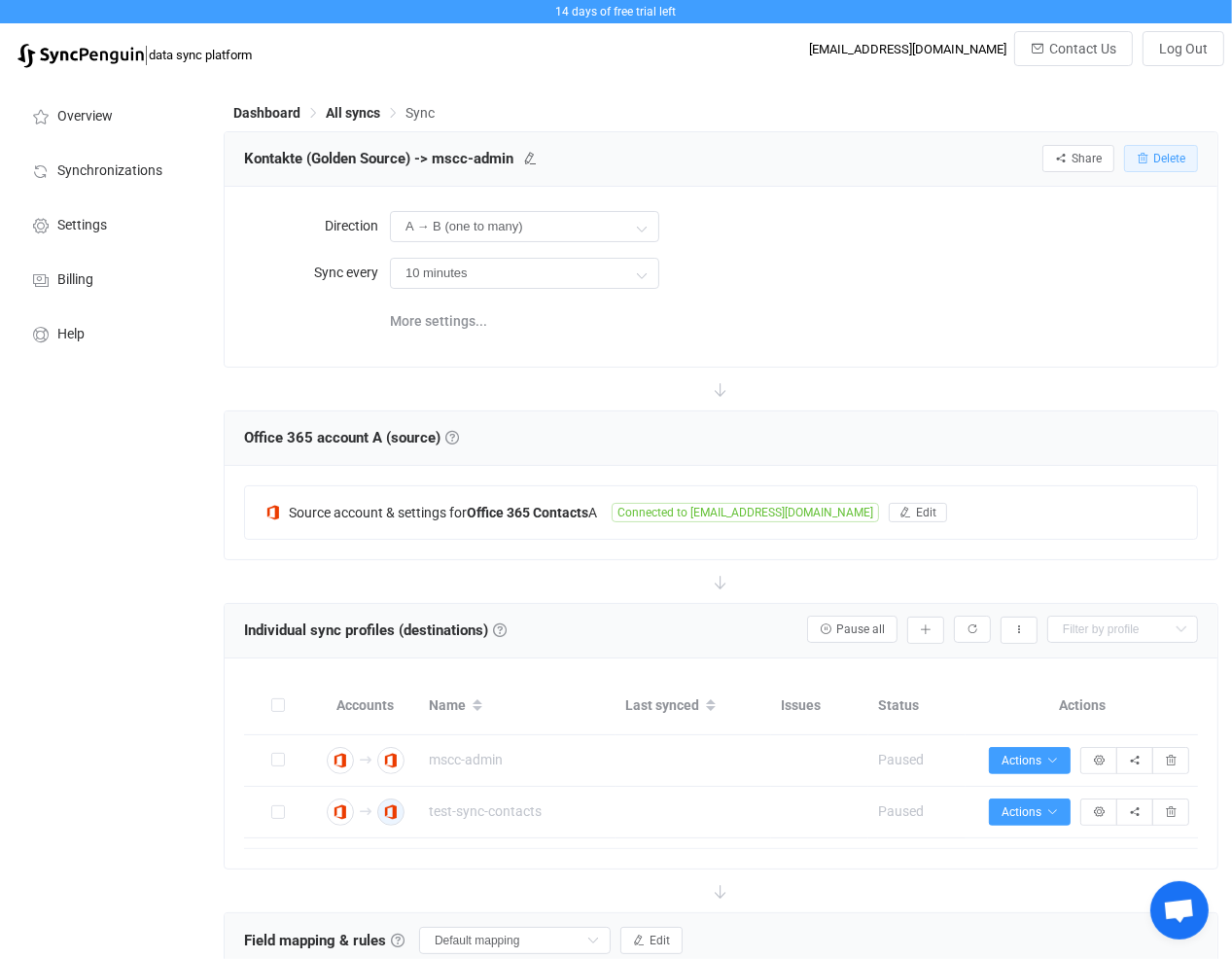 click on "Delete" at bounding box center [1161, 159] 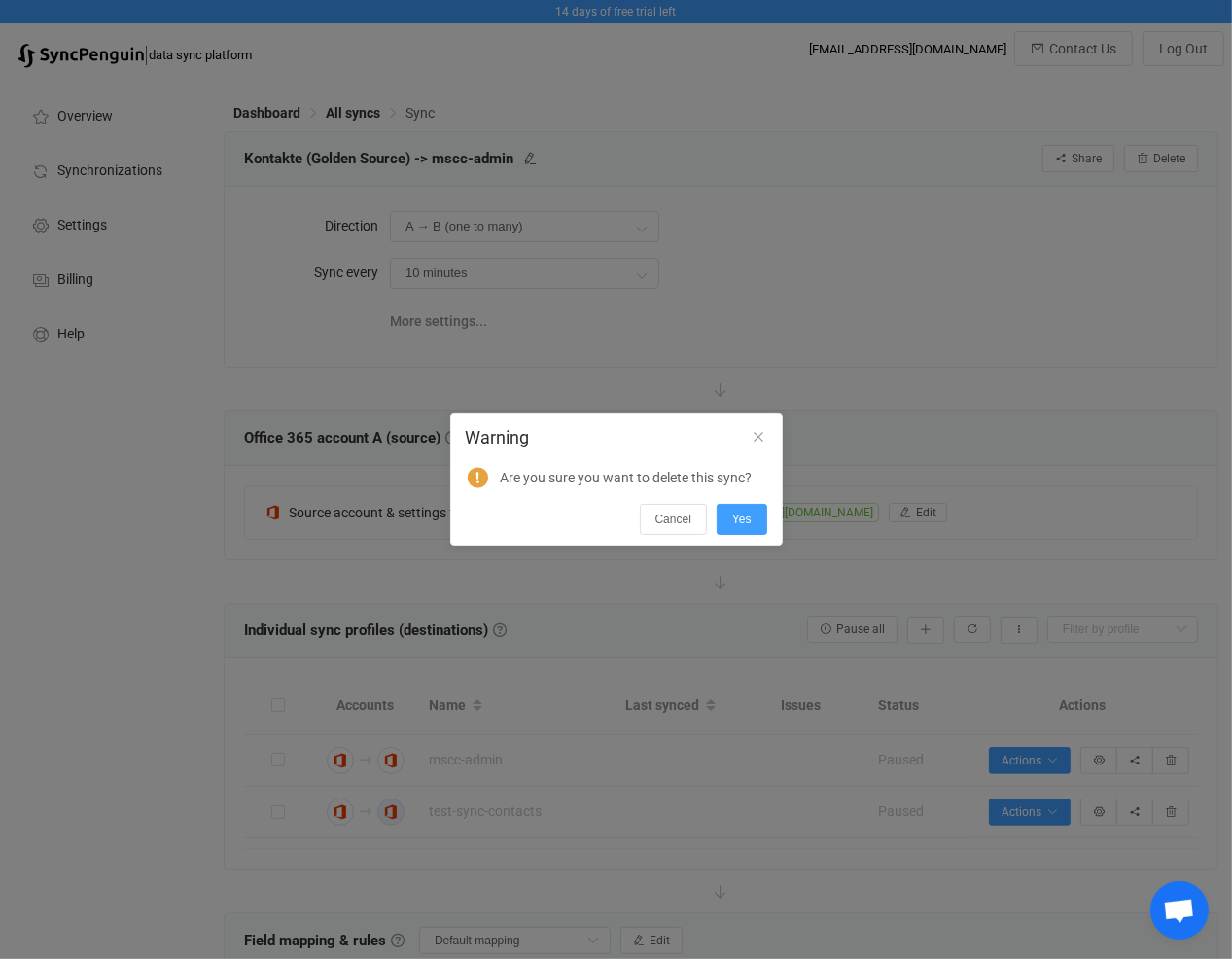 click on "Yes" at bounding box center [742, 519] 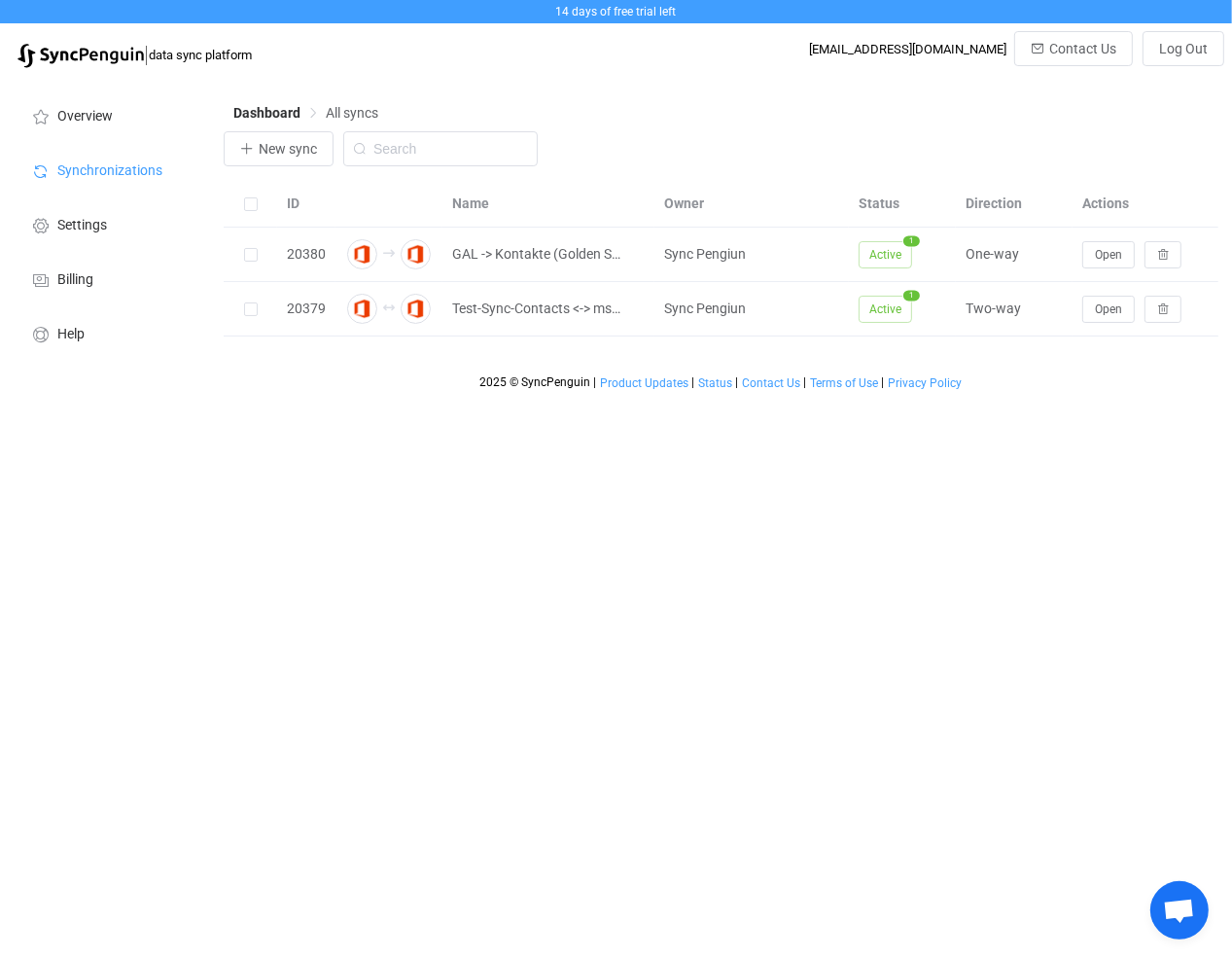 click on "14 days of free trial left  |   data sync platform syncpengiun@e-b-ing.de Contact Us Log Out Overview Synchronizations Settings Billing Help Dashboard All syncs New sync ID Name Owner Status Direction Actions 20380 GAL -> Kontakte (Golden Source) Sync Pengiun Active
1
One-way Open 20379 Test-Sync-Contacts <-> mscc-admin Sync Pengiun Active
1
Two-way Open 2025 © SyncPenguin | Product Updates | Status | Contact Us | Terms of Use | Privacy Policy Ask SyncPenguin support Support is away Chat with SyncPenguin Warning Are you sure you want to delete this sync?
Cancel
Yes" at bounding box center (616, 199) 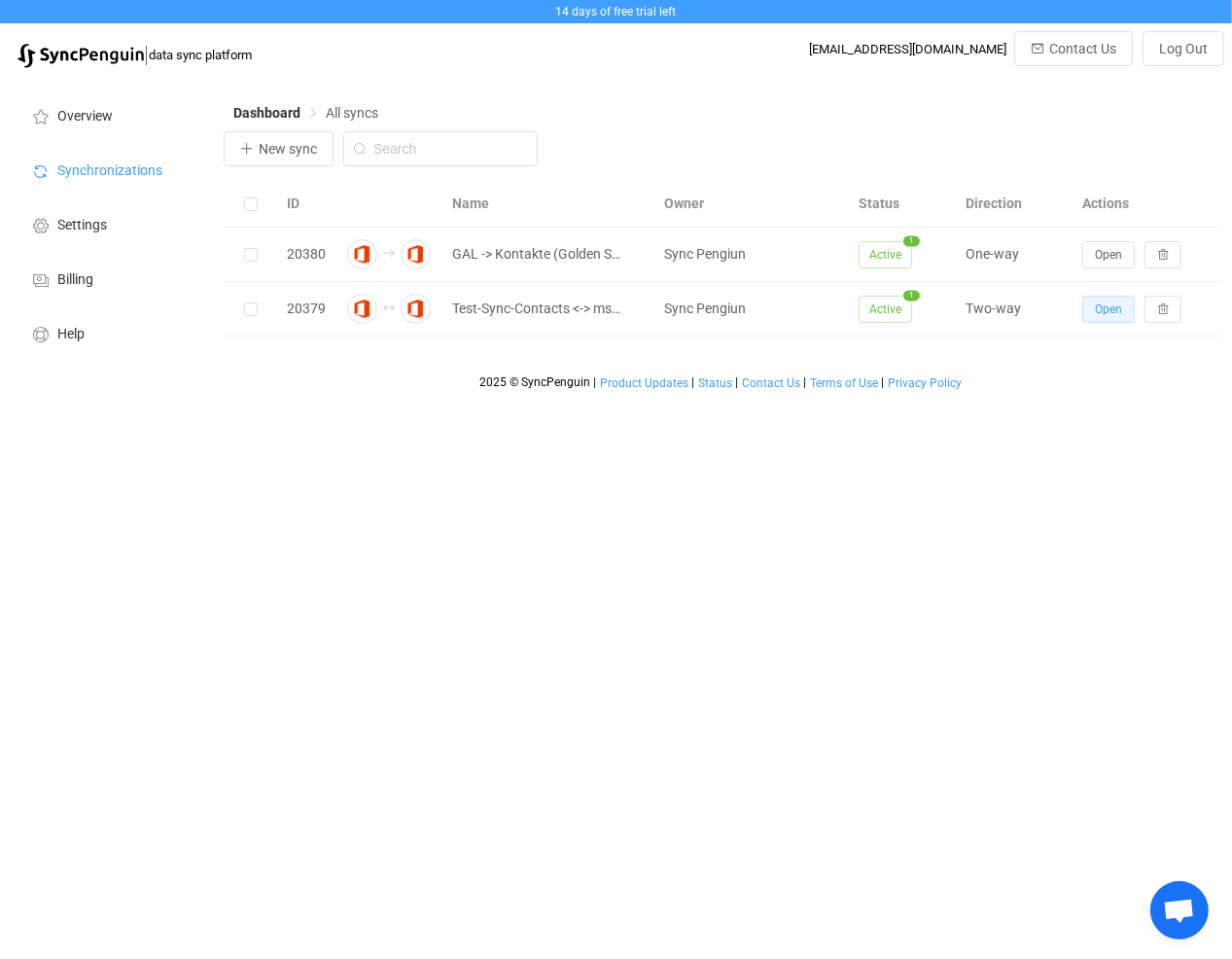 click on "Open" at bounding box center [1109, 309] 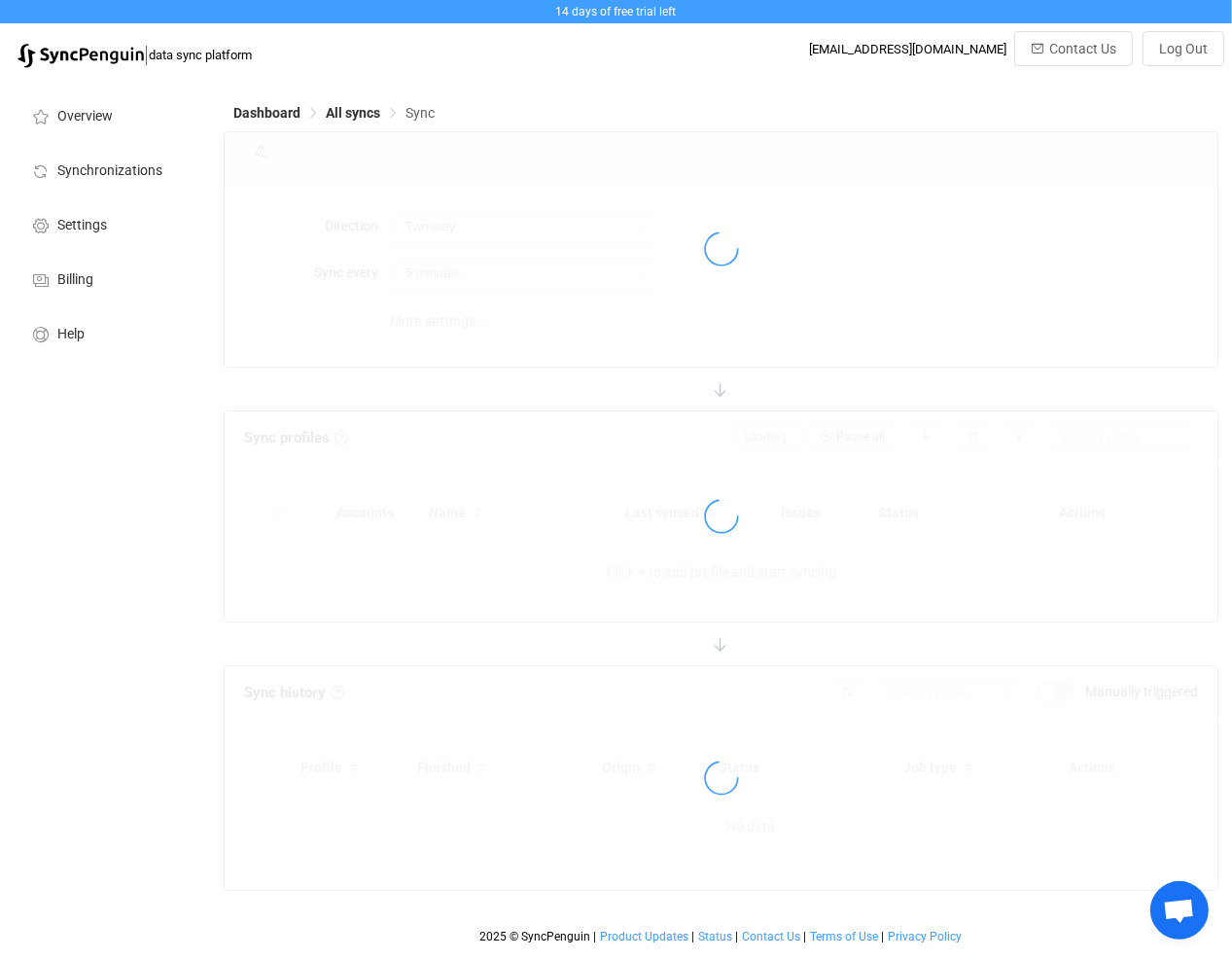 type on "10 minutes" 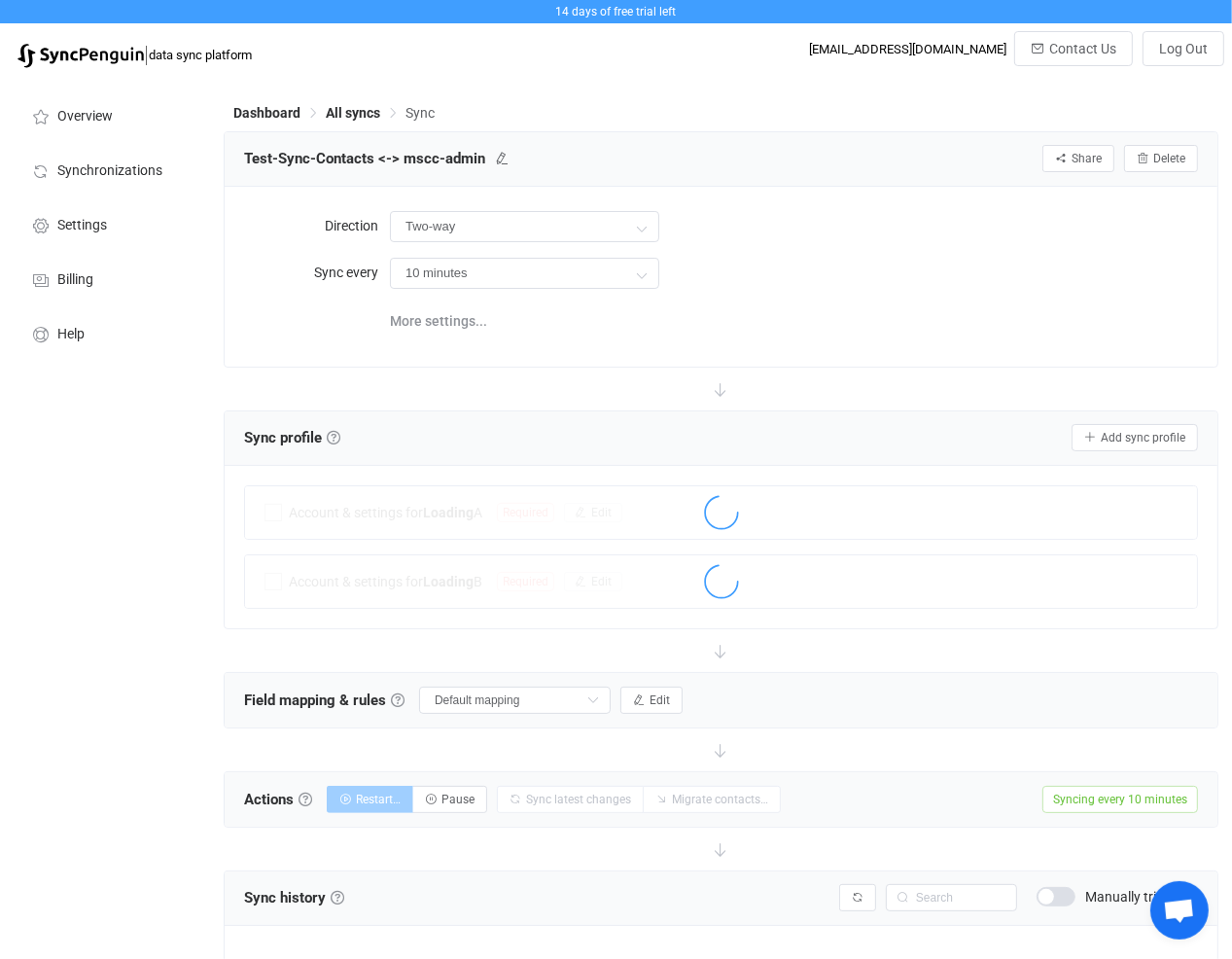 click at bounding box center (502, 159) 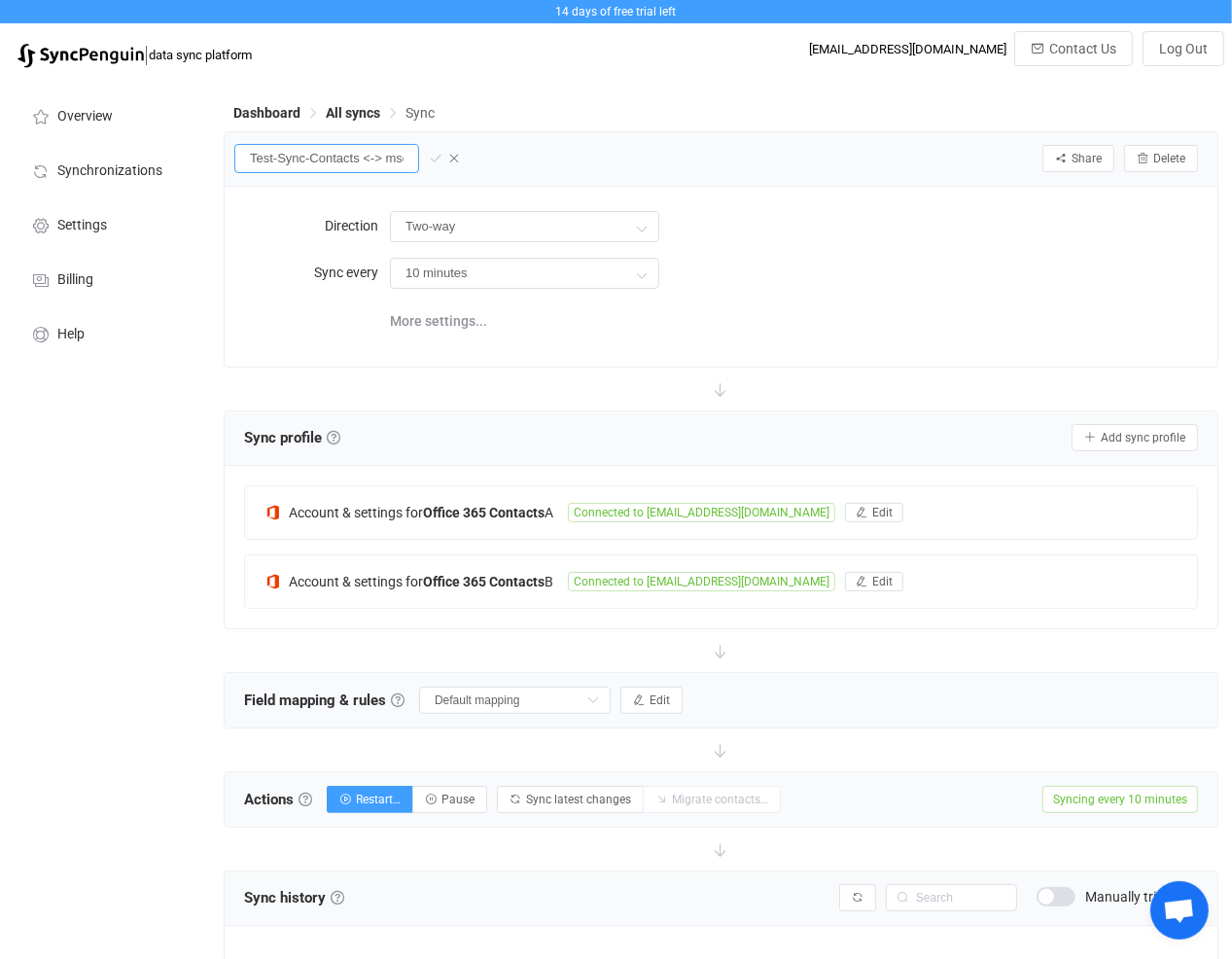 drag, startPoint x: 360, startPoint y: 160, endPoint x: 178, endPoint y: 164, distance: 182.04395 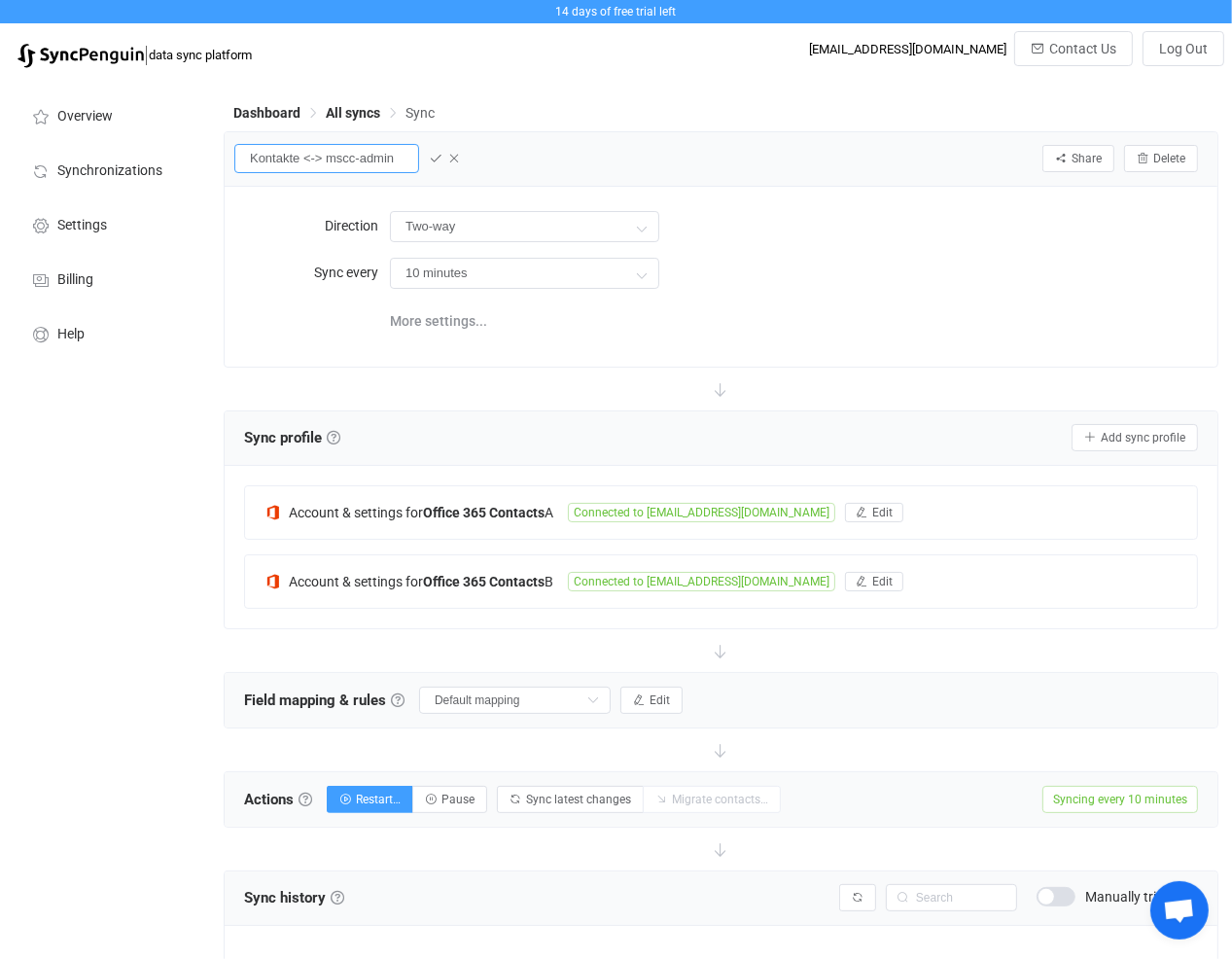 type on "Kontakte <-> mscc-admin" 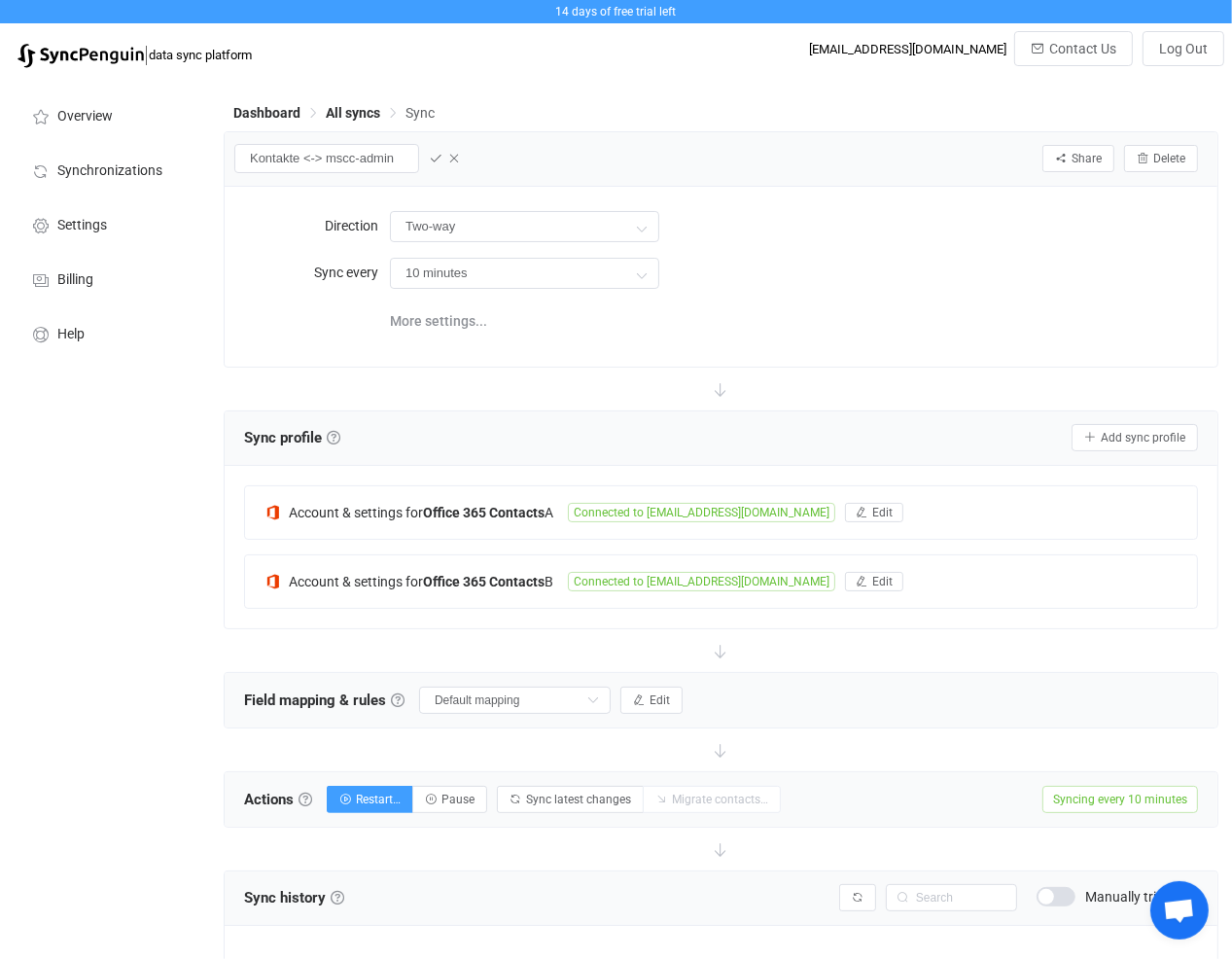 click on "10 minutes 10 minutes 15 minutes 30 minutes 1 hour 2 hours 4 hours 8 hours 12 hours 24 hours" at bounding box center (793, 272) 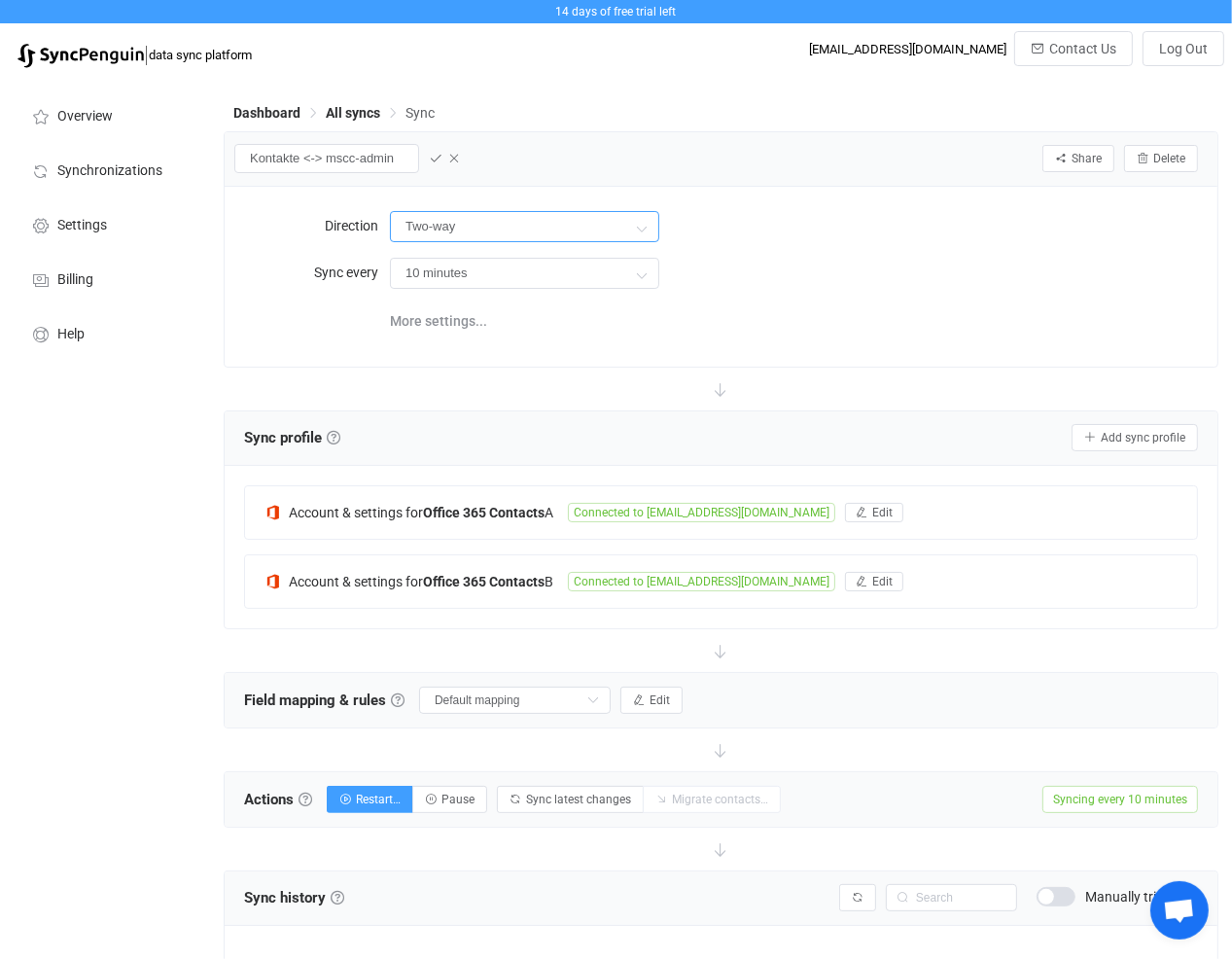 click on "Two-way" at bounding box center (524, 227) 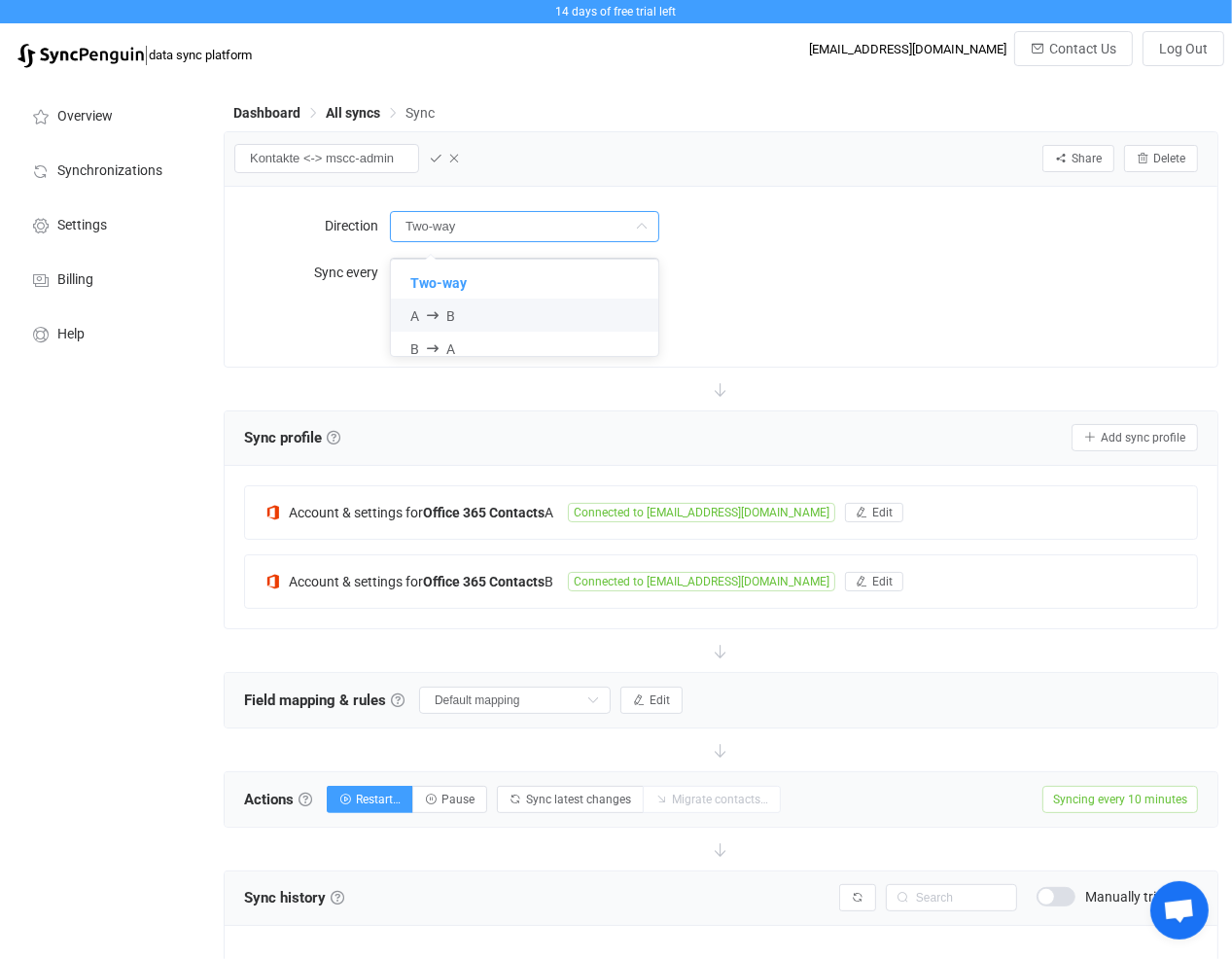 click on "A B" at bounding box center [532, 315] 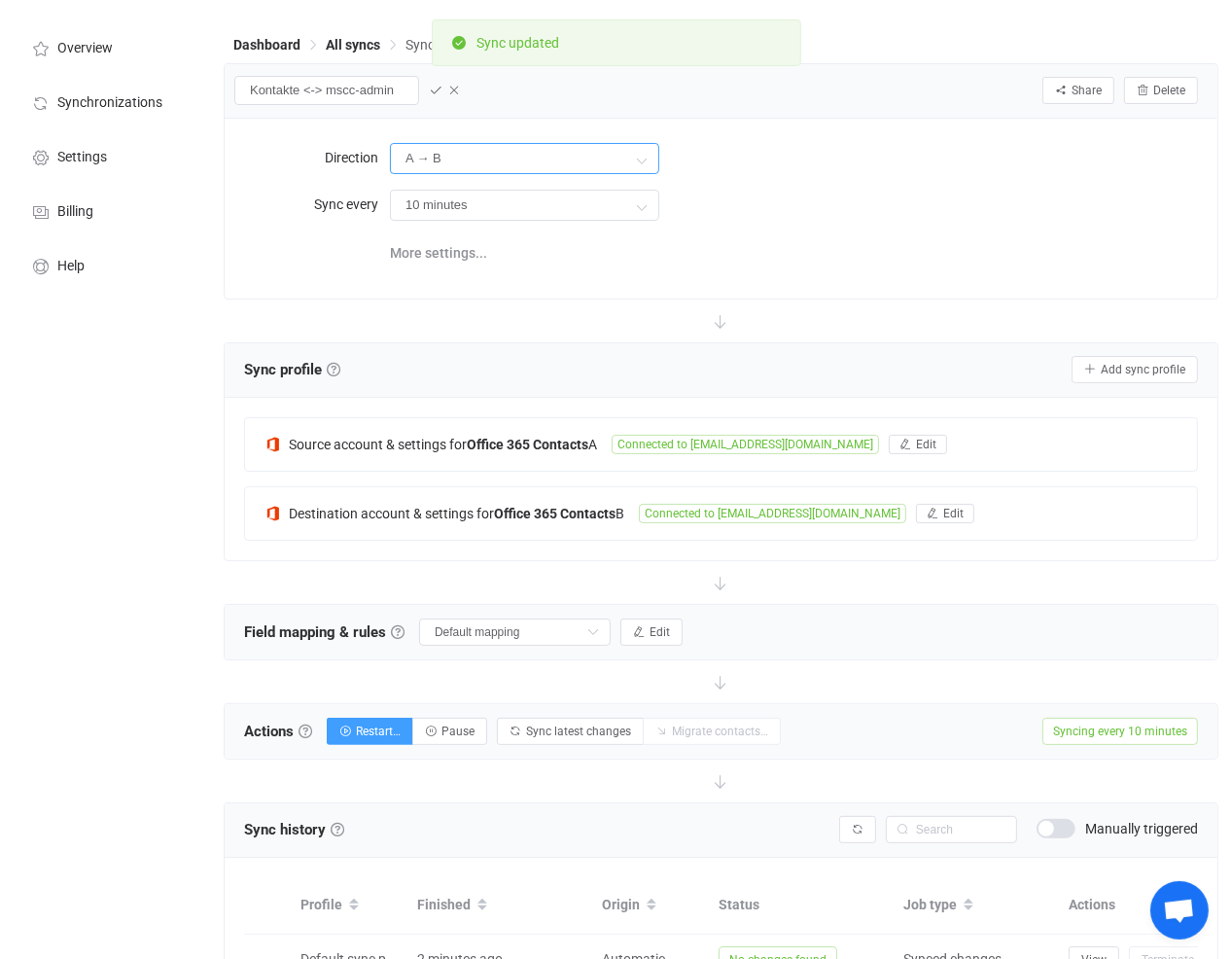 scroll, scrollTop: 97, scrollLeft: 0, axis: vertical 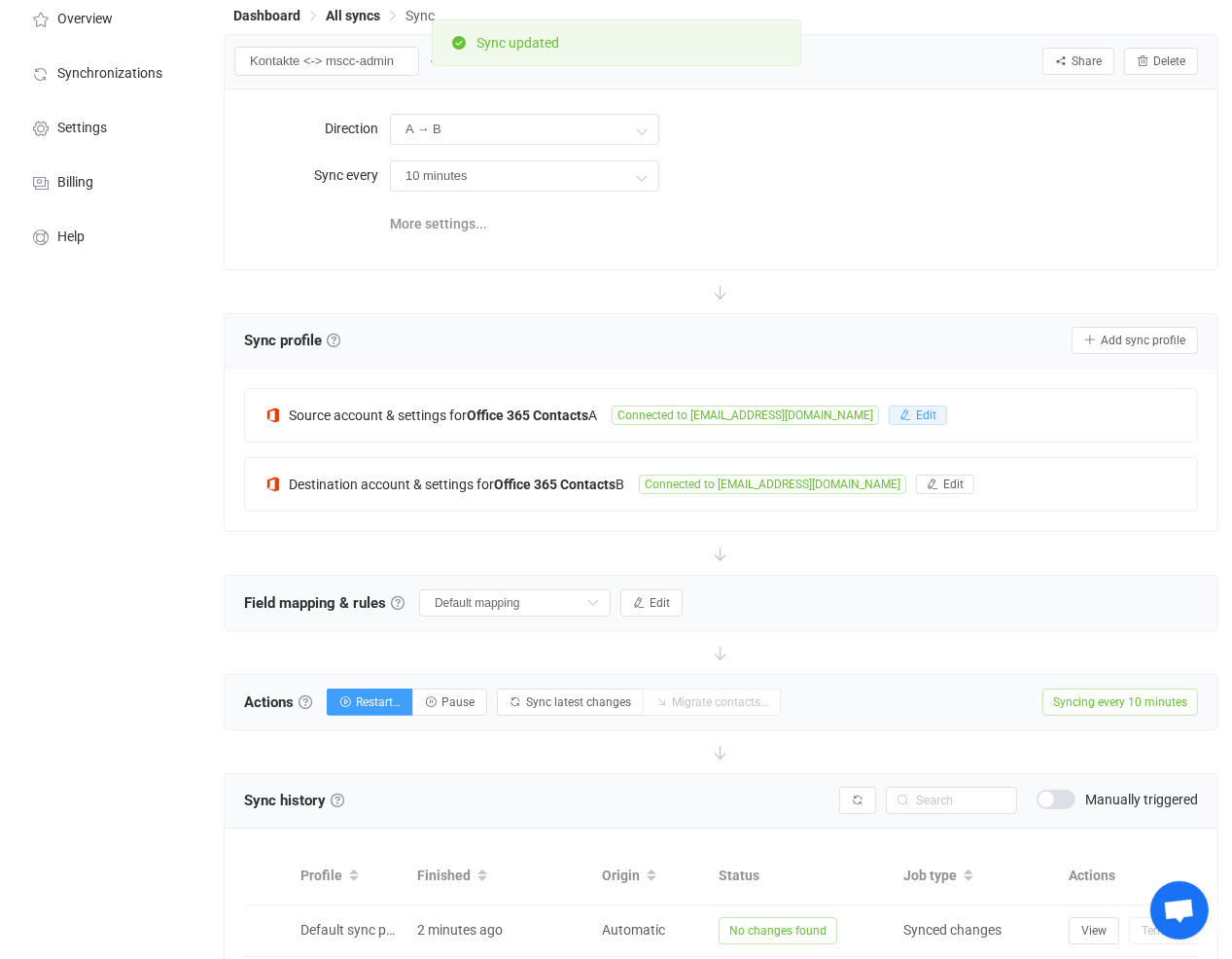 click at bounding box center [905, 415] 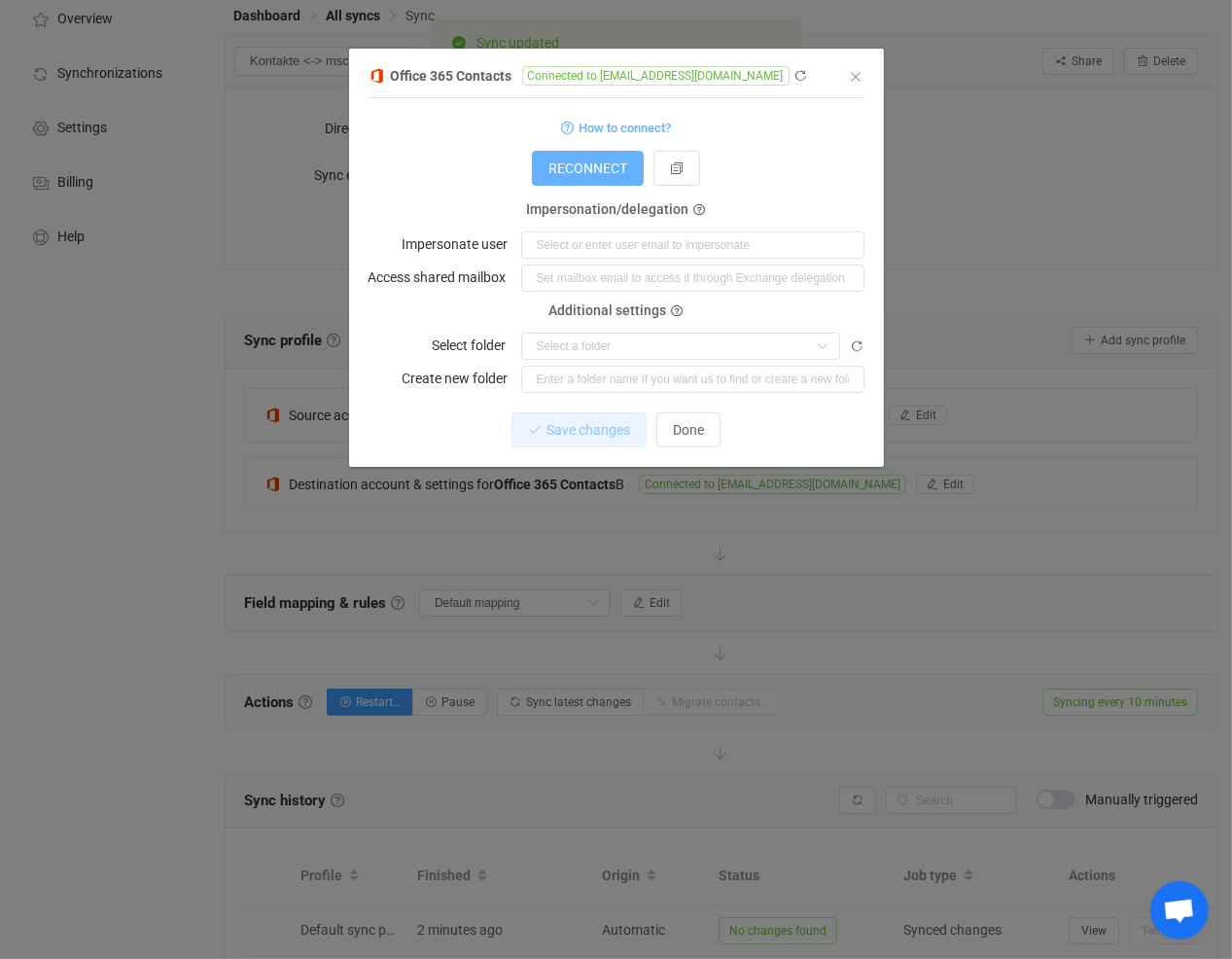 click on "RECONNECT" at bounding box center (587, 168) 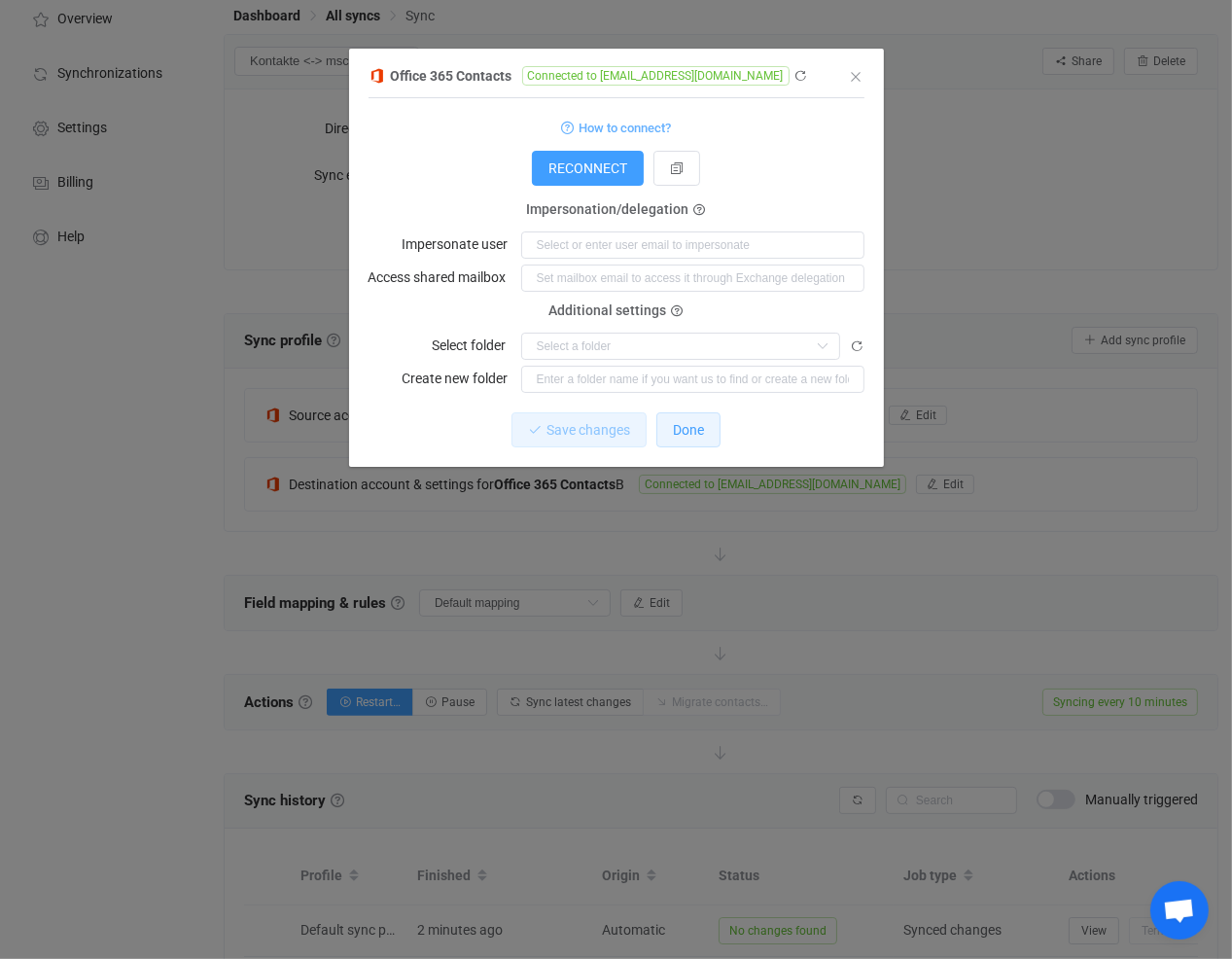 click on "Done" at bounding box center [688, 430] 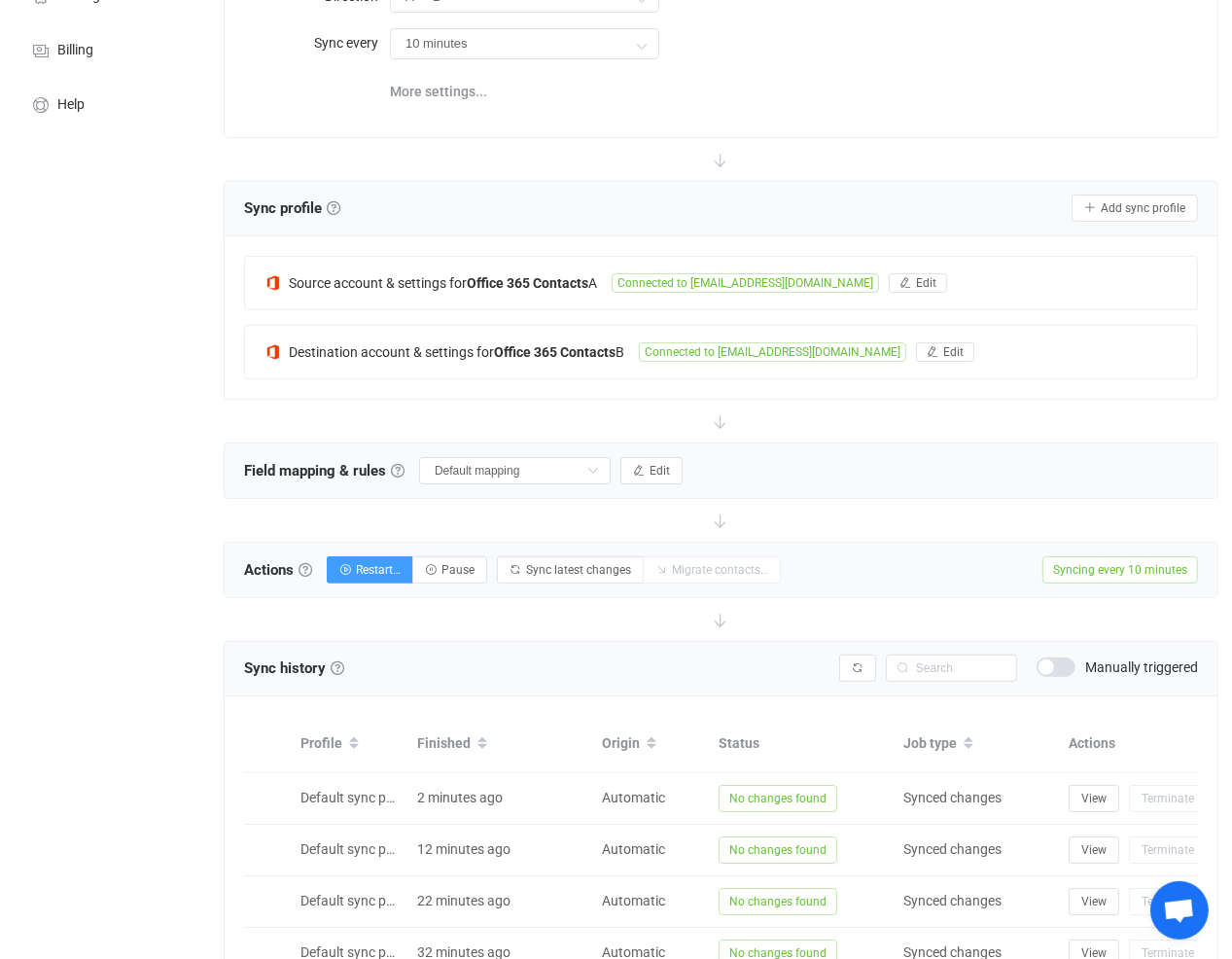 scroll, scrollTop: 0, scrollLeft: 0, axis: both 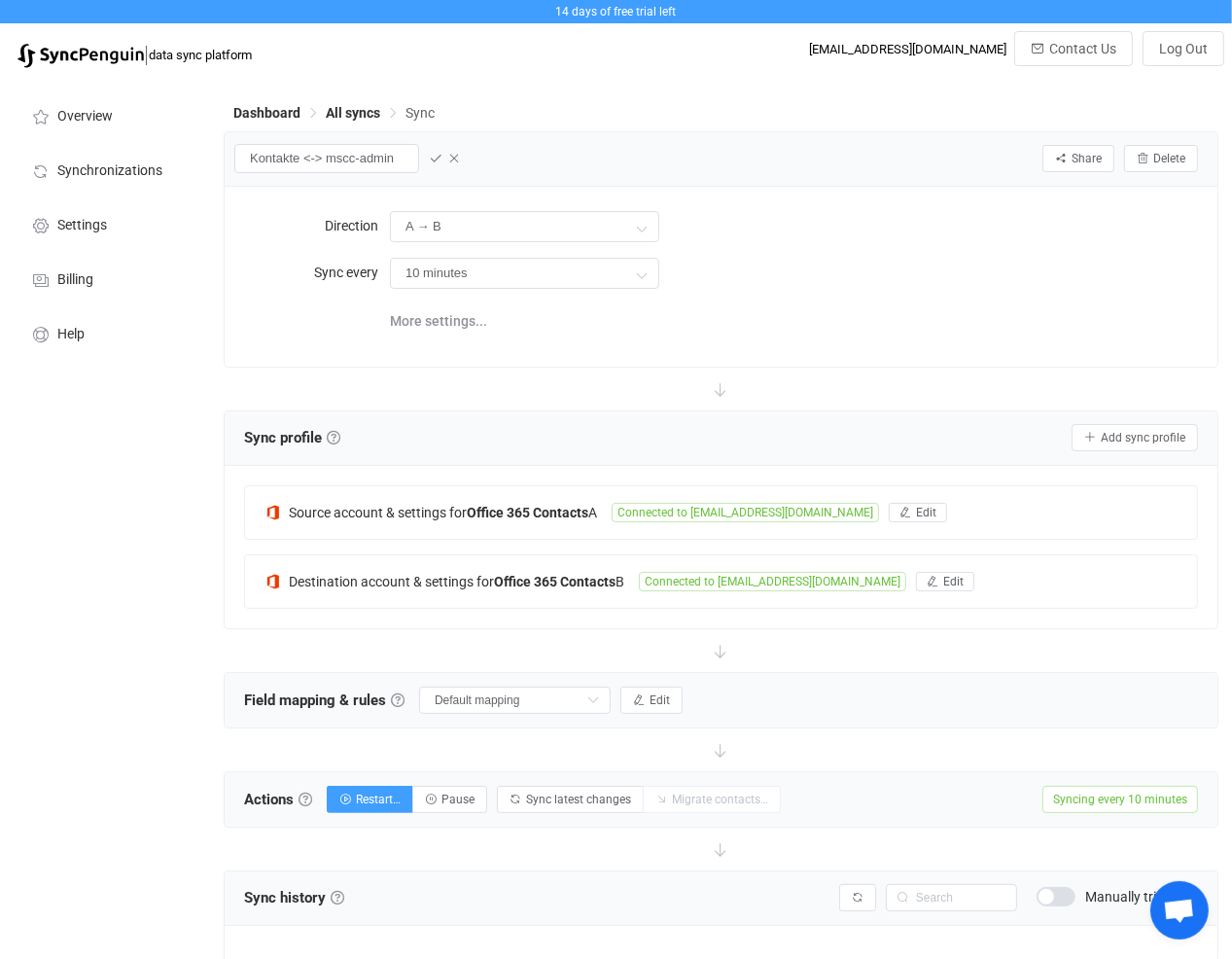 click at bounding box center (436, 159) 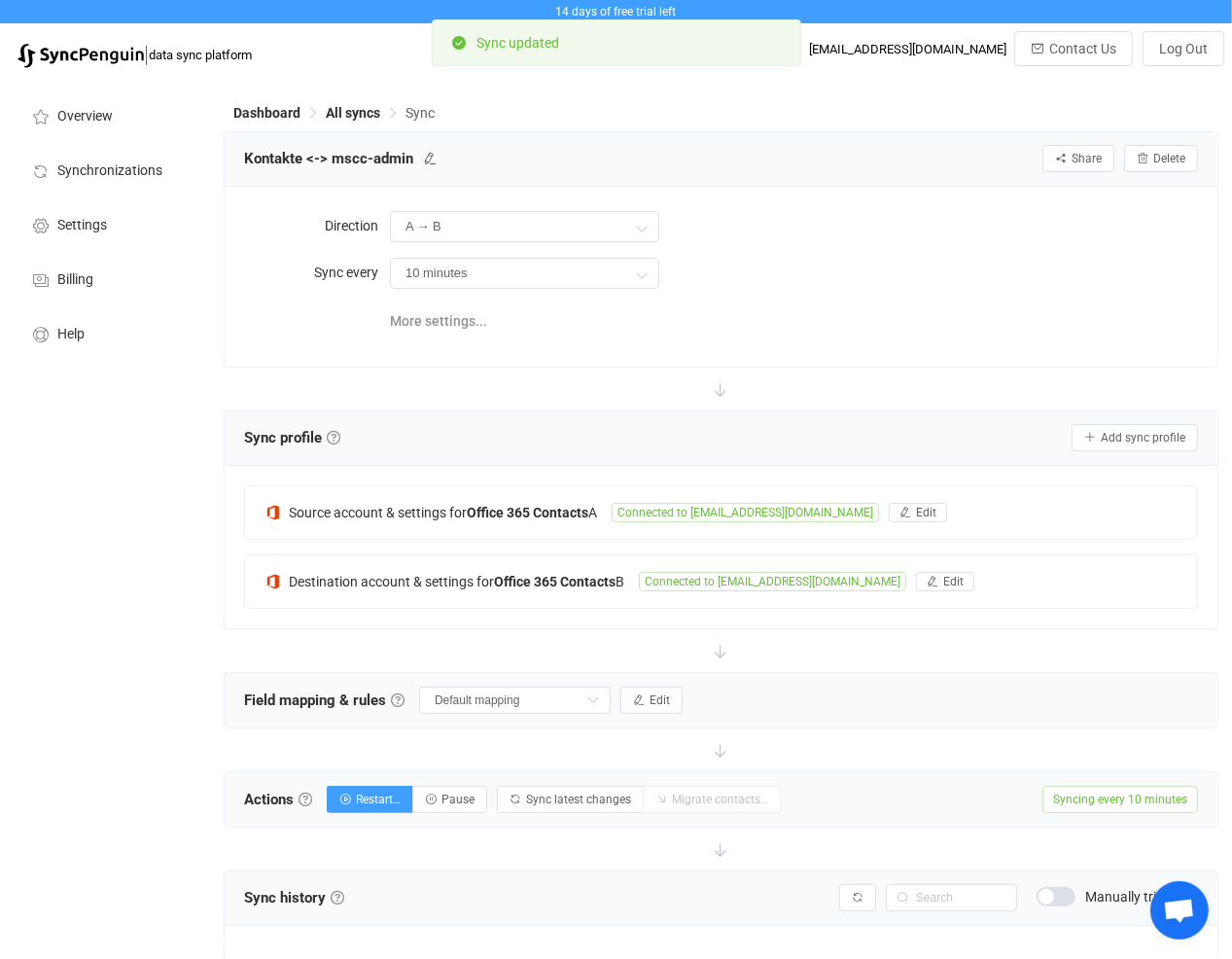 click on "All syncs" at bounding box center [353, 113] 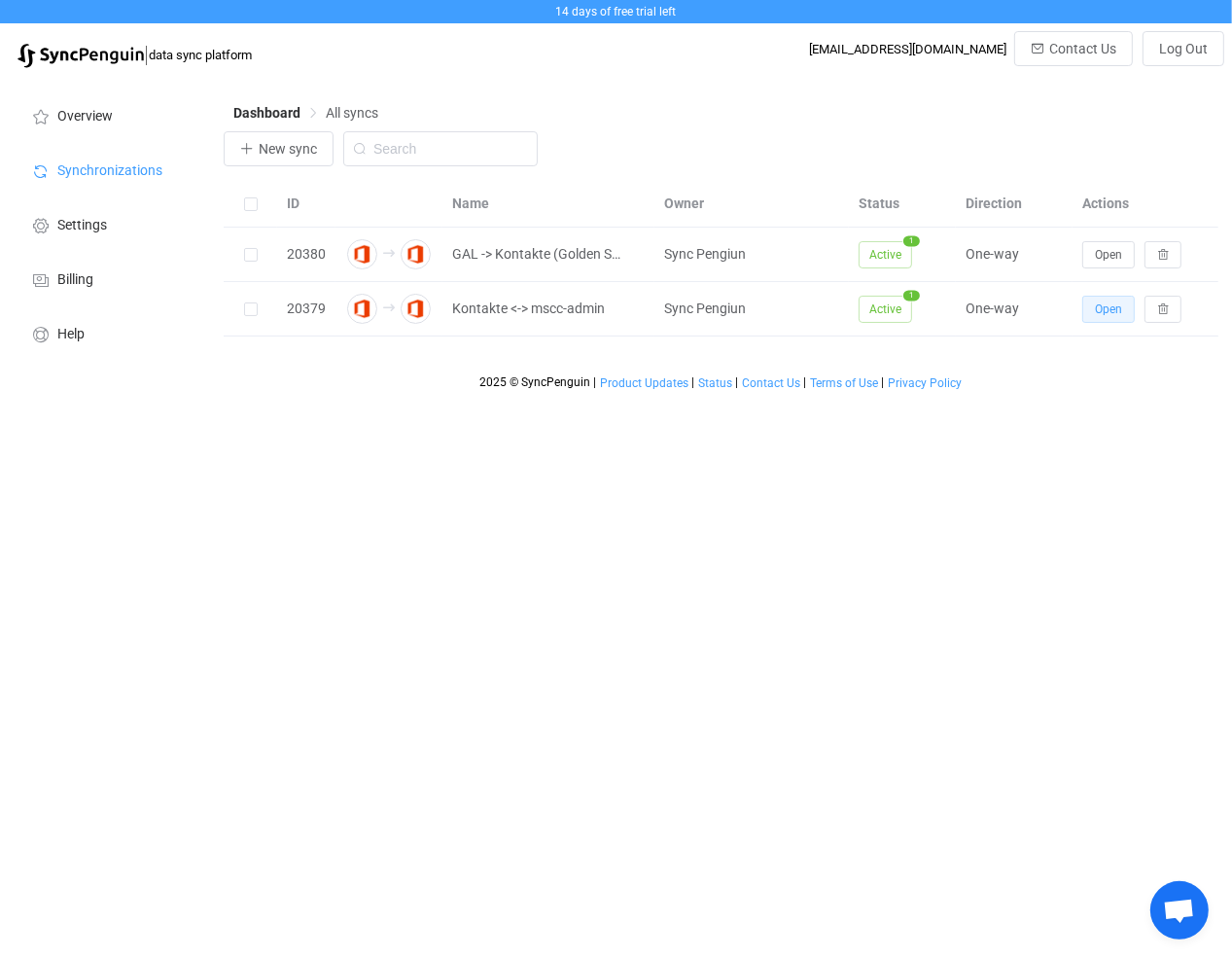 click on "Open" at bounding box center [1109, 309] 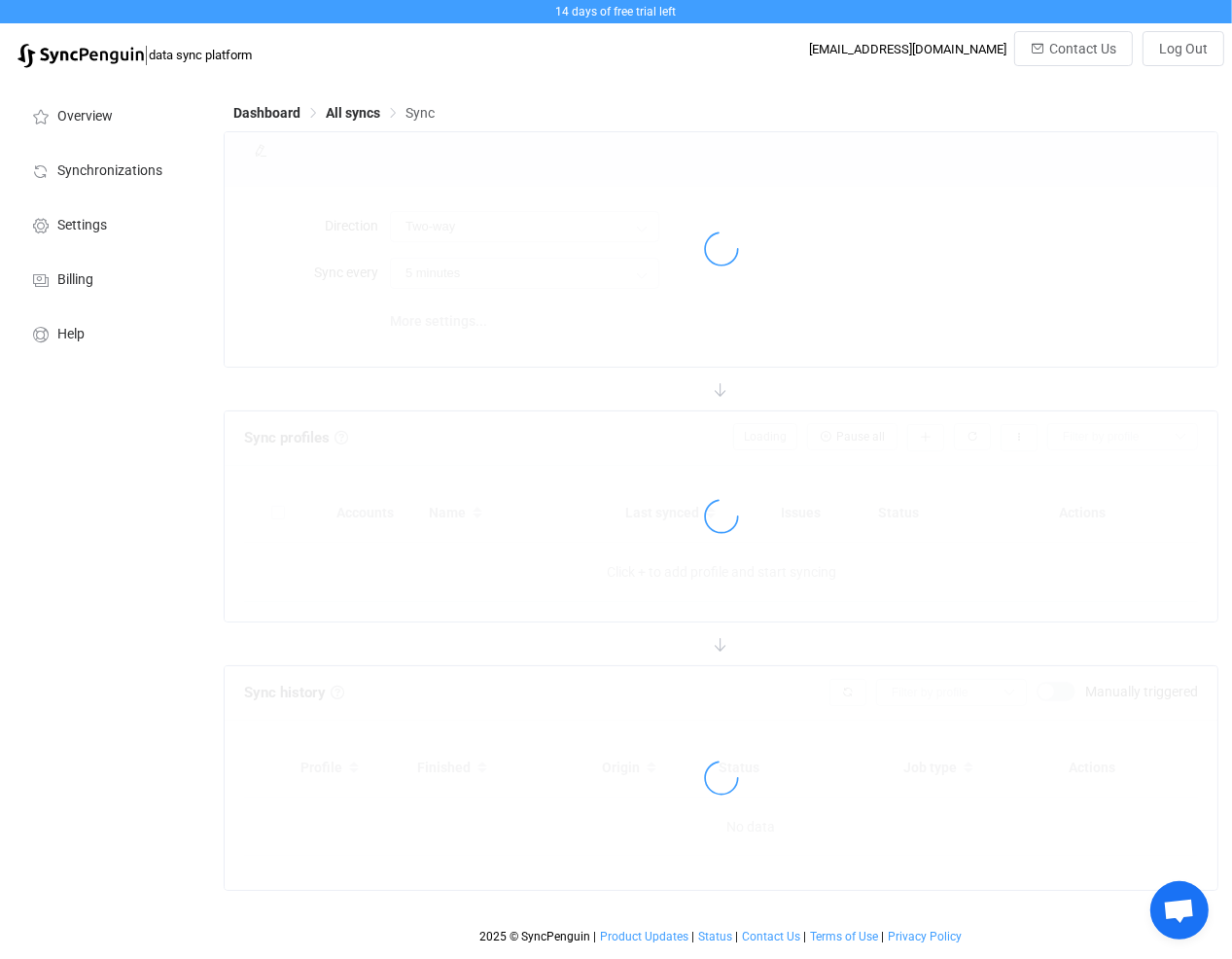 type on "A → B" 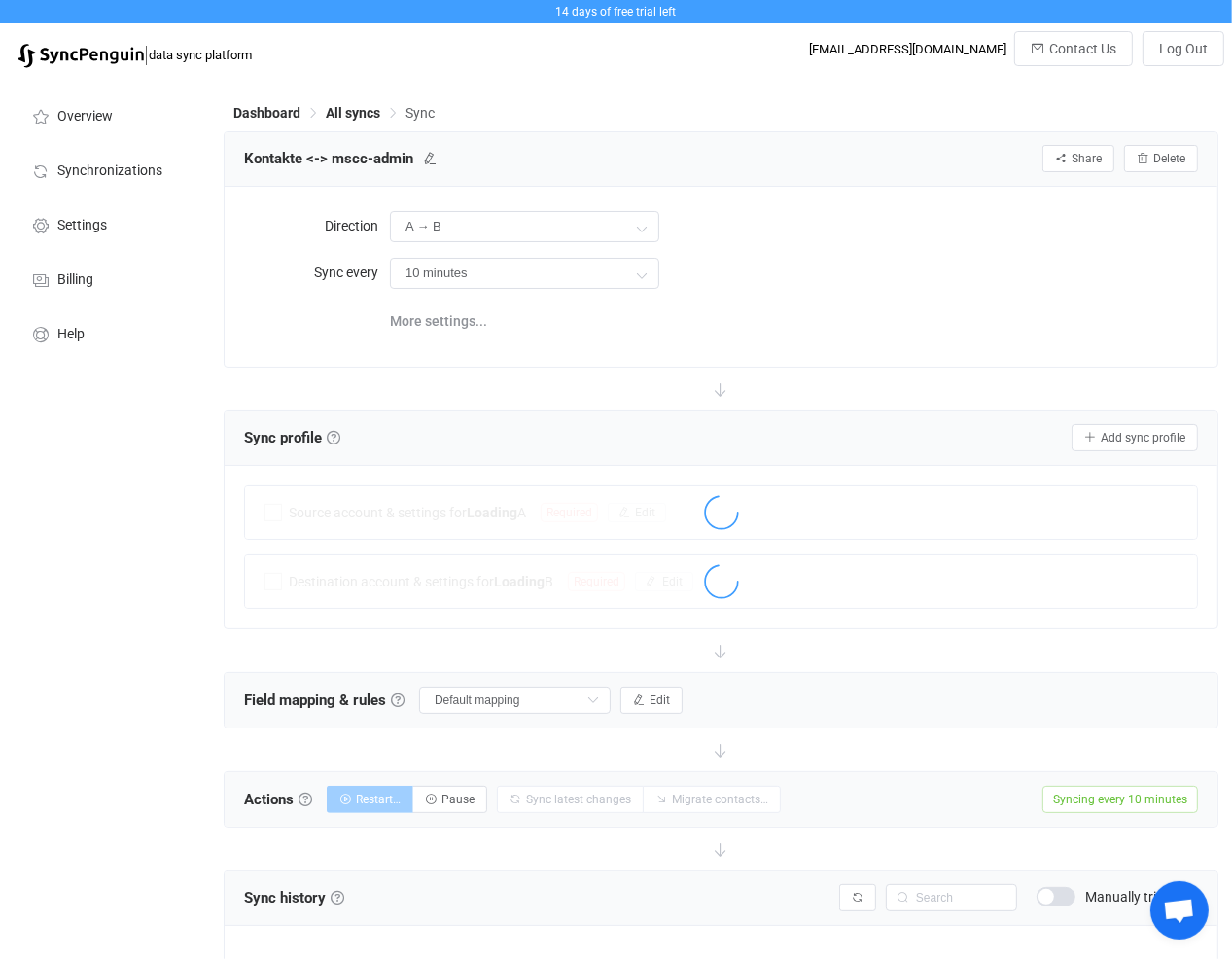 click at bounding box center (430, 159) 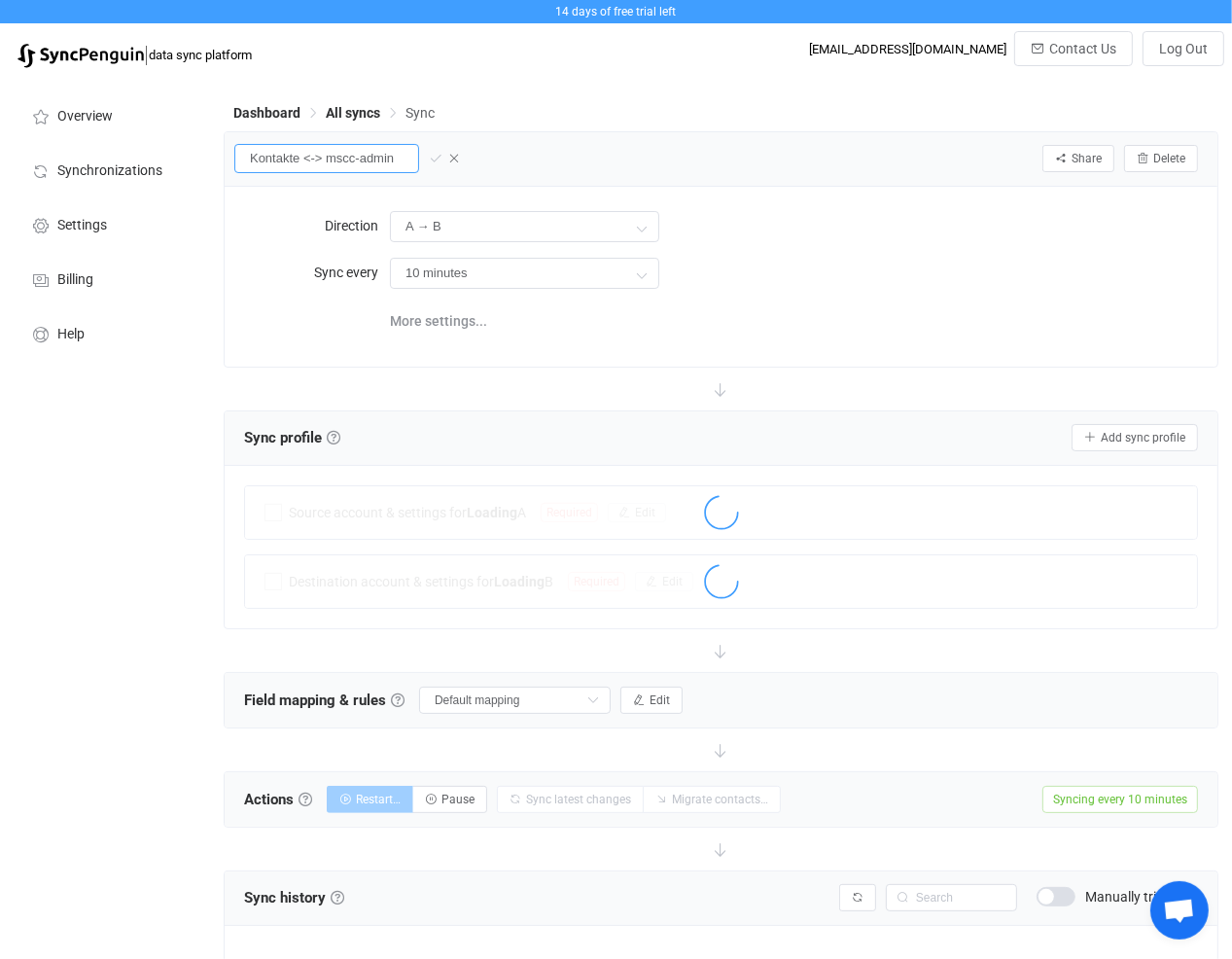 click on "Kontakte <-> mscc-admin" at bounding box center [327, 159] 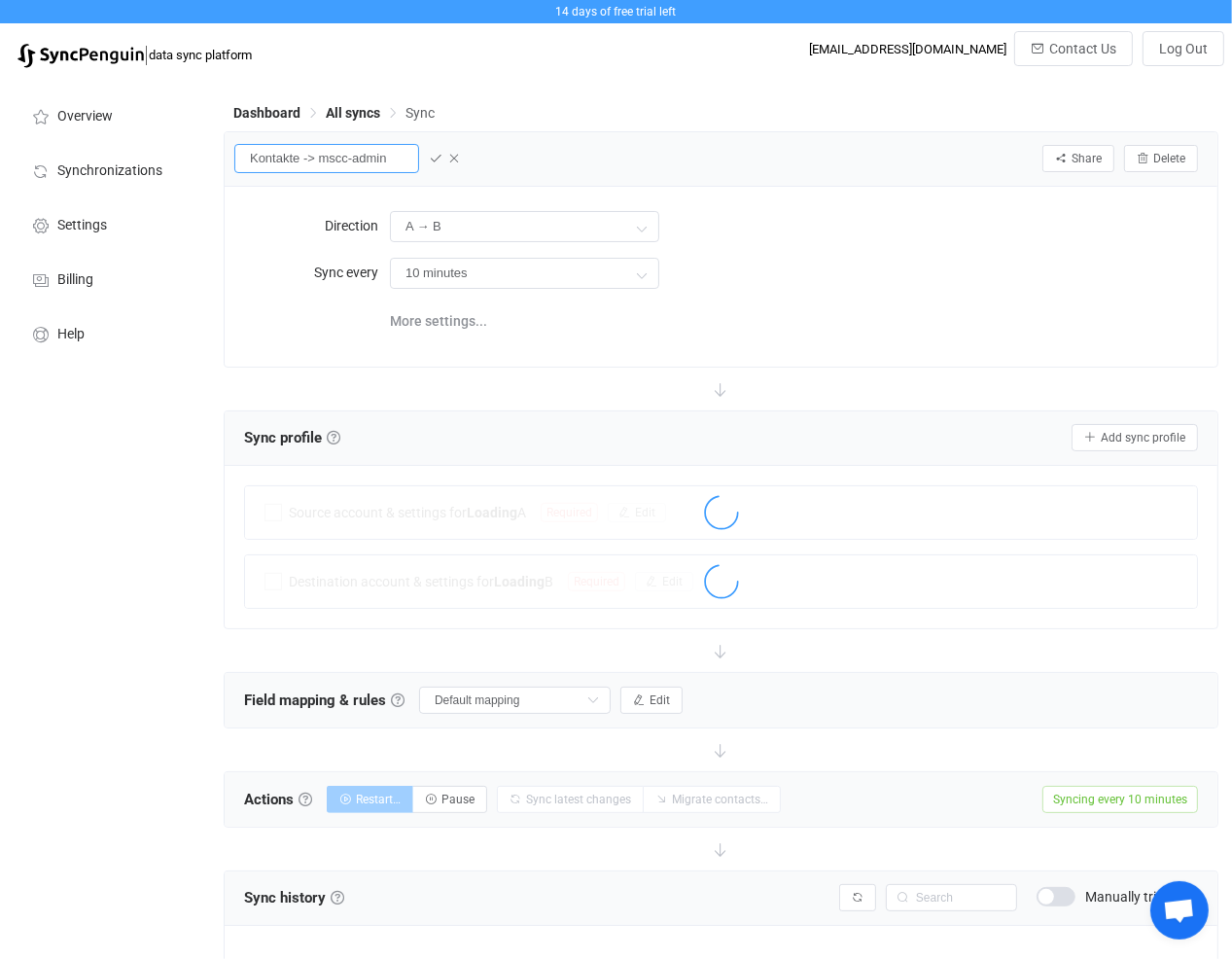 click on "Kontakte -> mscc-admin" at bounding box center [327, 159] 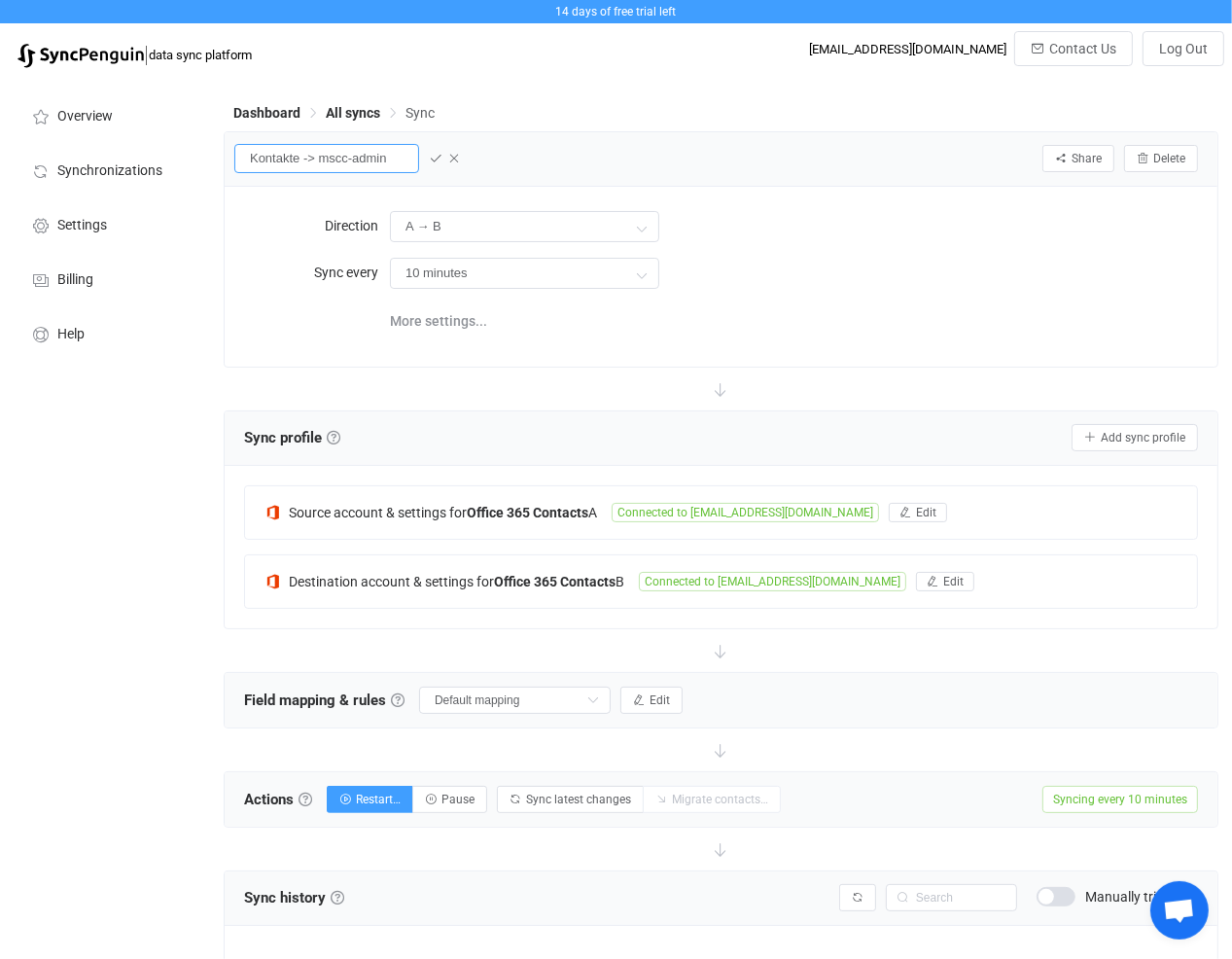 type on "Kontakte -> mscc-admin" 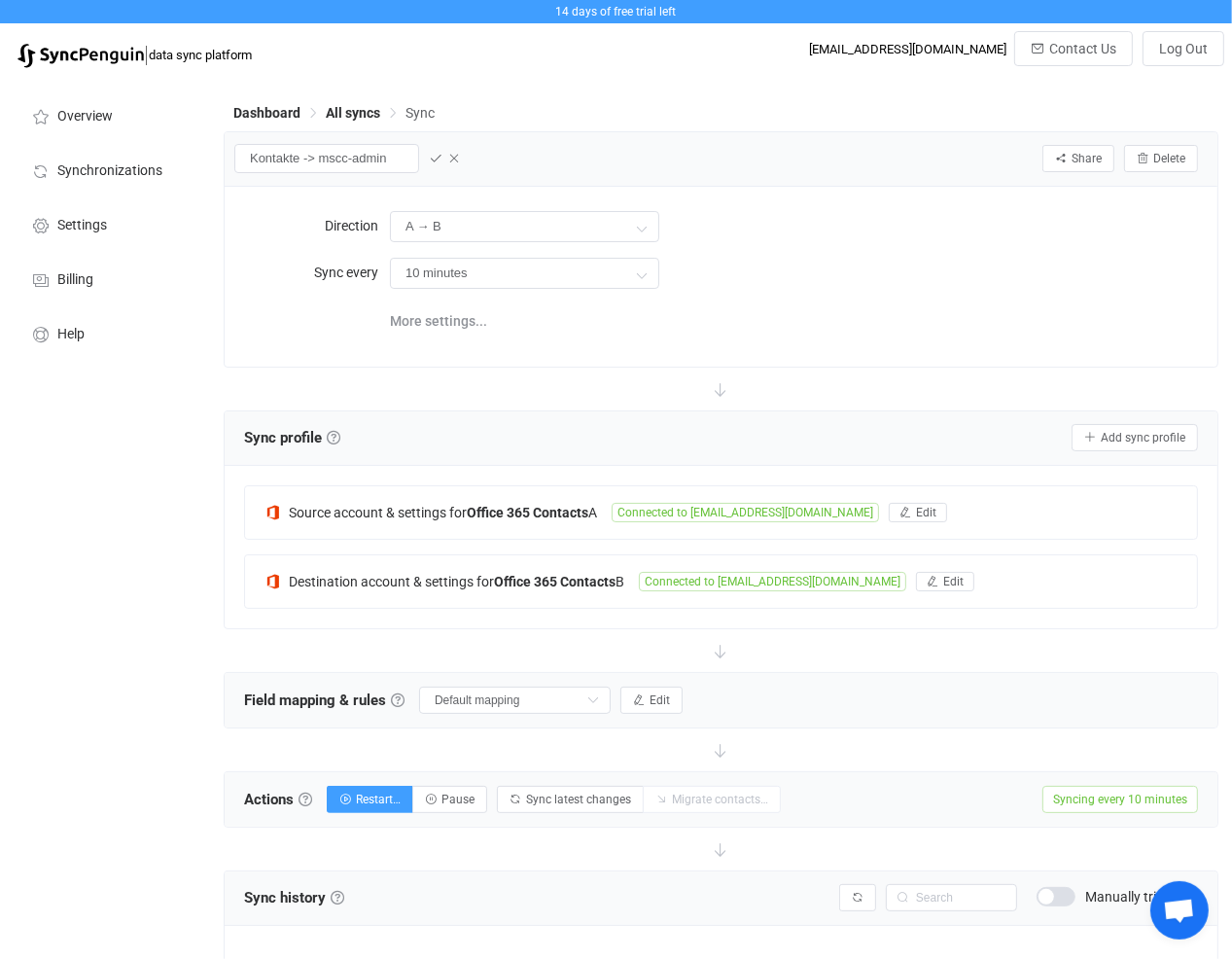 click at bounding box center (436, 159) 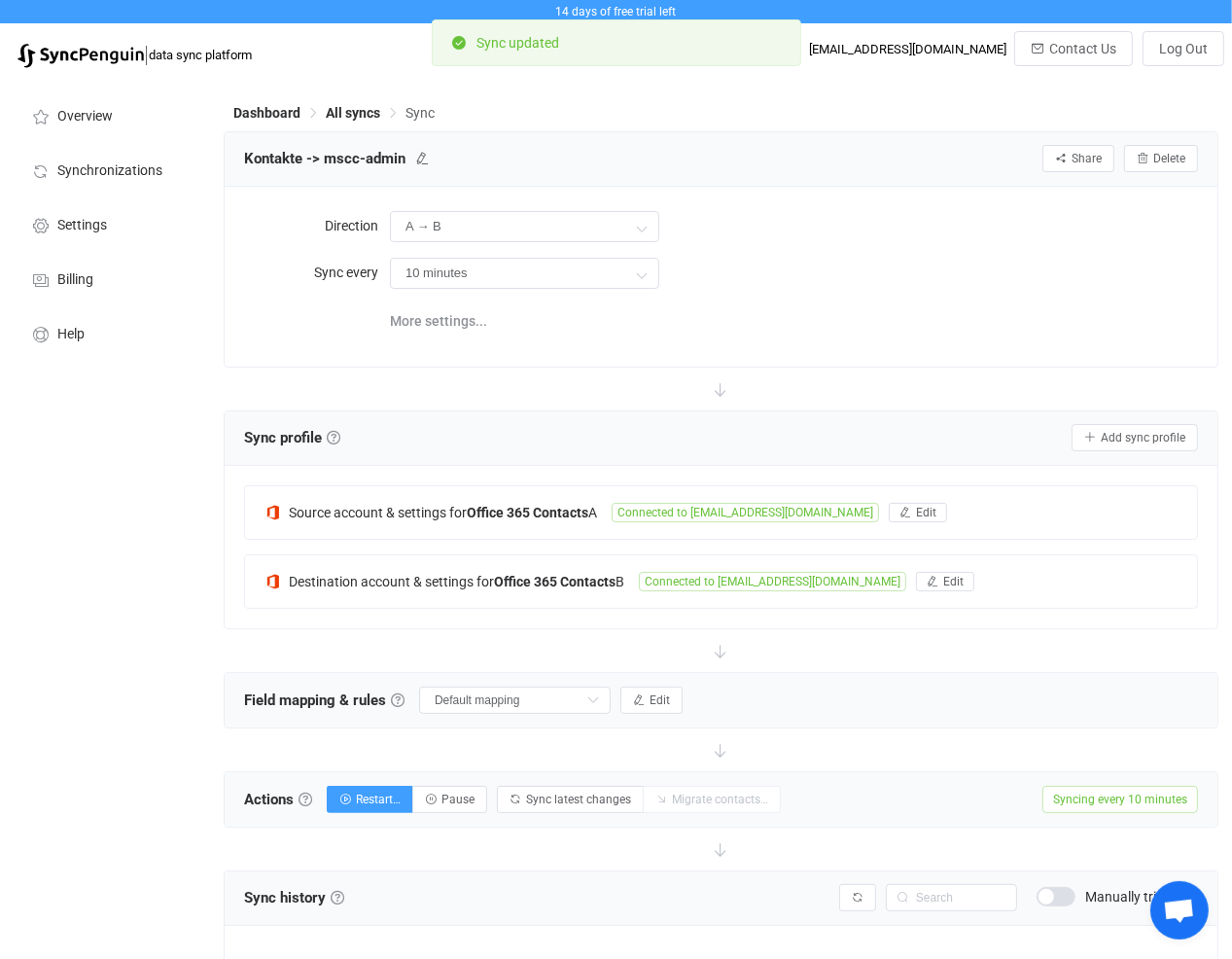 click on "All syncs" at bounding box center [353, 113] 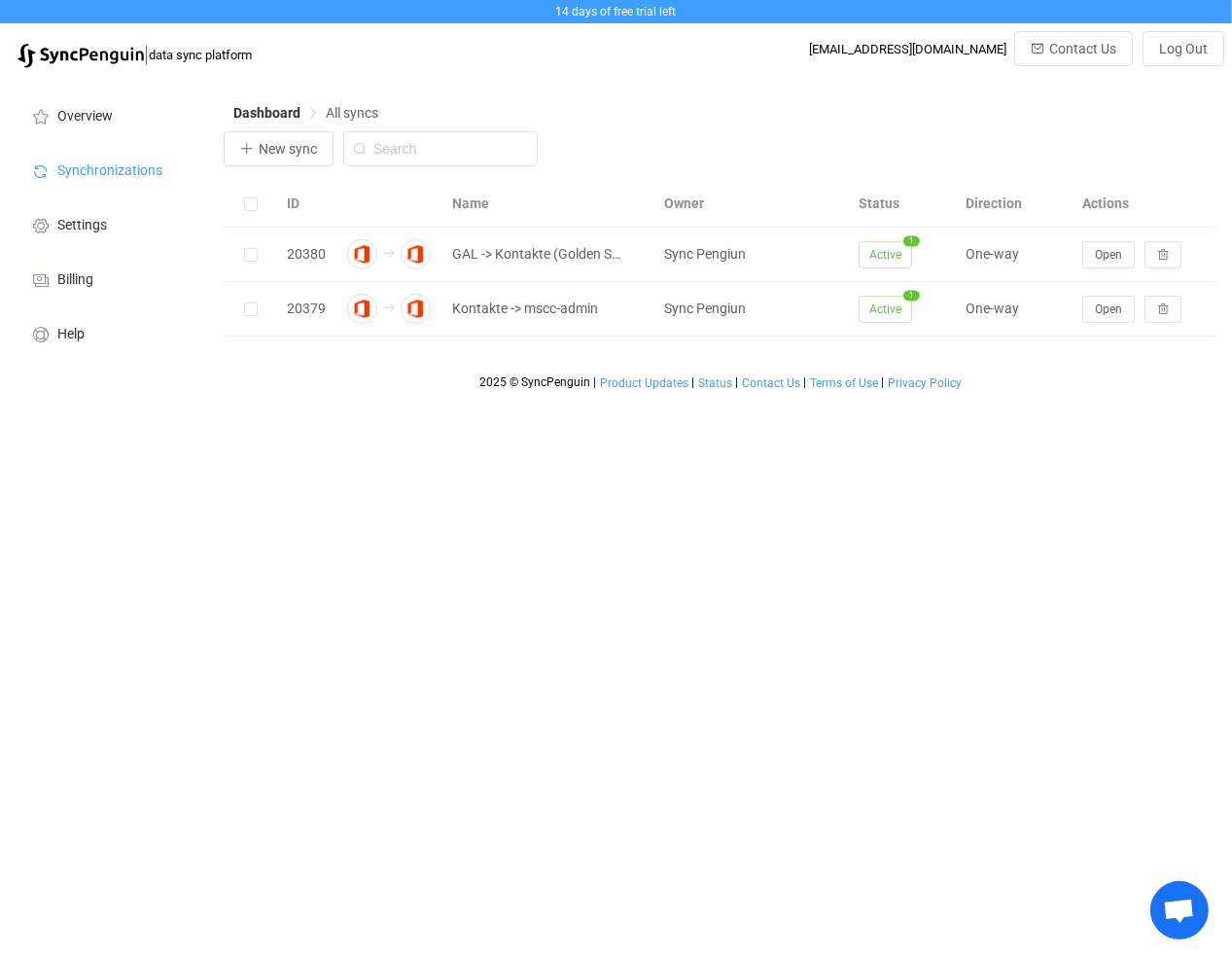 click on "14 days of free trial left  |   data sync platform syncpengiun@e-b-ing.de Contact Us Log Out Overview Synchronizations Settings Billing Help Dashboard All syncs New sync ID Name Owner Status Direction Actions 20380 GAL -> Kontakte (Golden Source) Sync Pengiun Active
1
One-way Open 20379 Kontakte -> mscc-admin Sync Pengiun Active
1
One-way Open 2025 © SyncPenguin | Product Updates | Status | Contact Us | Terms of Use | Privacy Policy Ask SyncPenguin support Support is away Chat with SyncPenguin Warning Are you sure you want to delete this sync?
Cancel
Yes" at bounding box center (616, 199) 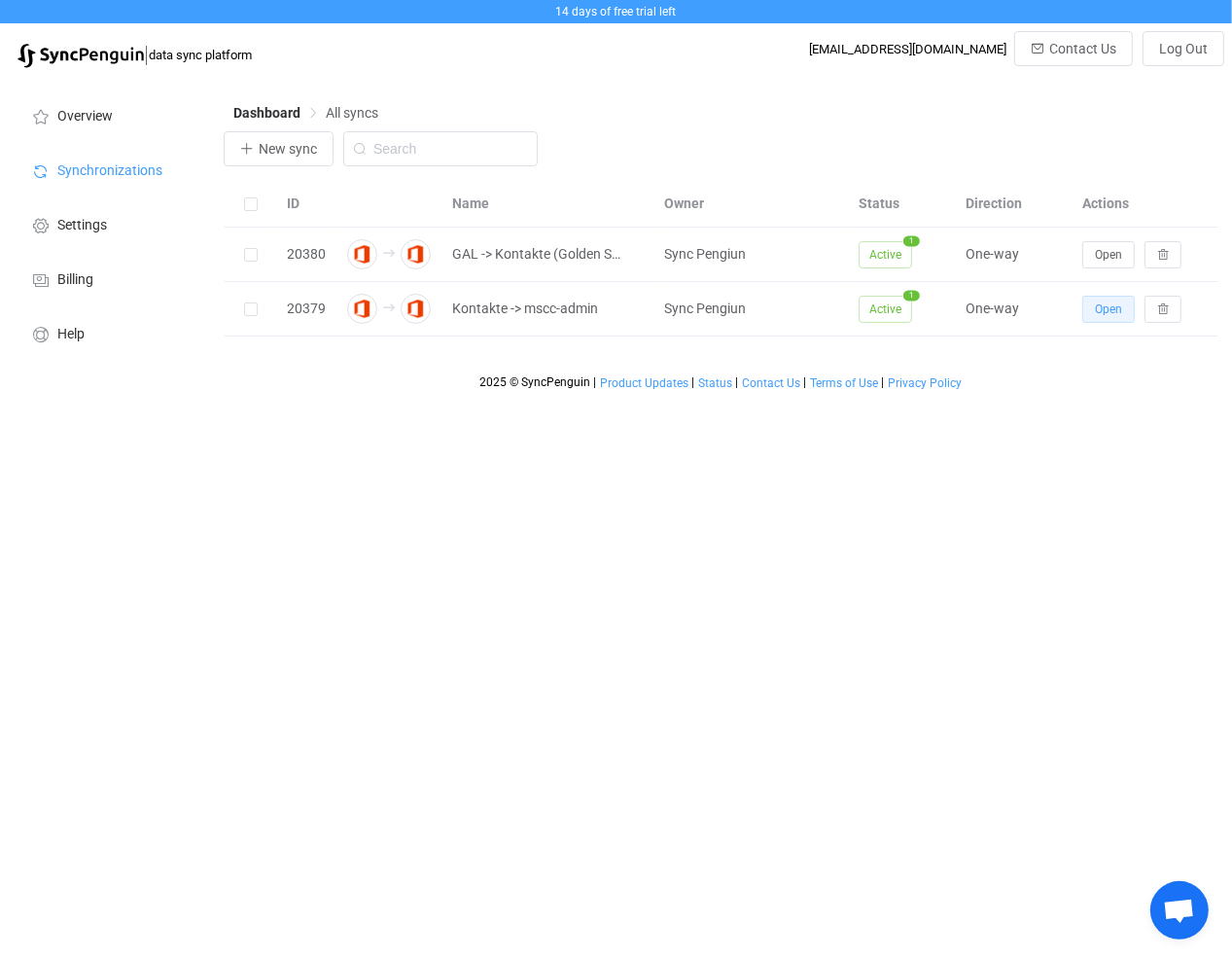 click on "Open" at bounding box center [1109, 309] 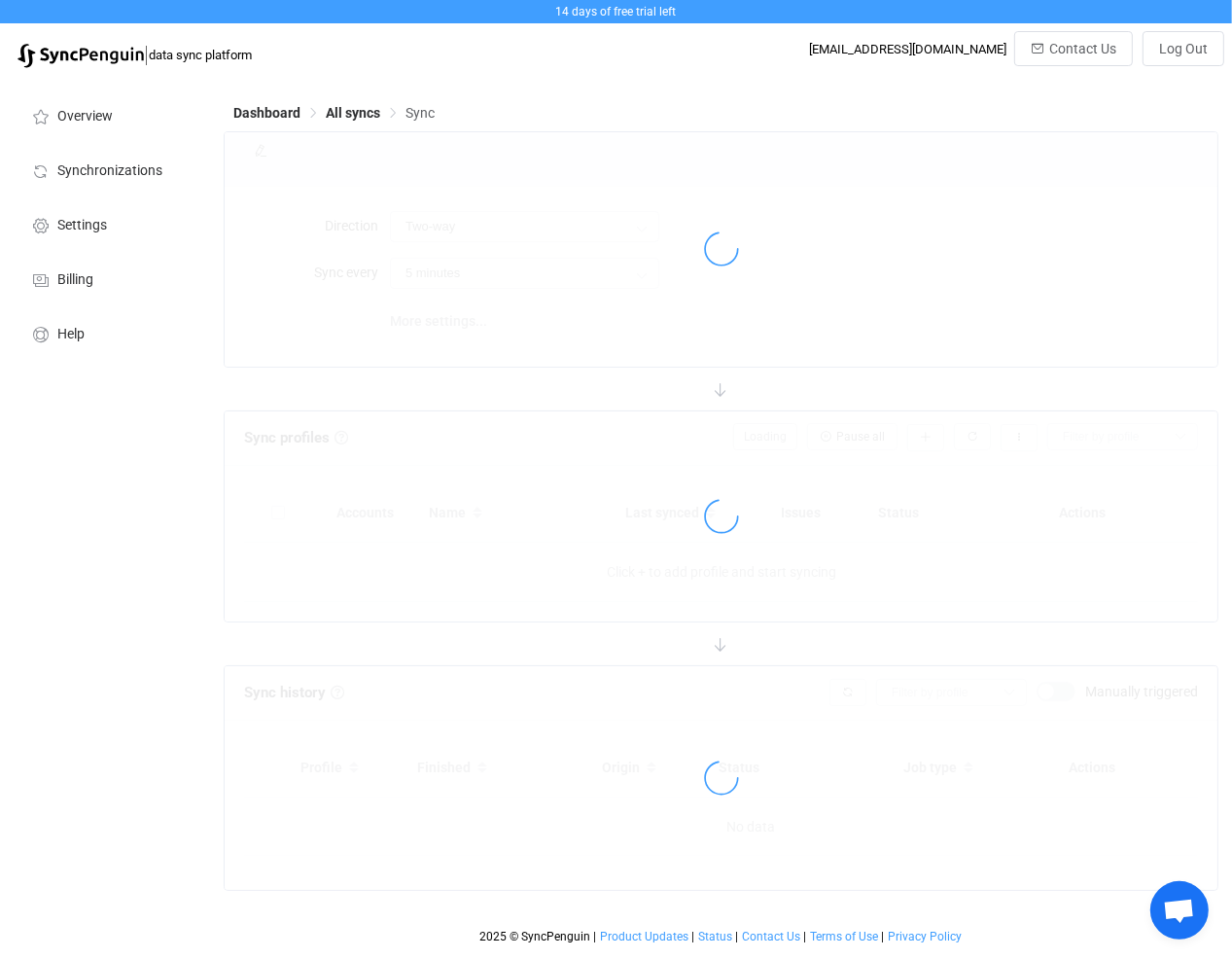 type on "A → B" 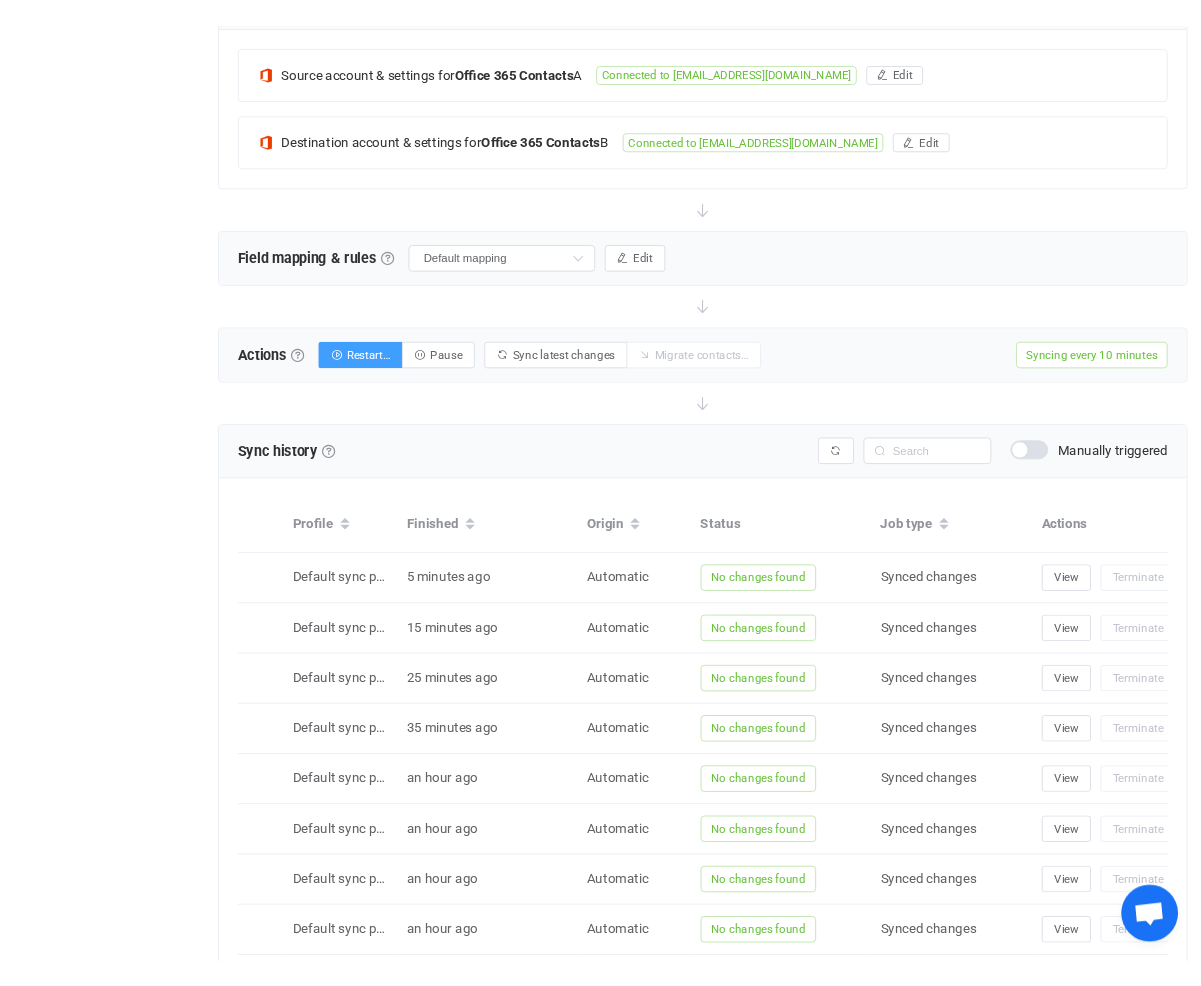 scroll, scrollTop: 413, scrollLeft: 0, axis: vertical 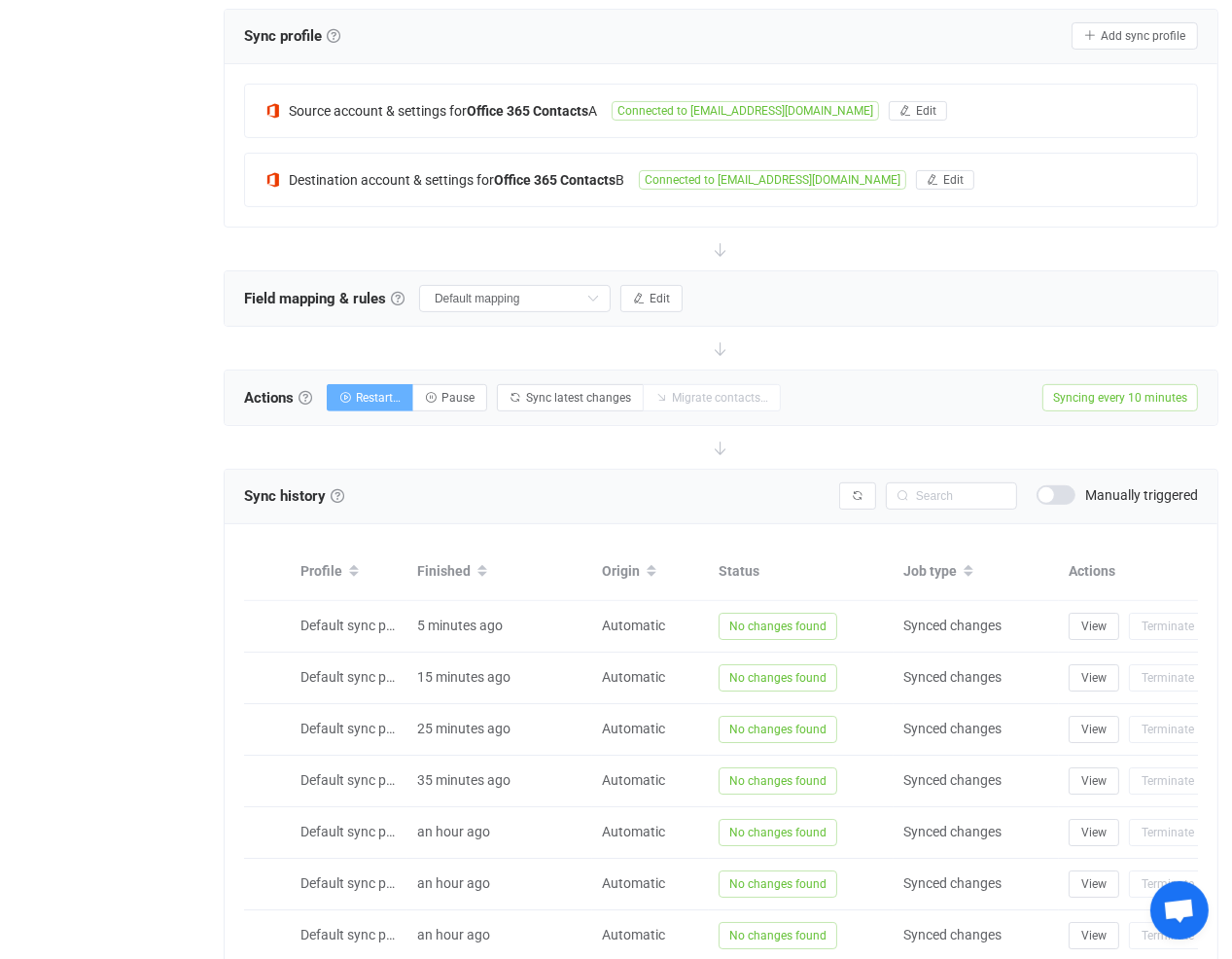 click on "Restart…" at bounding box center (378, 398) 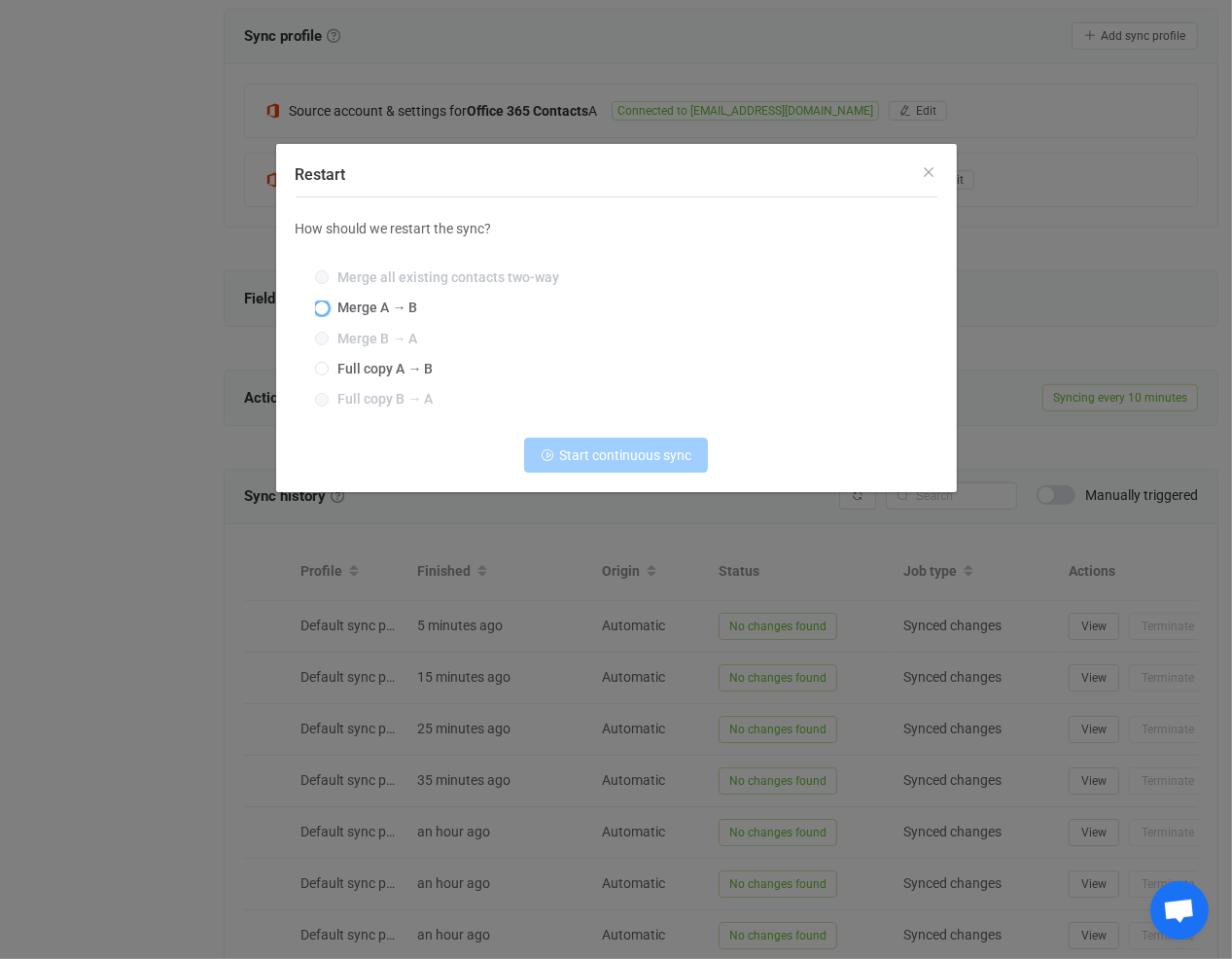 click on "Merge A → B" at bounding box center [373, 307] 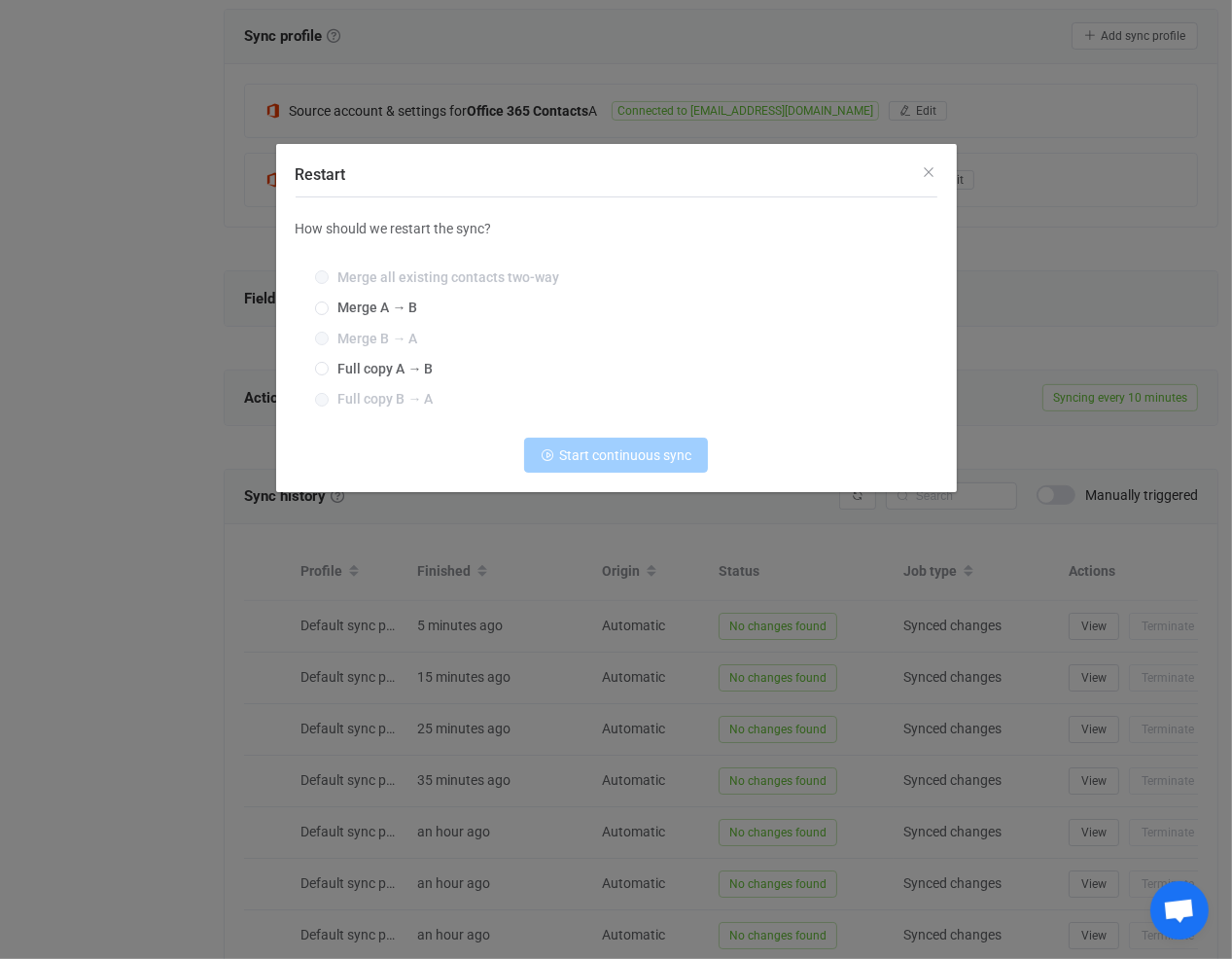 click on "Merge A → B" at bounding box center (322, 309) 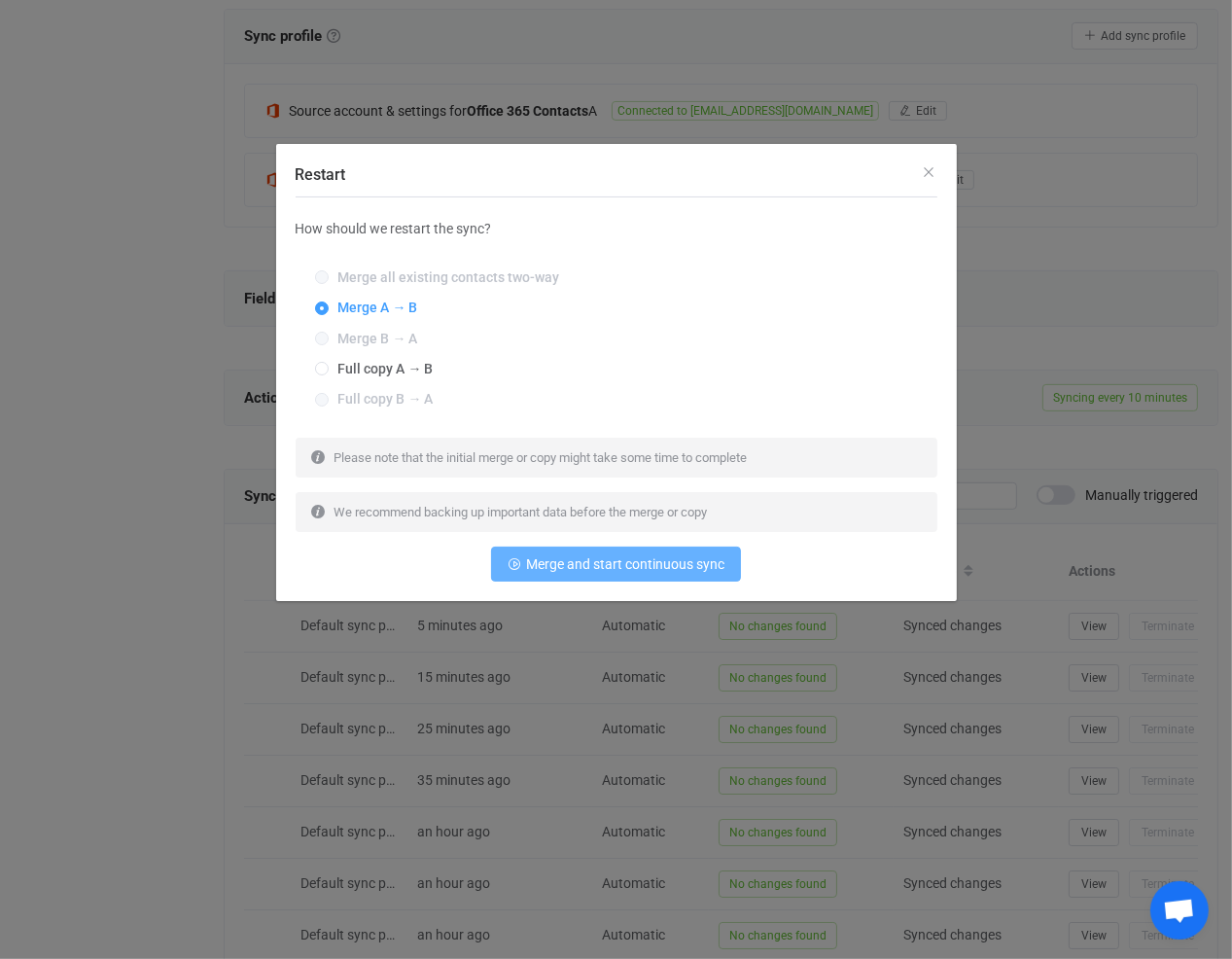 click on "Merge and start continuous sync" at bounding box center [625, 564] 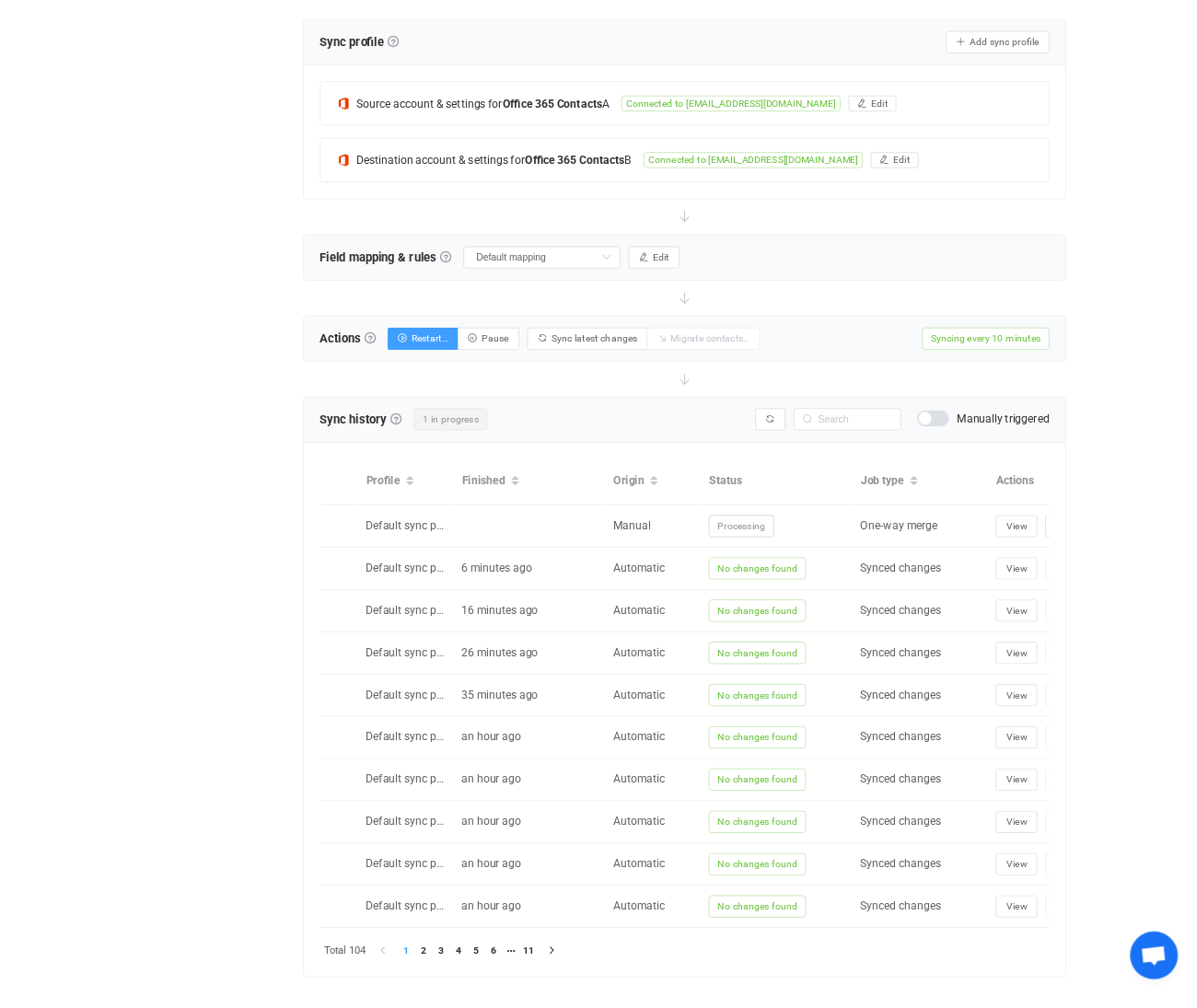 scroll, scrollTop: 380, scrollLeft: 0, axis: vertical 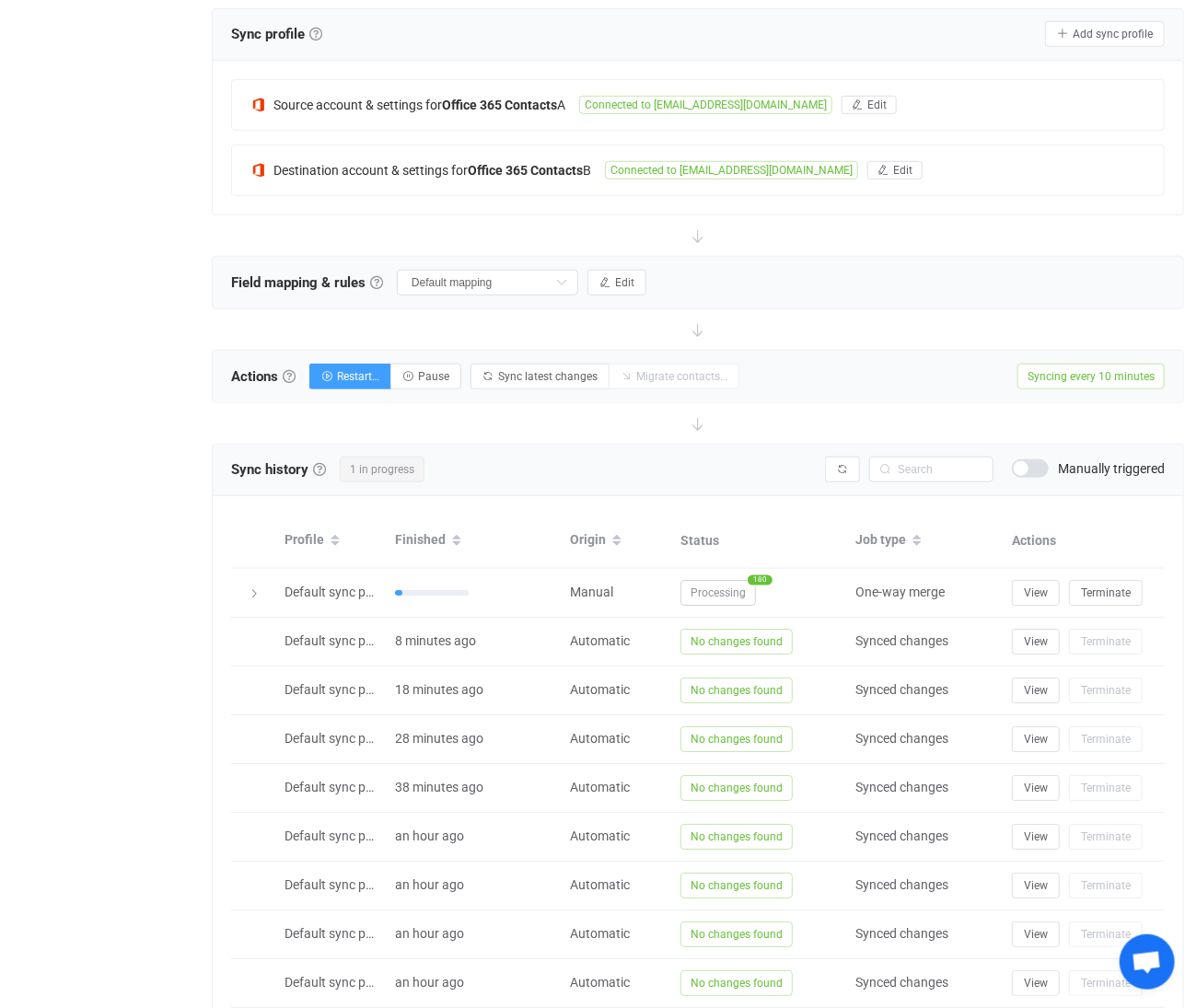 click at bounding box center [254, 594] 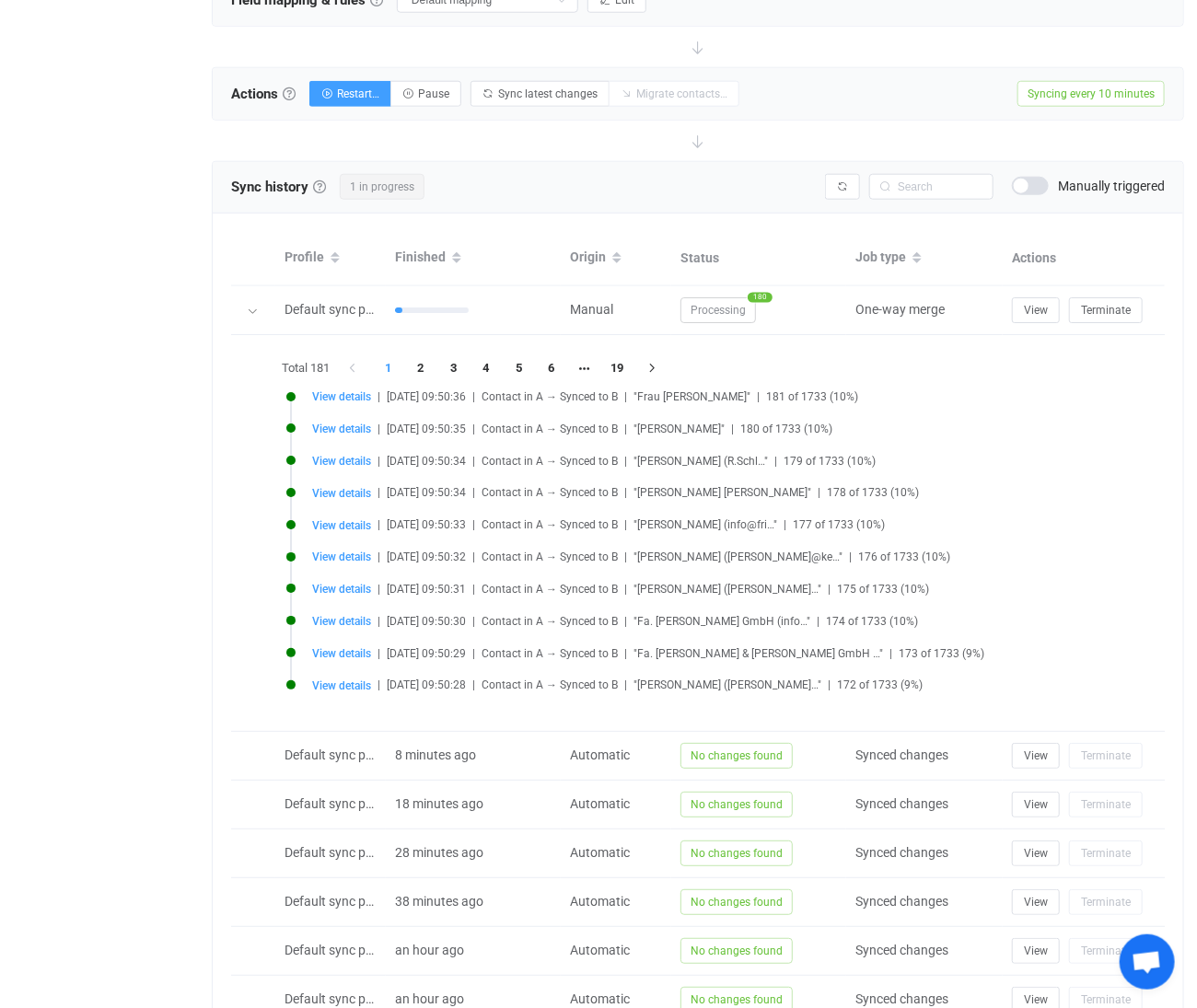 scroll, scrollTop: 687, scrollLeft: 0, axis: vertical 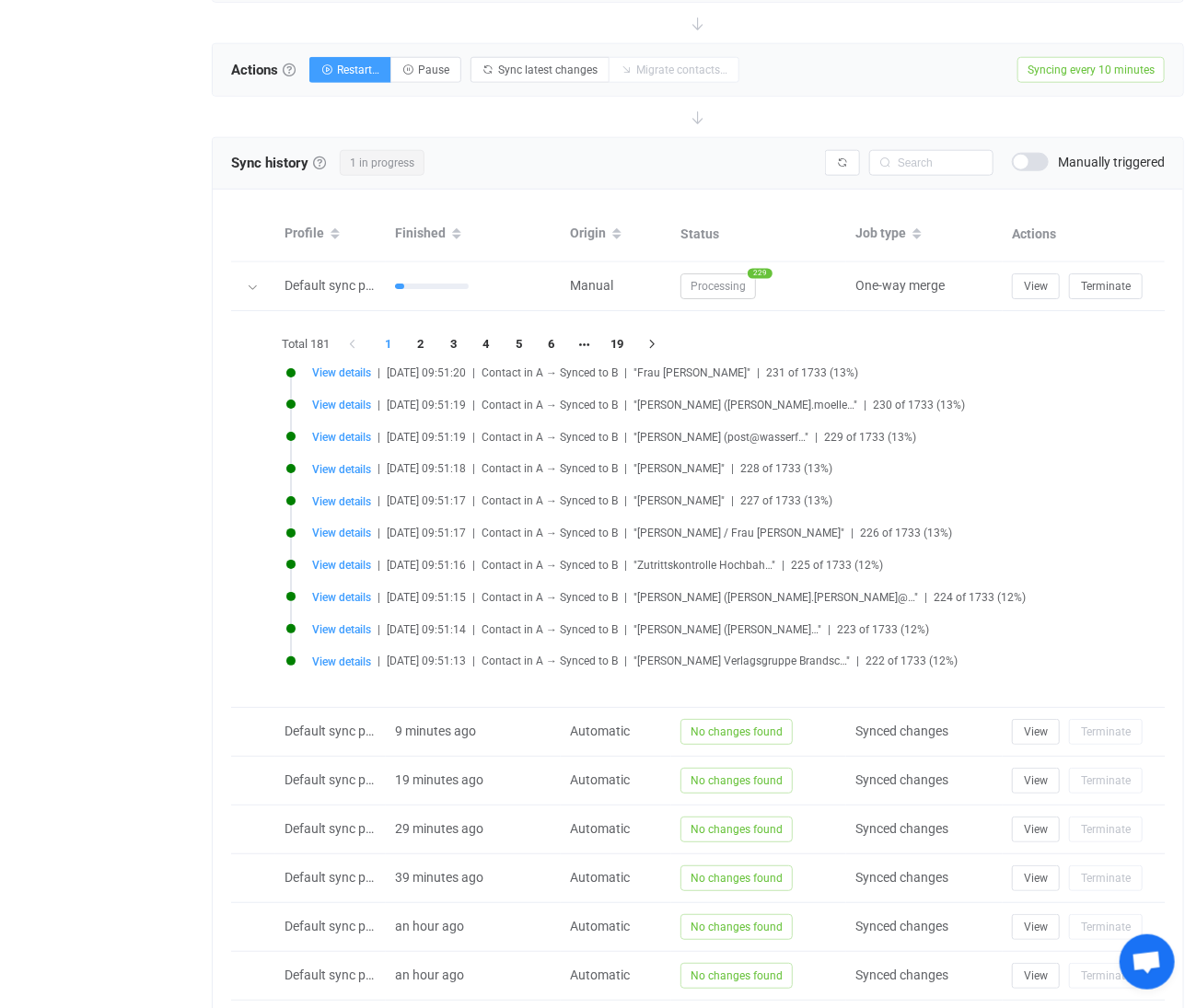 click at bounding box center (252, 287) 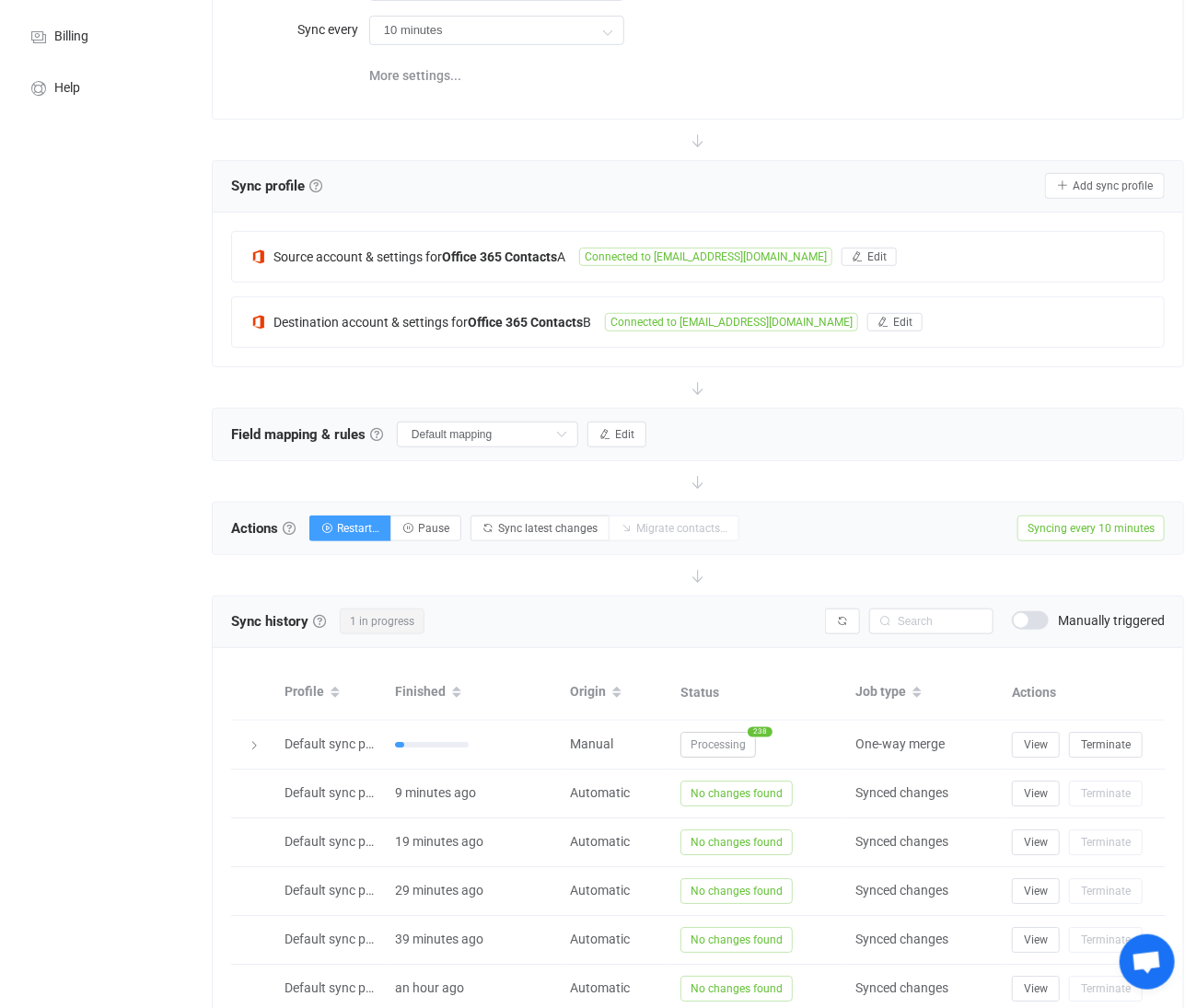 scroll, scrollTop: 252, scrollLeft: 0, axis: vertical 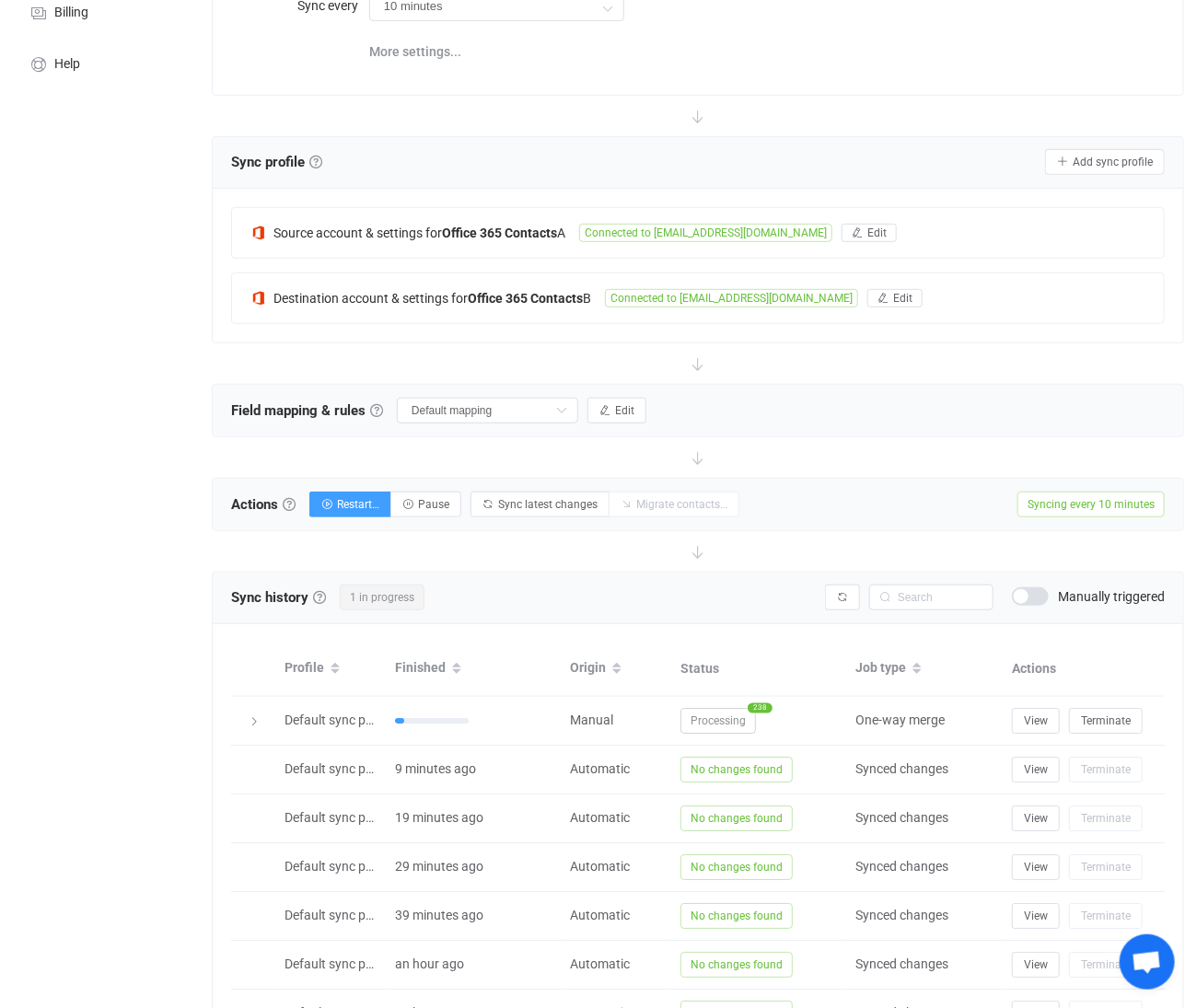 click at bounding box center [562, 411] 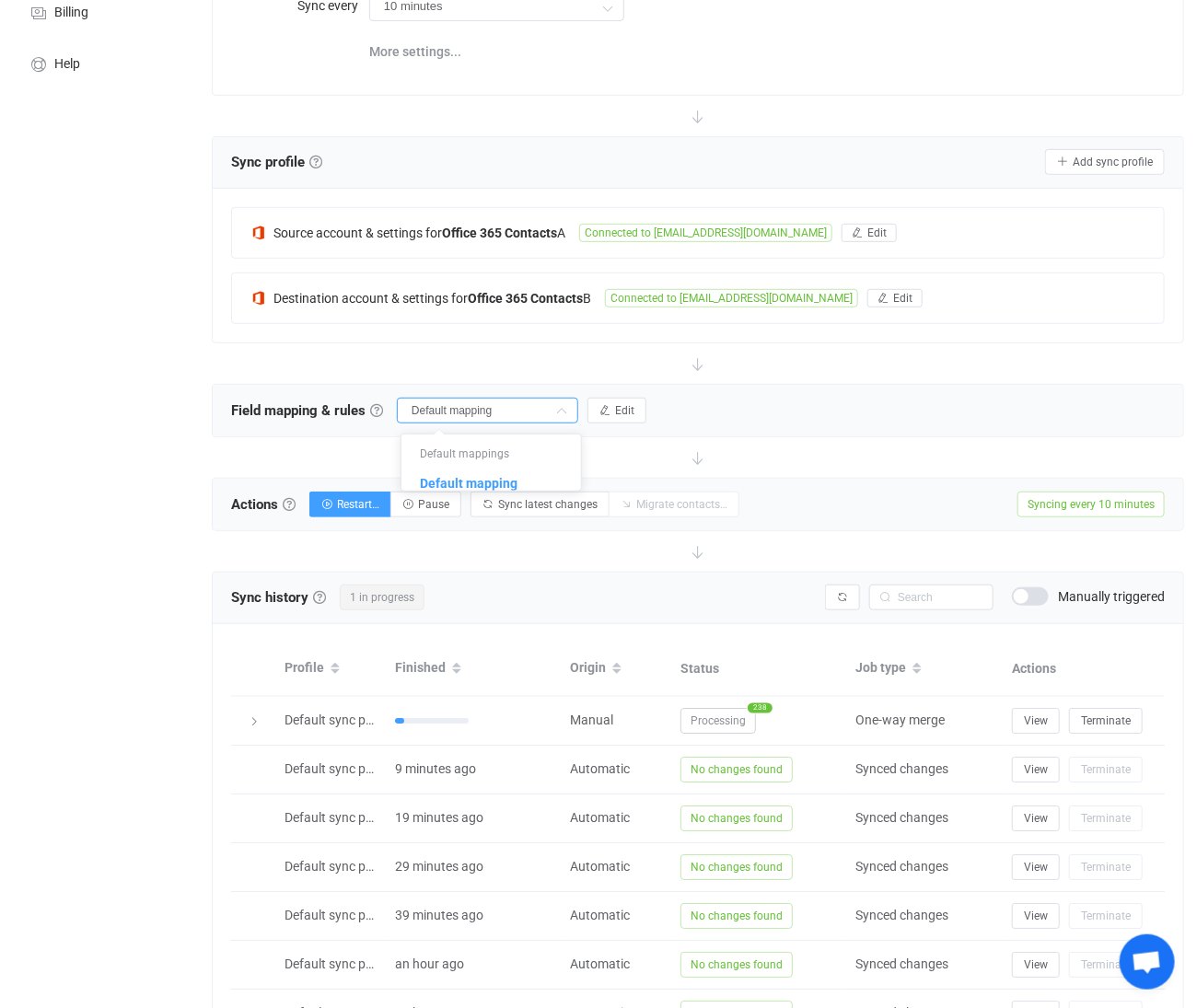 click at bounding box center [562, 411] 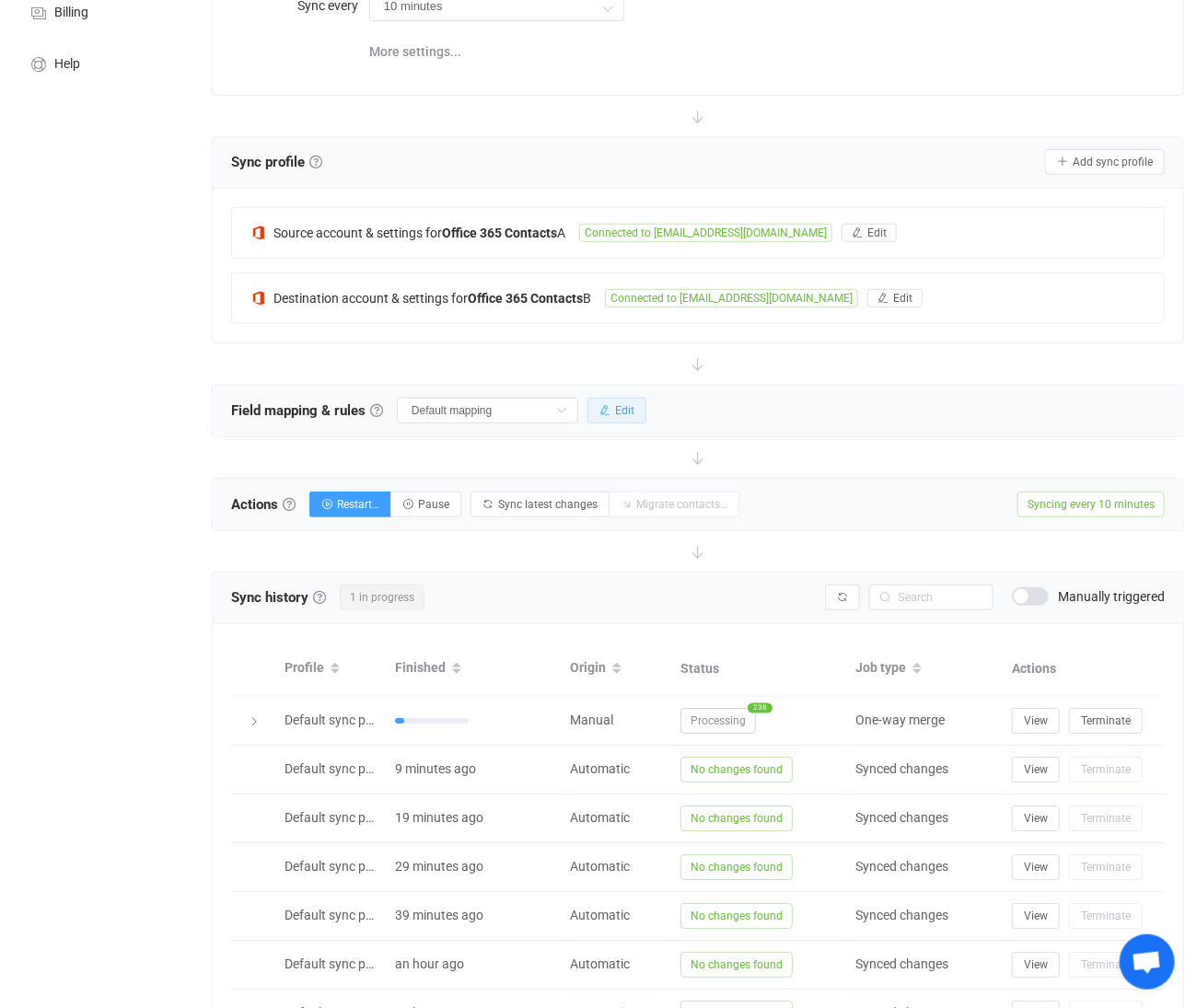 click on "Edit" at bounding box center (624, 411) 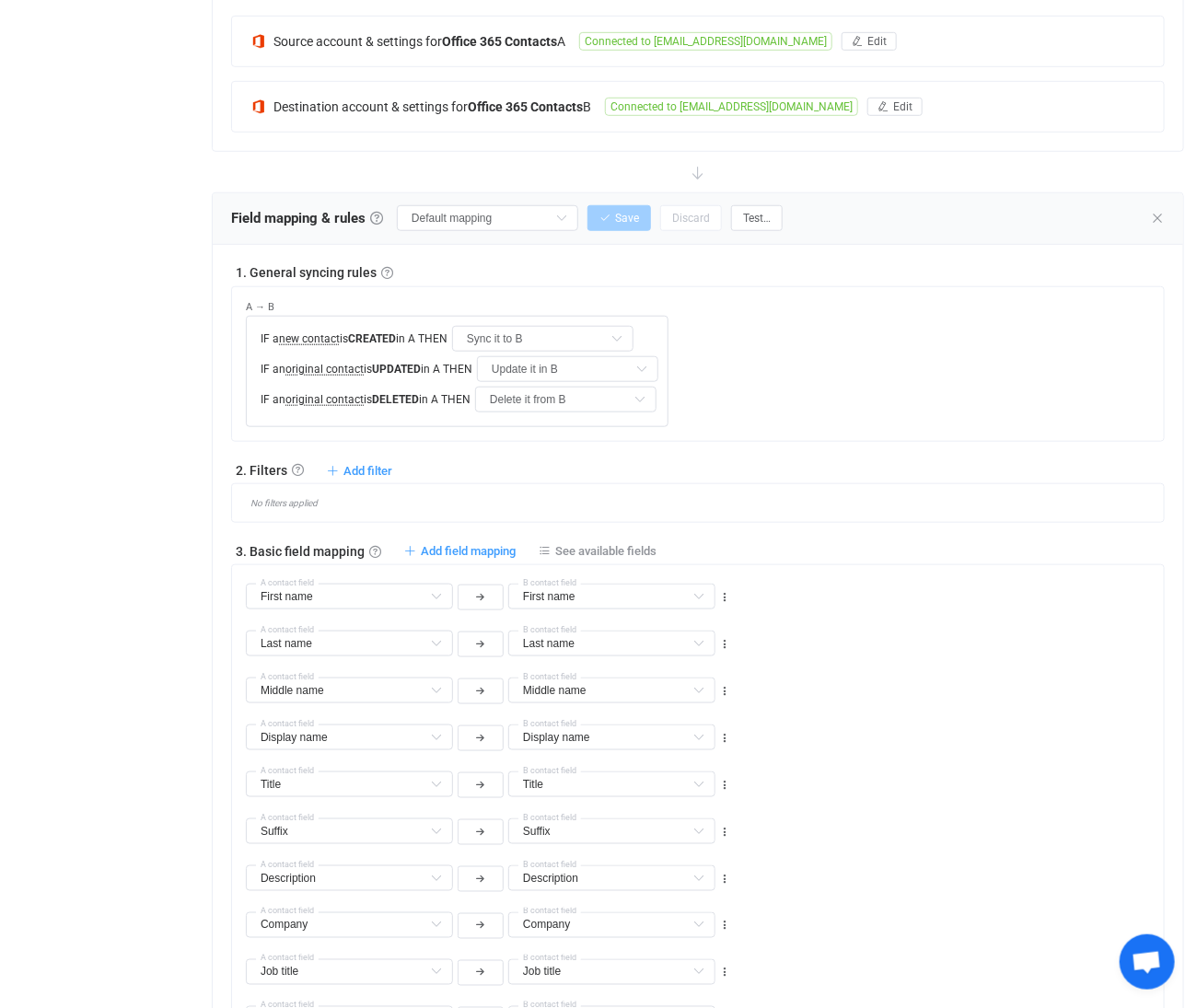 scroll, scrollTop: 457, scrollLeft: 0, axis: vertical 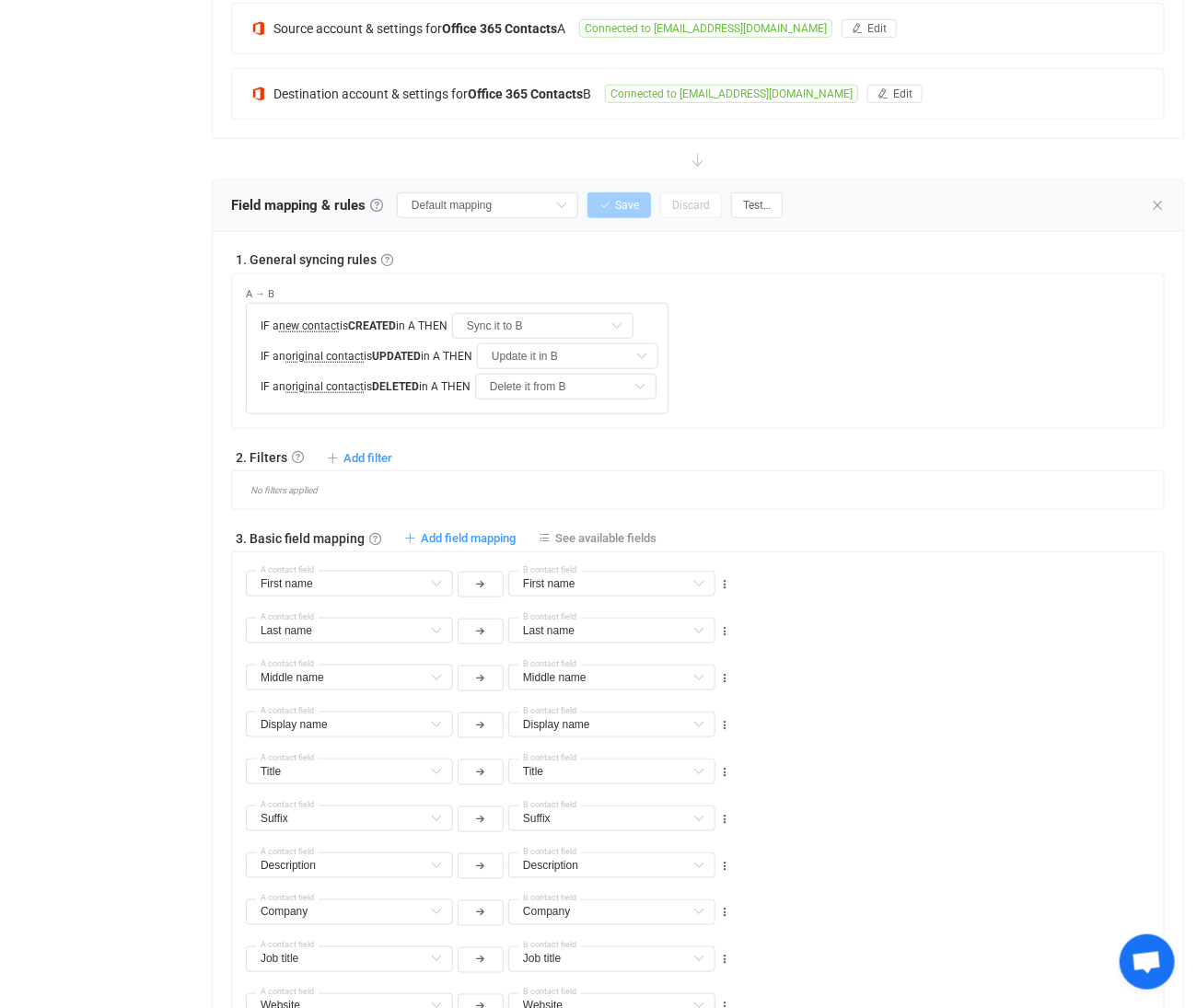 click at bounding box center (640, 387) 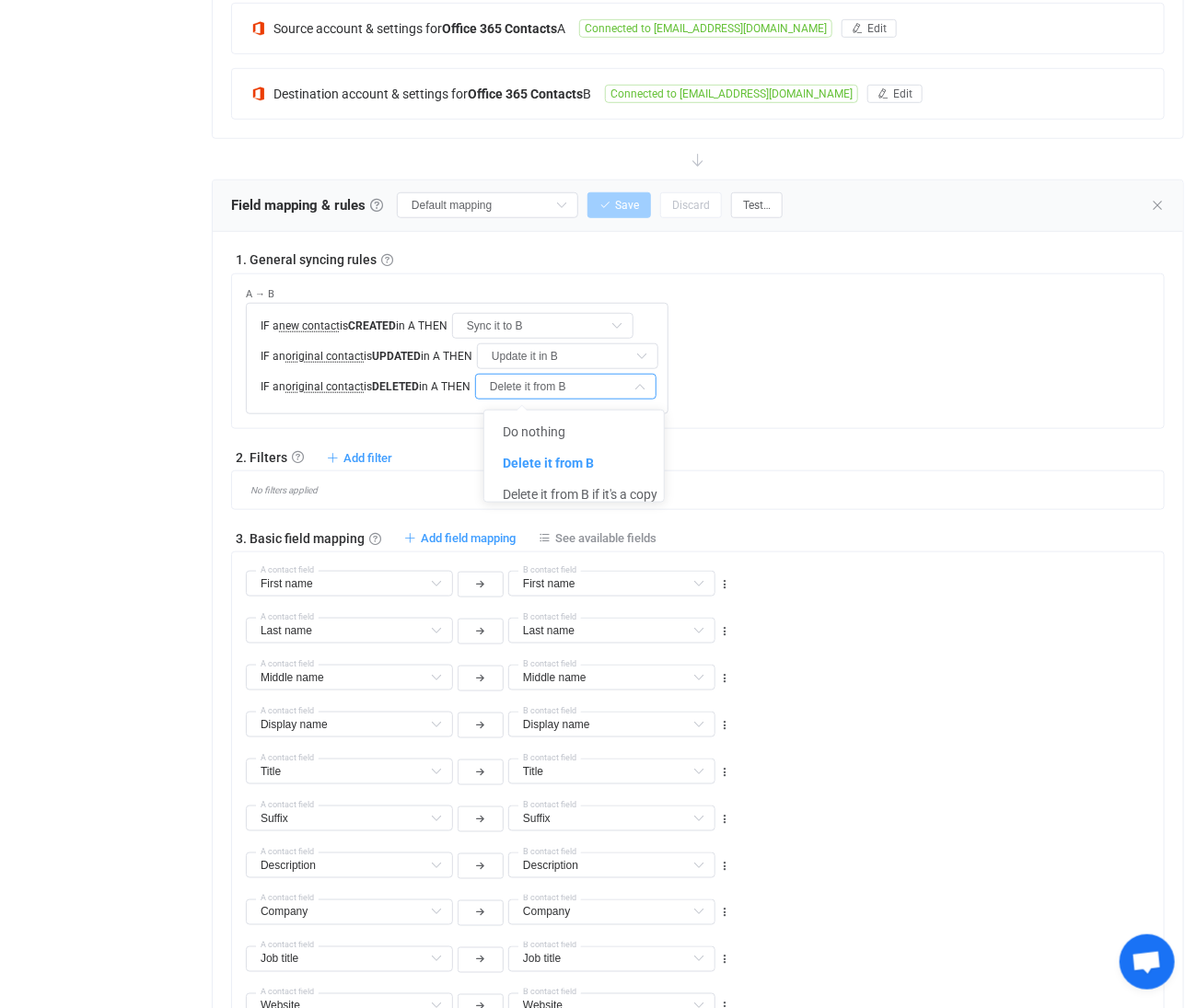 click on "A → B
IF a  new contact  is  CREATED  in A THEN
Sync it to B Do nothing Sync it to B
IF an  original contact  is  UPDATED  in A THEN
Update it in B Do nothing Update it in B Update it in B if it's a copy
IF an  original contact  is  DELETED  in A THEN
Delete it from B B → A
IF a  new contact  is  CREATED  in B THEN
Sync it to A Do nothing Sync it to A
IF an  original contact  is  UPDATED  in B THEN
Update it in A Do nothing Update it in A Update it in A if it's a copy
IF an  original contact  is  DELETED  in B THEN
Delete it from A Do nothing Delete it from A Delete it from A if it's a copy" at bounding box center (704, 344) 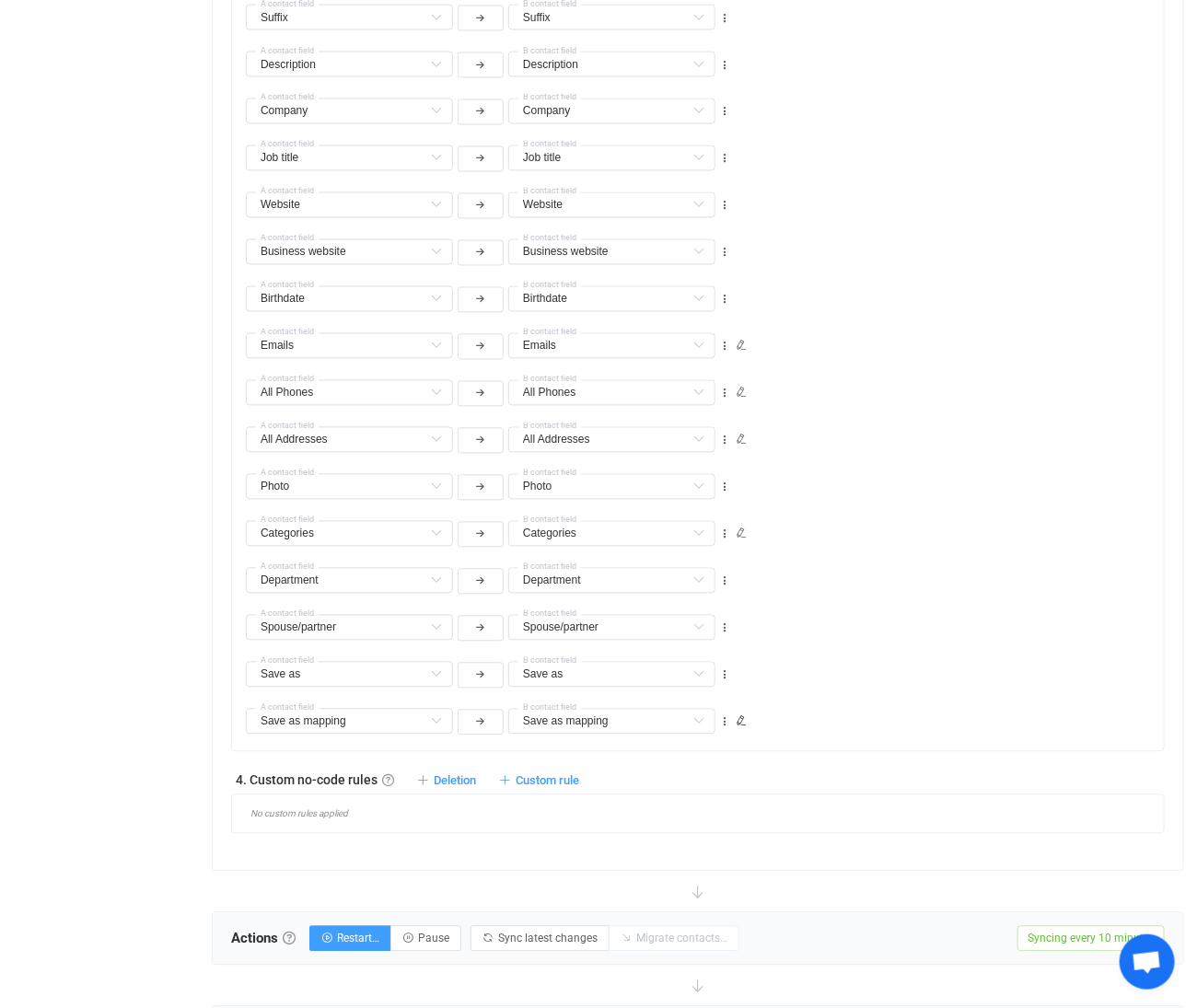 scroll, scrollTop: 1275, scrollLeft: 0, axis: vertical 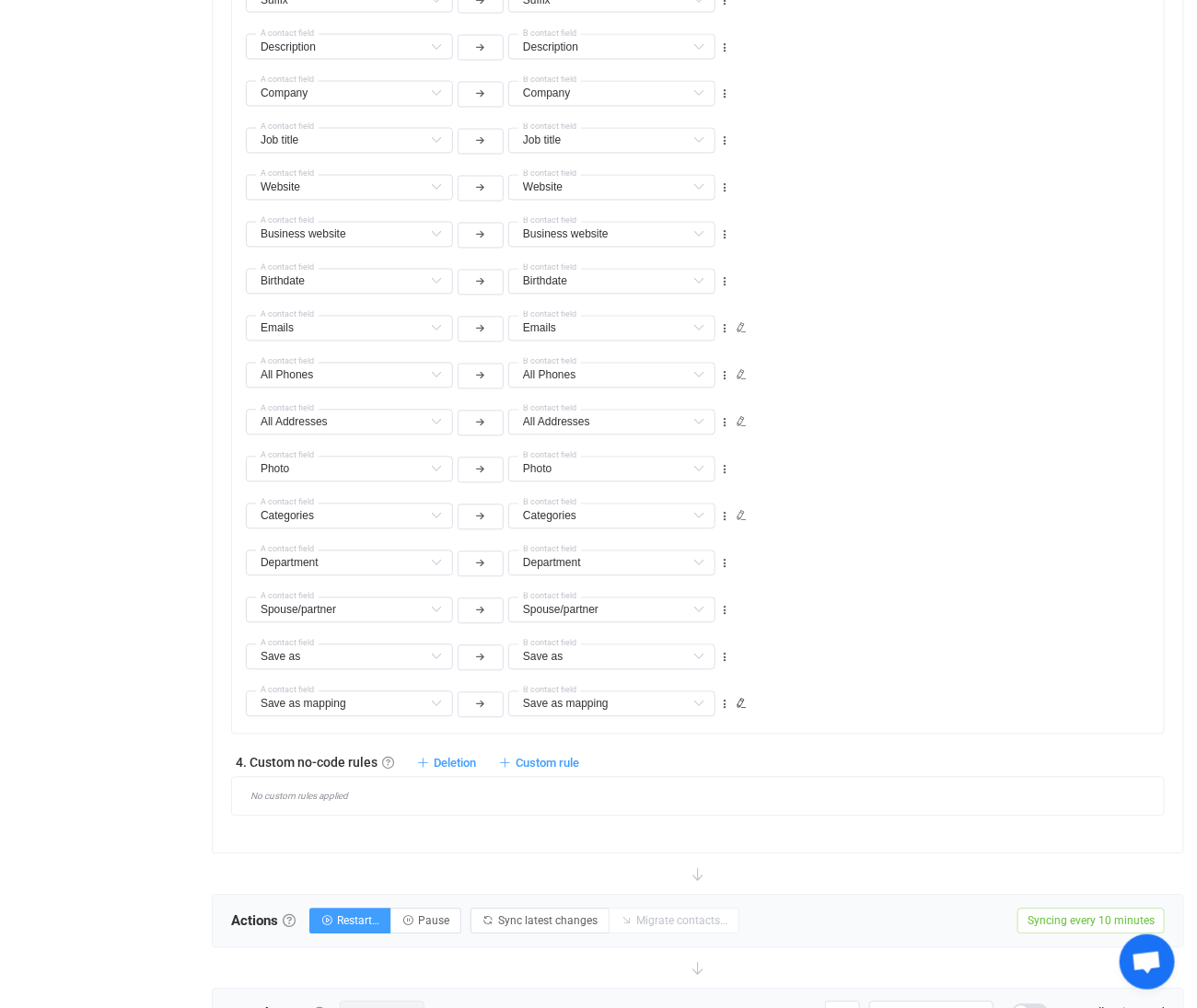 click on "Custom rule" at bounding box center (547, 763) 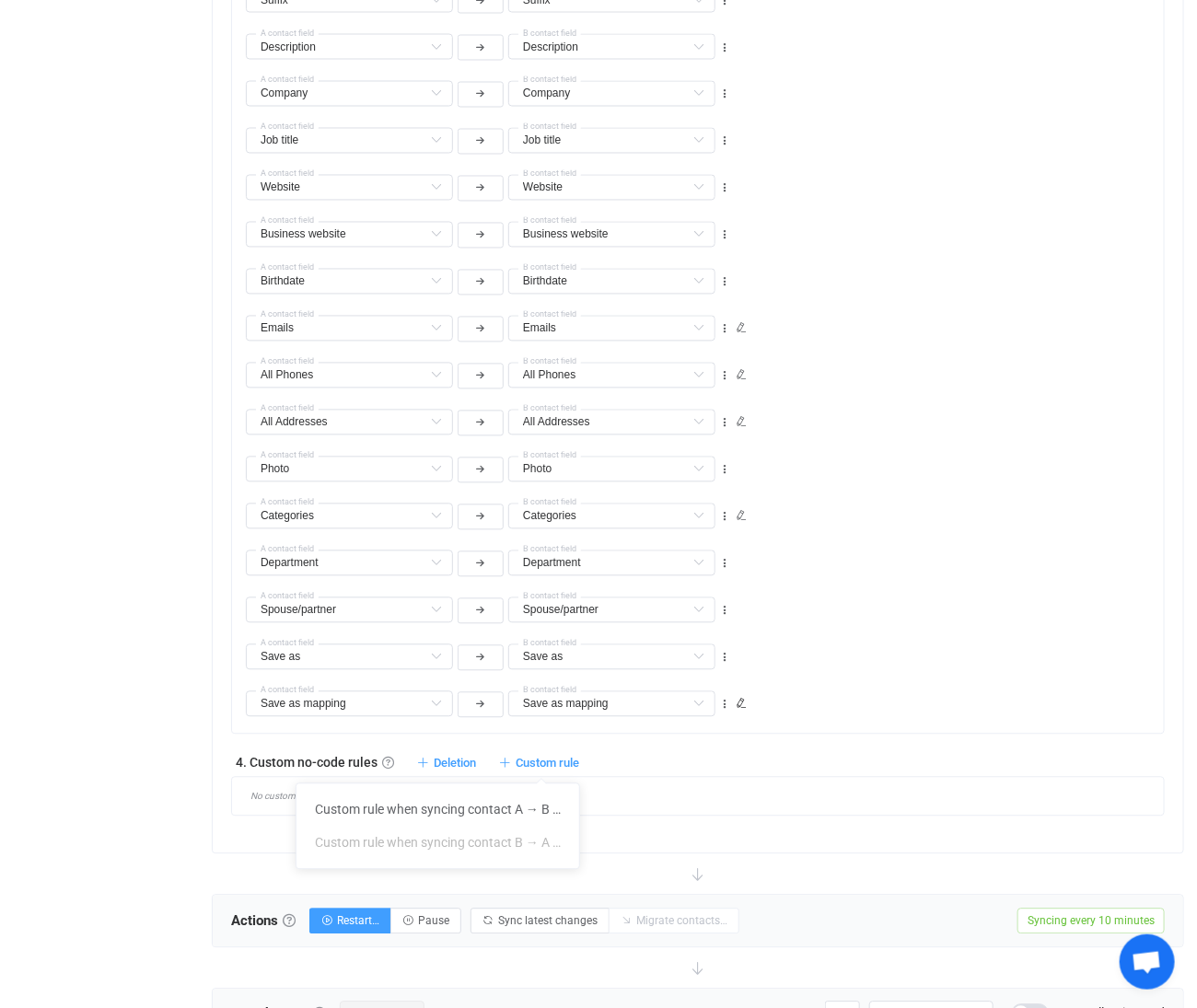 click on "Save as mapping Save as mapping Default field First name Already mapped Last name Already mapped Middle name Already mapped Display name Already mapped Title Already mapped Suffix Already mapped Description Already mapped Company Already mapped Job title Already mapped Website Already mapped Business website Already mapped Birthdate Already mapped Emails Already mapped All Phones Already mapped Home Phones Already mapped Work Phones Already mapped Mobile Phones Already mapped Home fax Phones Already mapped Work fax Phones Already mapped Other fax Phones Already mapped Work mobile Phones Already mapped Other home Phones Already mapped Assistant Phones Already mapped Work second Phones Already mapped Car Phones Already mapped Company Phones Already mapped Pager Phones Already mapped Radio Phones Already mapped Primary Phones Already mapped TDD Phones Already mapped Other Phones Already mapped All Addresses Already mapped All Addresses → Country Already mapped All Addresses → State/Region Already mapped Done" at bounding box center (704, 696) 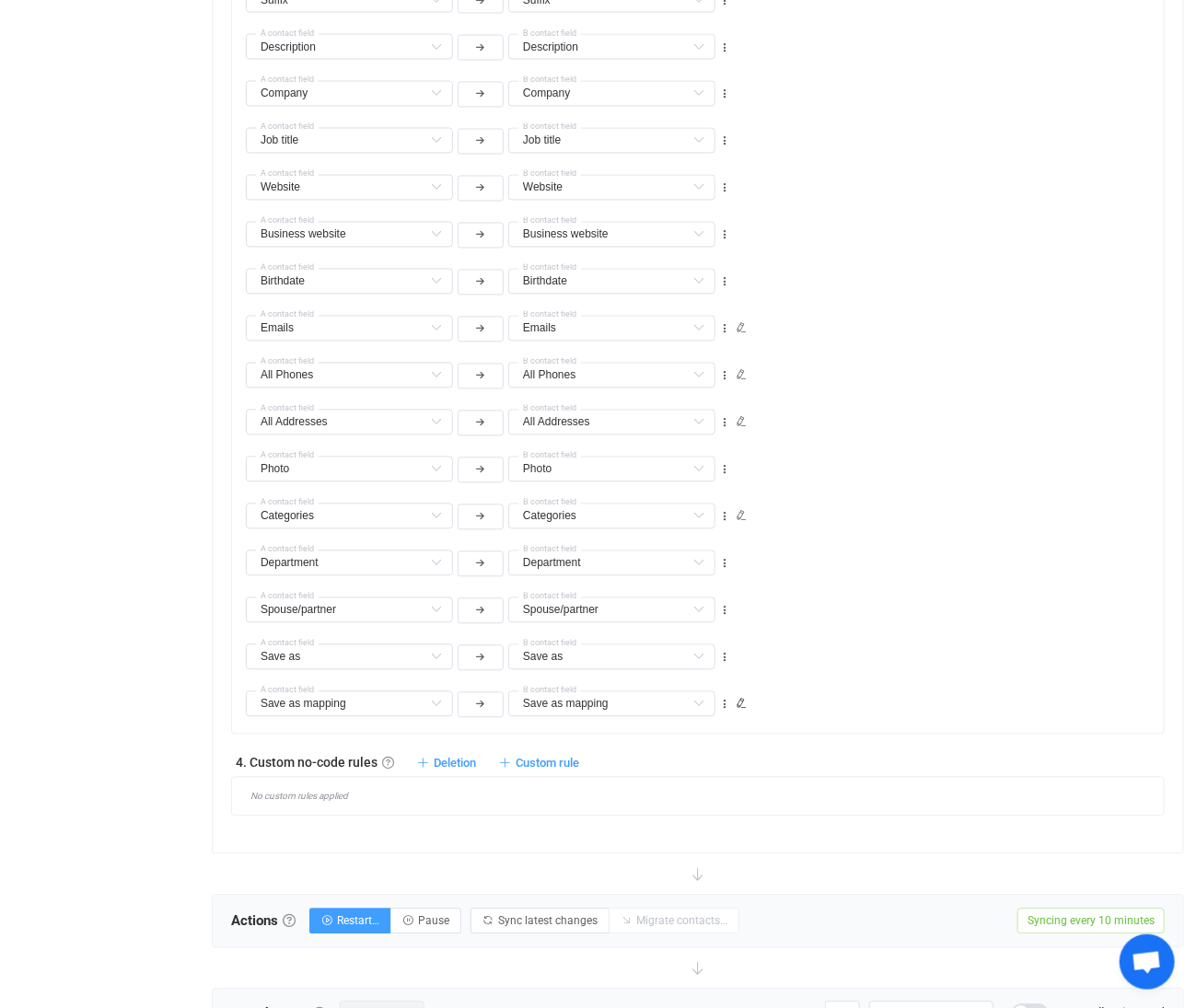 click on "Custom rule" at bounding box center [547, 763] 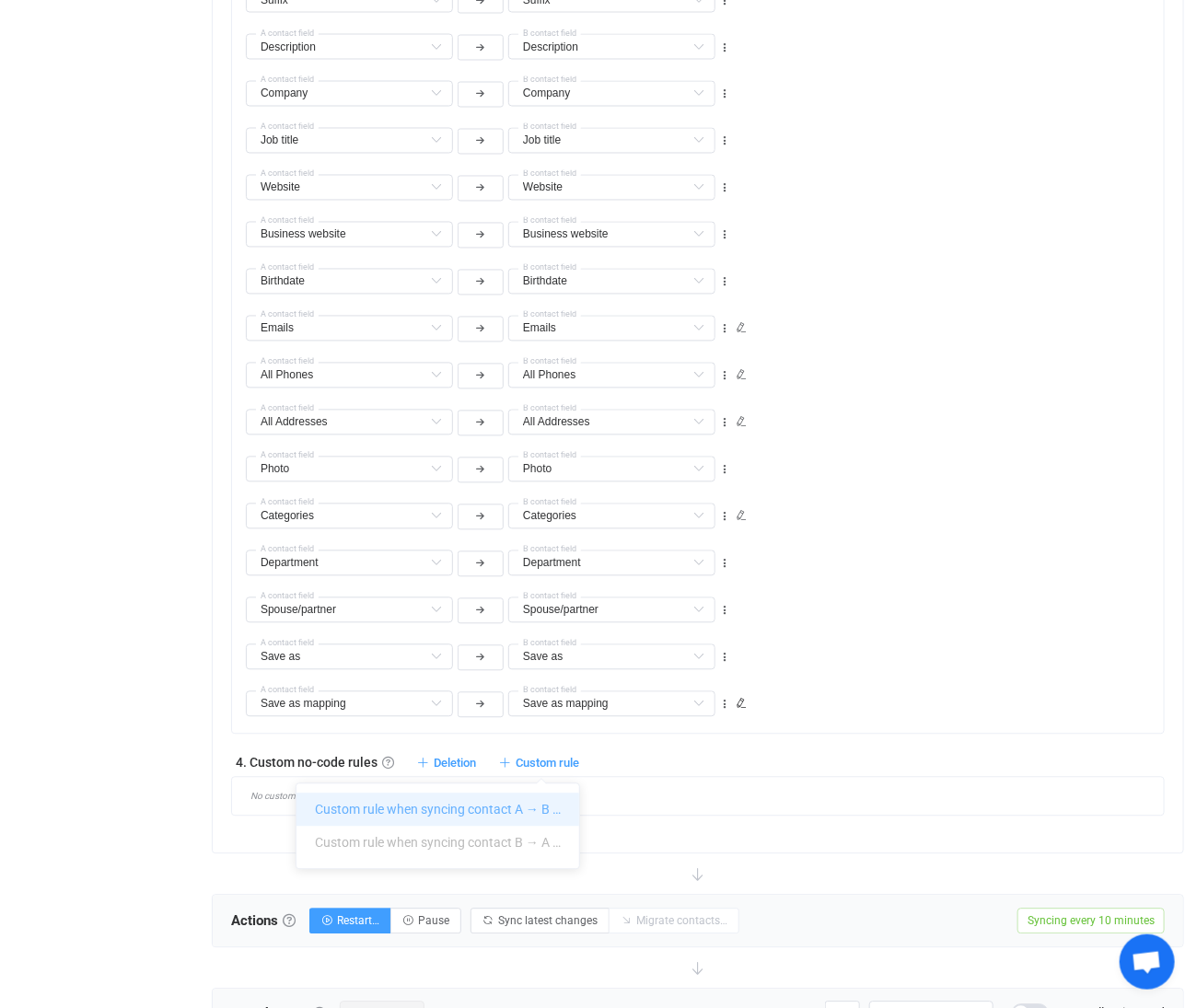 click on "Custom rule when syncing contact A → B …" at bounding box center [437, 810] 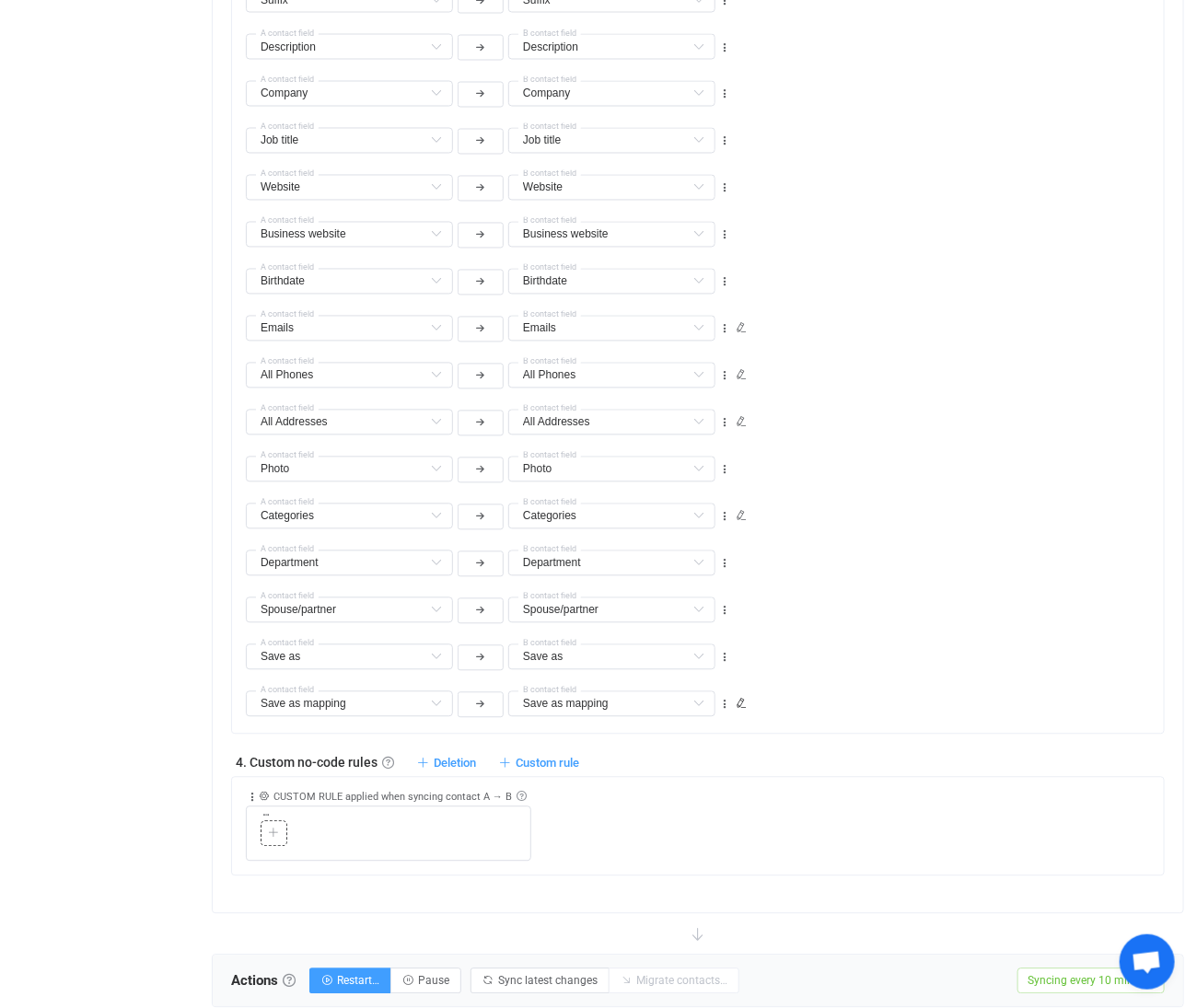 click at bounding box center [274, 834] 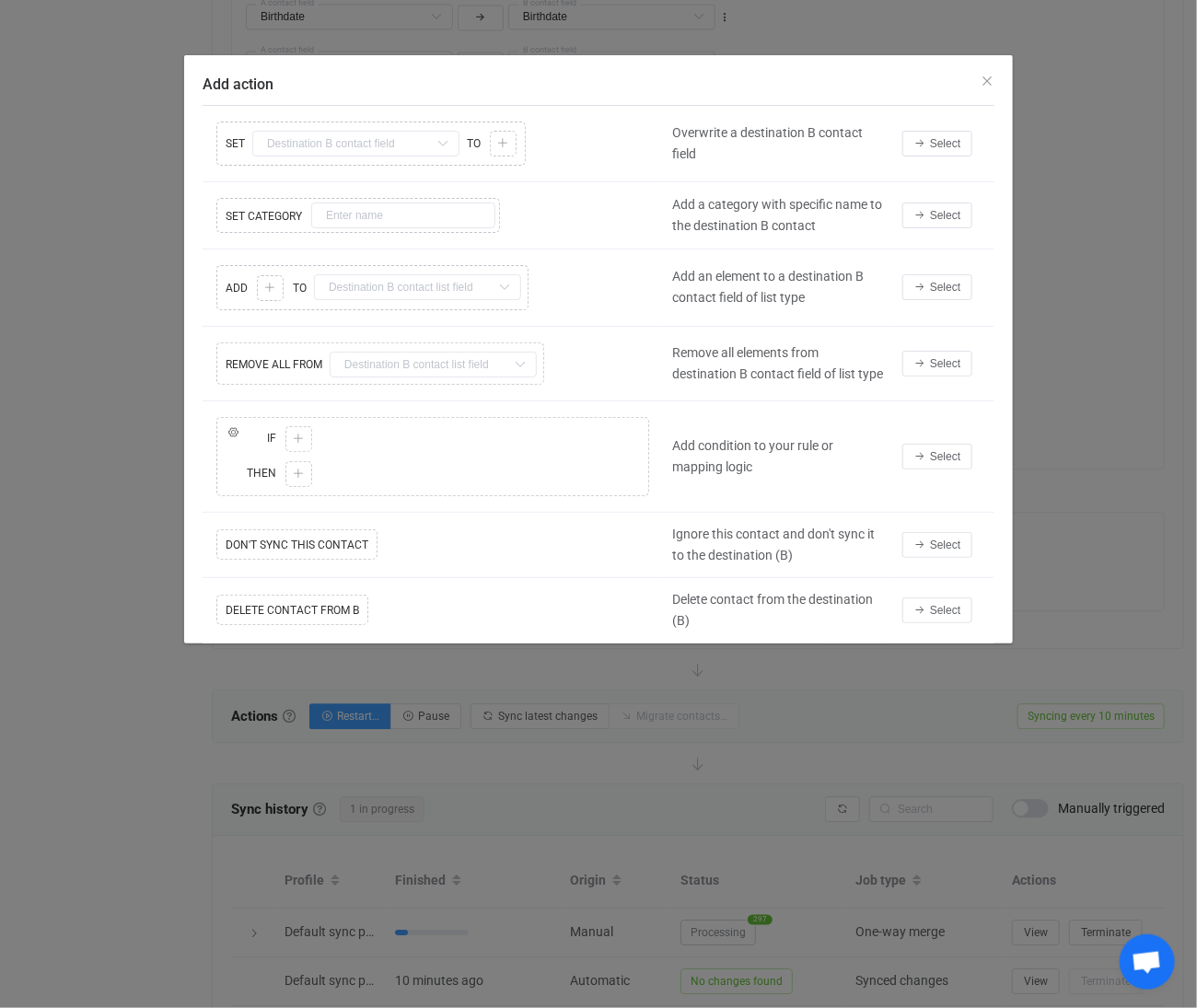 scroll, scrollTop: 1582, scrollLeft: 0, axis: vertical 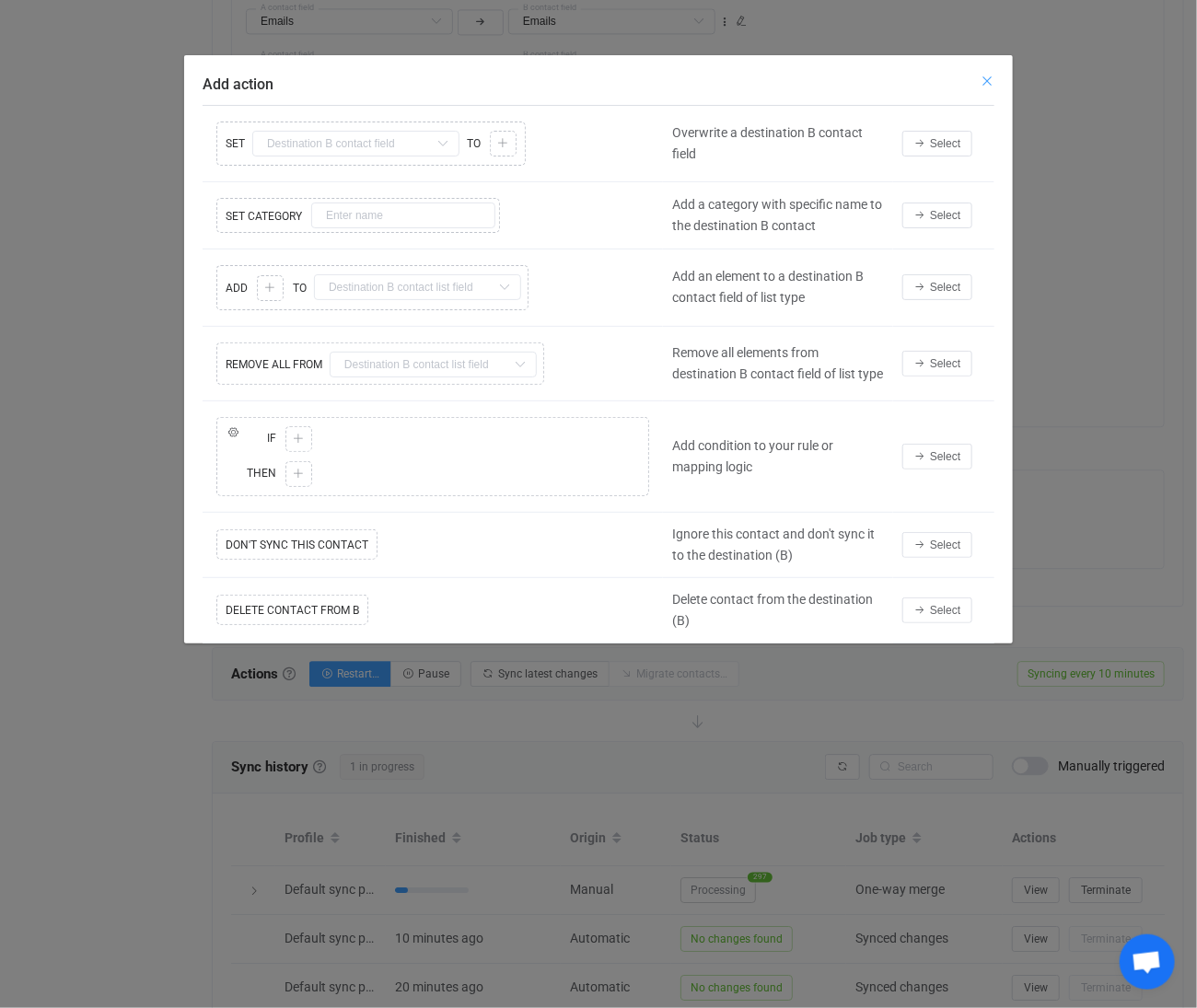 click at bounding box center [987, 81] 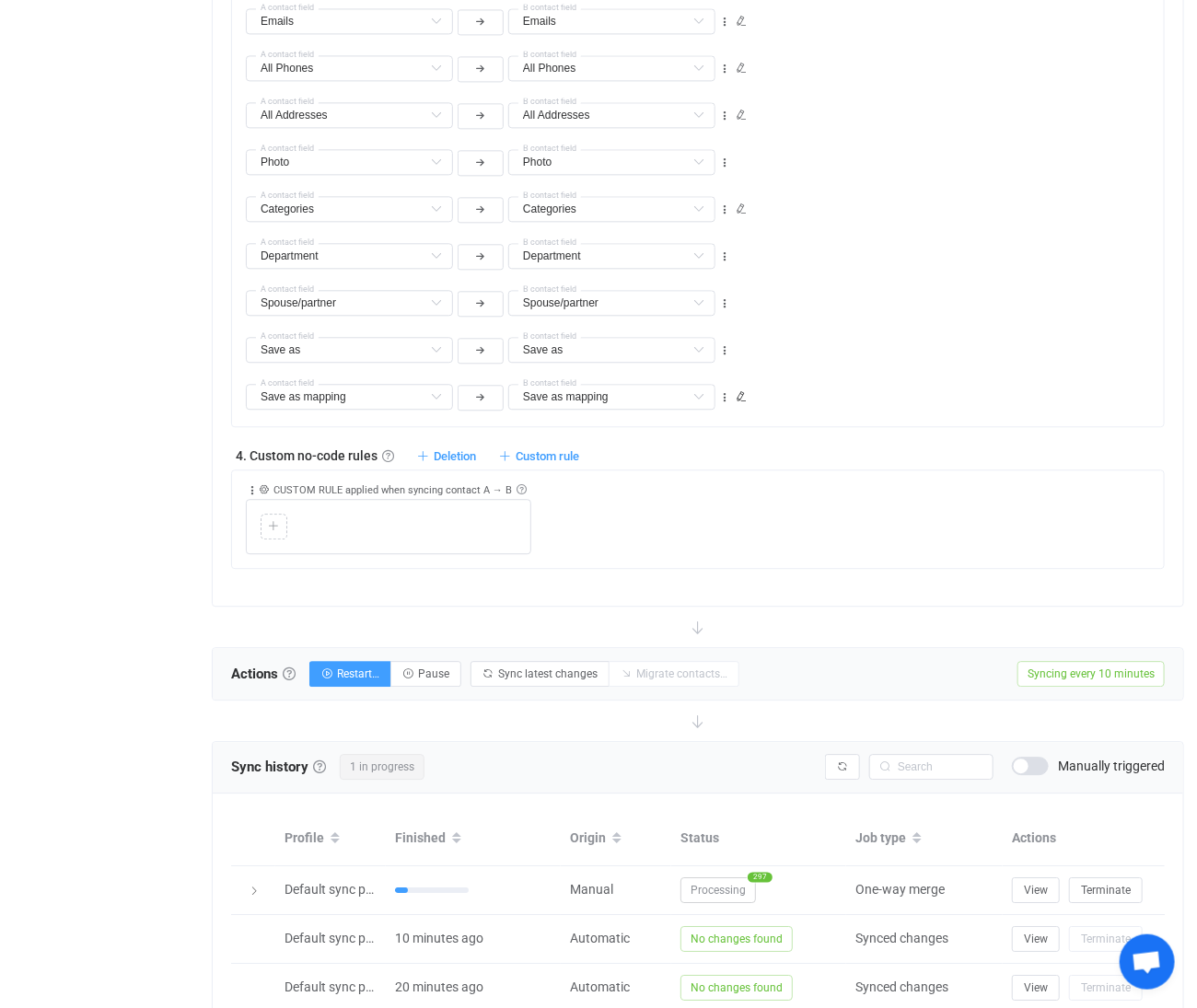 click at bounding box center (252, 491) 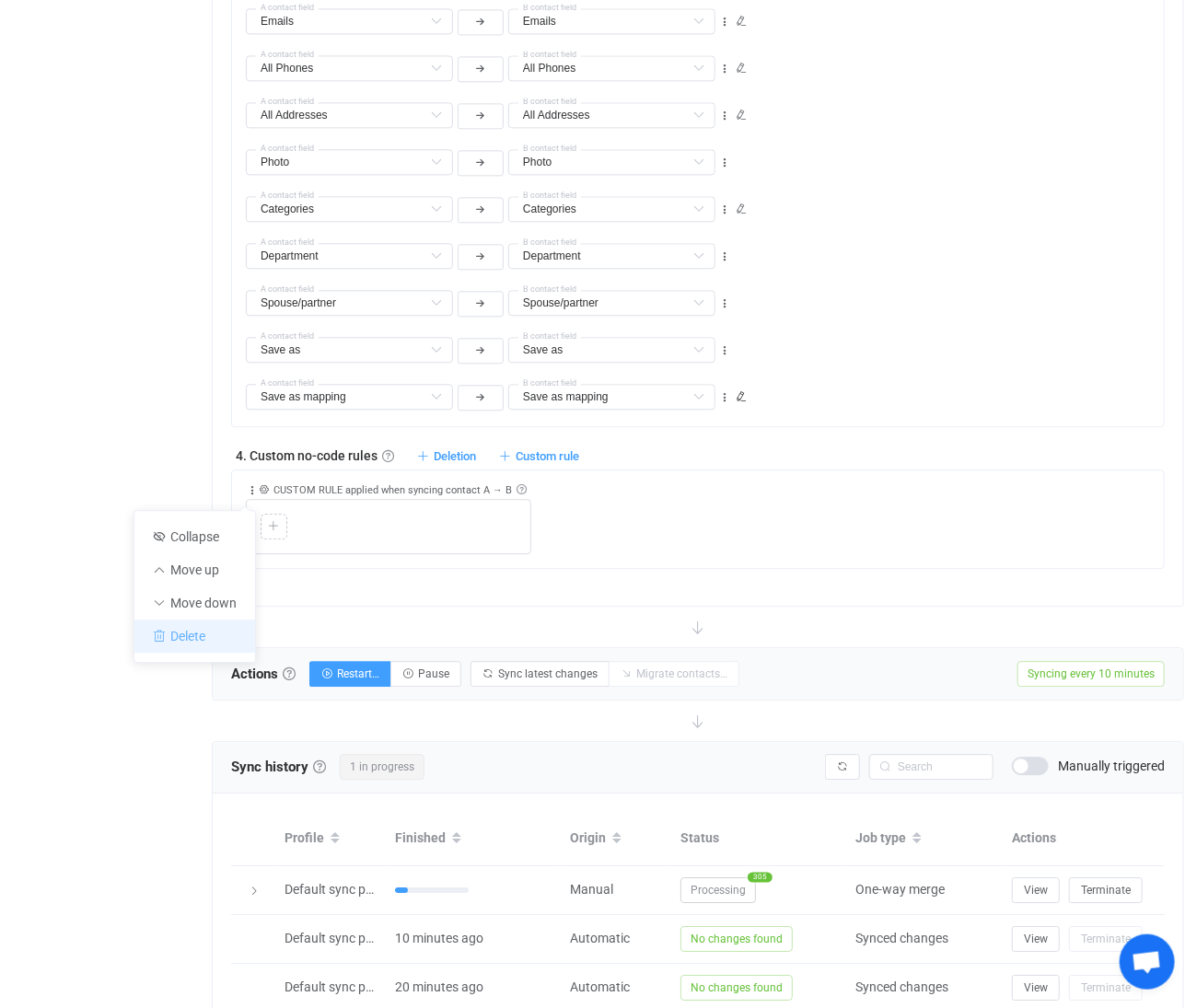 click on "Delete" at bounding box center (194, 636) 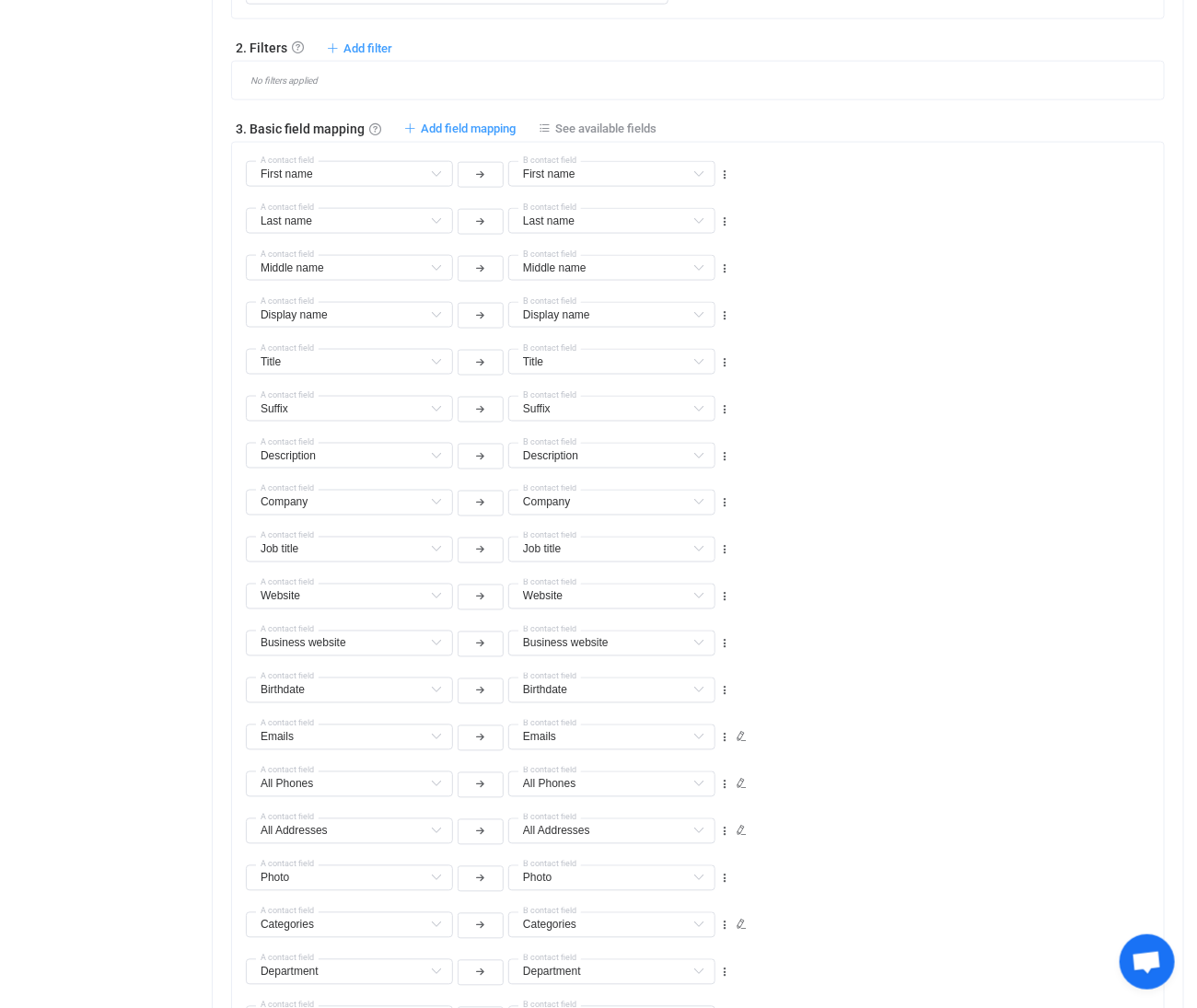 scroll, scrollTop: 48, scrollLeft: 0, axis: vertical 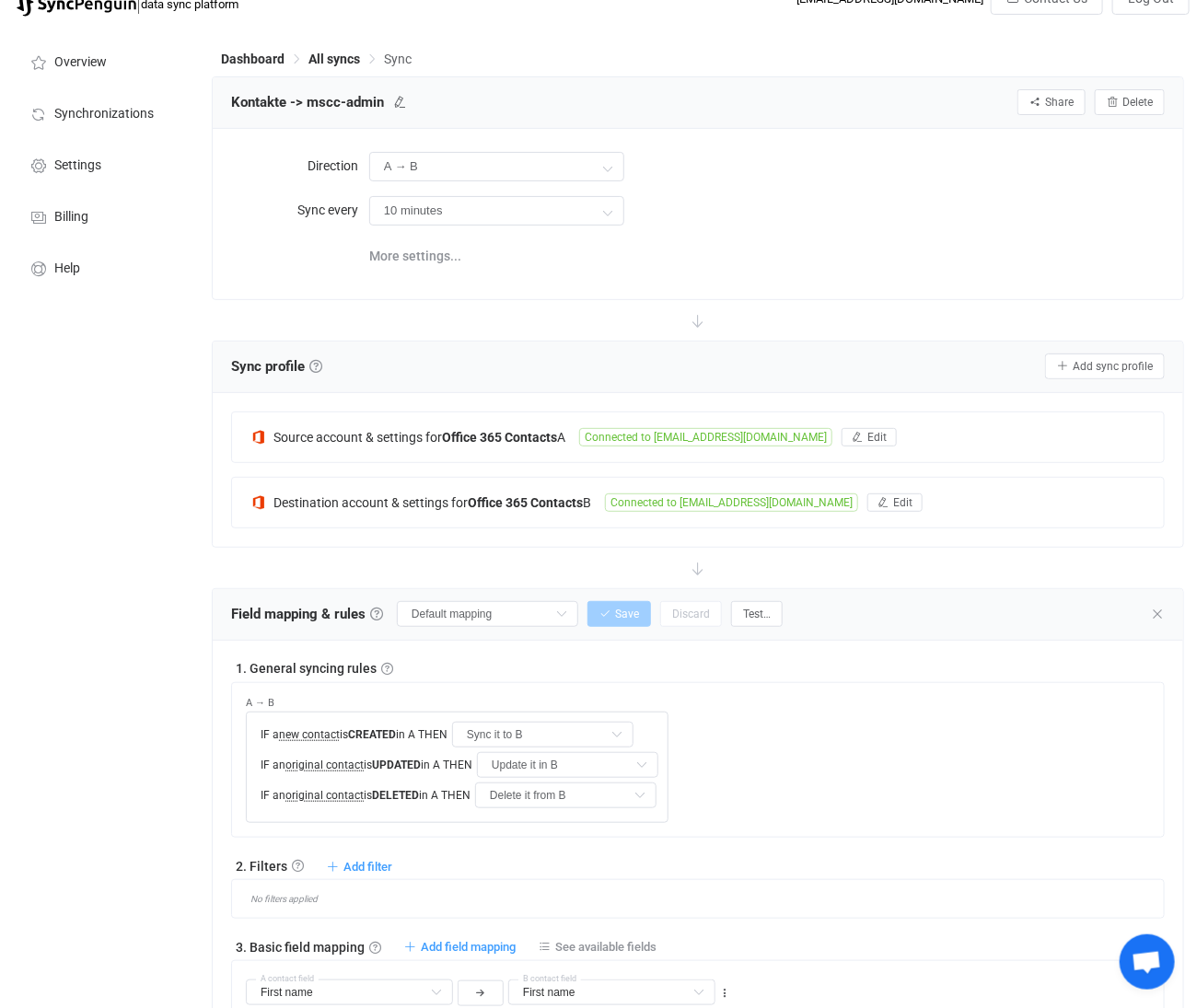 click at bounding box center (1157, 614) 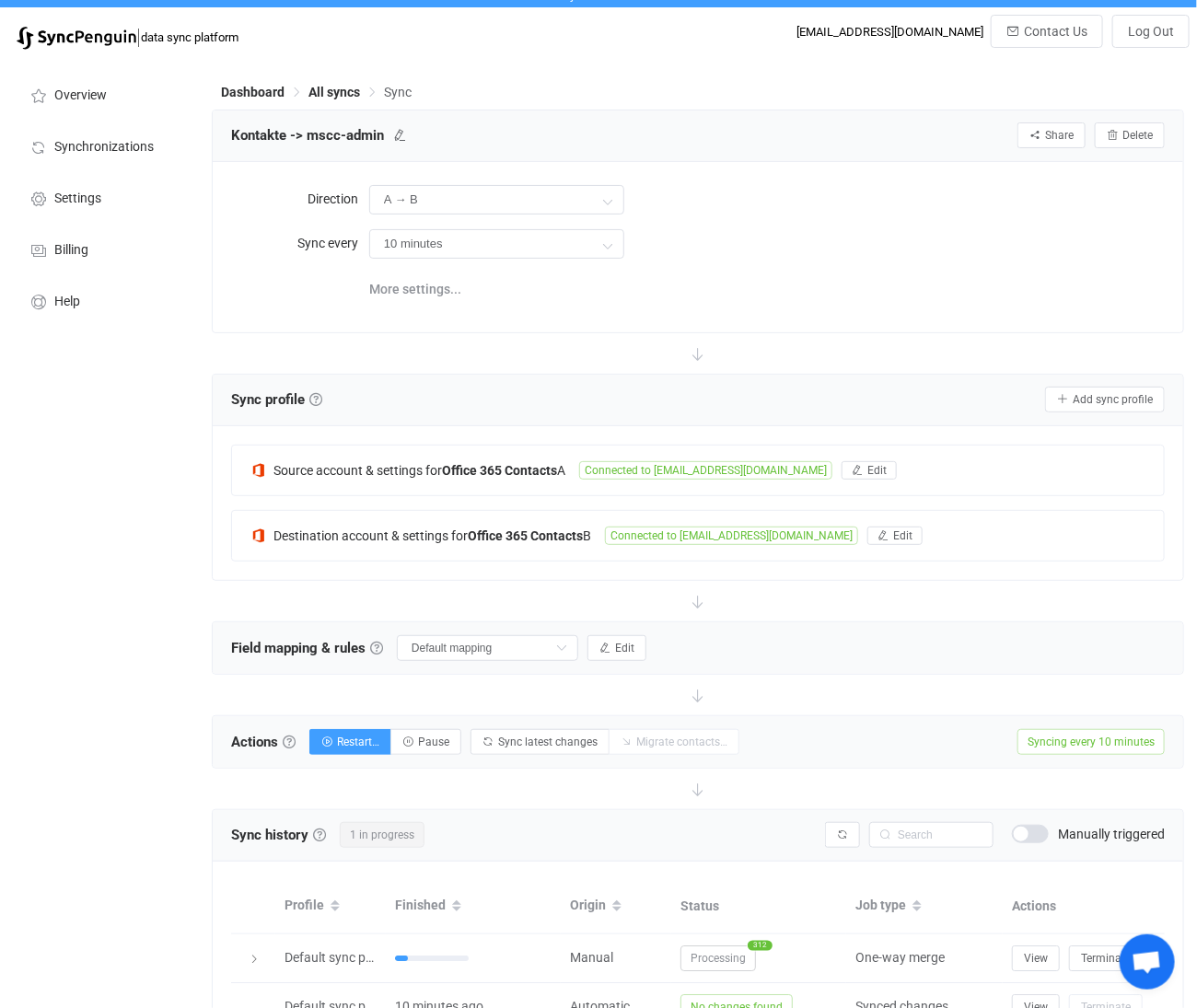 scroll, scrollTop: 0, scrollLeft: 0, axis: both 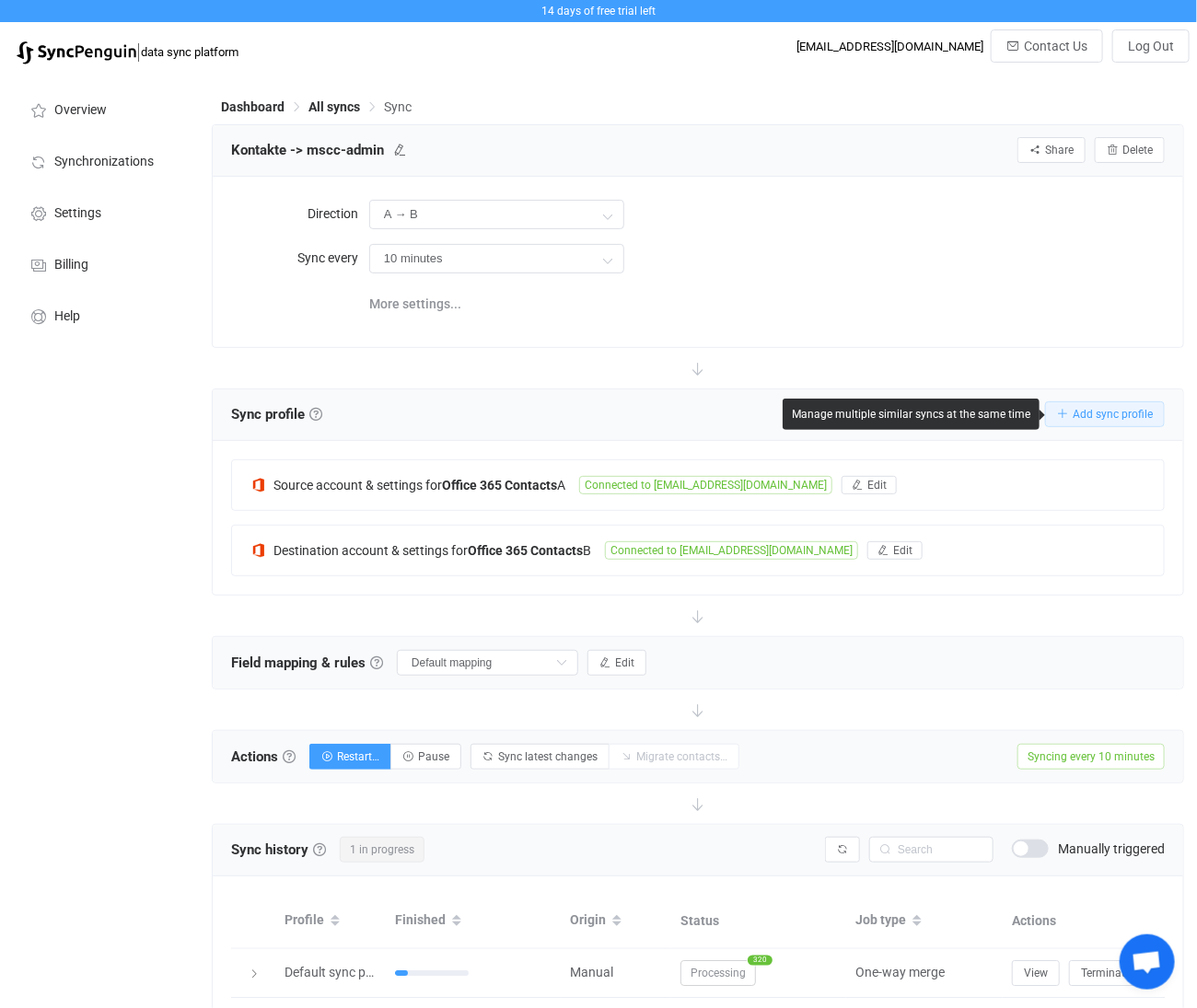 click on "Add sync profile" at bounding box center (1105, 414) 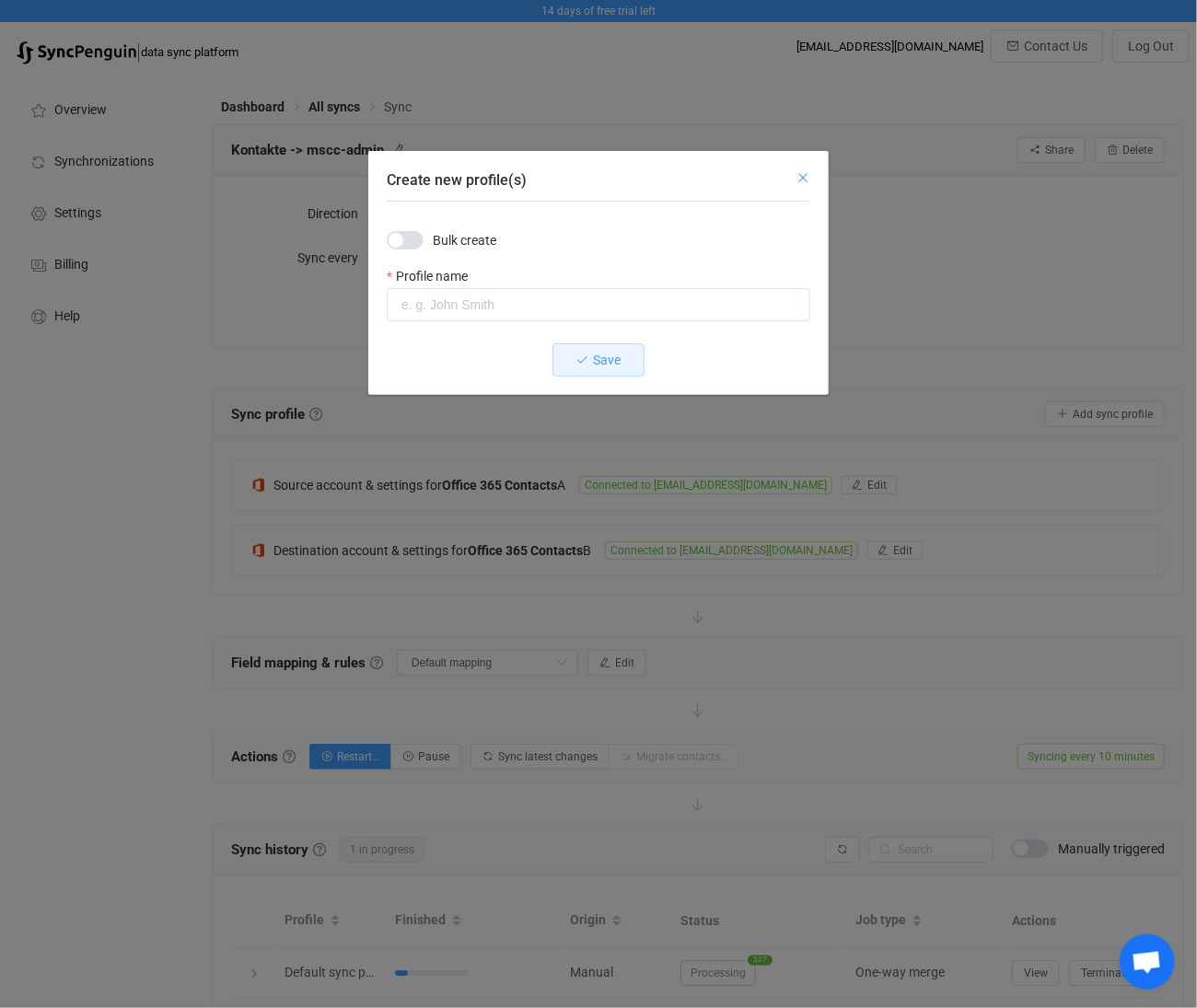 click at bounding box center [803, 178] 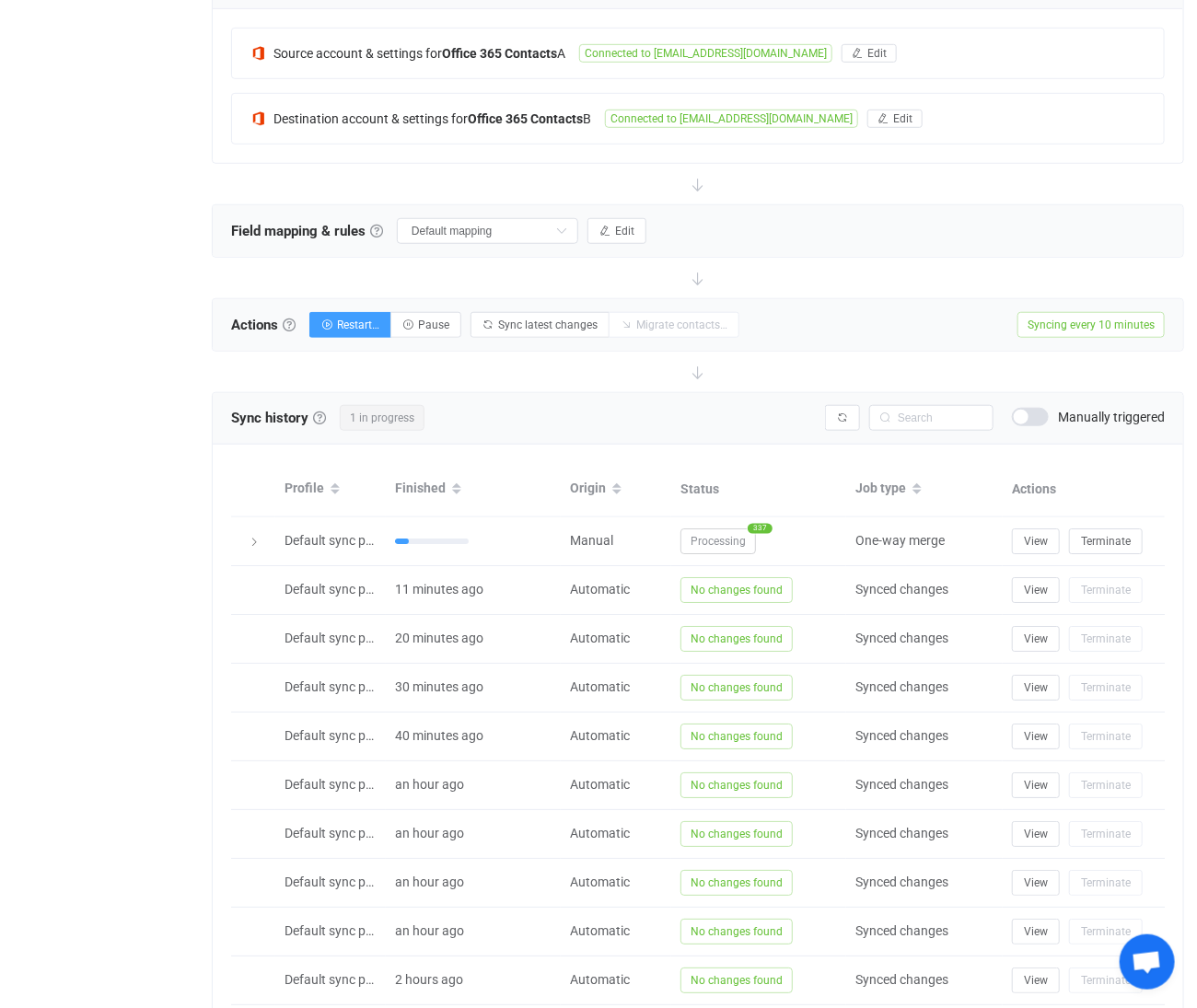 scroll, scrollTop: 511, scrollLeft: 0, axis: vertical 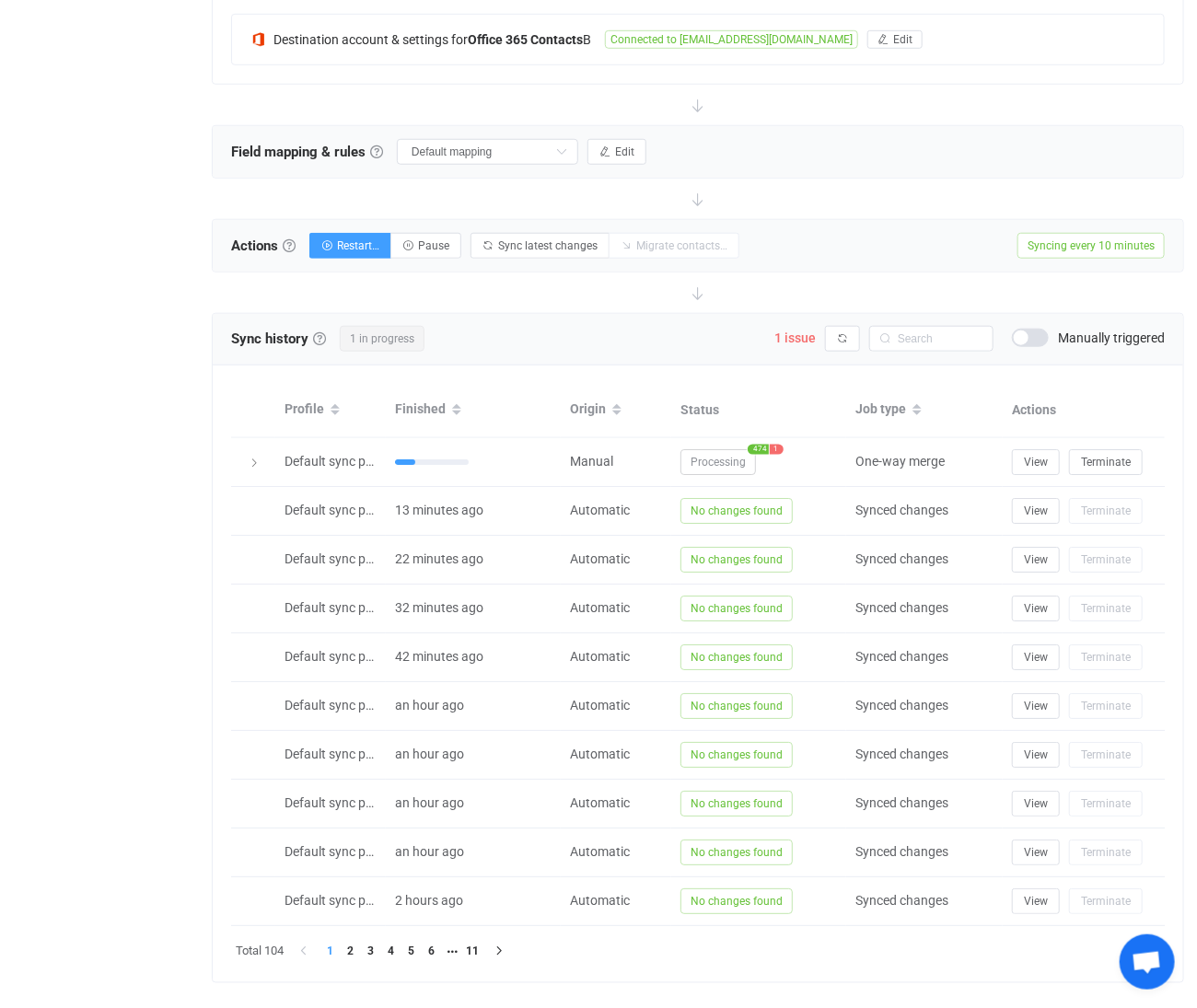 click on "1" at bounding box center (776, 448) 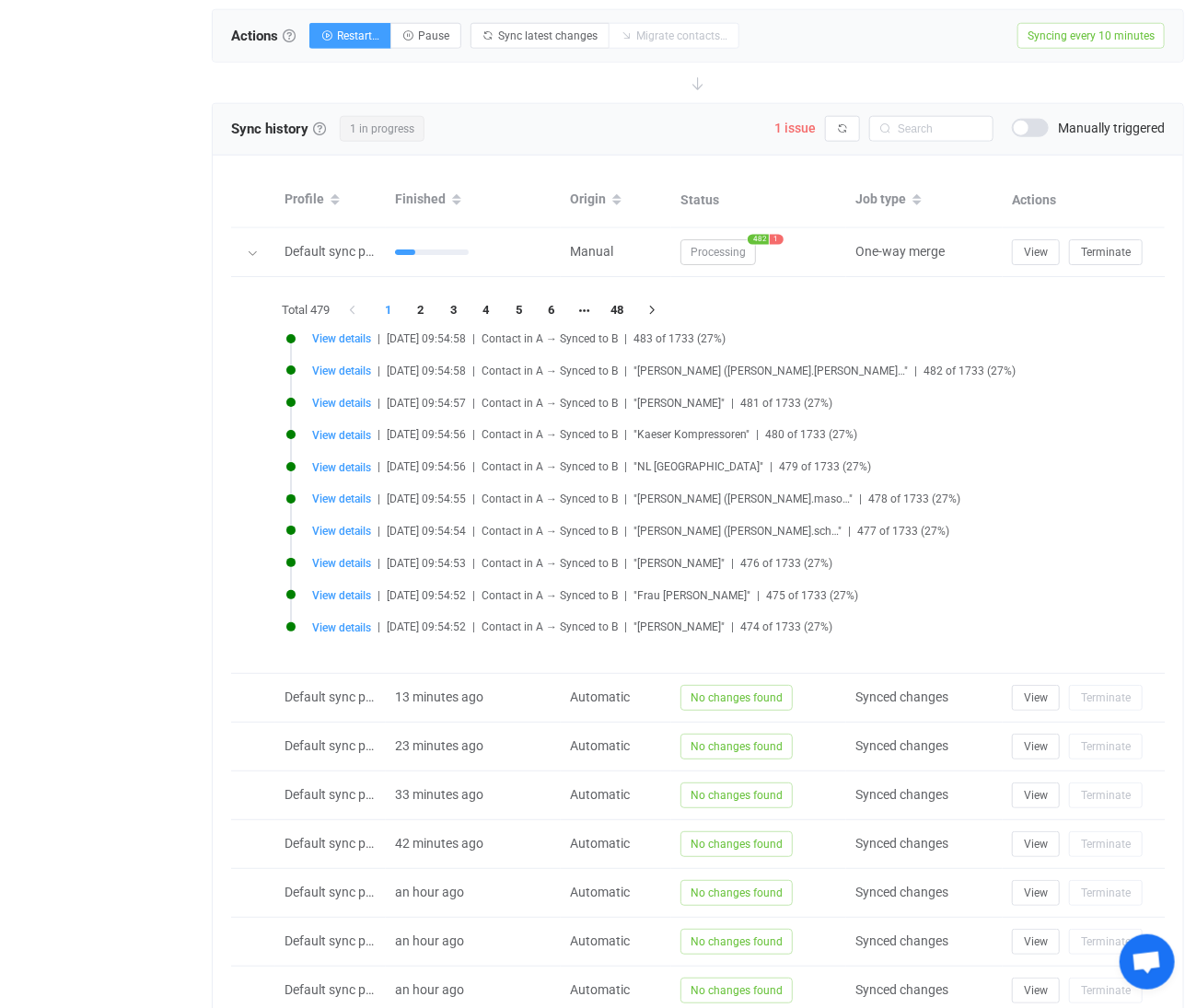 scroll, scrollTop: 613, scrollLeft: 0, axis: vertical 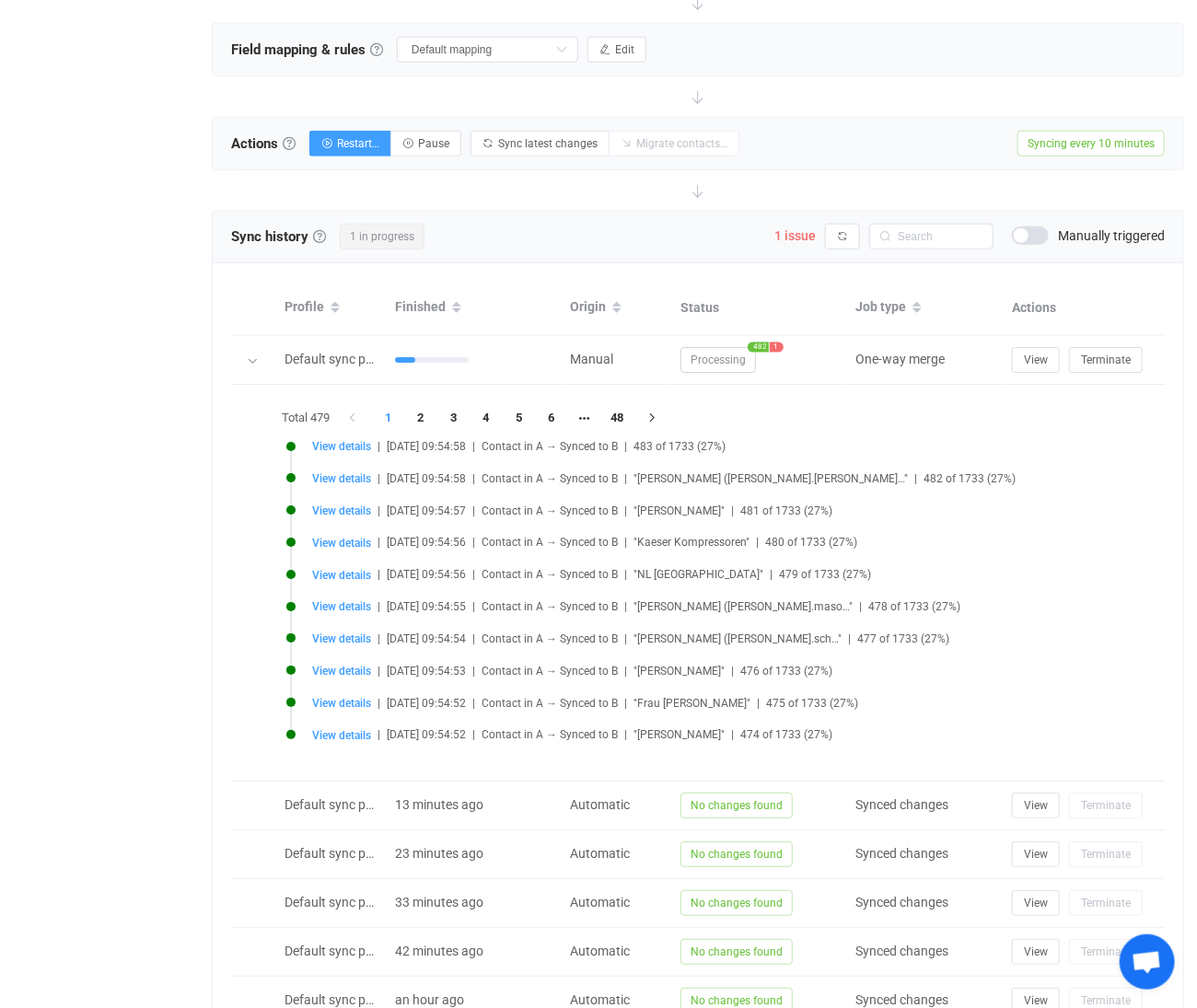 click on "Processing" at bounding box center (718, 360) 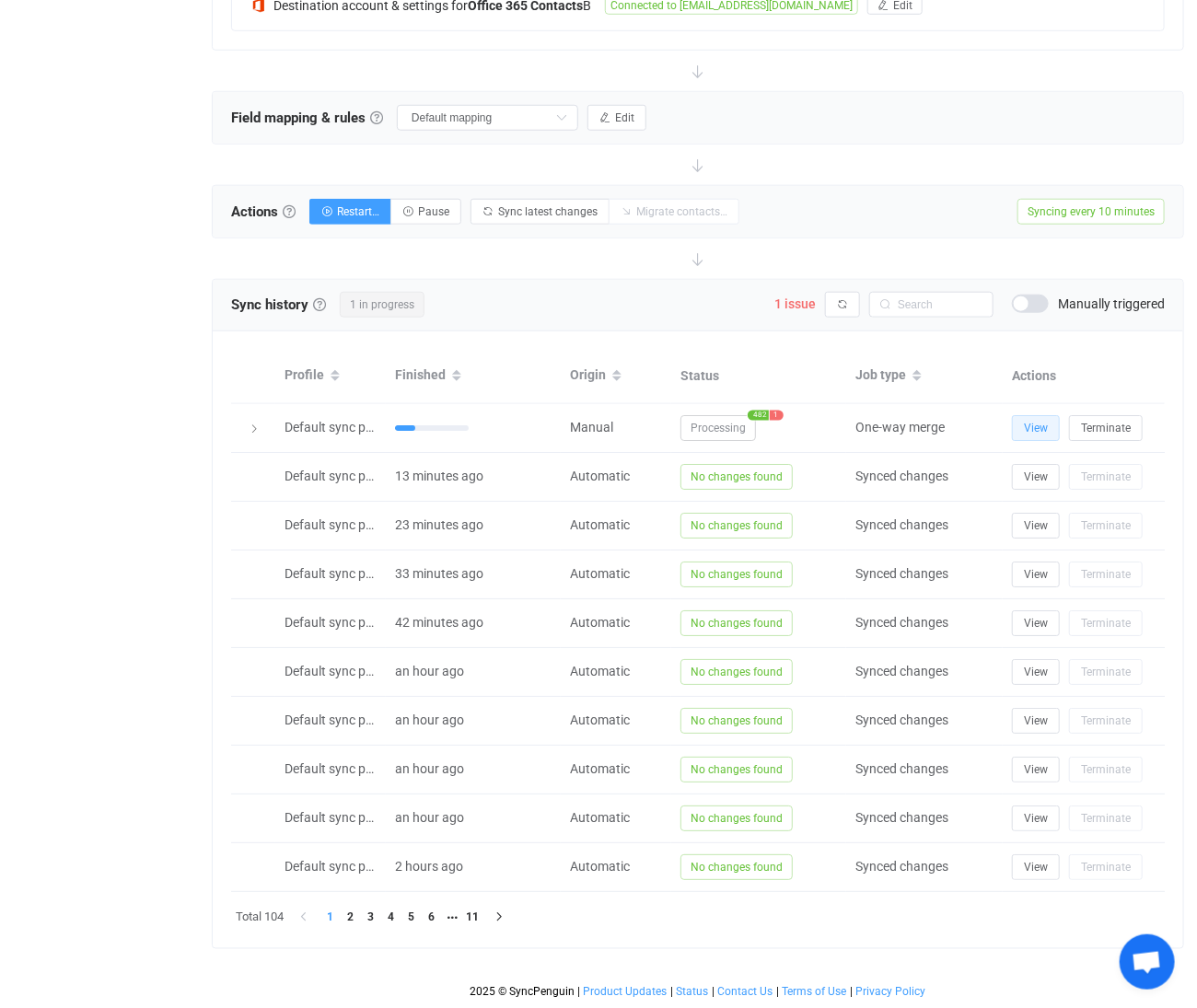 click on "View" at bounding box center (1036, 428) 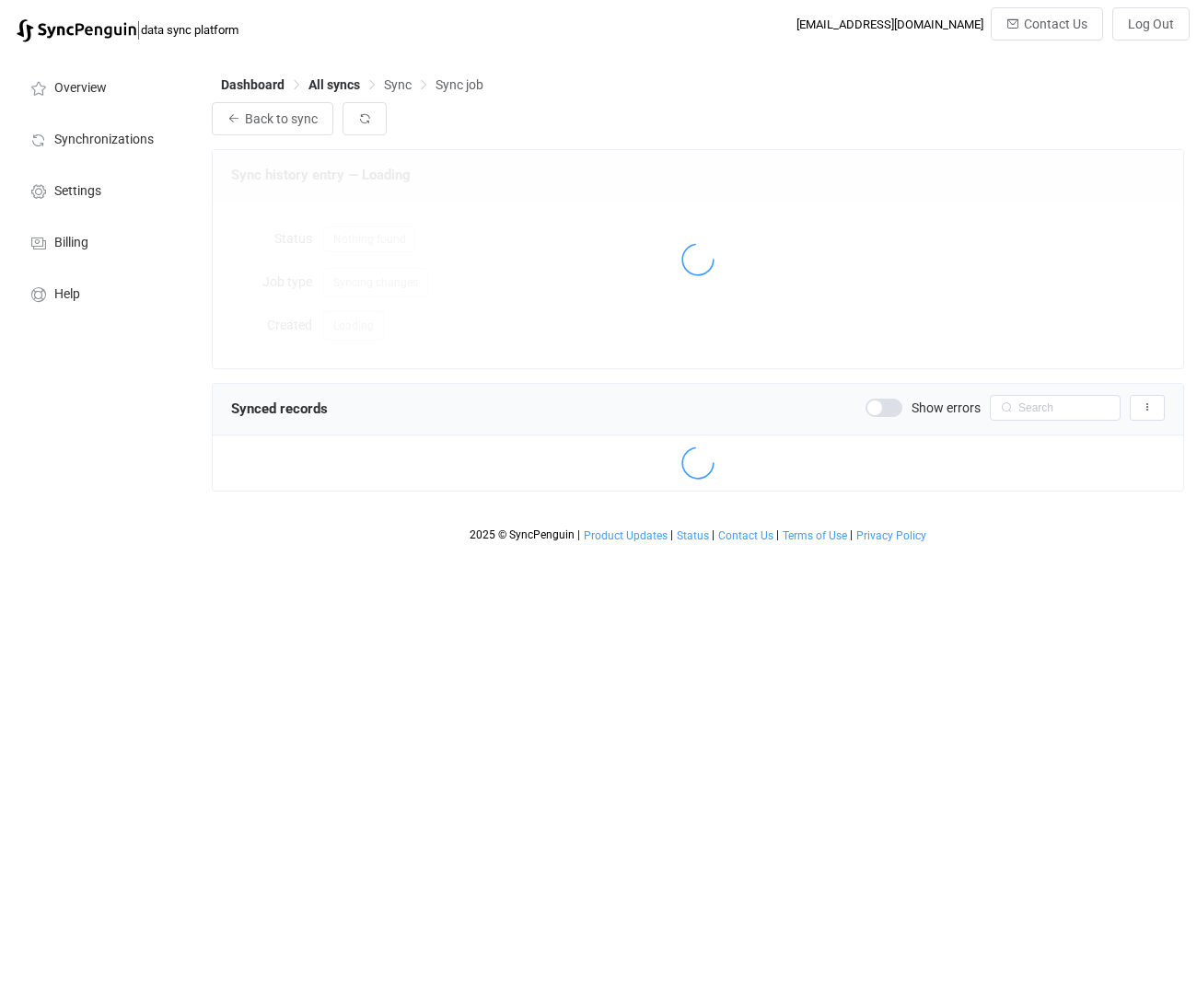 scroll, scrollTop: 0, scrollLeft: 0, axis: both 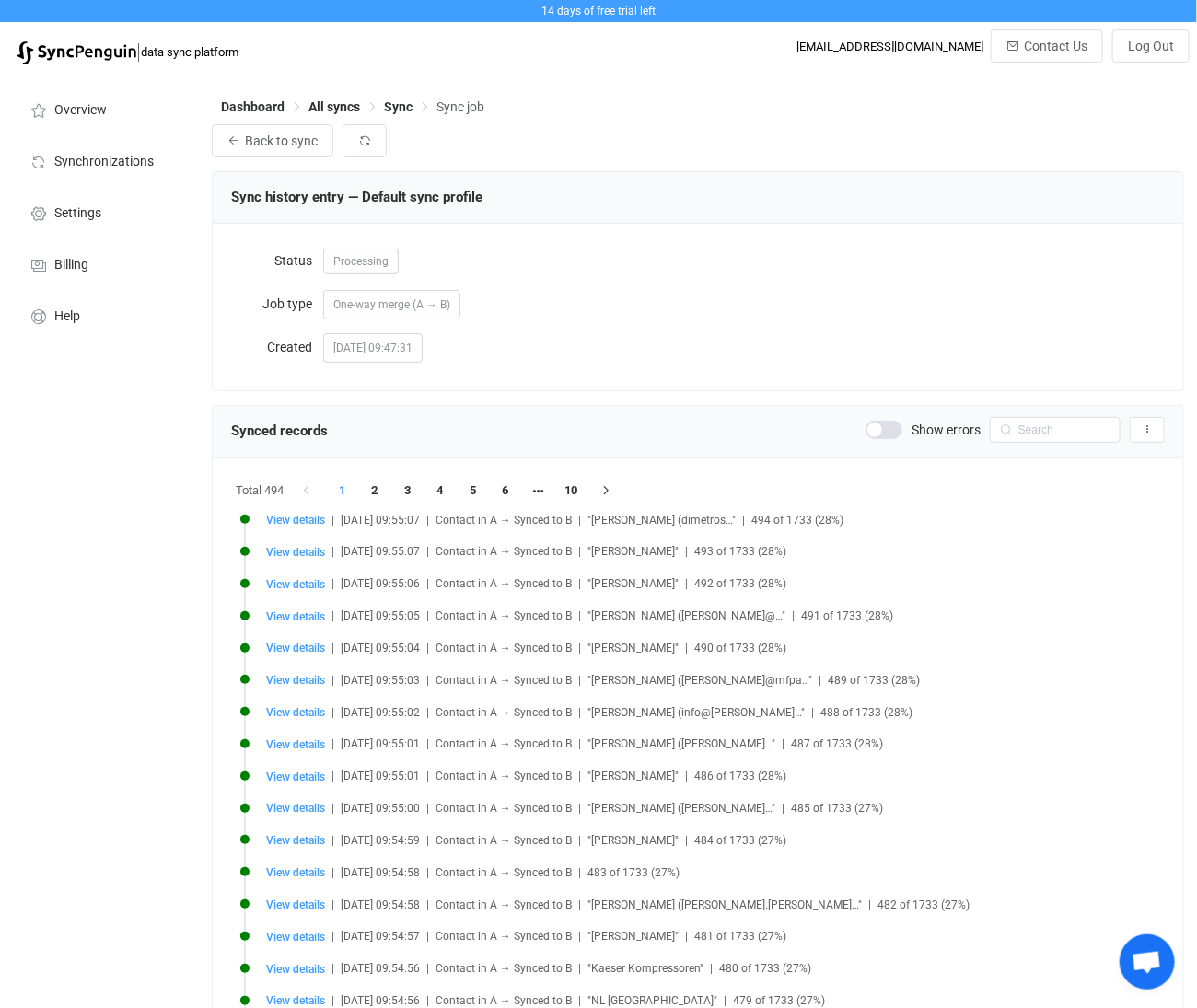 click at bounding box center [884, 430] 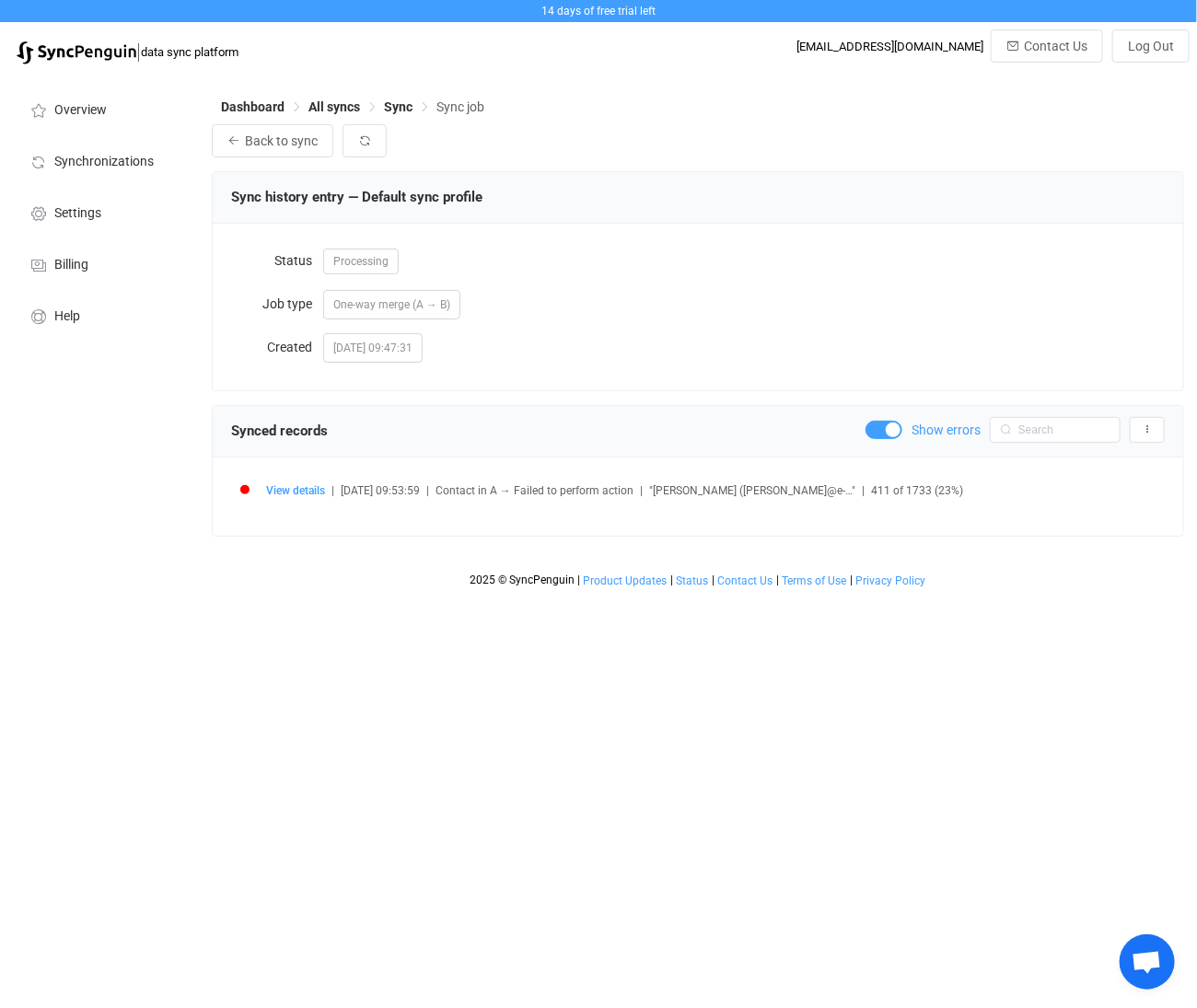 click on "View details" at bounding box center [296, 491] 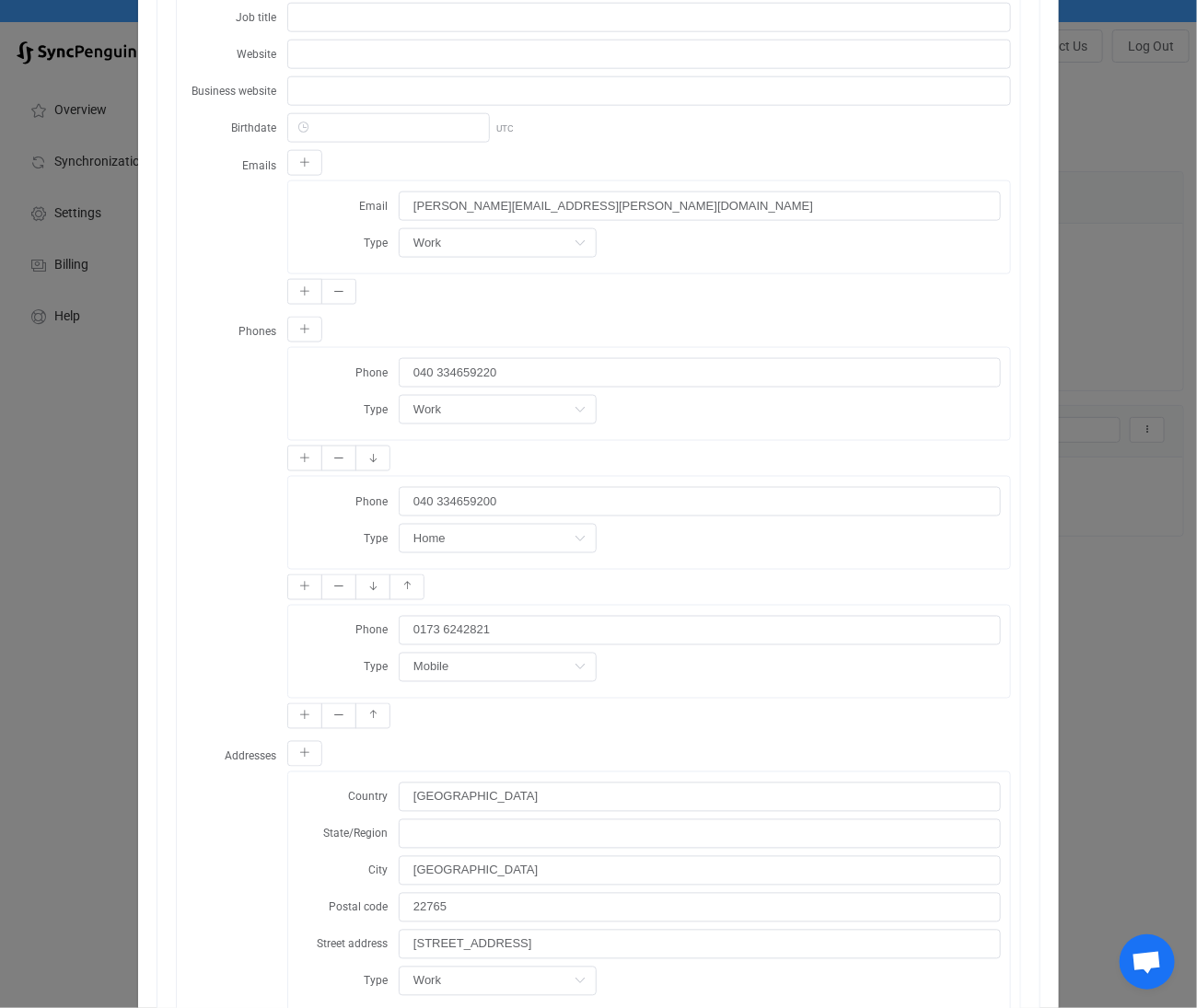 scroll, scrollTop: 0, scrollLeft: 0, axis: both 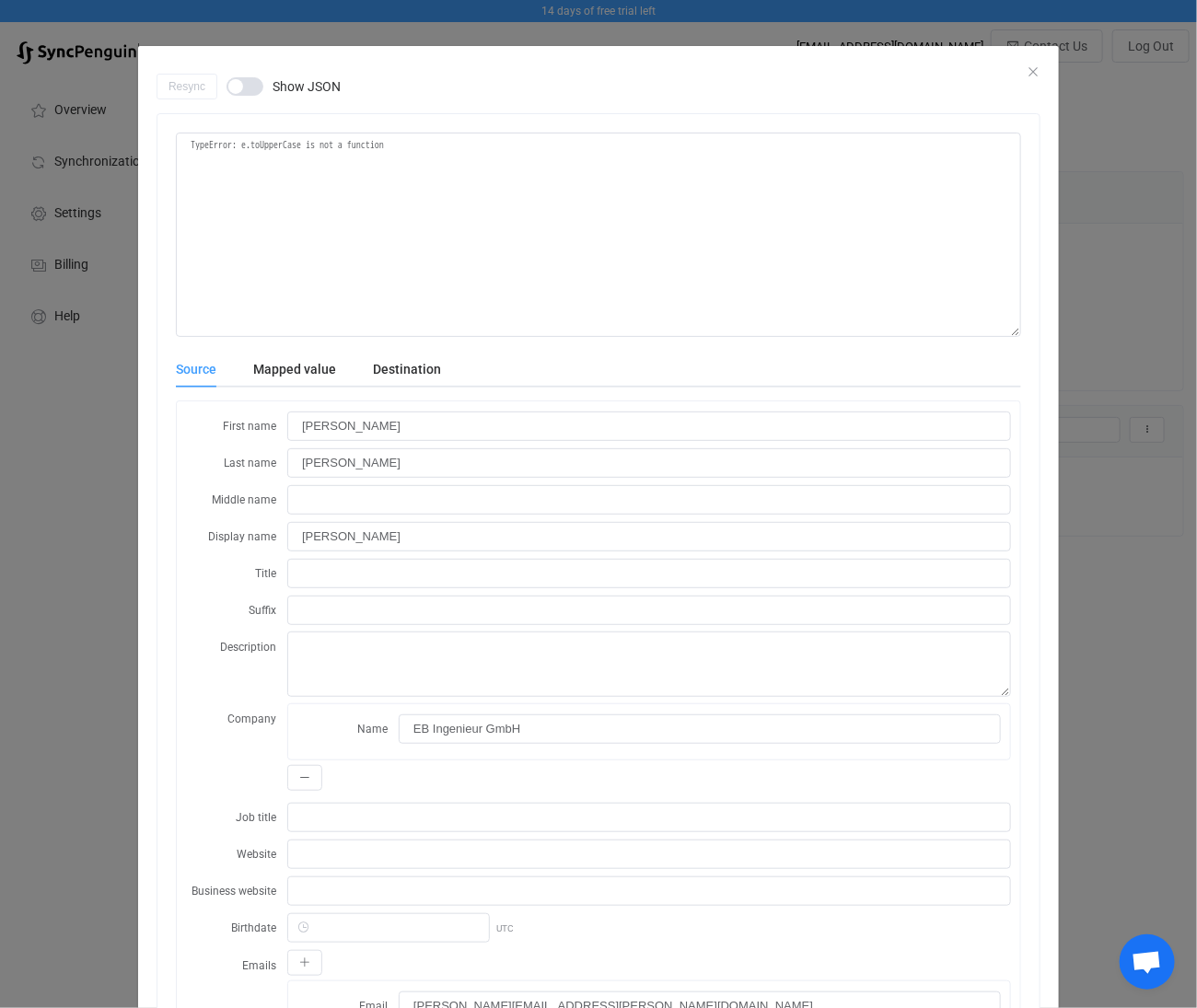 click on "Mapped value" at bounding box center [295, 369] 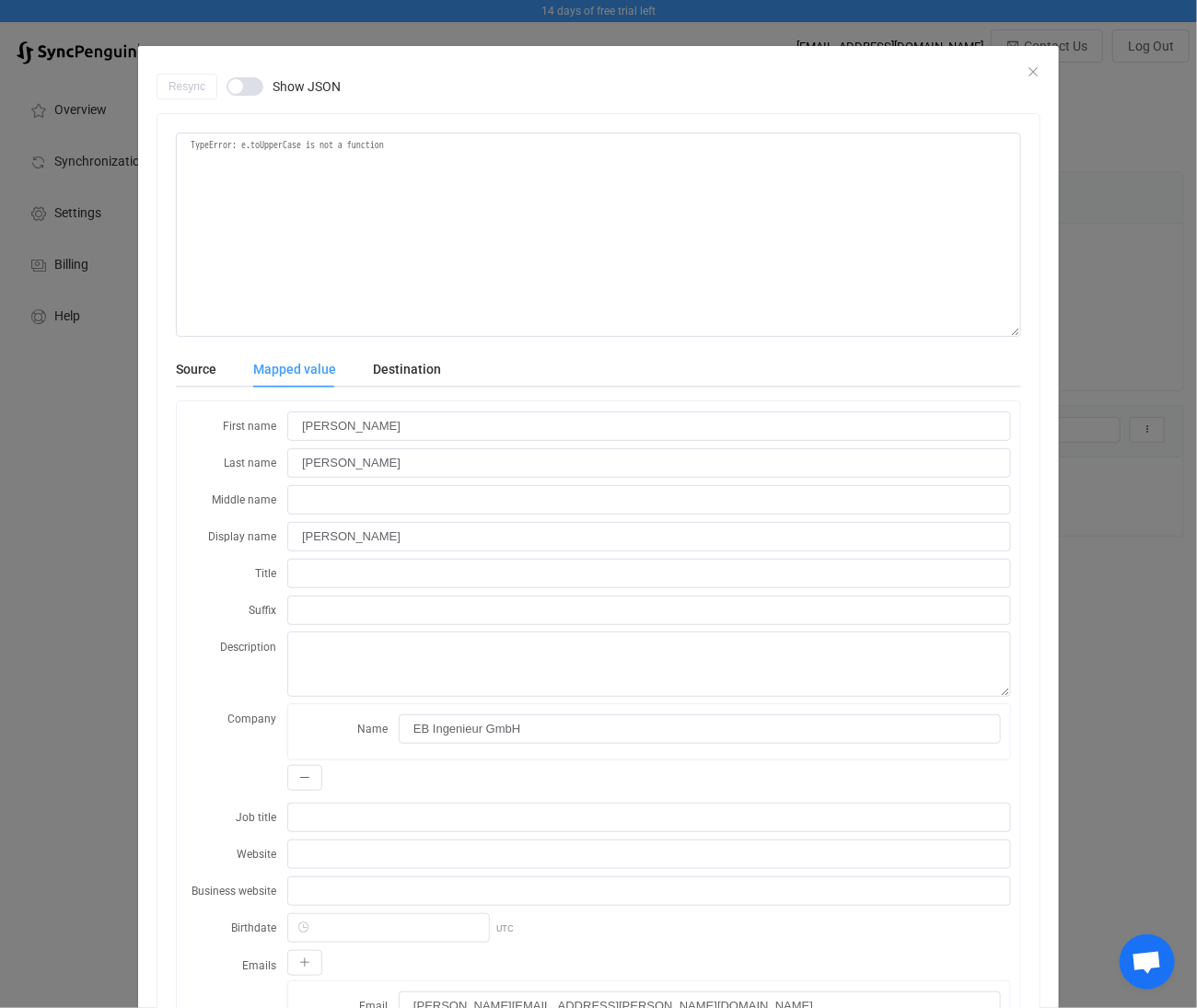 click on "Destination" at bounding box center (398, 369) 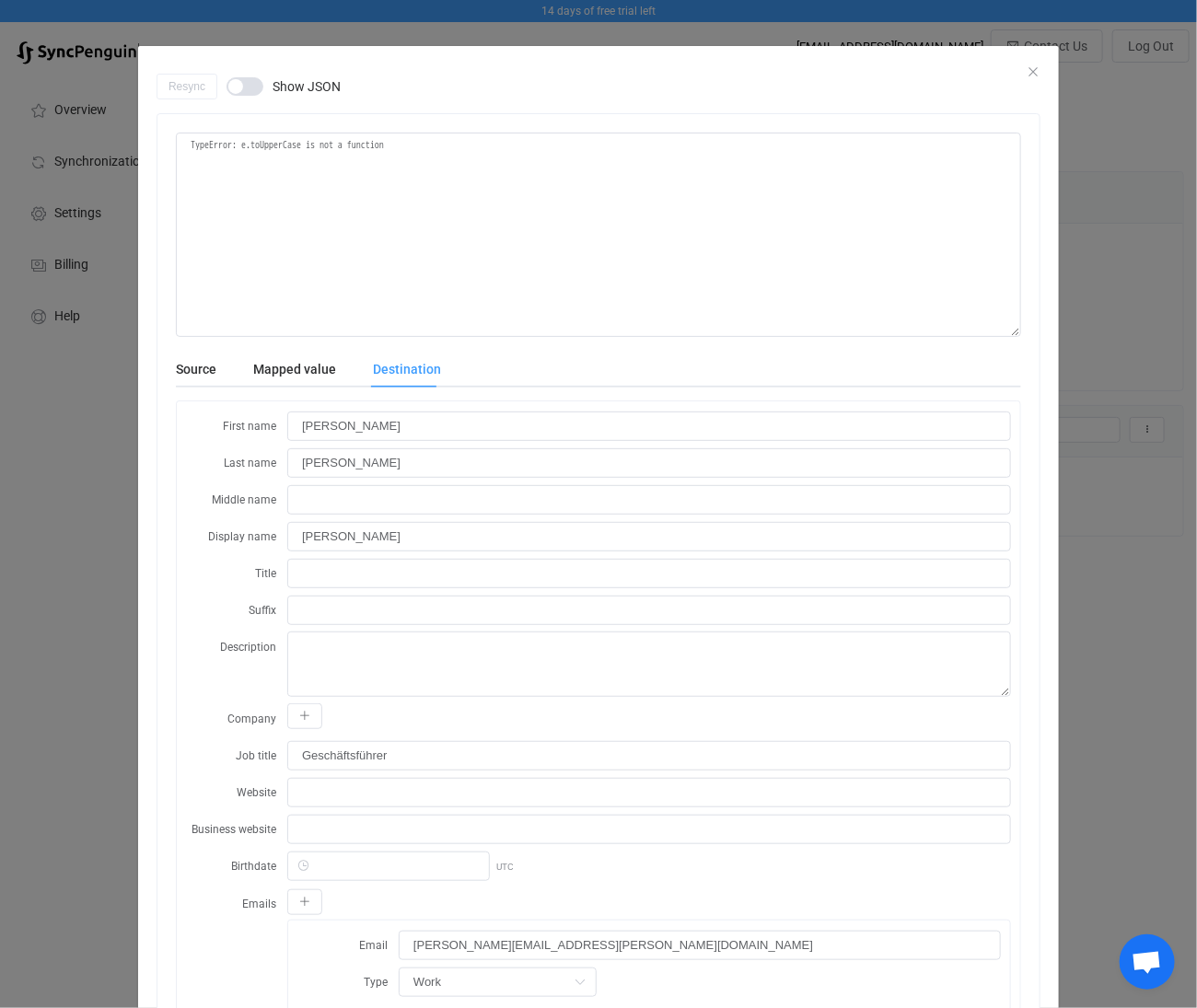 scroll, scrollTop: 0, scrollLeft: 0, axis: both 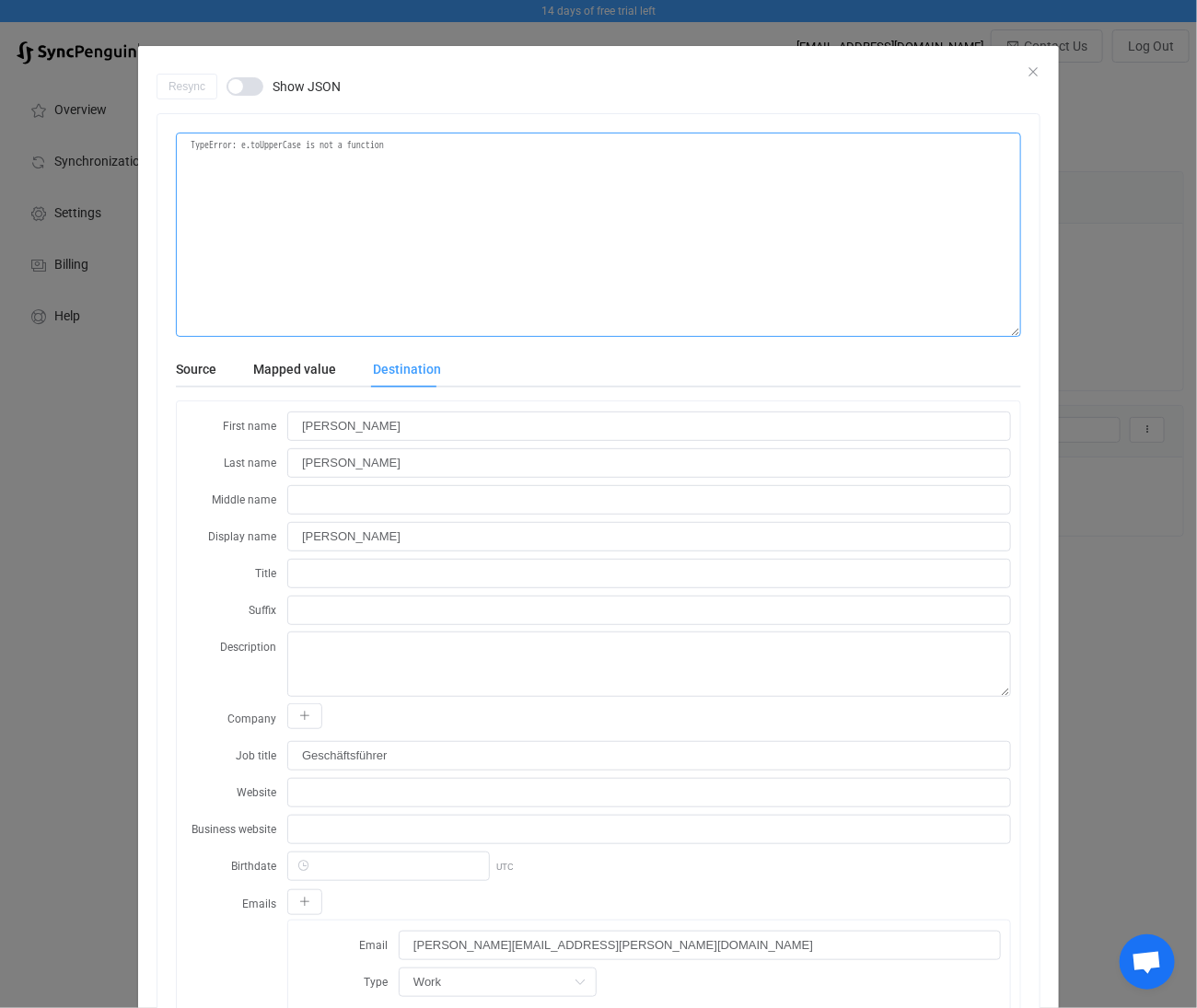 click on "TypeError: e.toUpperCase is not a function" at bounding box center (598, 235) 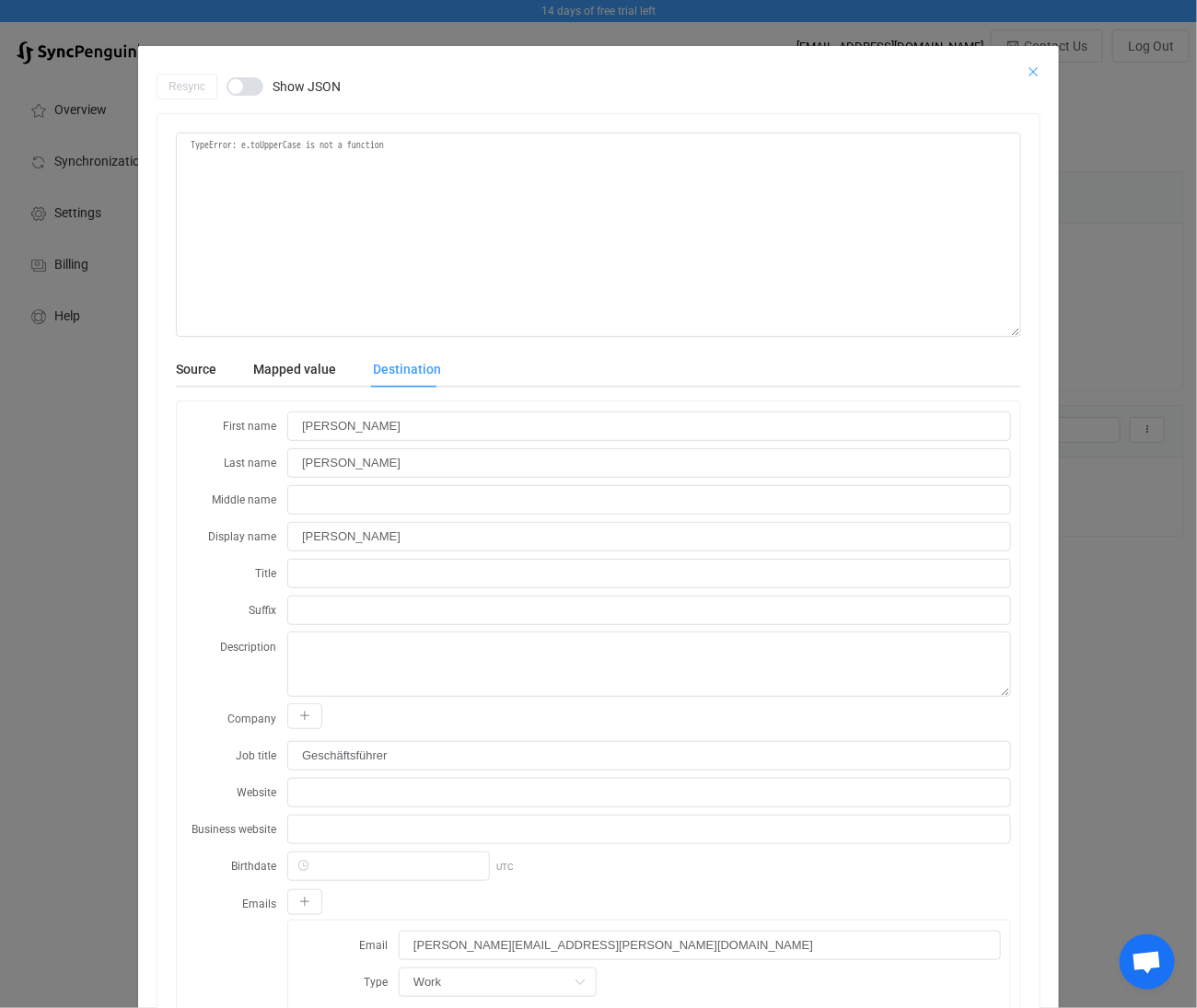 click at bounding box center [1033, 72] 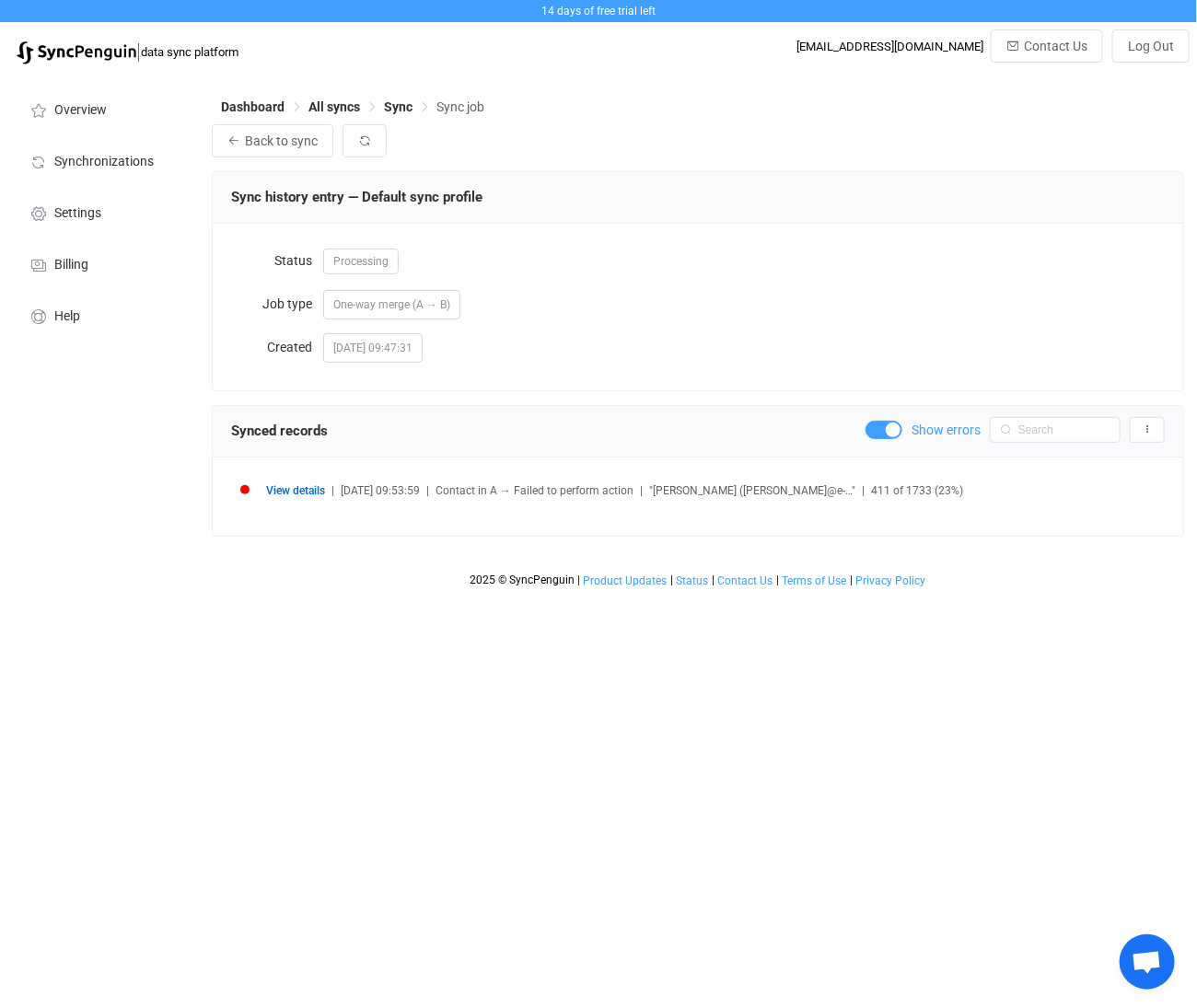 click on "Back to sync" at bounding box center (698, 141) 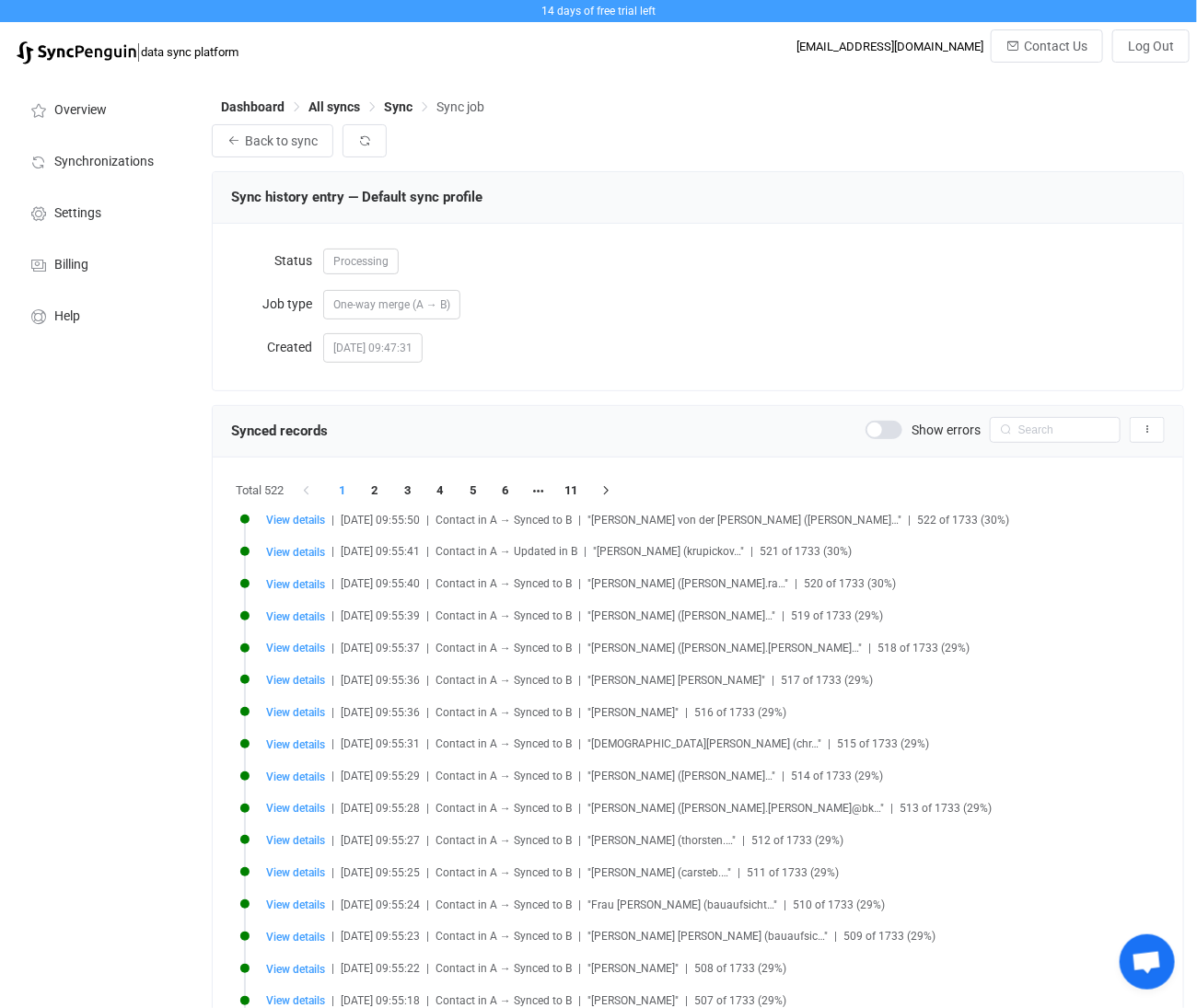 click on "All syncs" at bounding box center [346, 107] 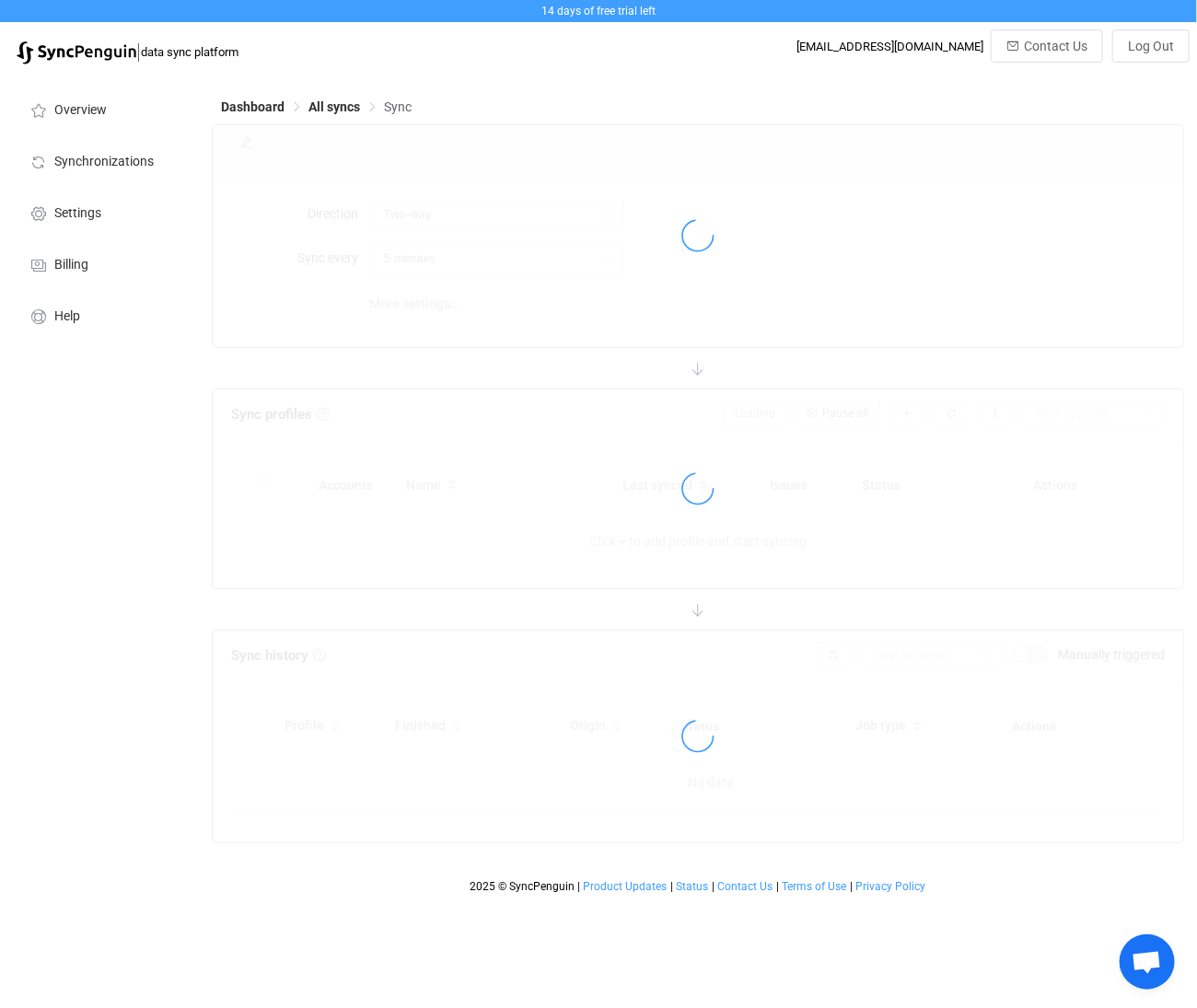 type on "A → B" 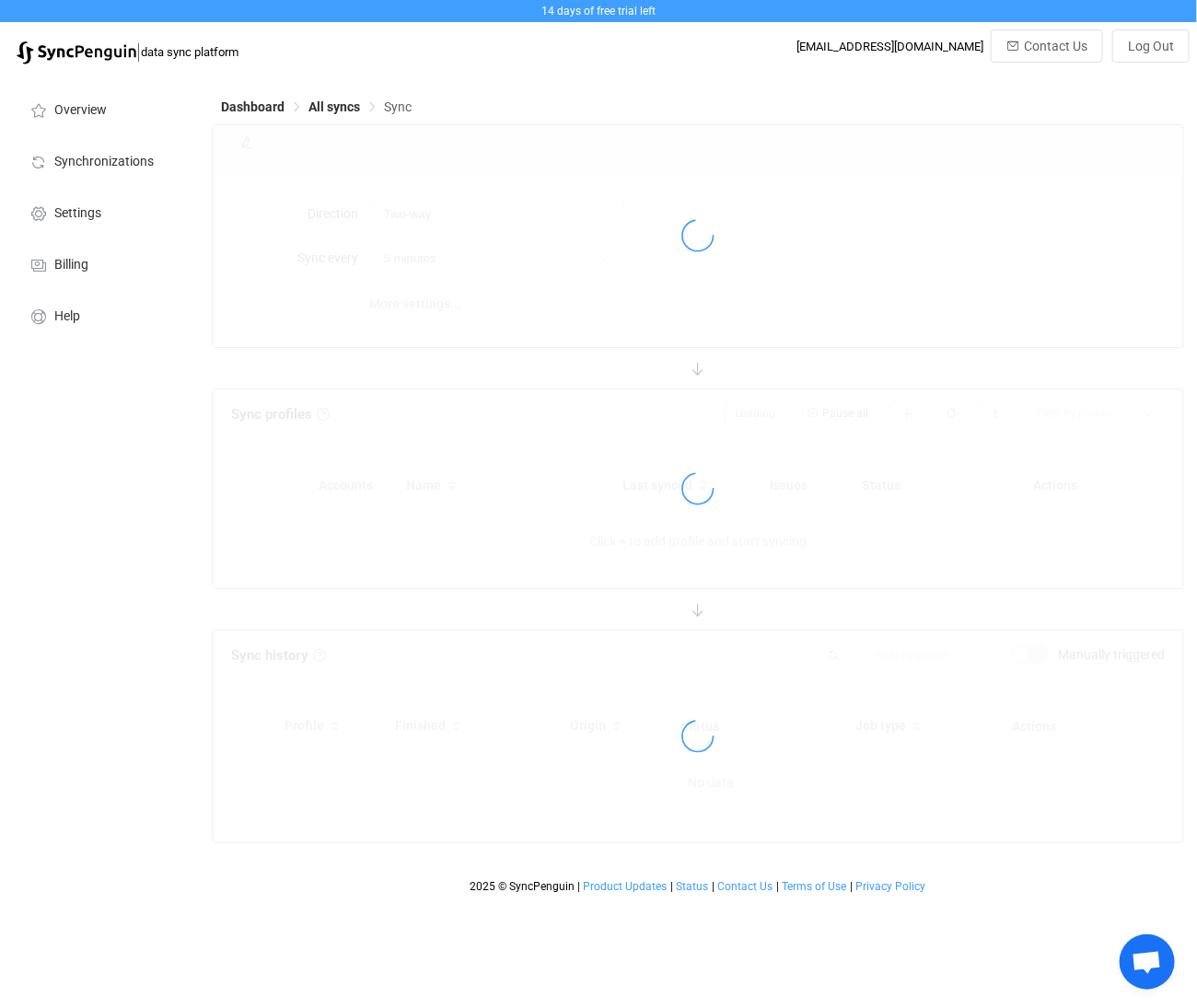 type on "10 minutes" 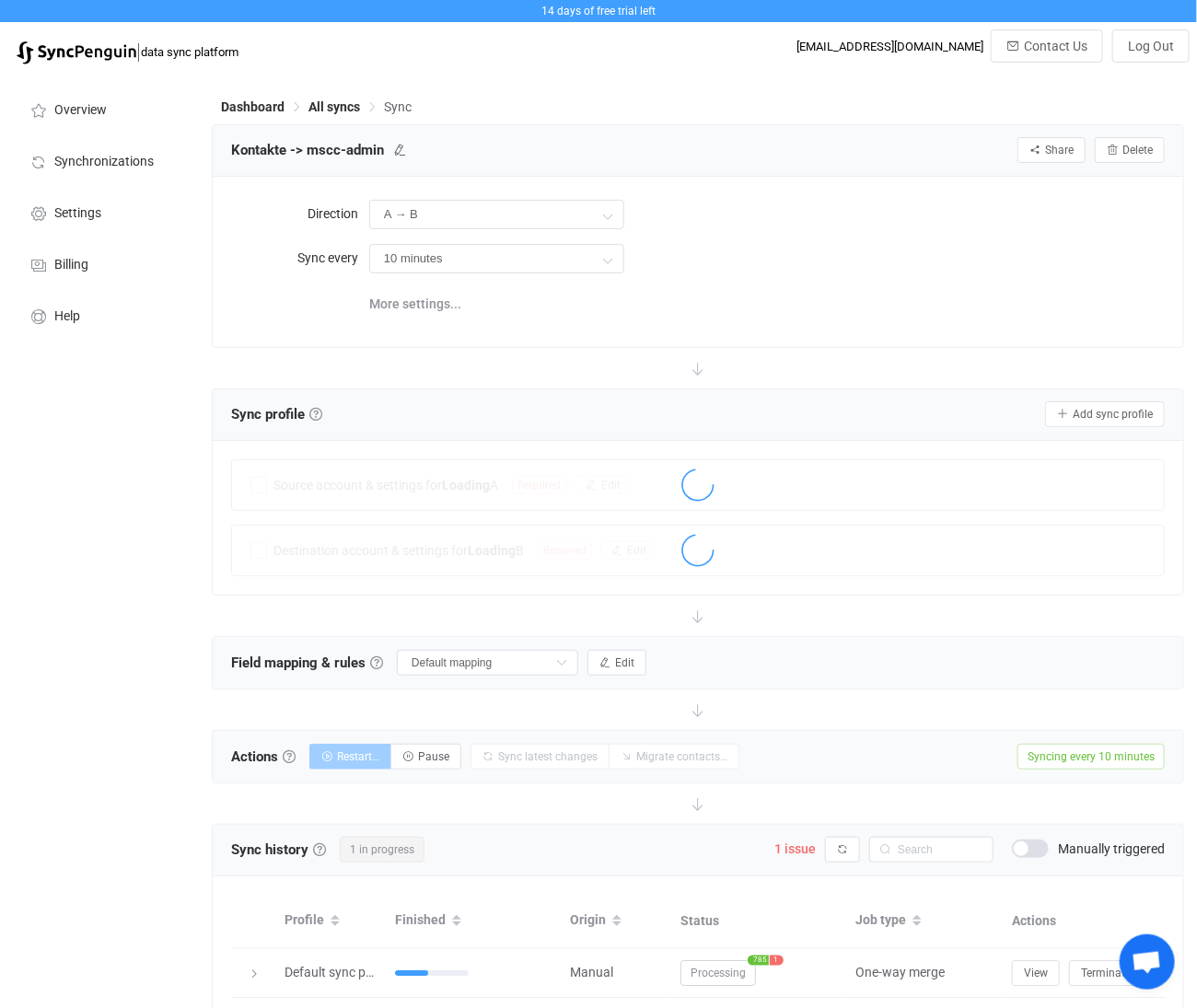 click on "All syncs" at bounding box center (334, 107) 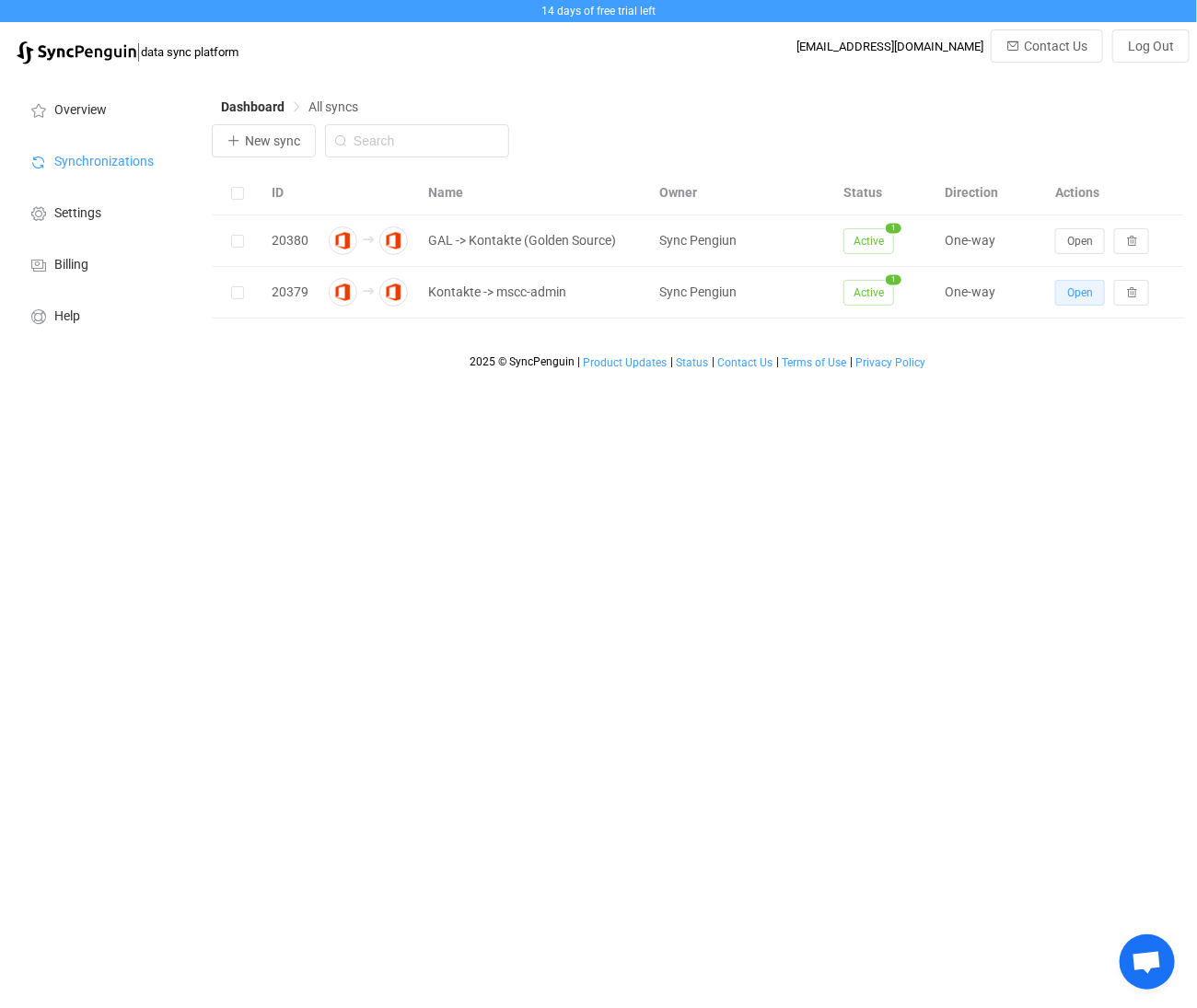 click on "Open" at bounding box center [1080, 293] 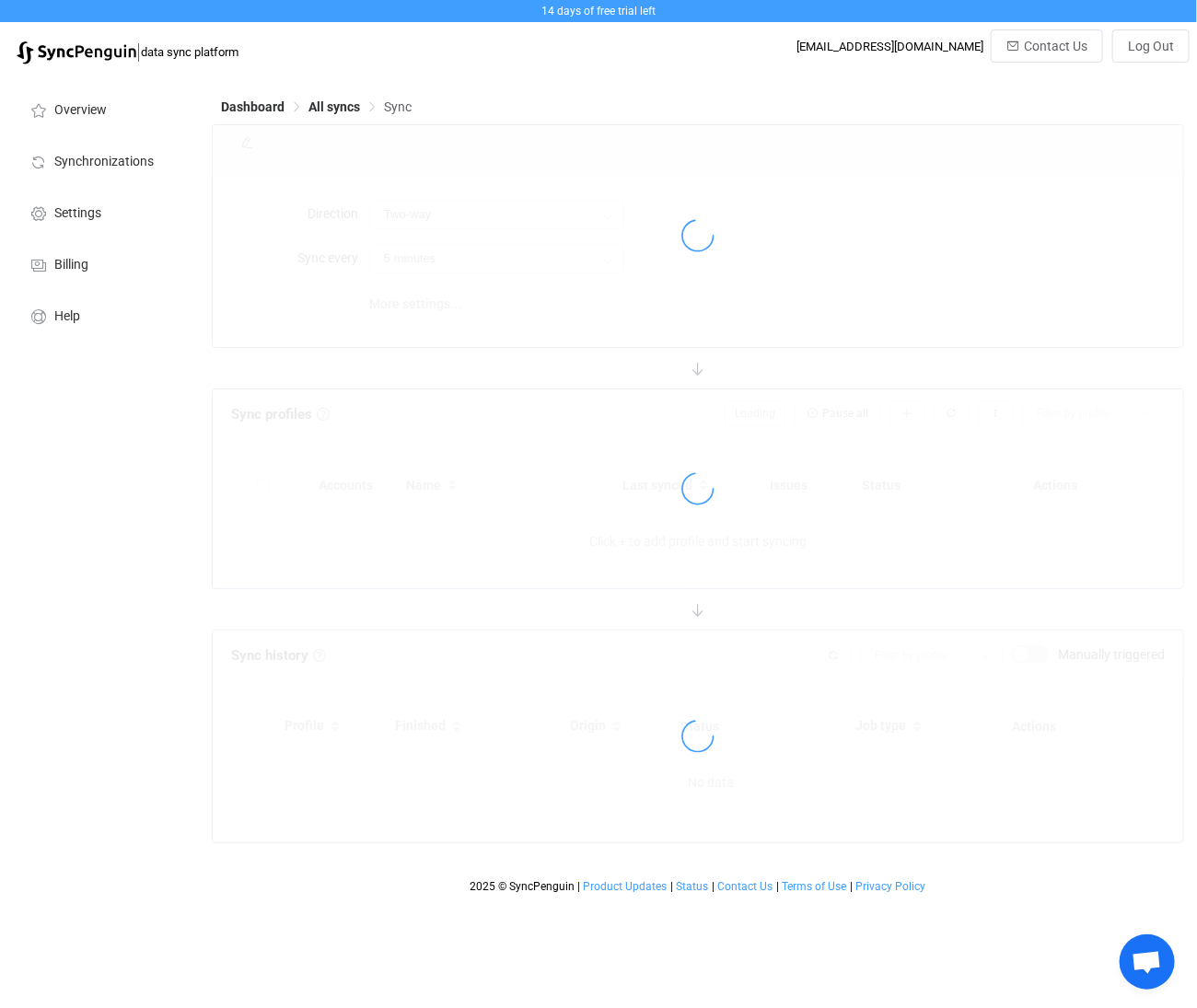 type on "A → B" 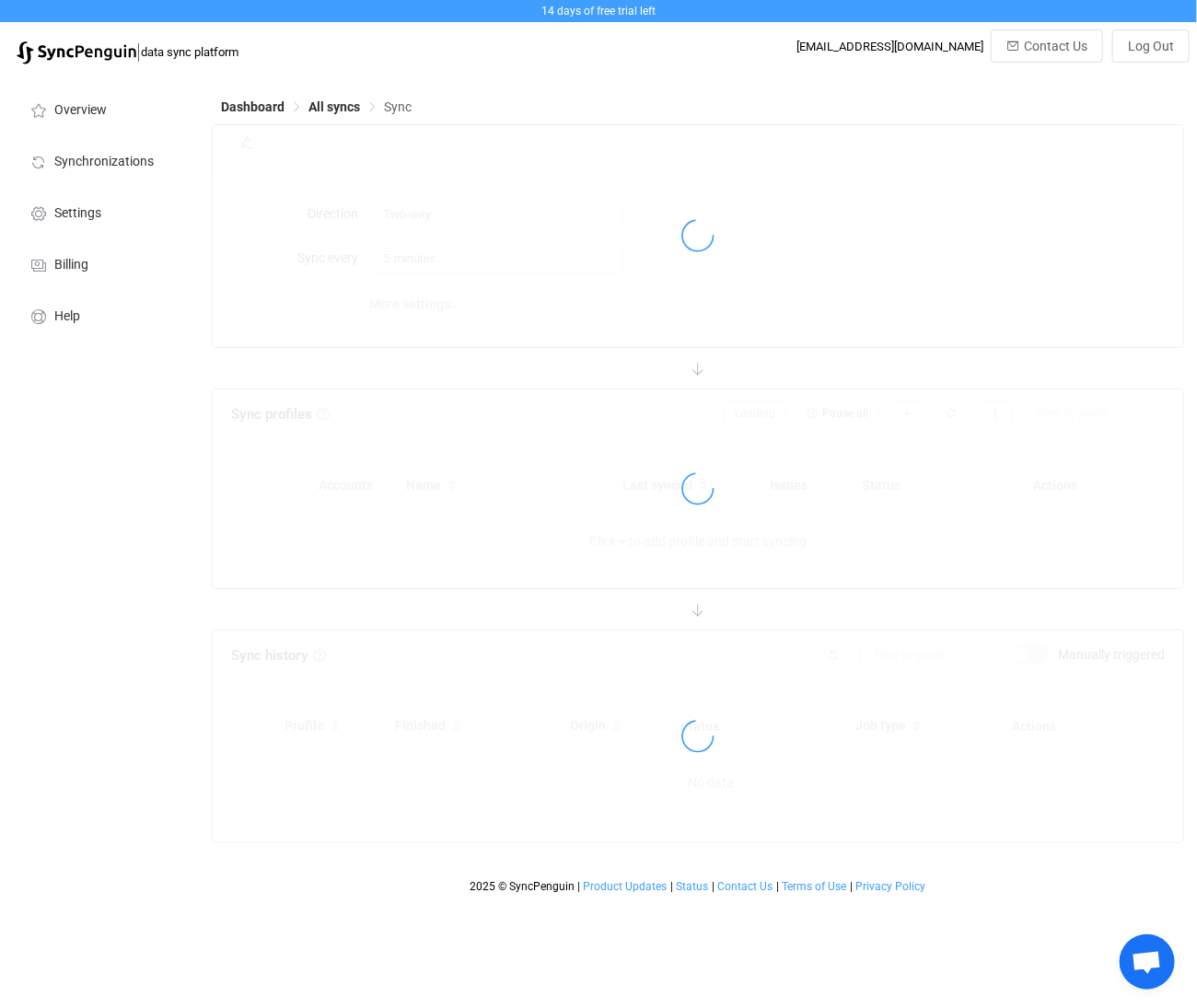 type on "10 minutes" 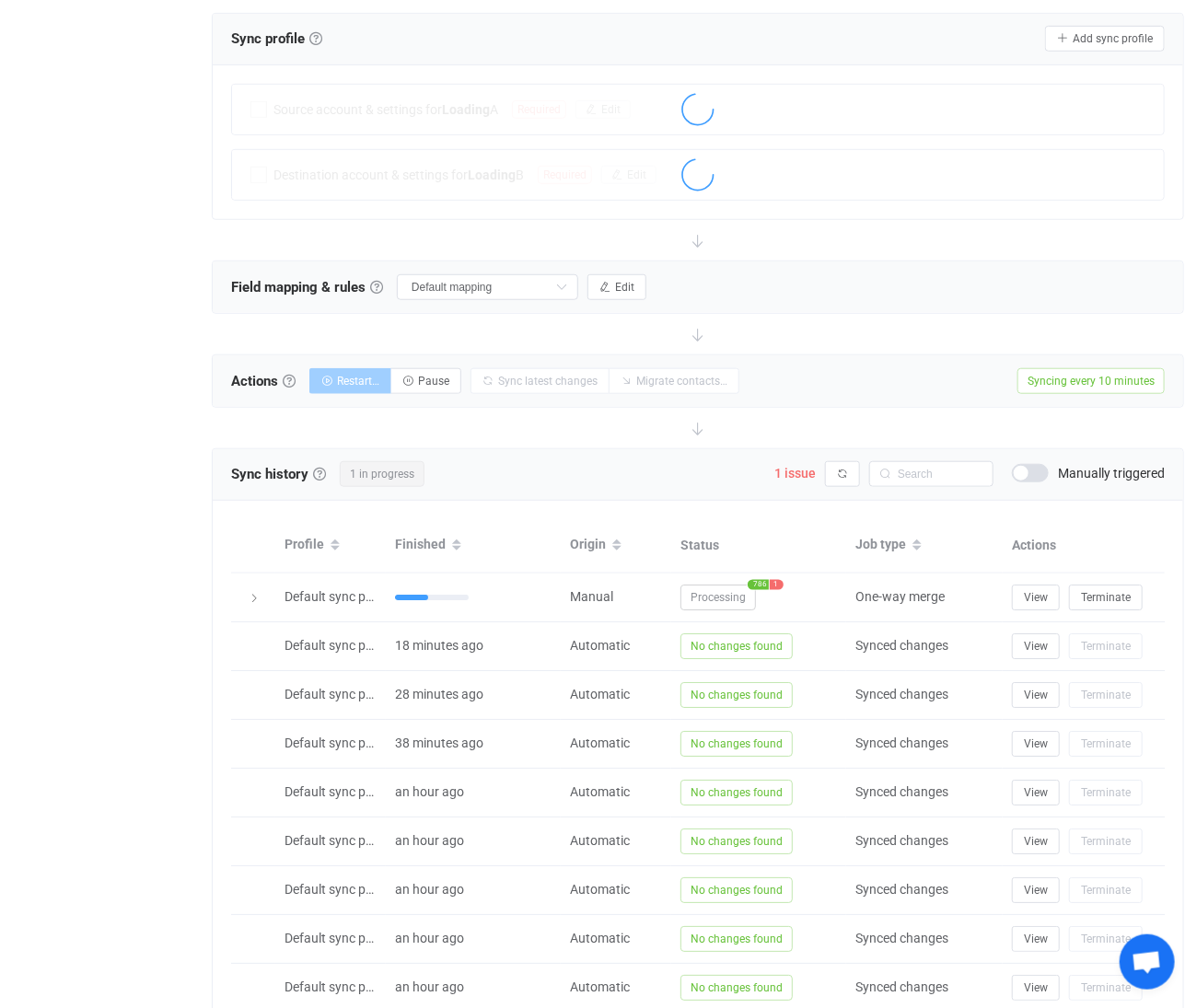 scroll, scrollTop: 409, scrollLeft: 0, axis: vertical 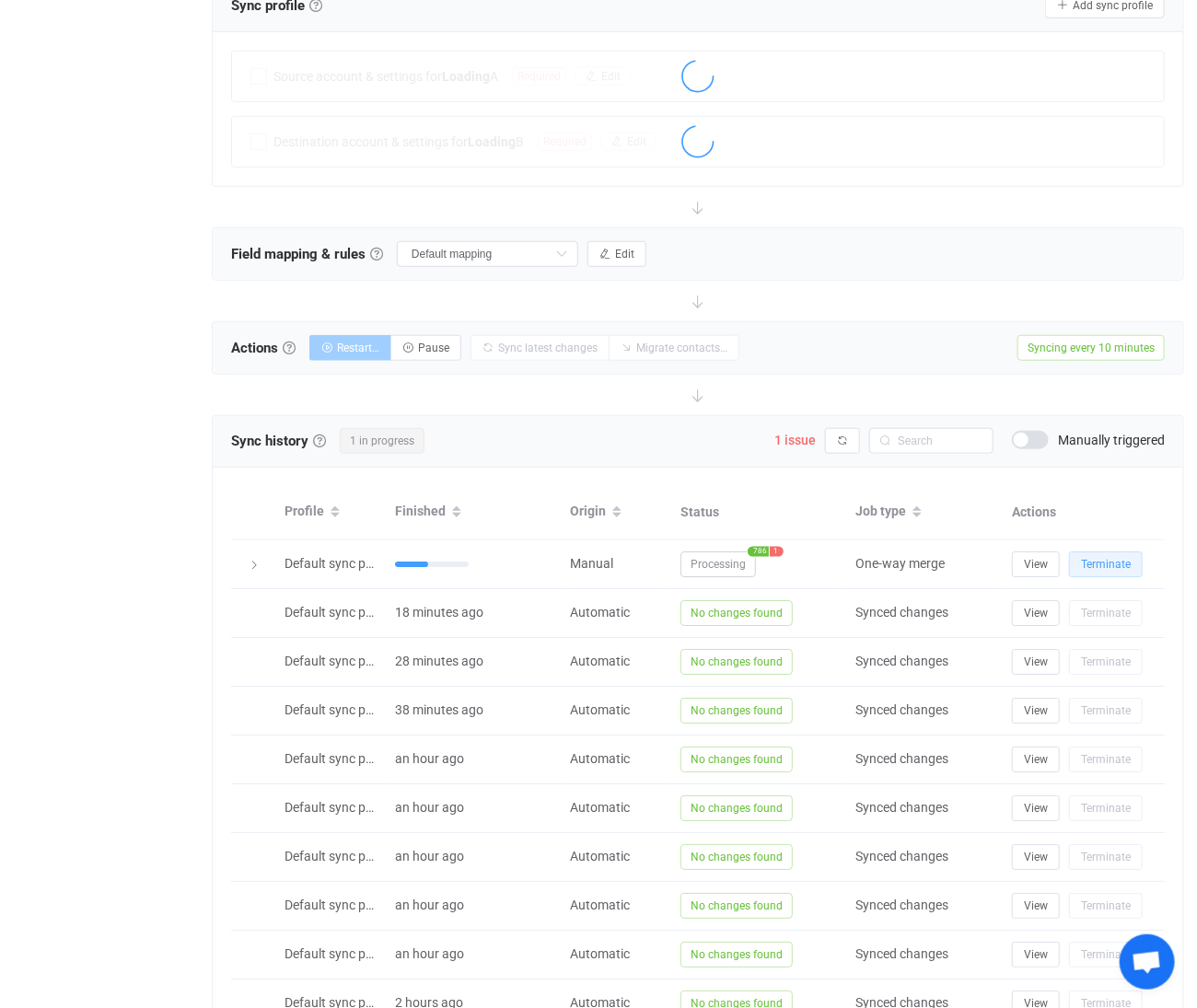 click on "Terminate" at bounding box center (1106, 564) 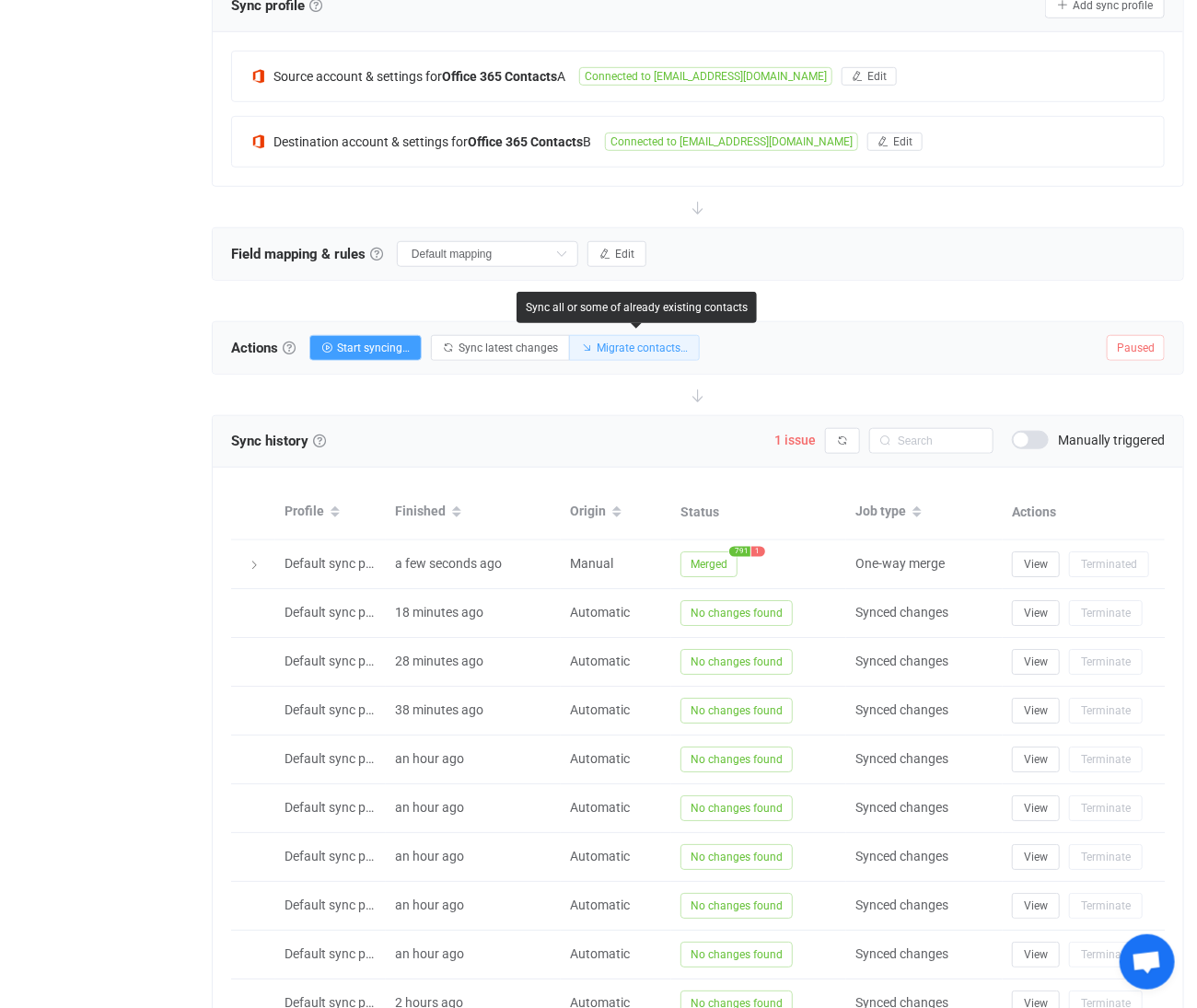 click on "Migrate contacts…" at bounding box center [642, 348] 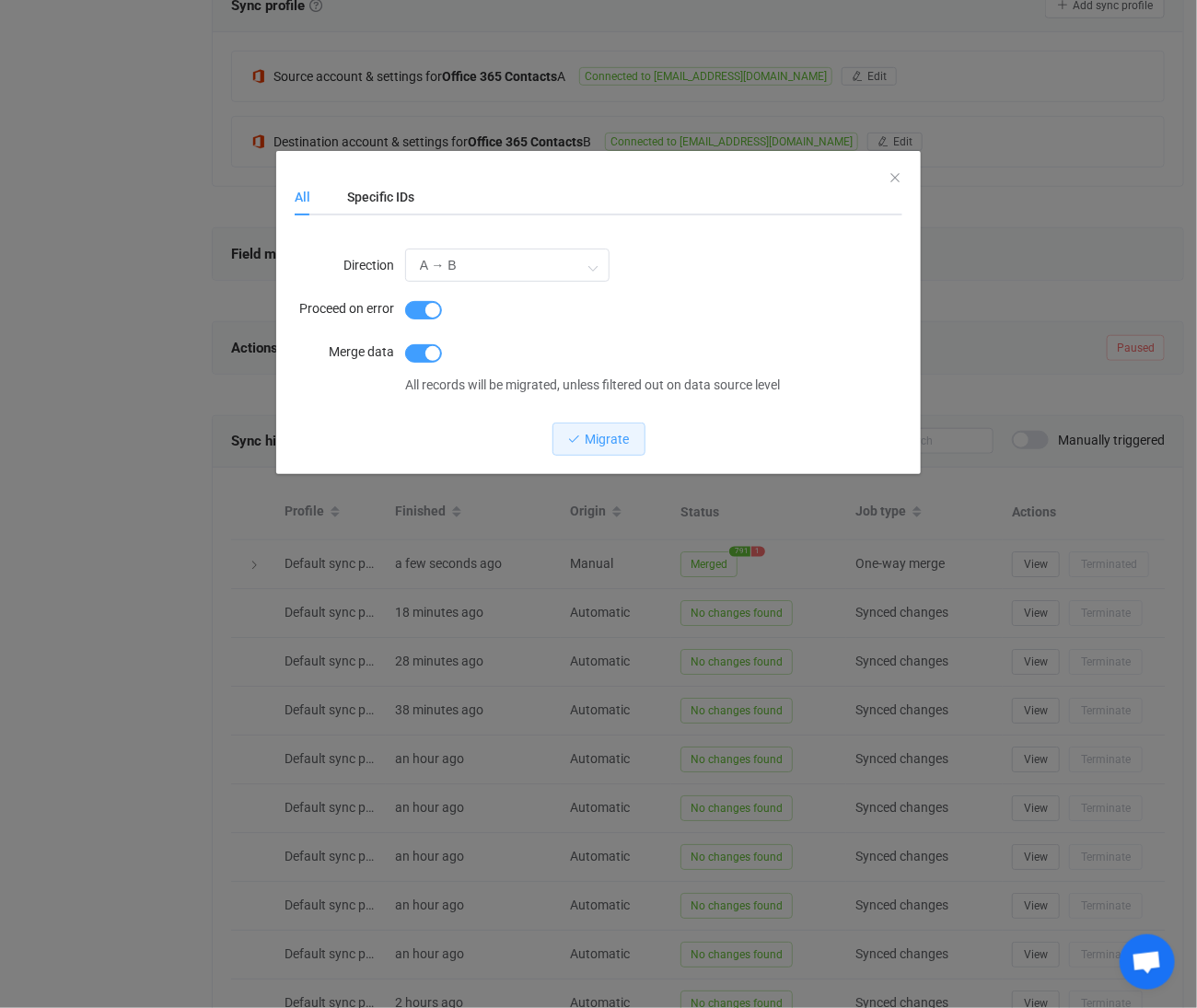 click on "All Specific IDs" at bounding box center (598, 197) 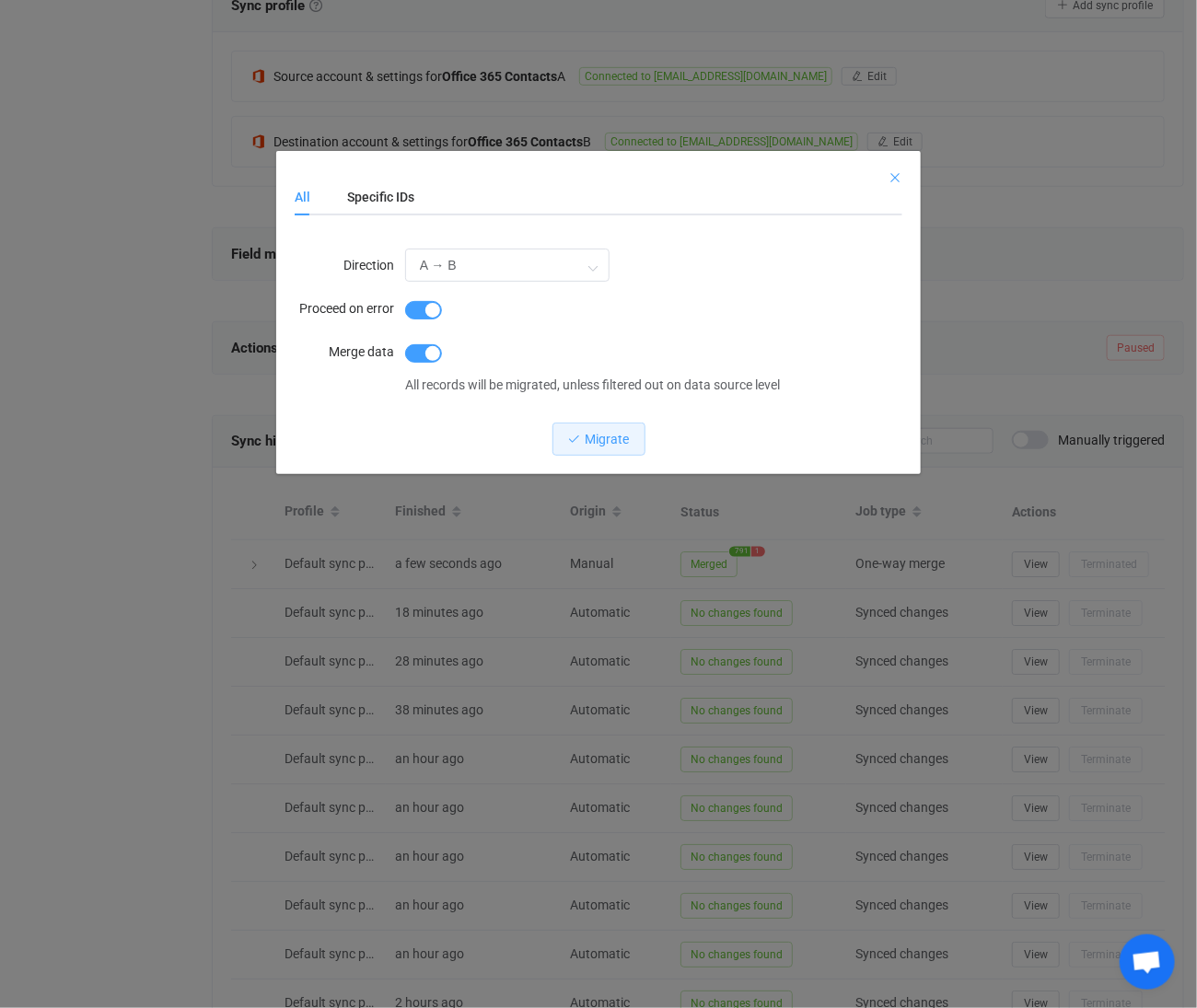 drag, startPoint x: 899, startPoint y: 172, endPoint x: 889, endPoint y: 183, distance: 14.86607 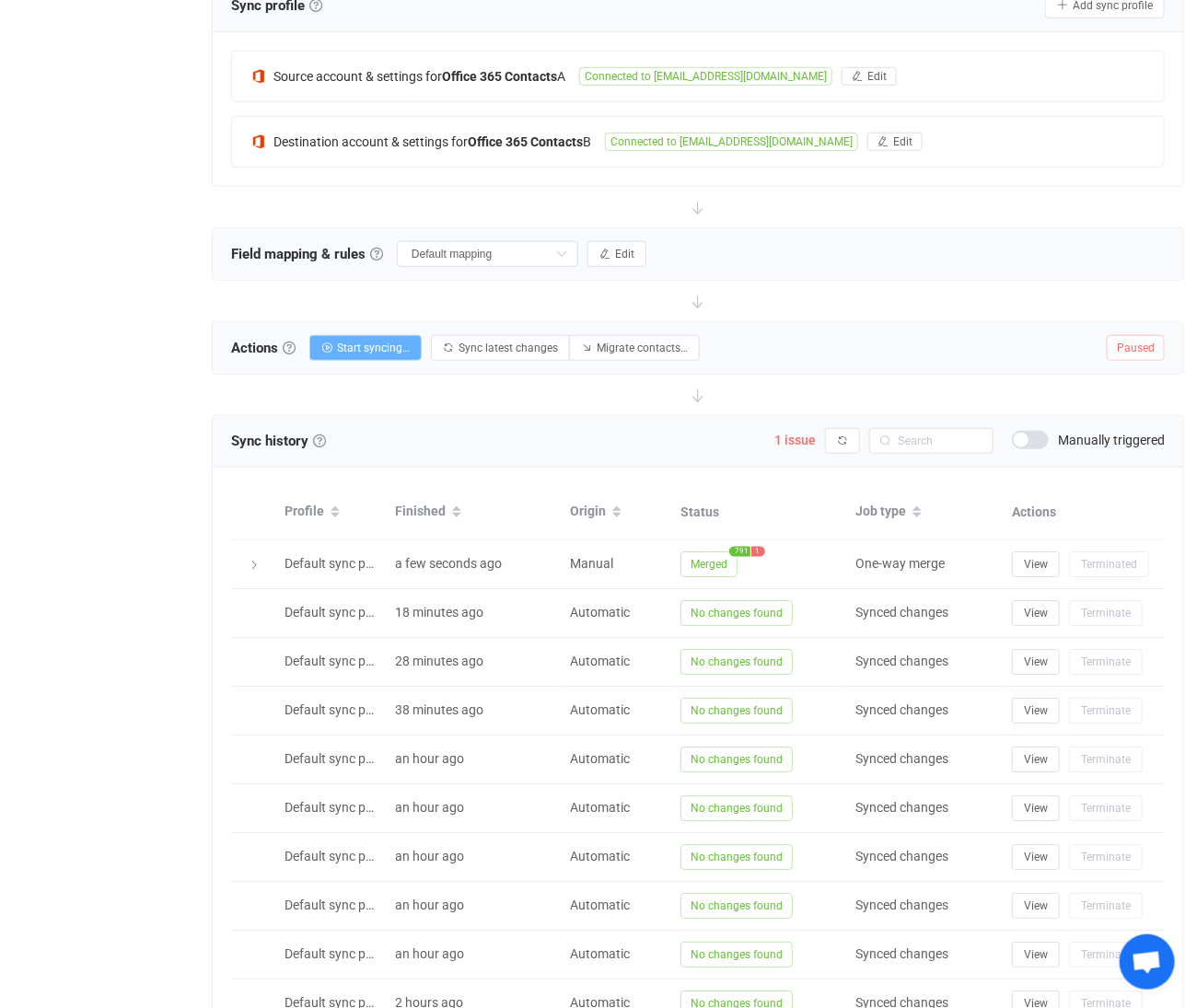 click on "Start syncing…" at bounding box center (373, 348) 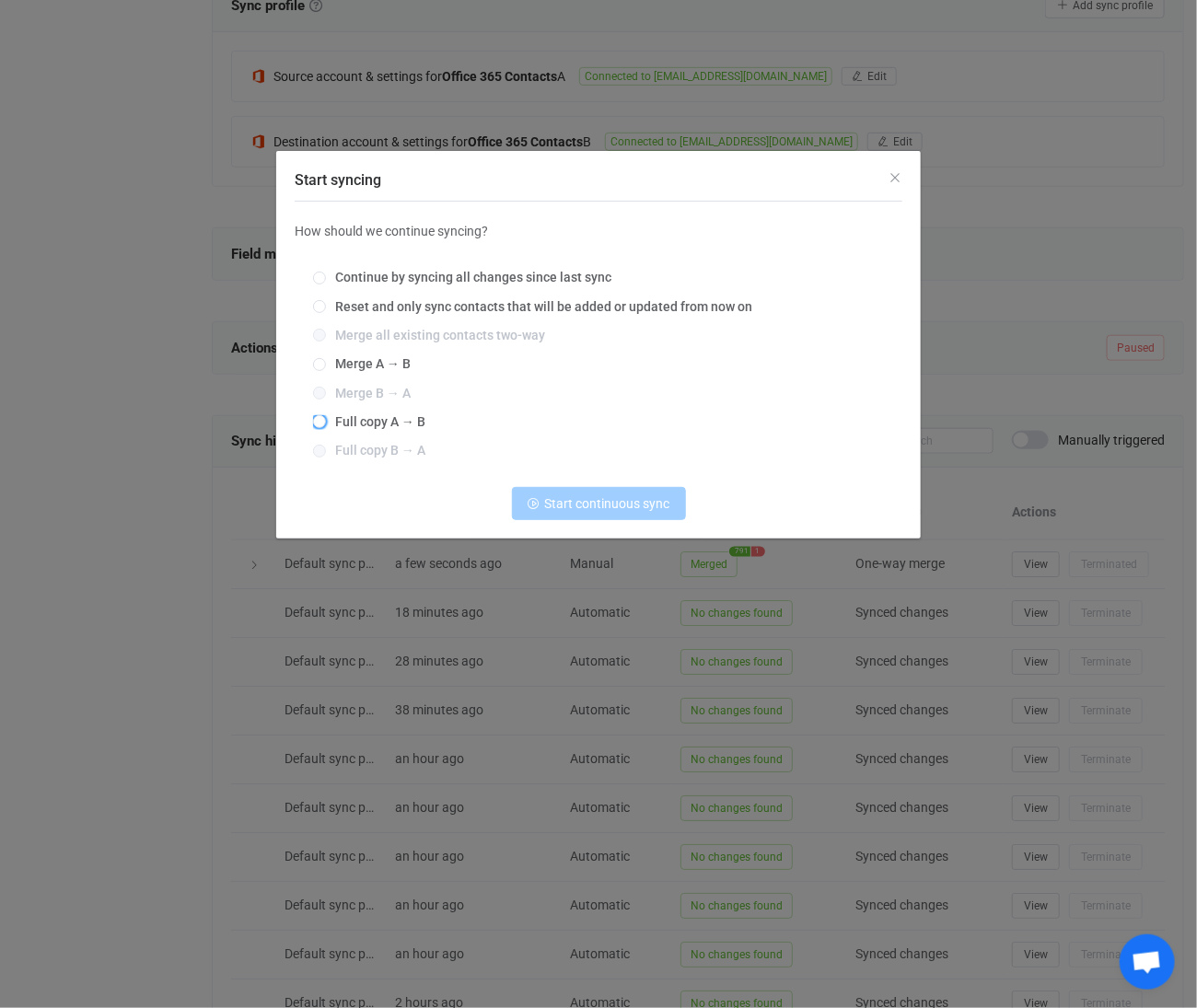click on "Full copy A → B" at bounding box center [376, 422] 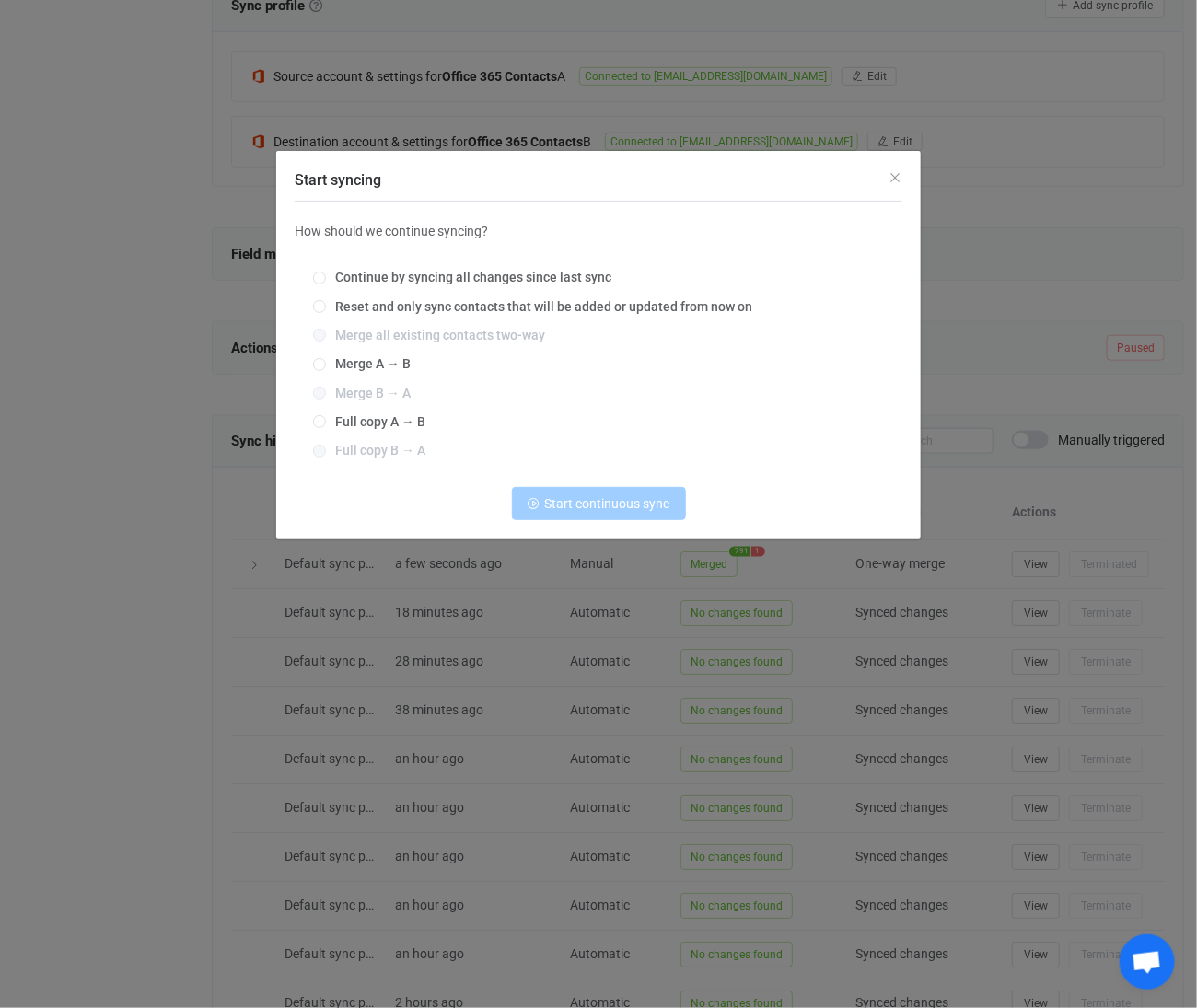 click on "Full copy A → B" at bounding box center (320, 423) 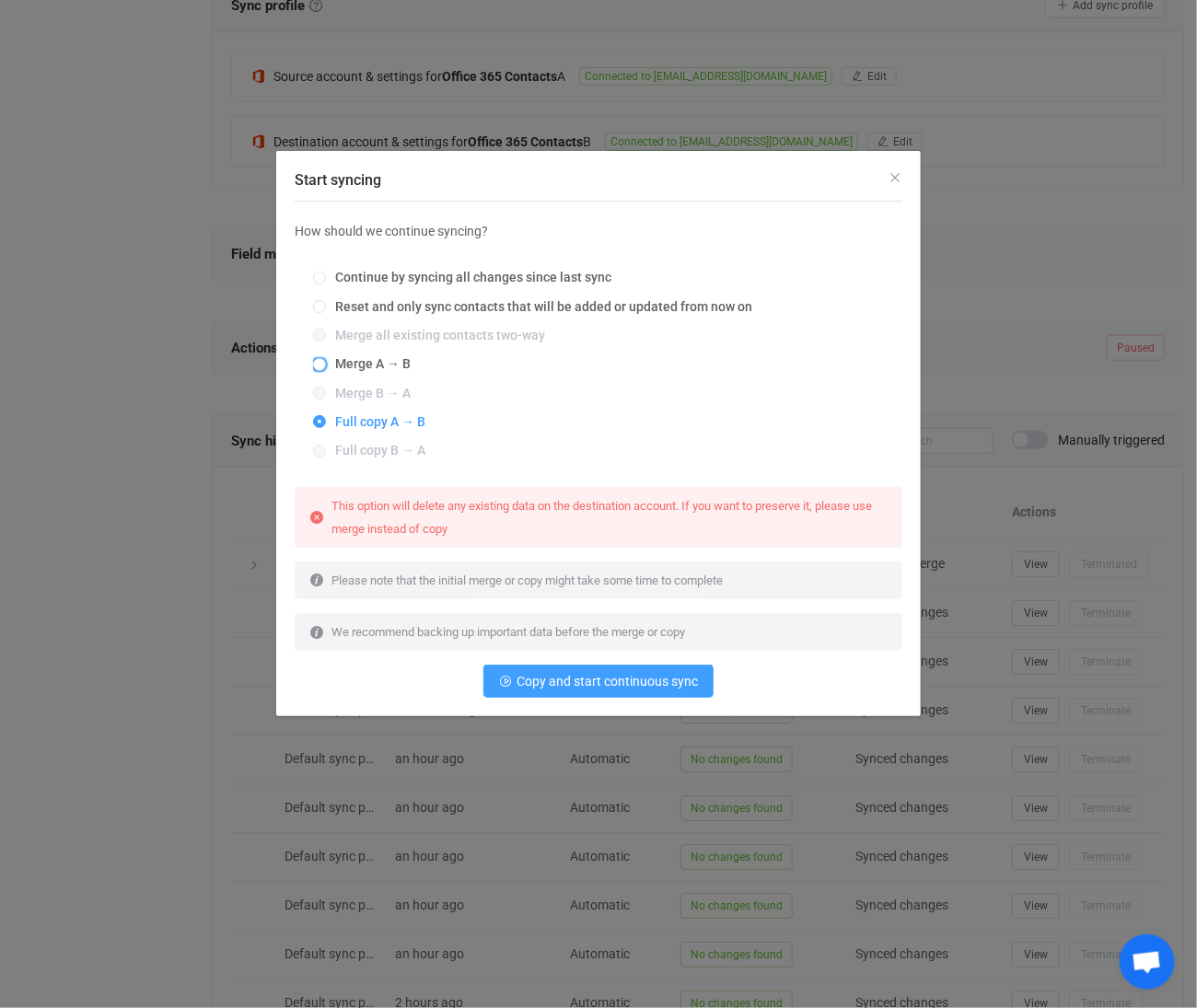 click on "Merge A → B" at bounding box center (368, 364) 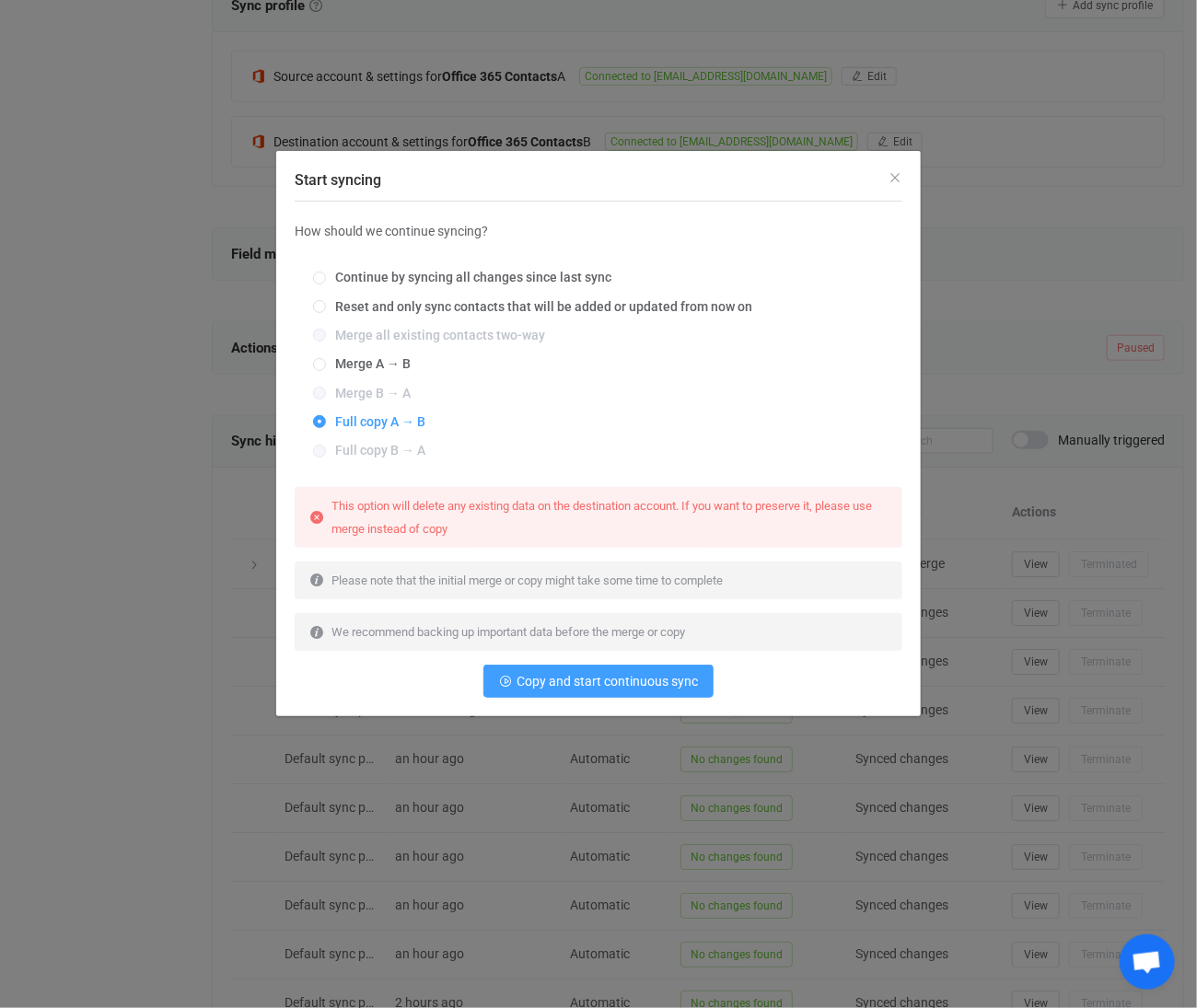 click on "Merge A → B" at bounding box center [320, 365] 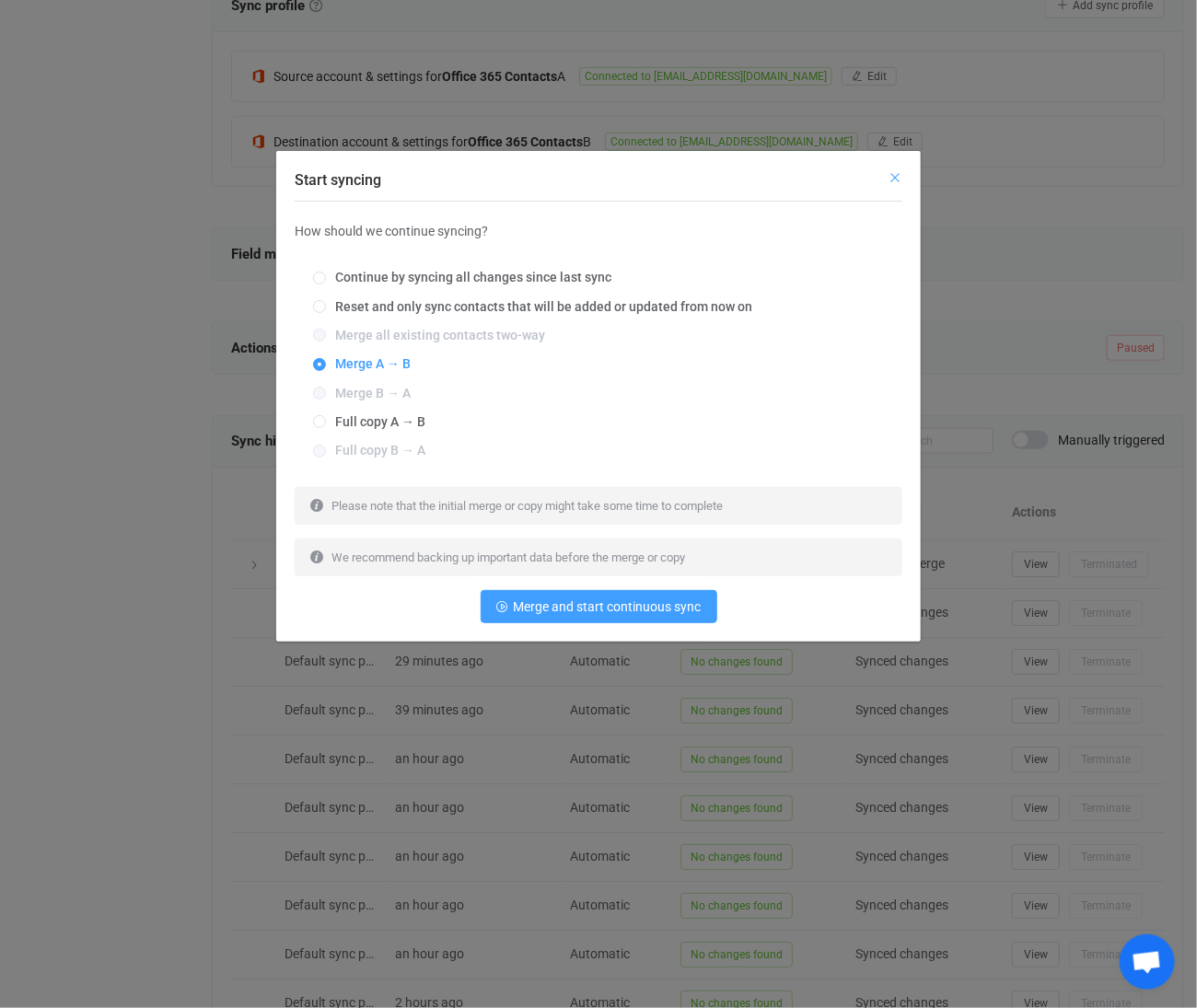click at bounding box center [895, 178] 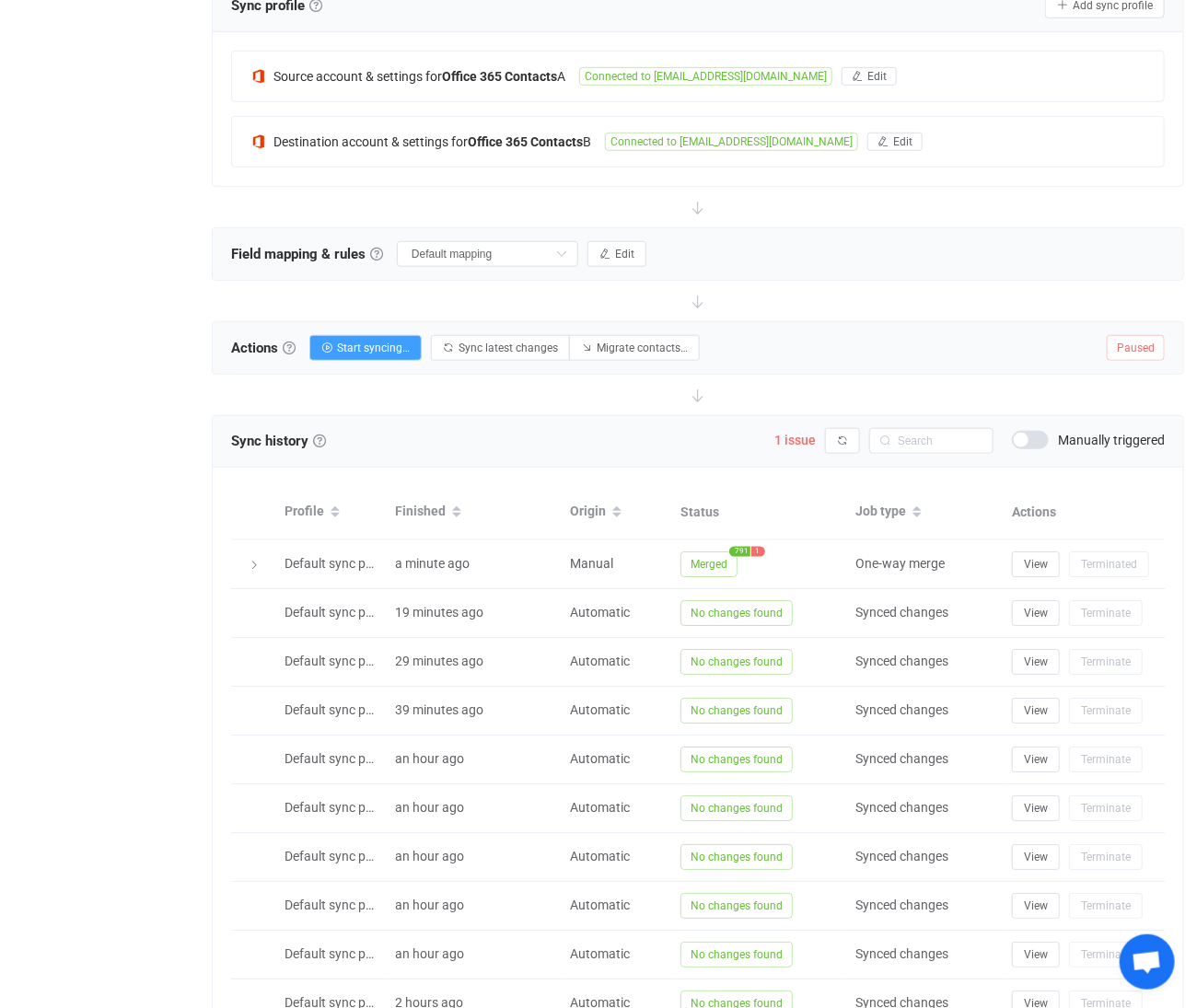 click on "Field mapping & rules
Field mapping & rules By default, all contacts of the connected contact lists are synced, with common fields automatically mapped.
If you want to exclude/filter what data is synced, or change the way fields are mapped, you can do it in this section using our visual customization interface.
Note that the field mapping, filters and rules are applied during both initial sync and further syncing of changes. Field mapping
Field mapping & rules By default, all contacts of the connected contact lists are synced, with common fields automatically mapped.
If you want to exclude/filter what data is synced, or change the way fields are mapped, you can do it in this section using our visual customization interface.
Note that the field mapping, filters and rules are applied during both initial sync and further syncing of changes. Default mapping Default mappings Default mapping Edit" at bounding box center (698, 254) 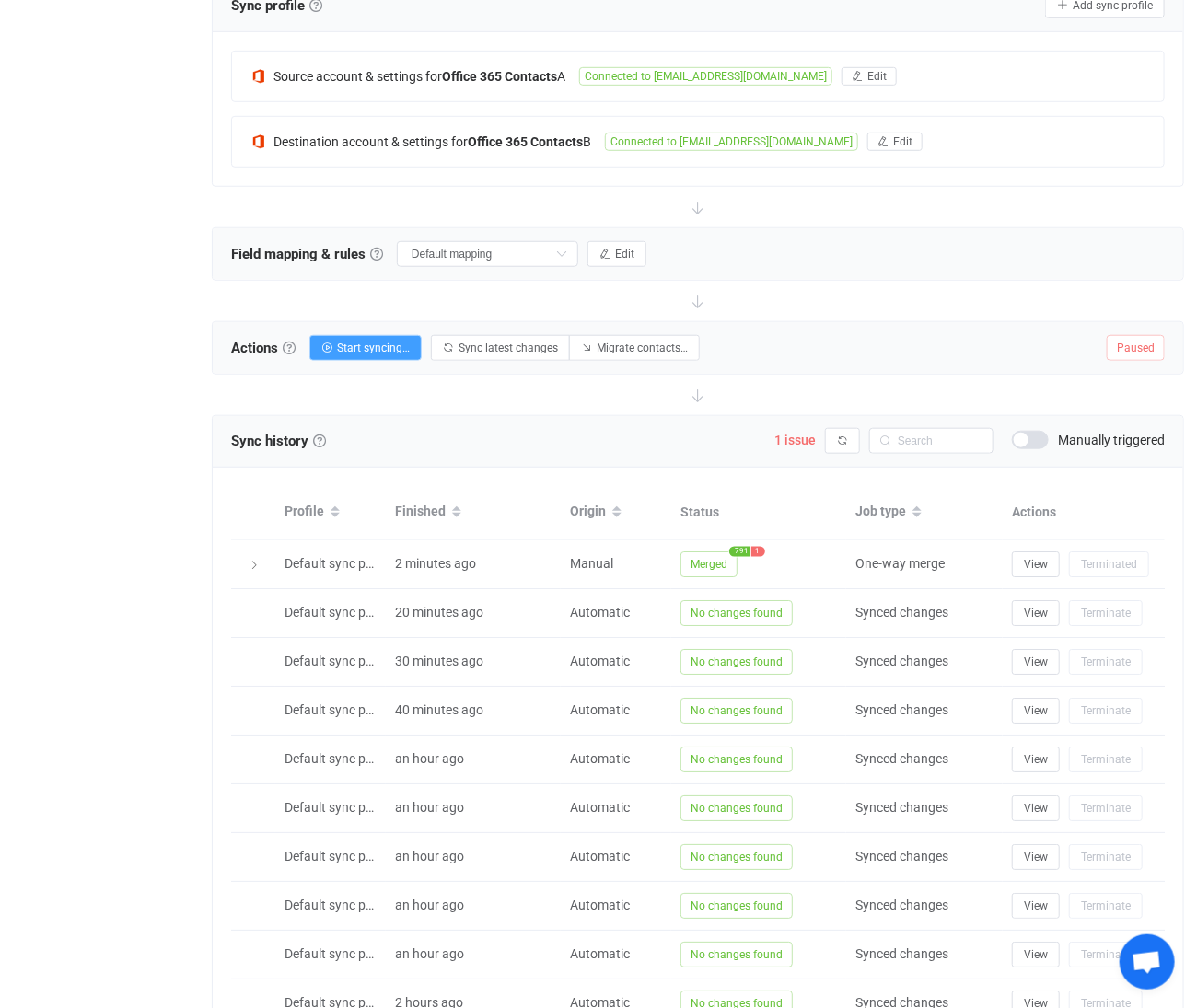 scroll, scrollTop: 204, scrollLeft: 0, axis: vertical 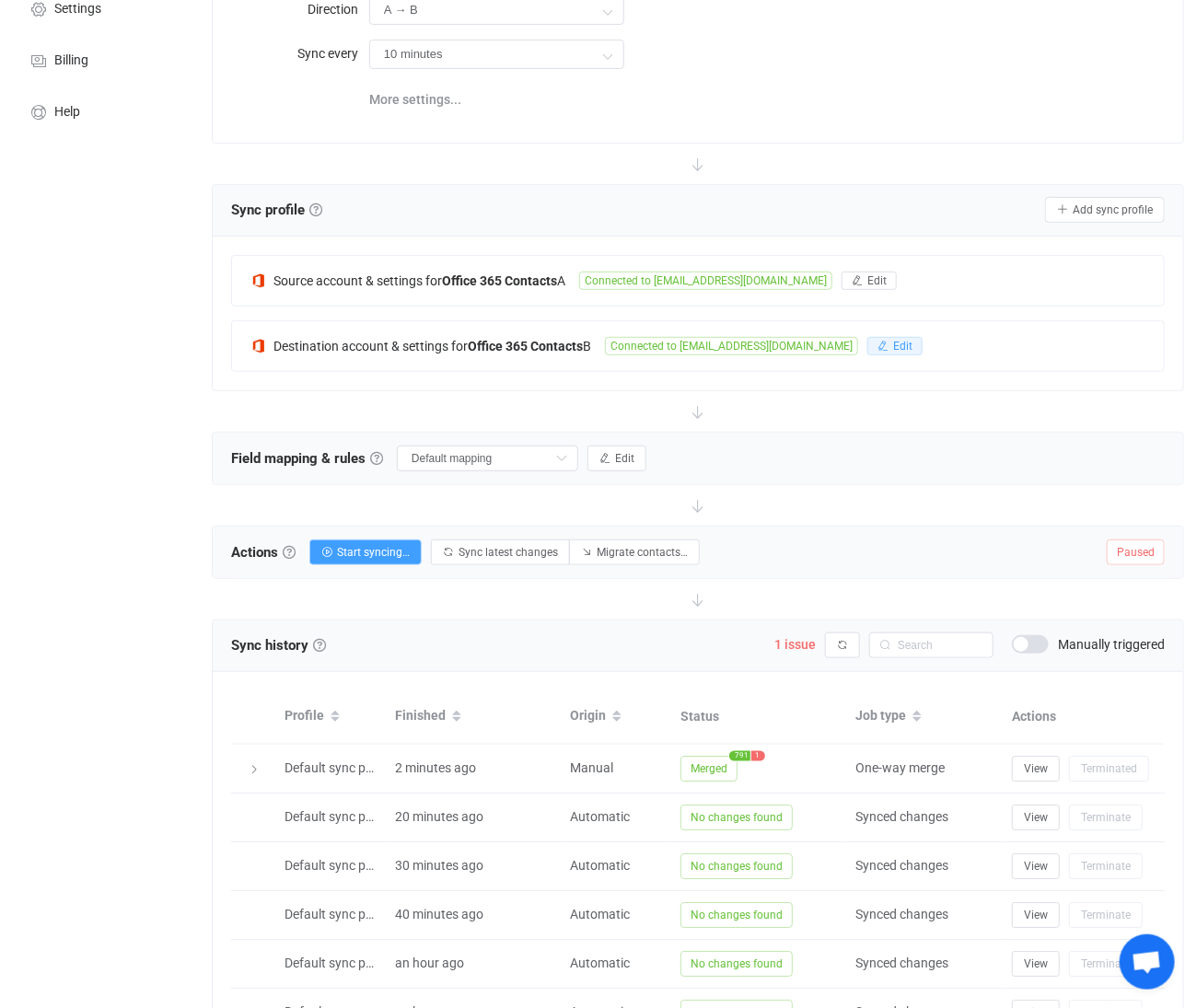 click on "Edit" at bounding box center [902, 346] 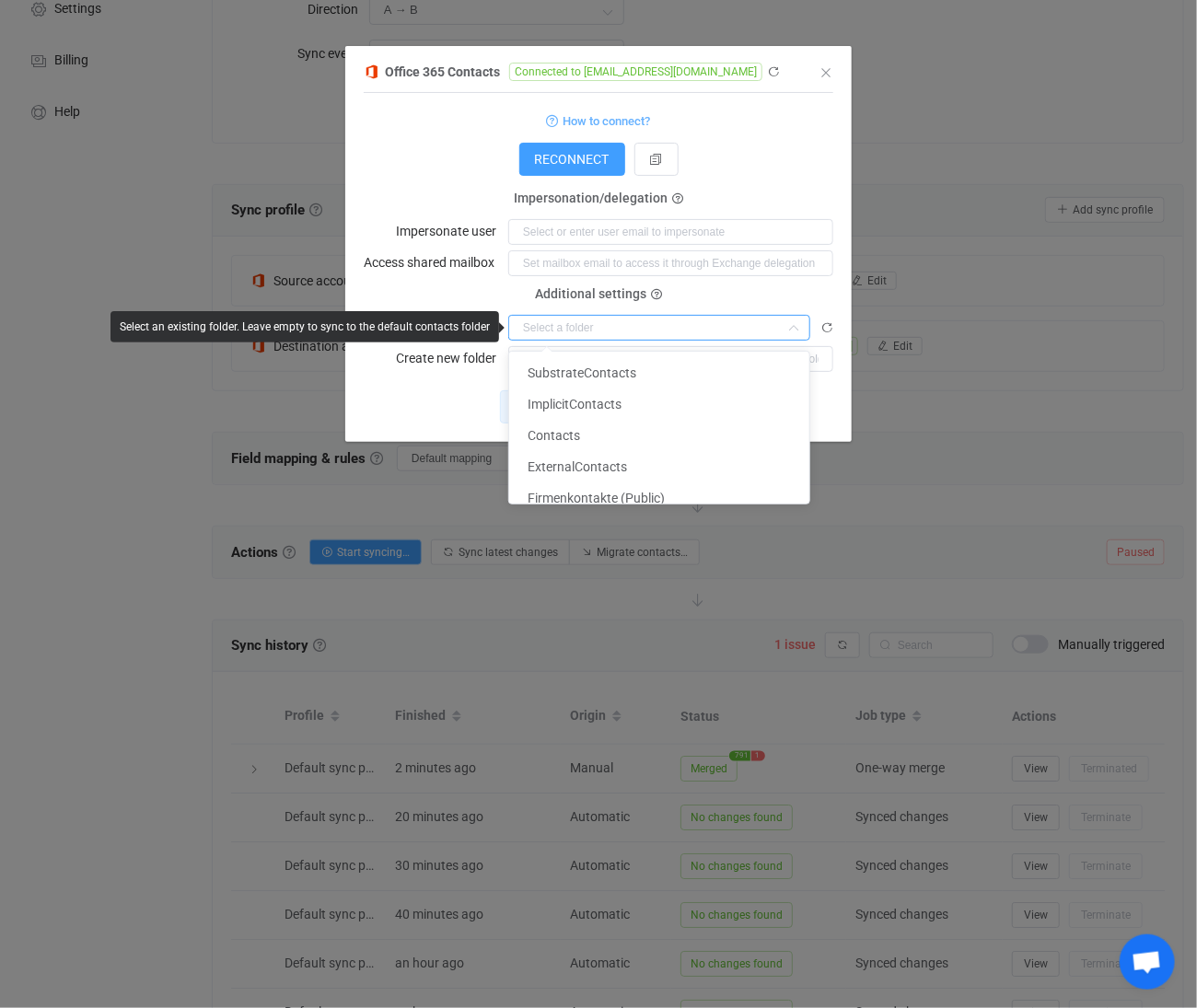 click at bounding box center (659, 328) 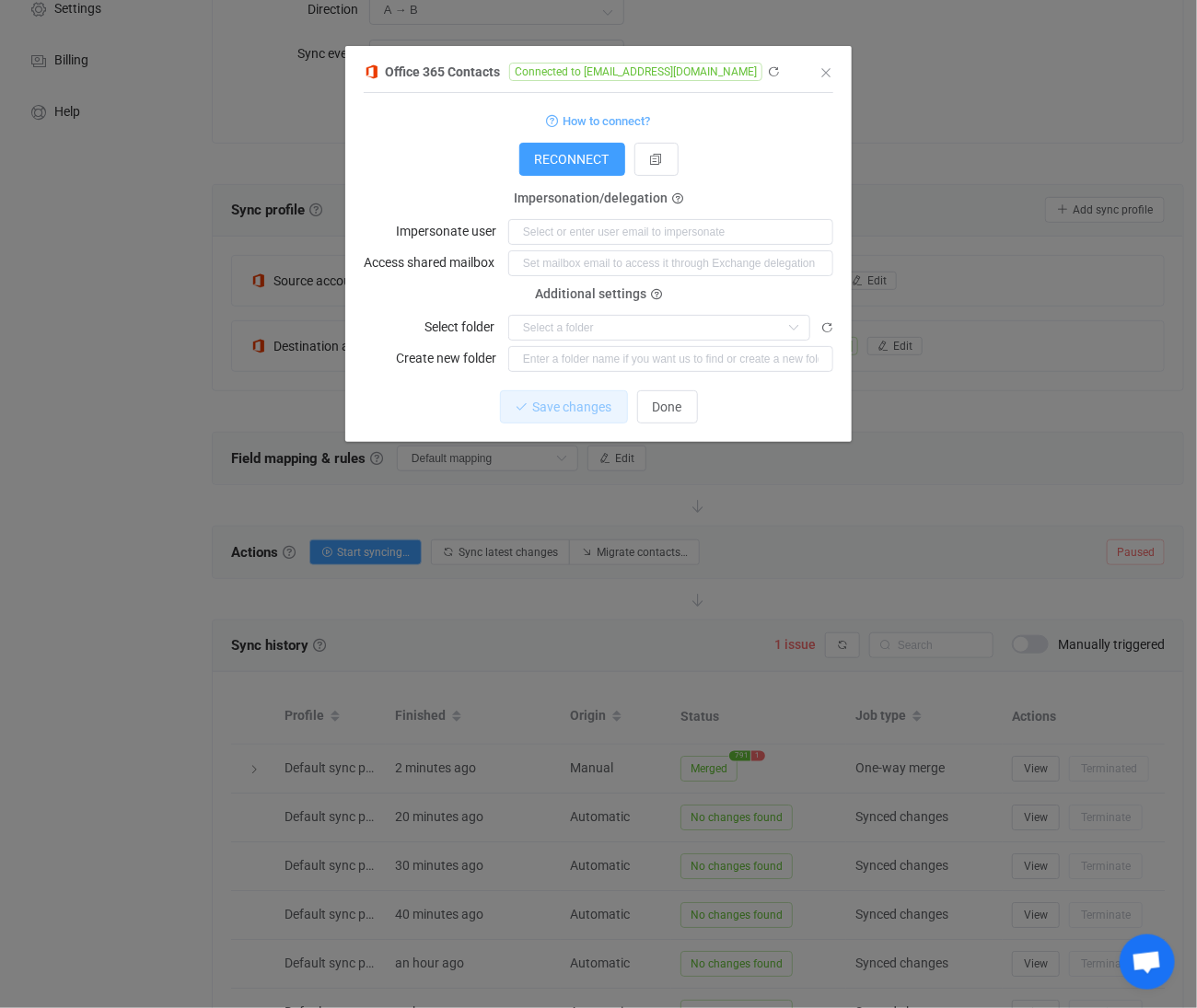 click on "Save changes Done" at bounding box center (598, 407) 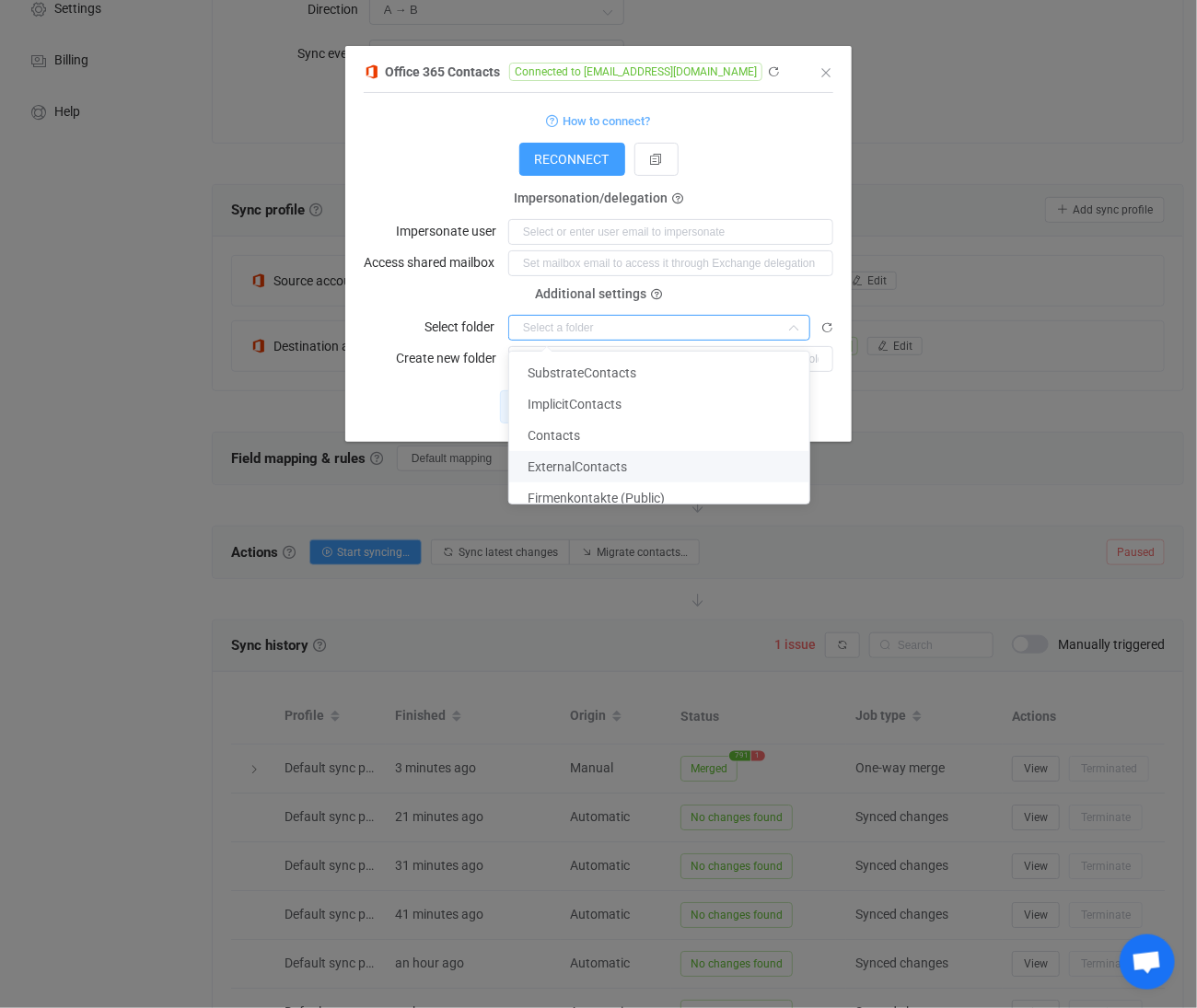 click on "Additional settings Select folder" at bounding box center (598, 318) 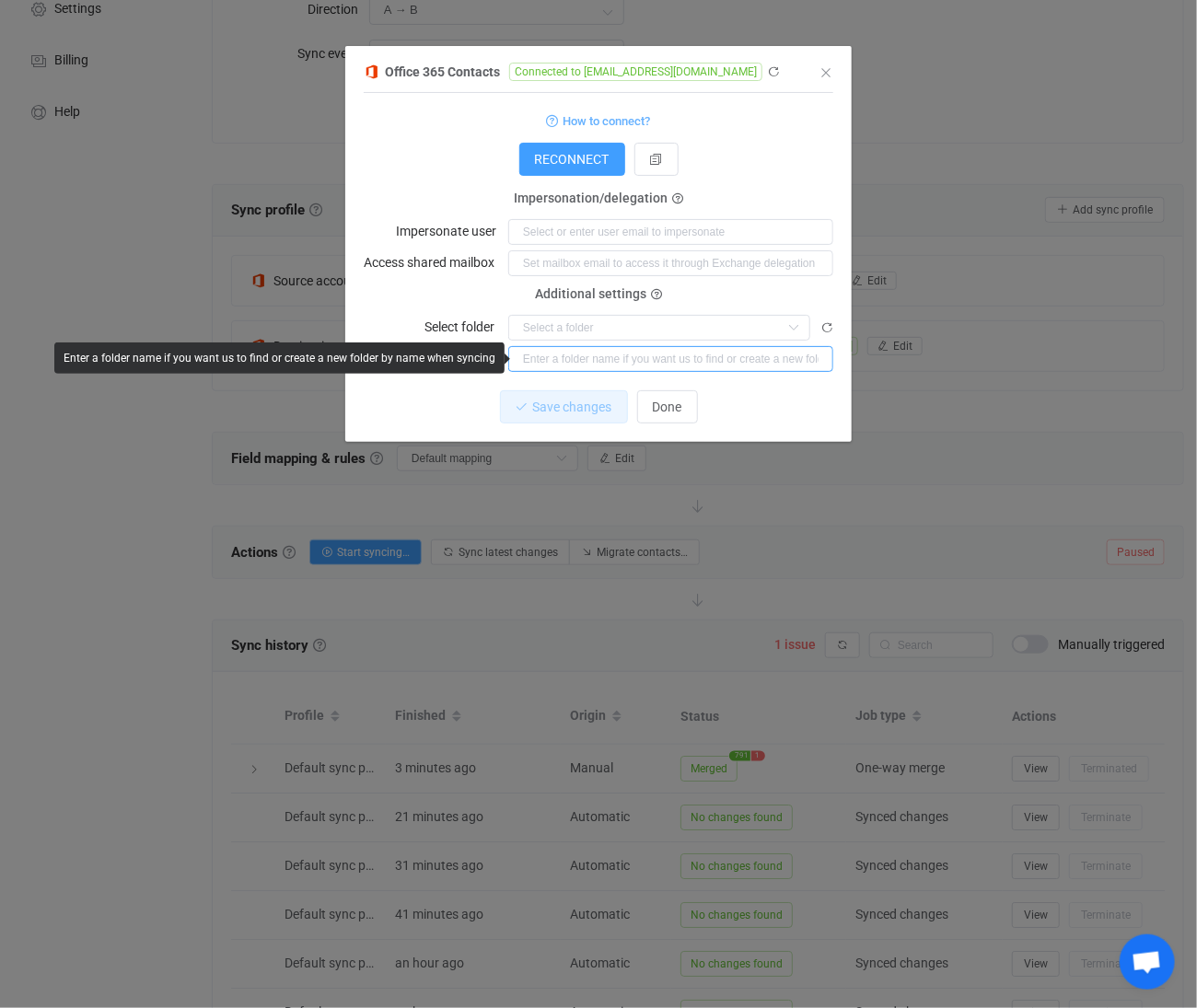 click at bounding box center (670, 359) 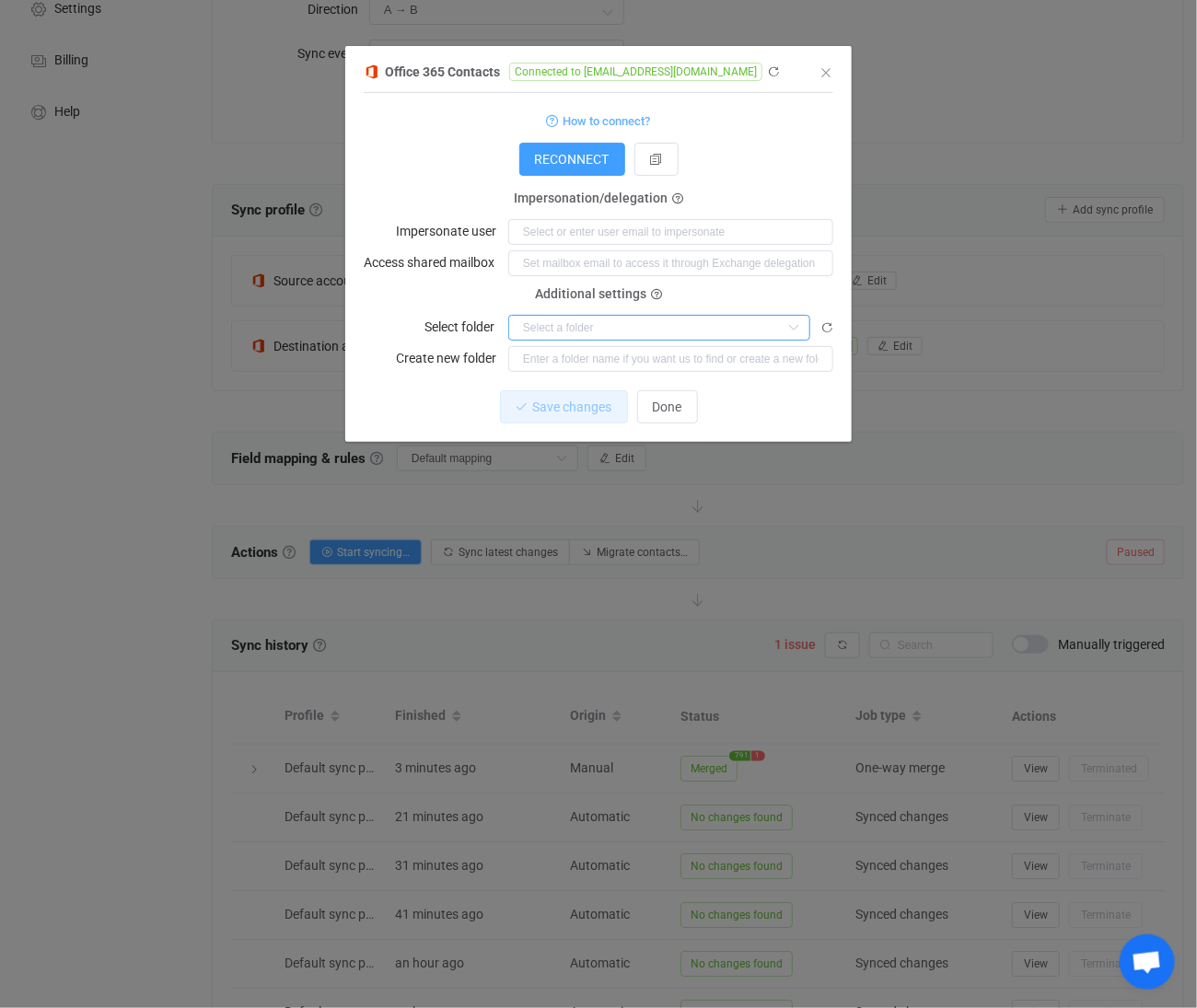 click at bounding box center [659, 328] 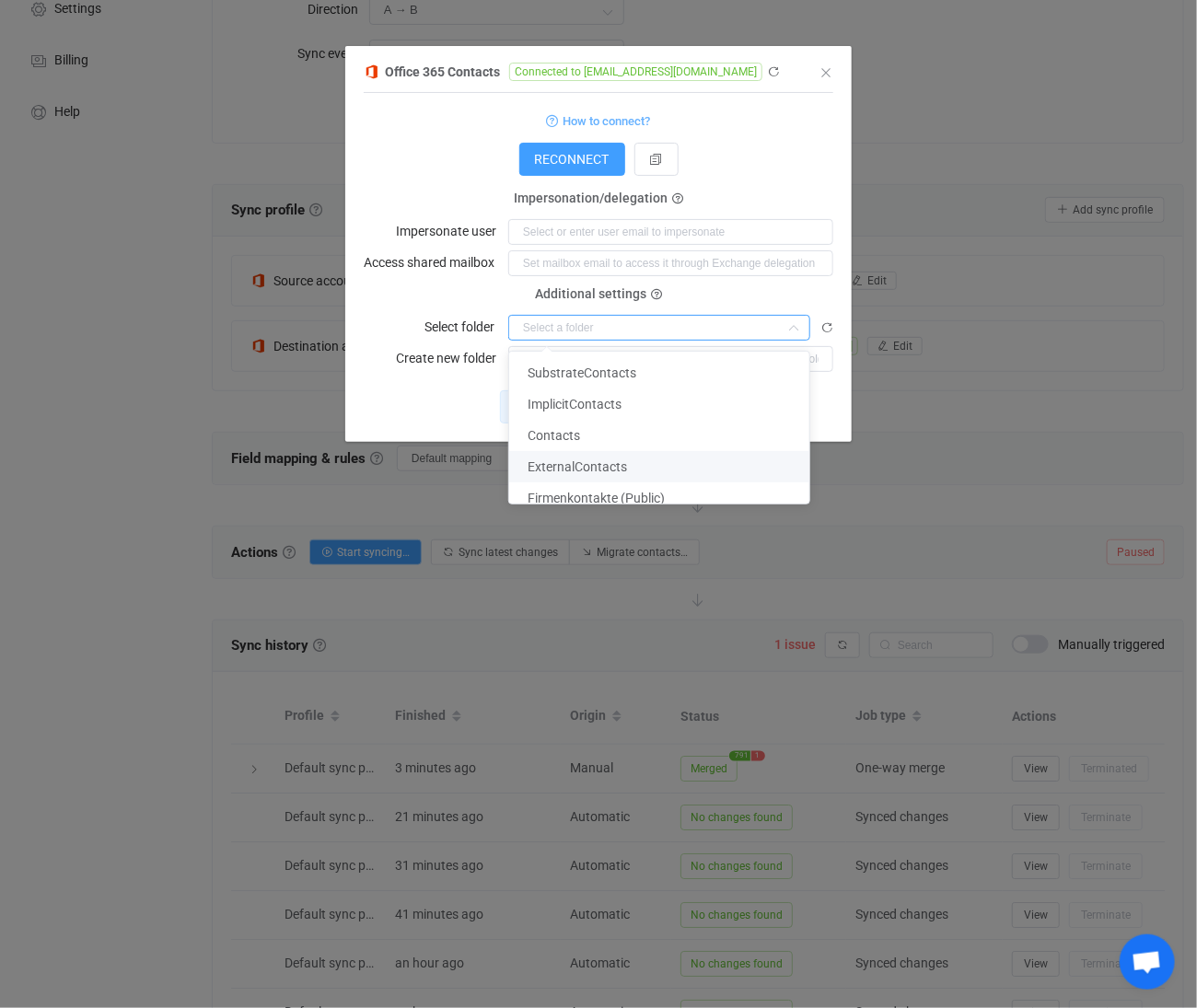 click on "1 { {
"connectionType": "application",
"refreshToken": "***",
"accessToken": "***",
"accessTokenGraphApi": "***",
"impersonatedUsername": null,
"delegateMailbox": null,
"folderId": null,
"folderName": null
} Standard output:
Output saved to the file
How to connect?
Connection type Connection type As an application Using an impersonation account (DEPRECATED) As an application RECONNECT User group User group
Nothing found or no access
Impersonation/delegation Impersonate user Access shared mailbox Additional settings Select folder Create new folder Tenant ID Save changes Done" at bounding box center [598, 267] 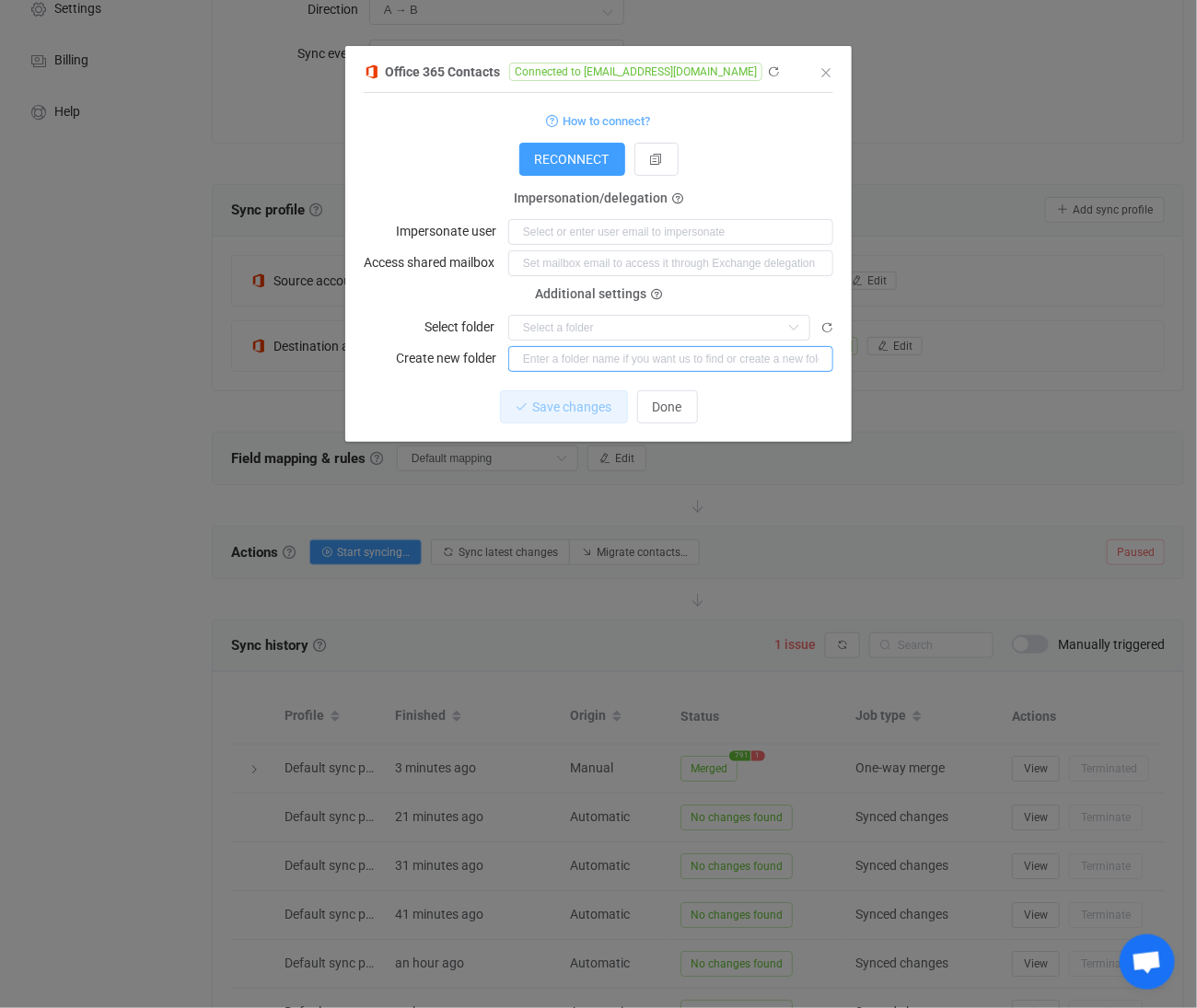 click at bounding box center [670, 359] 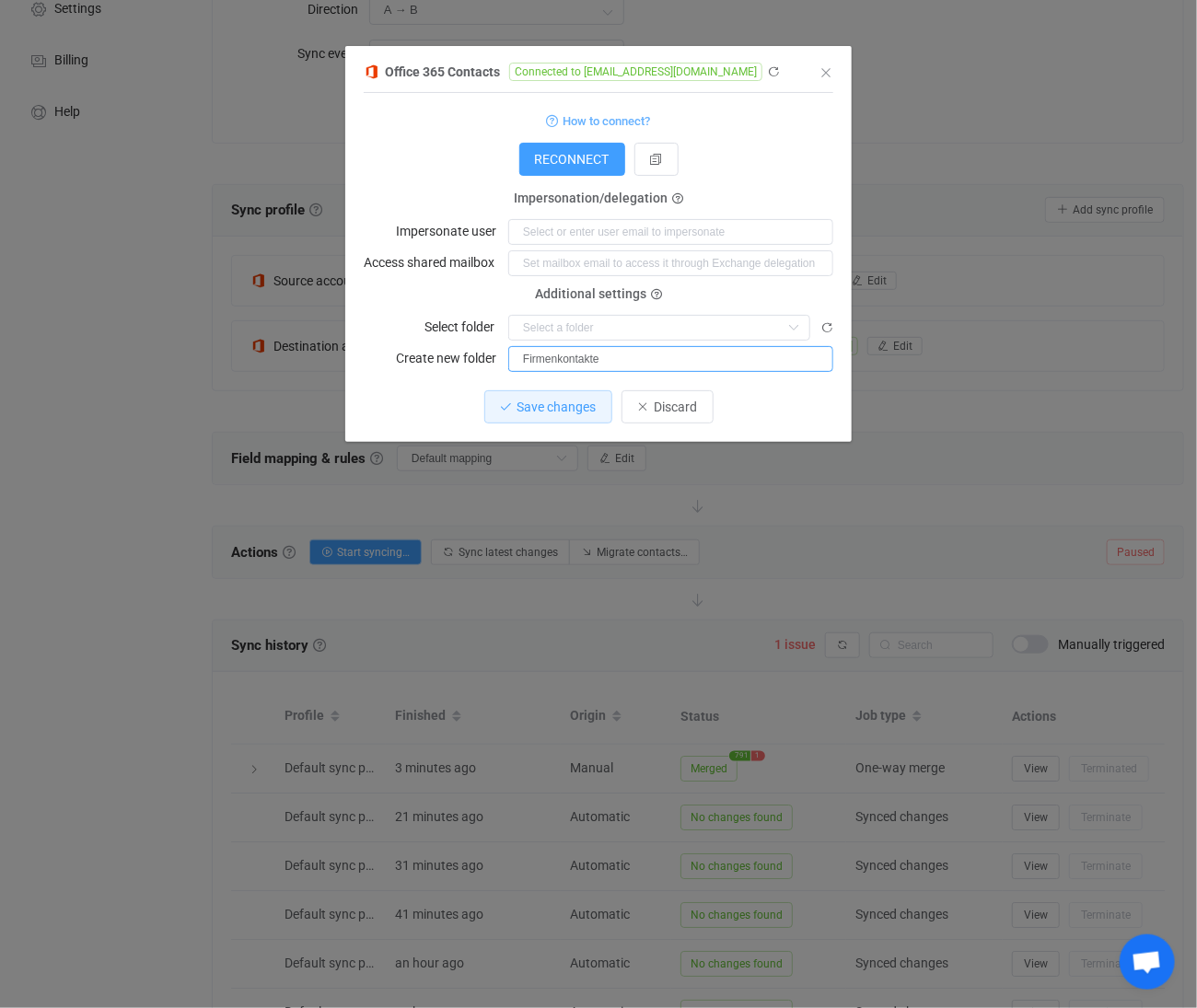 type on "Firmenkontakte" 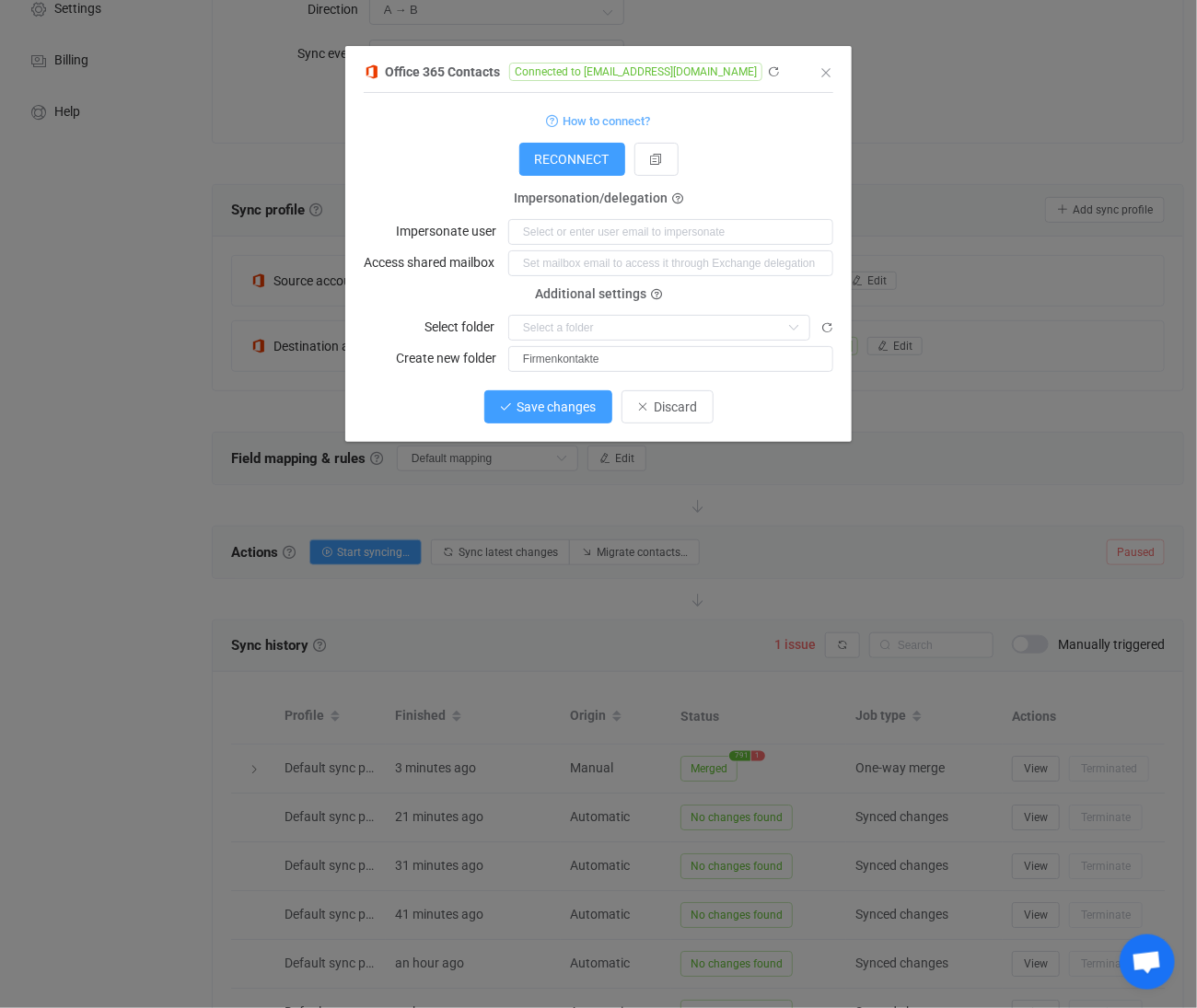 click on "Save changes" at bounding box center (557, 407) 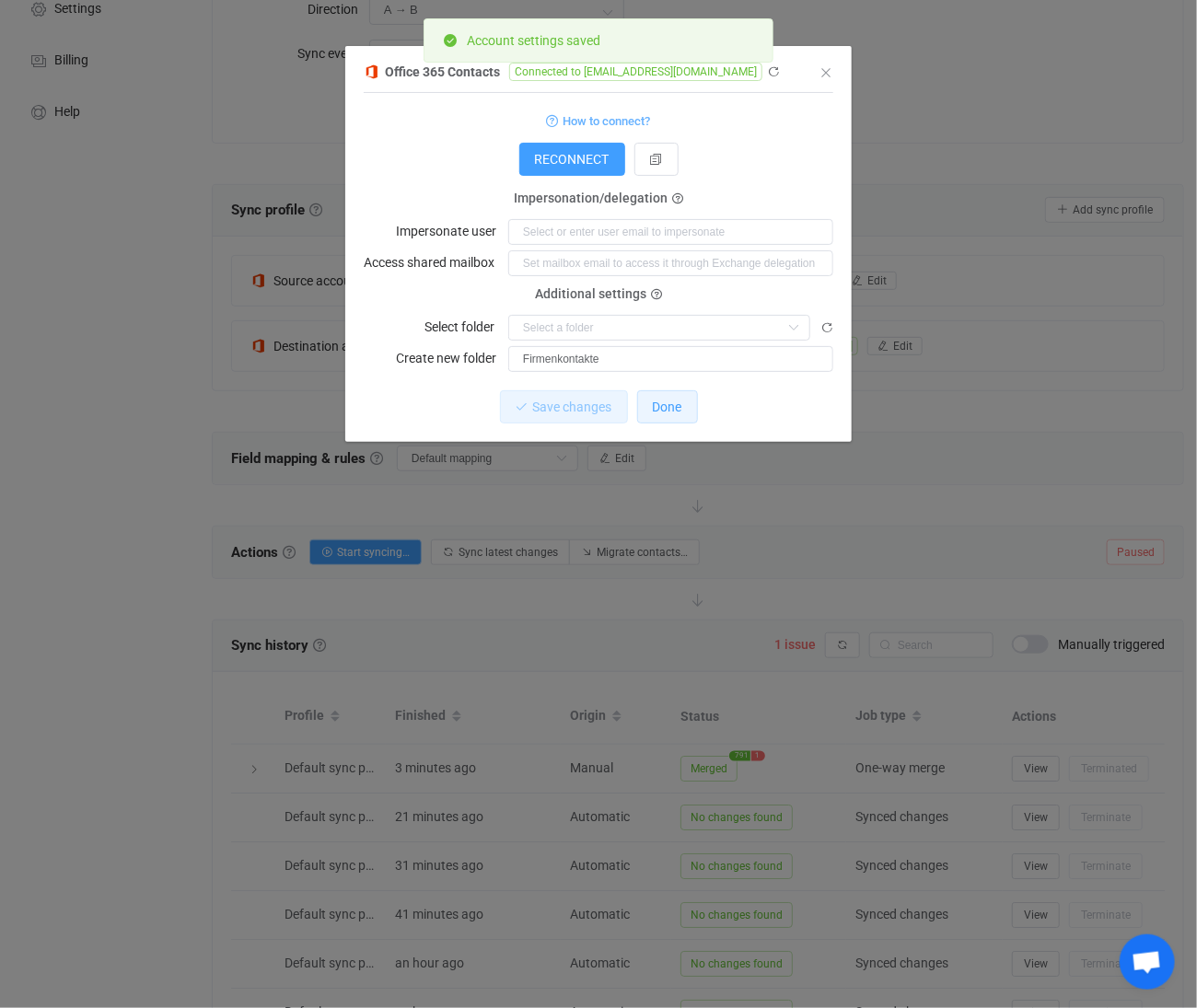 click on "Done" at bounding box center (668, 407) 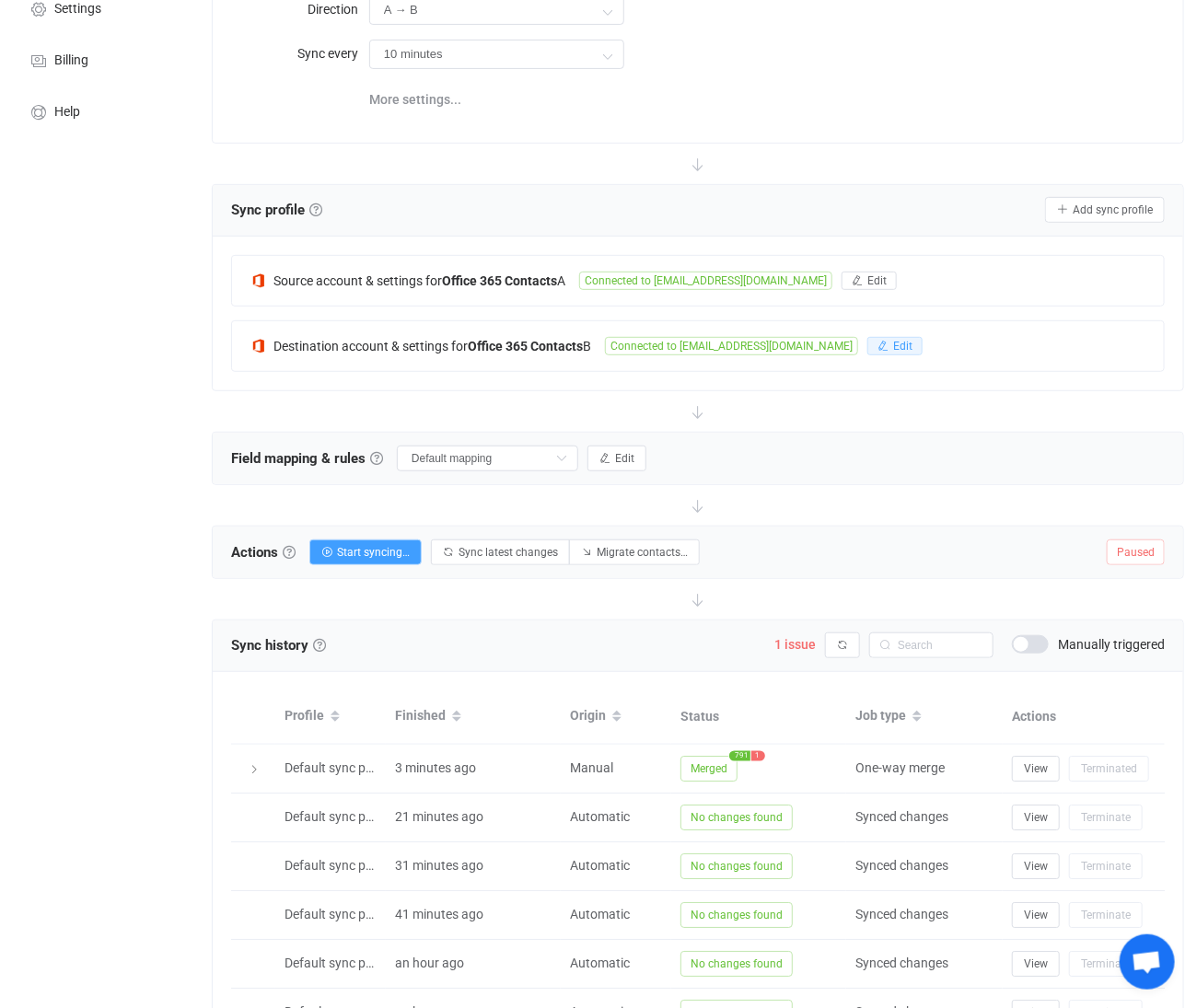 click on "Edit" at bounding box center [902, 346] 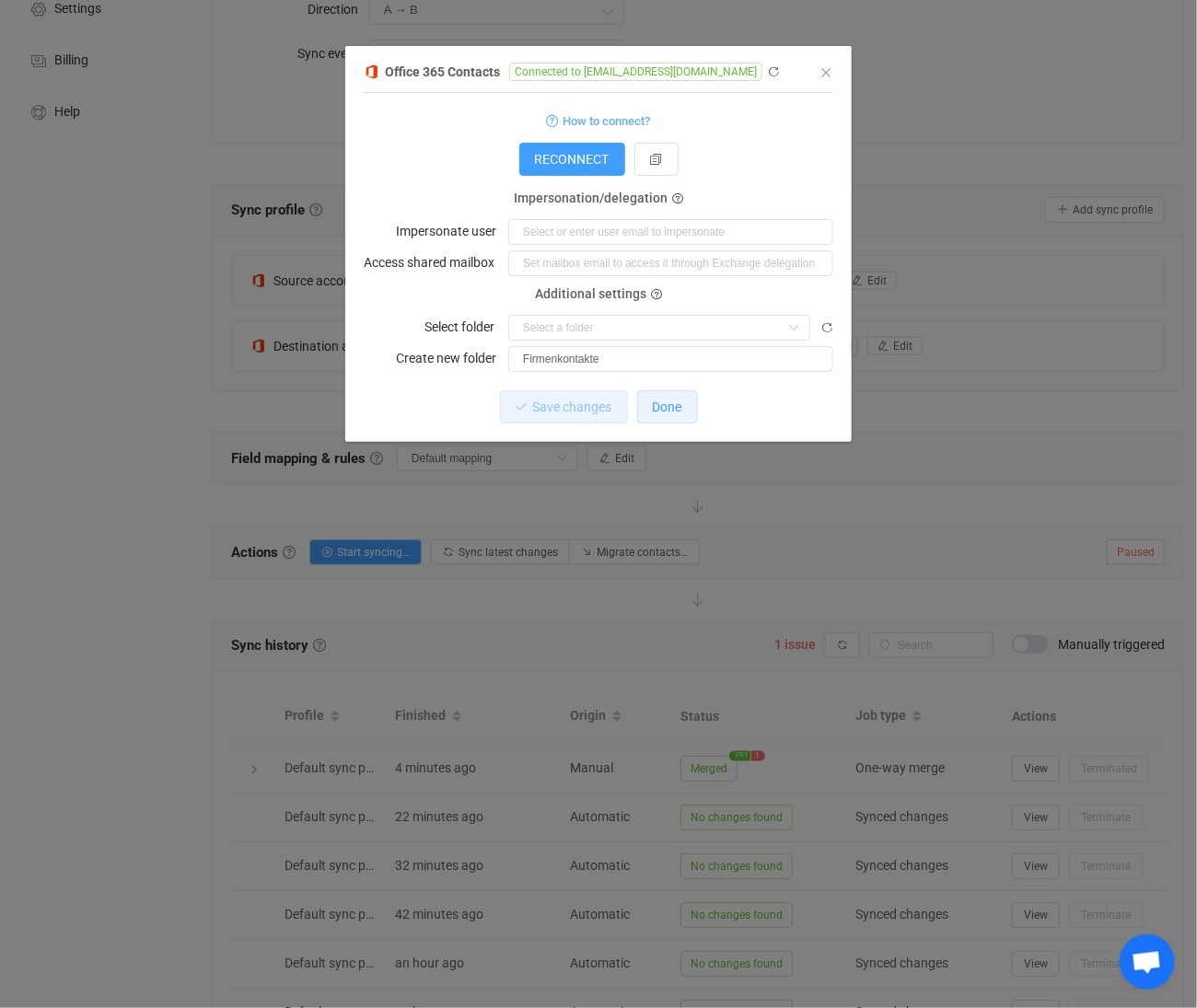 click on "Done" at bounding box center (668, 407) 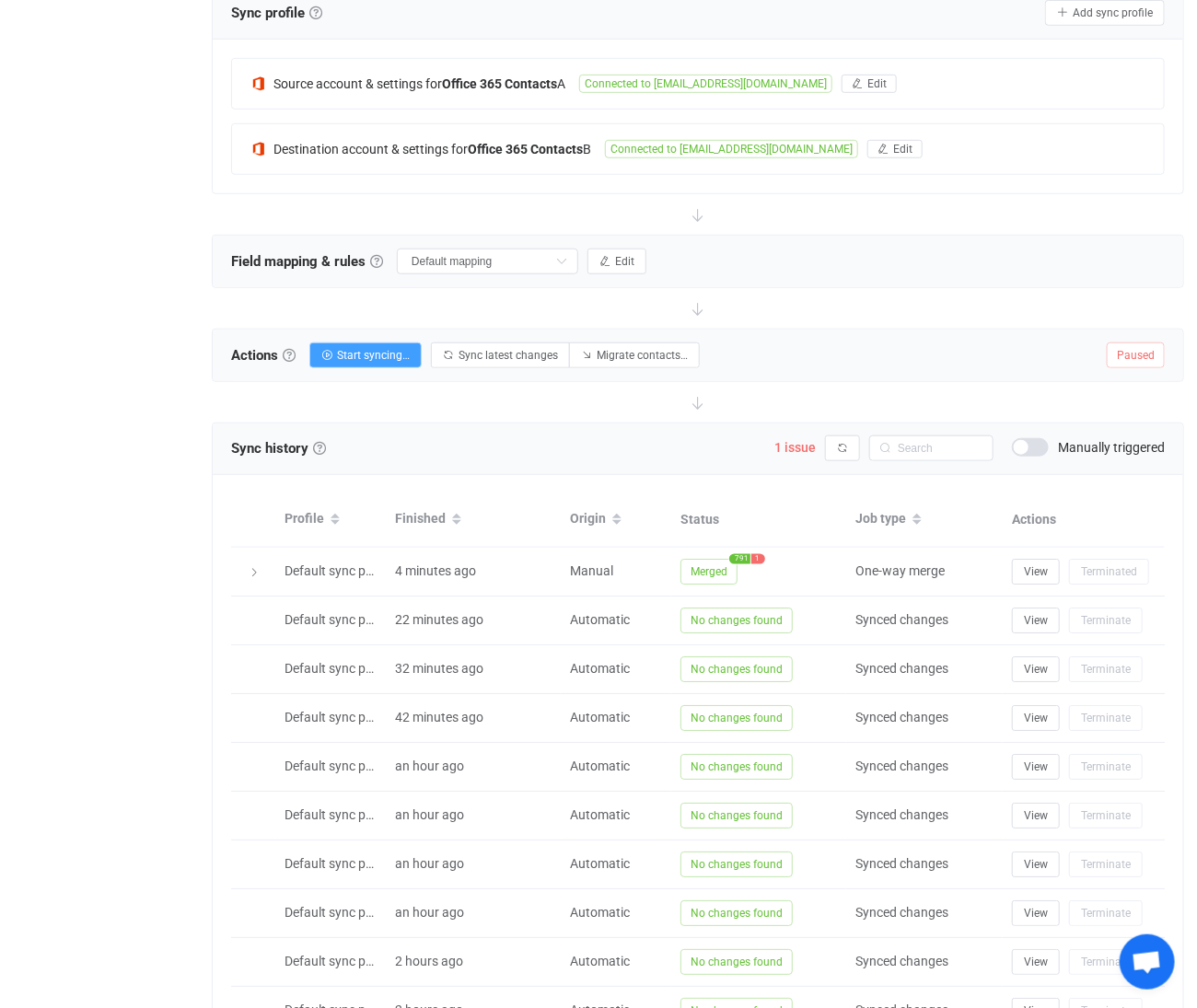 scroll, scrollTop: 409, scrollLeft: 0, axis: vertical 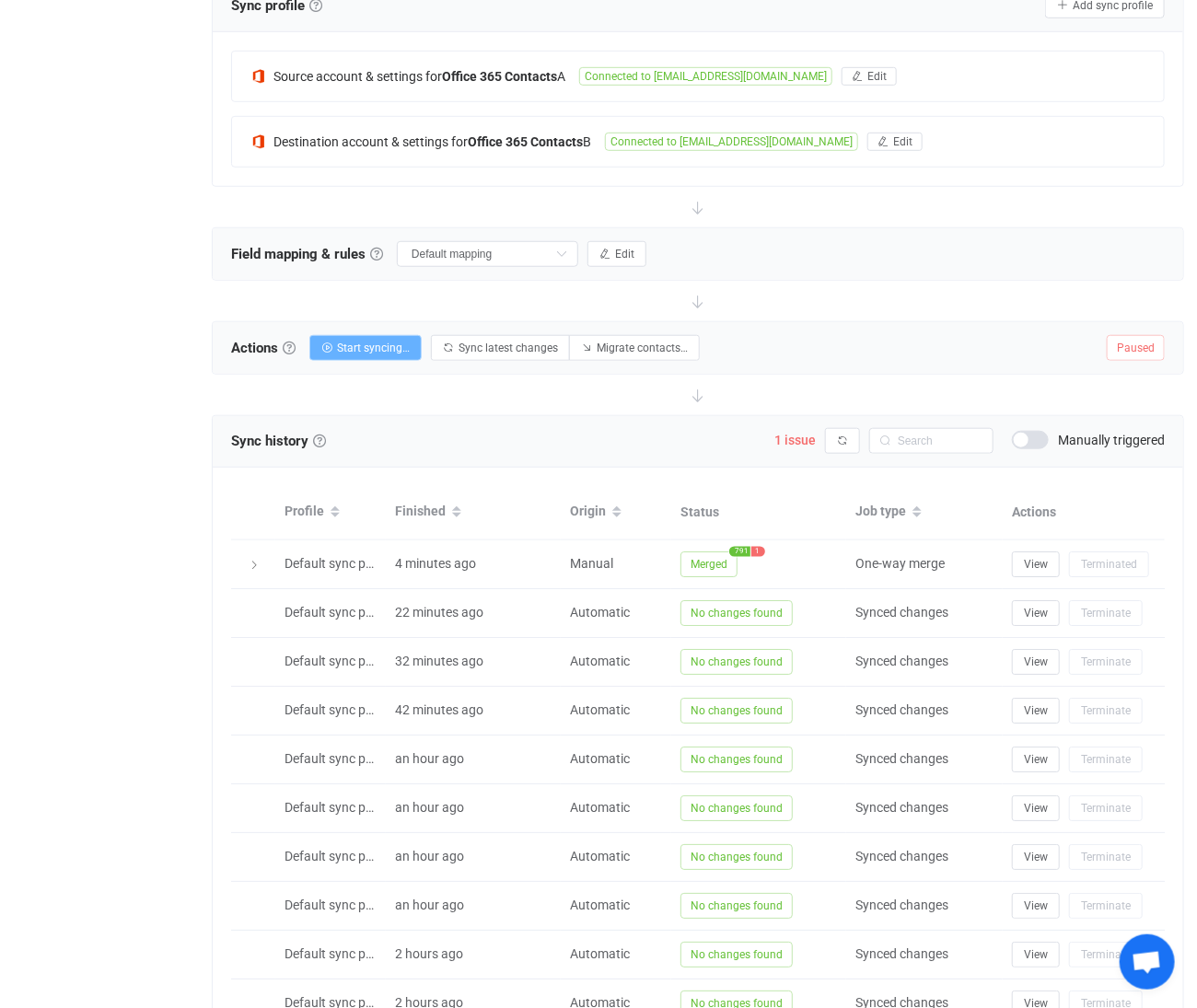 click on "Start syncing…" at bounding box center [366, 348] 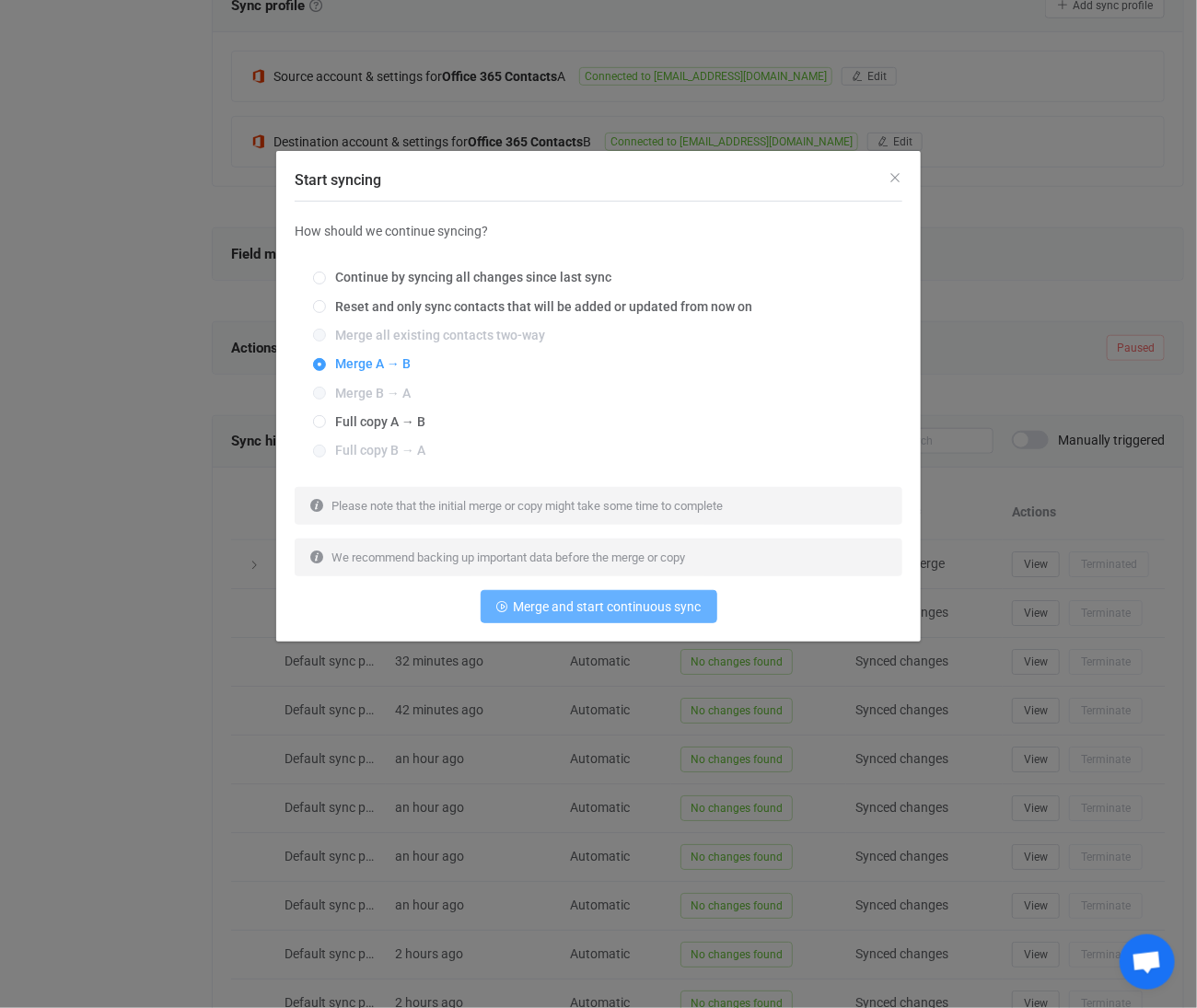 click on "Merge and start continuous sync" at bounding box center [608, 607] 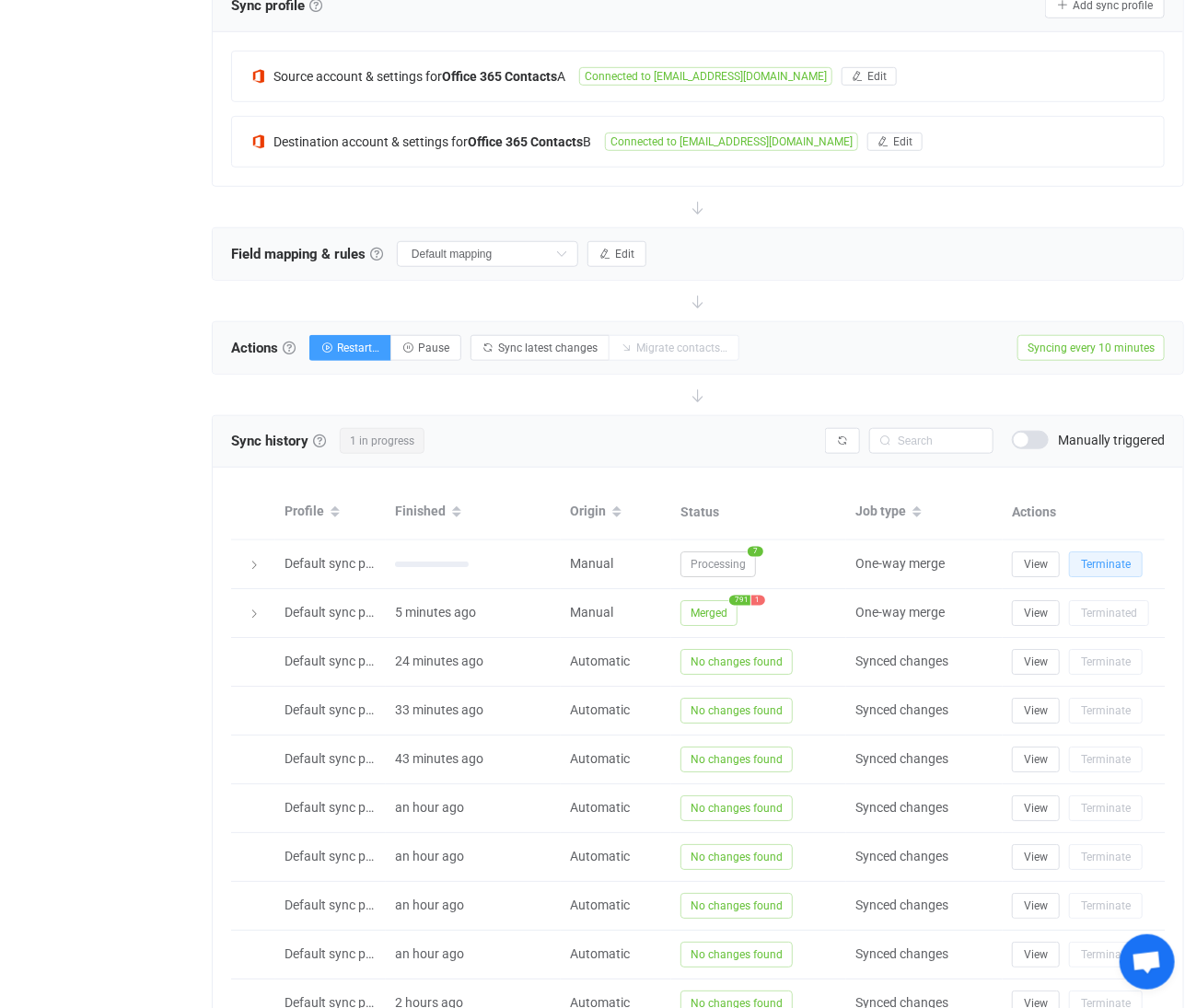 click on "Terminate" at bounding box center (1106, 564) 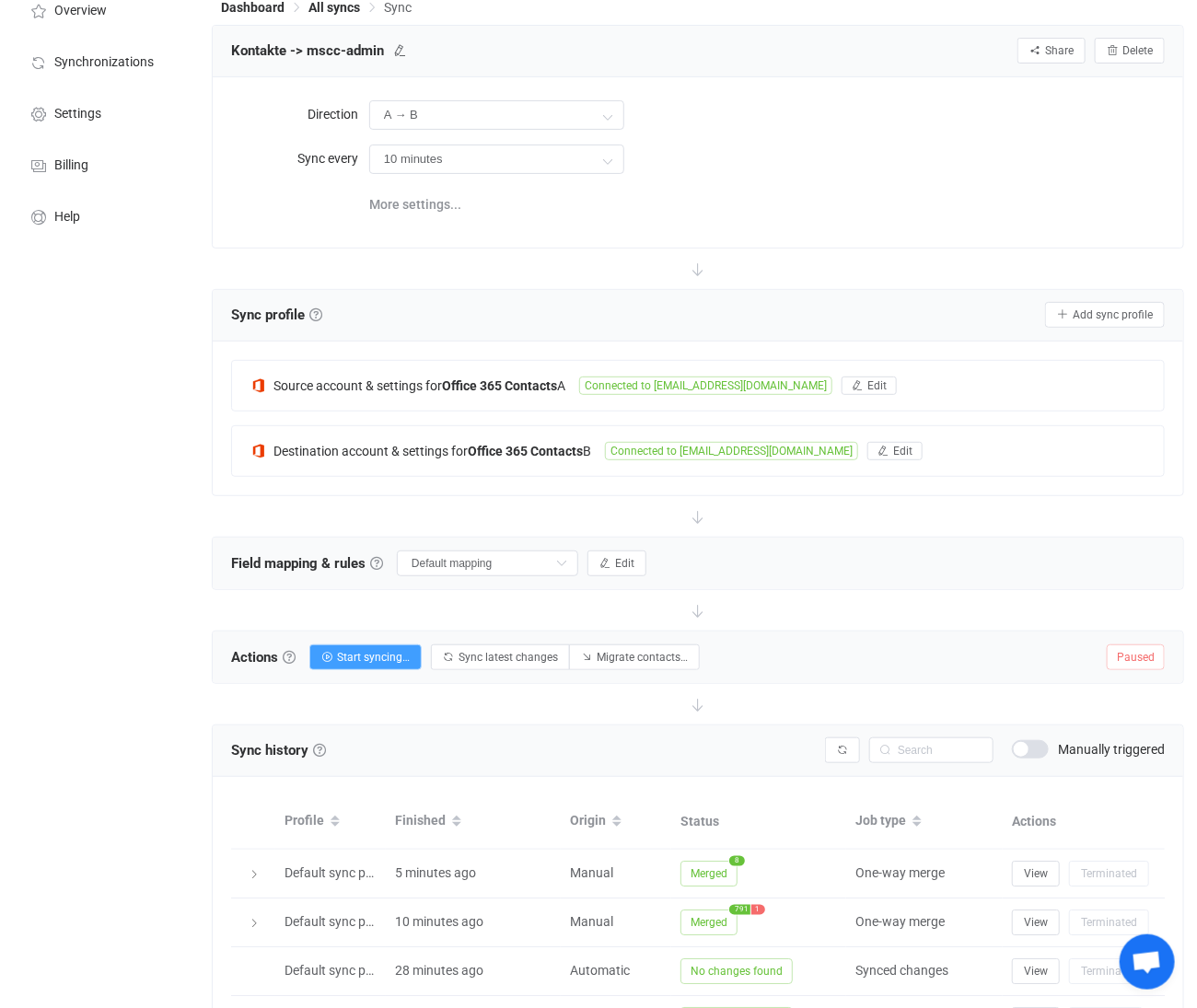 scroll, scrollTop: 0, scrollLeft: 0, axis: both 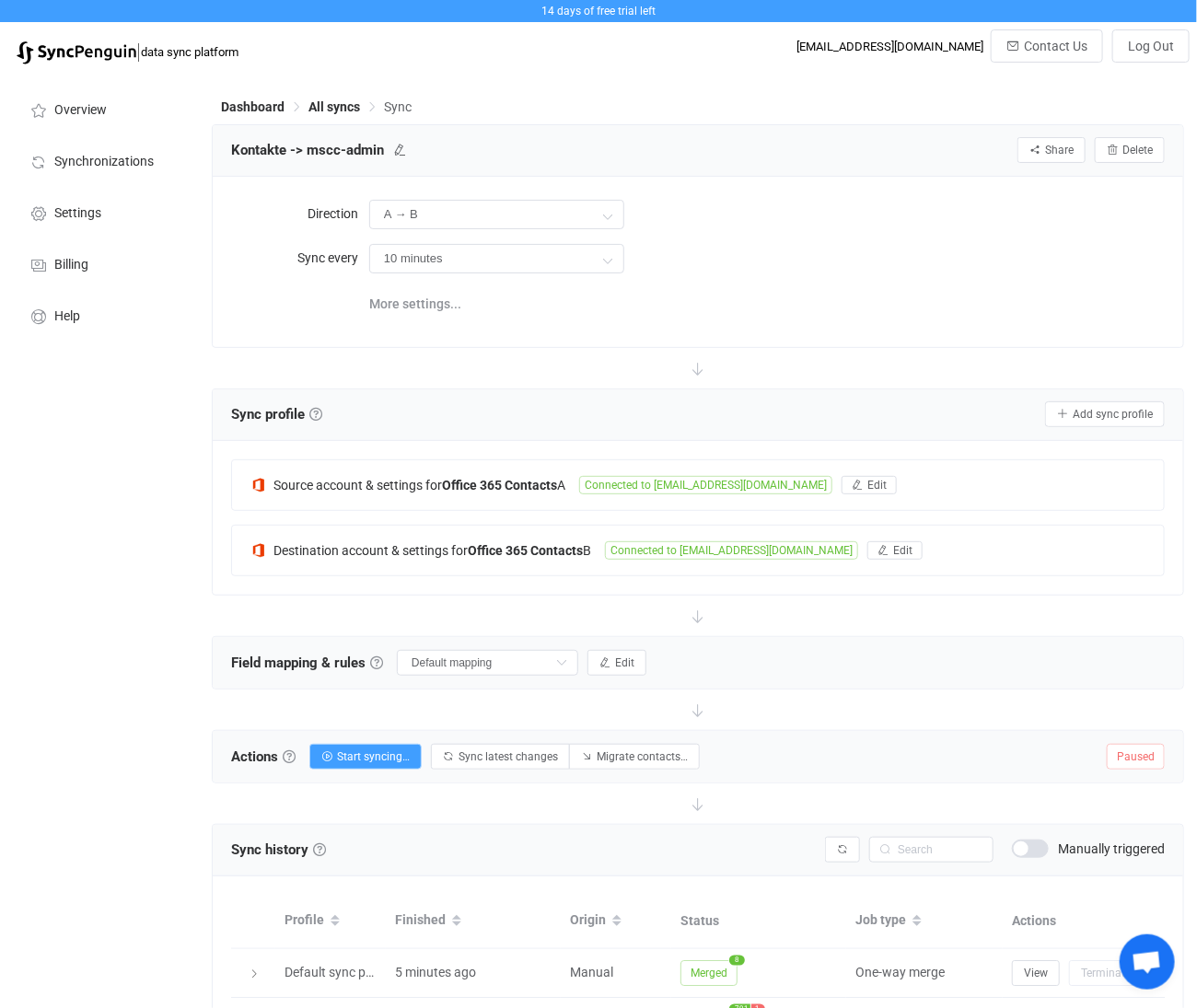 click on "All syncs" at bounding box center (334, 107) 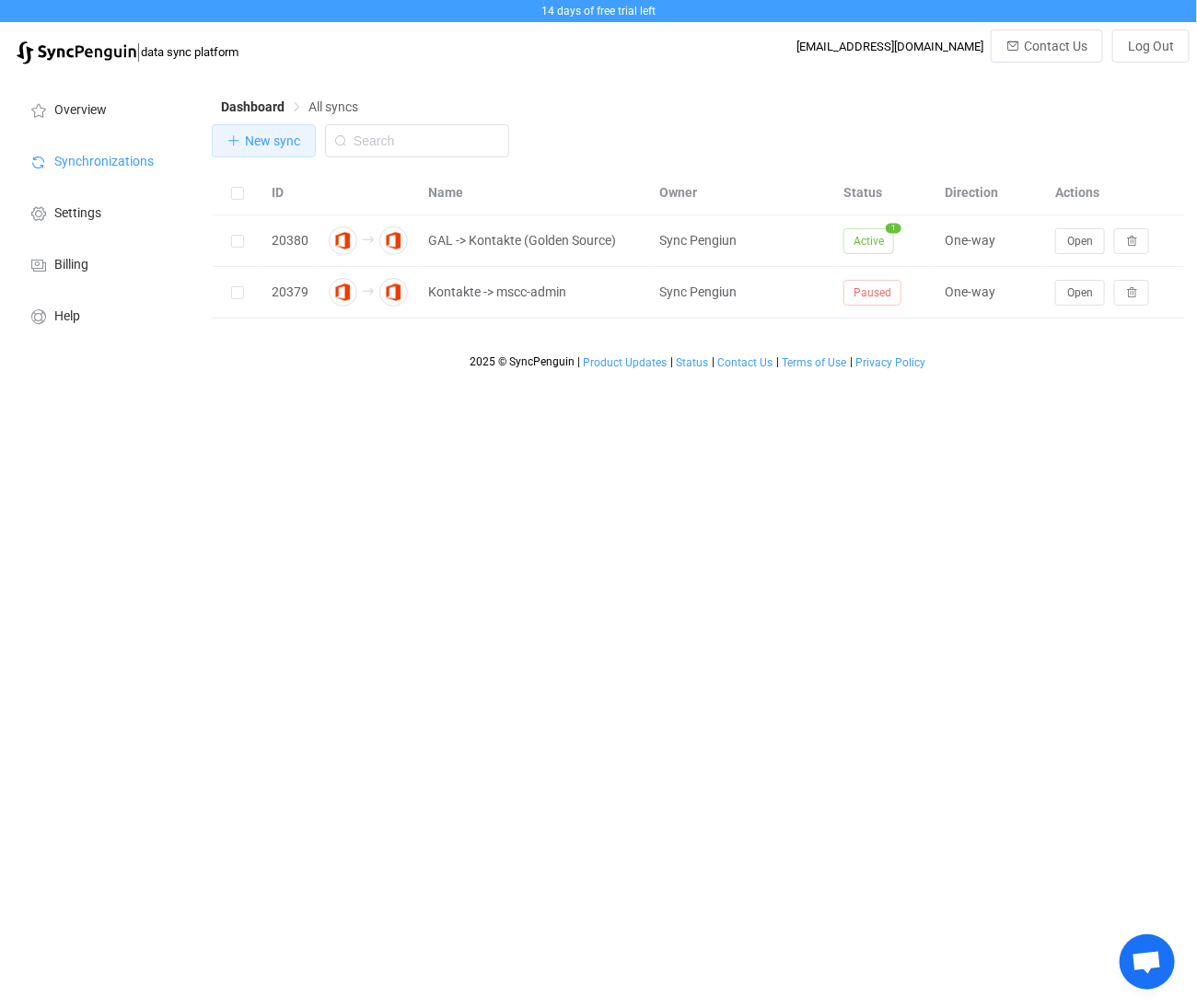 click on "New sync" at bounding box center [273, 141] 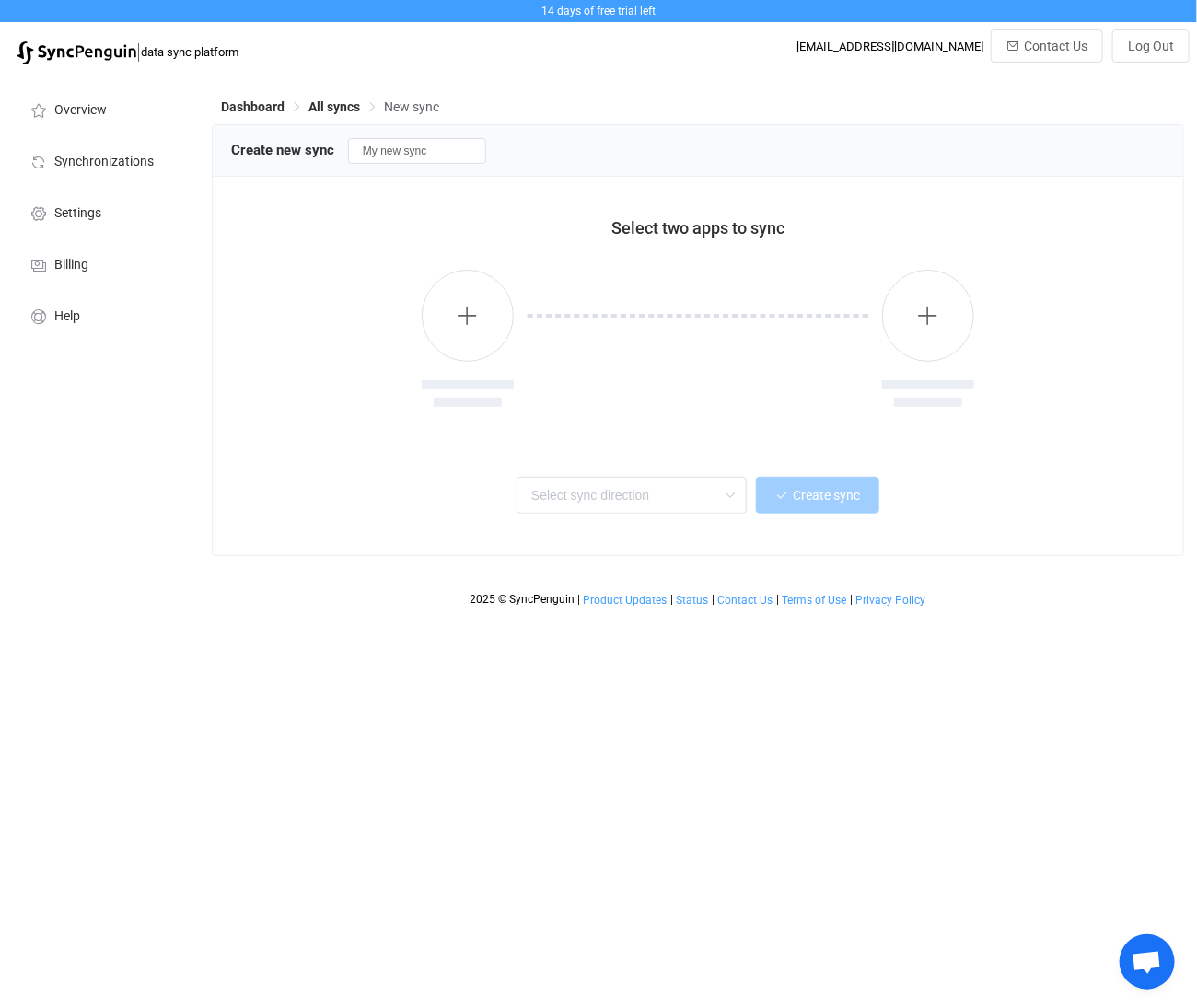 click on "All syncs" at bounding box center [334, 107] 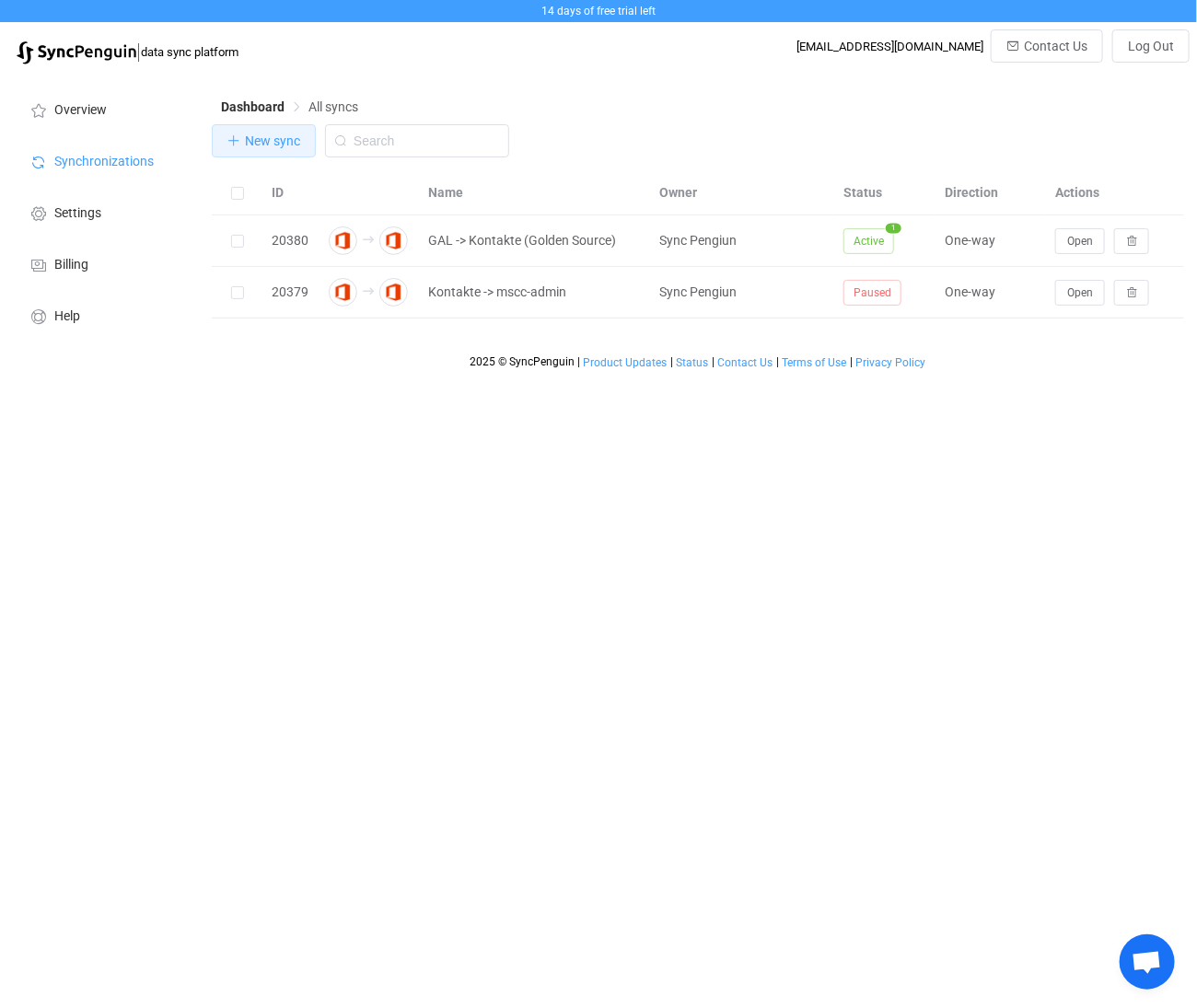 click on "New sync" at bounding box center (273, 141) 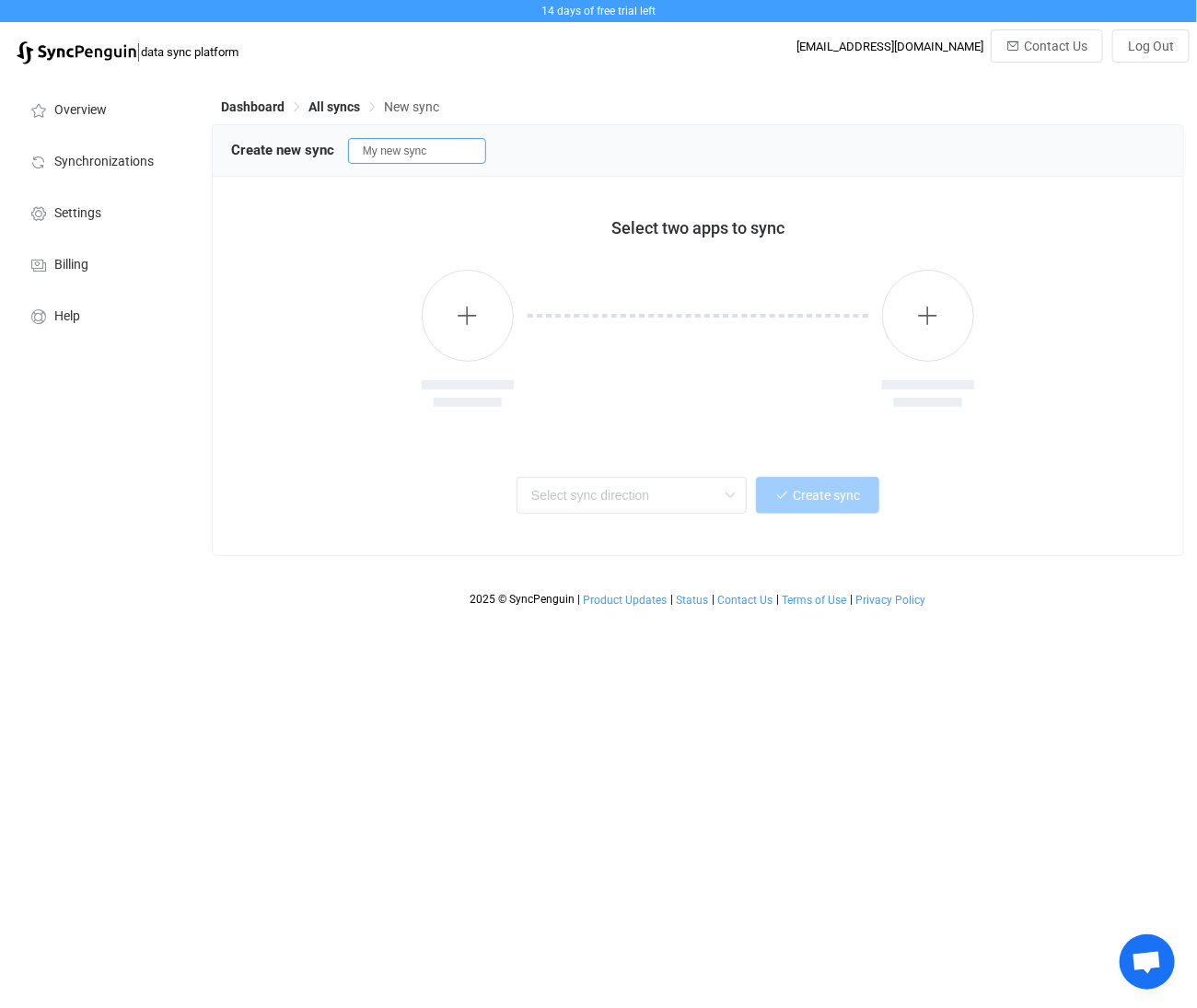 drag, startPoint x: 450, startPoint y: 156, endPoint x: 294, endPoint y: 156, distance: 156 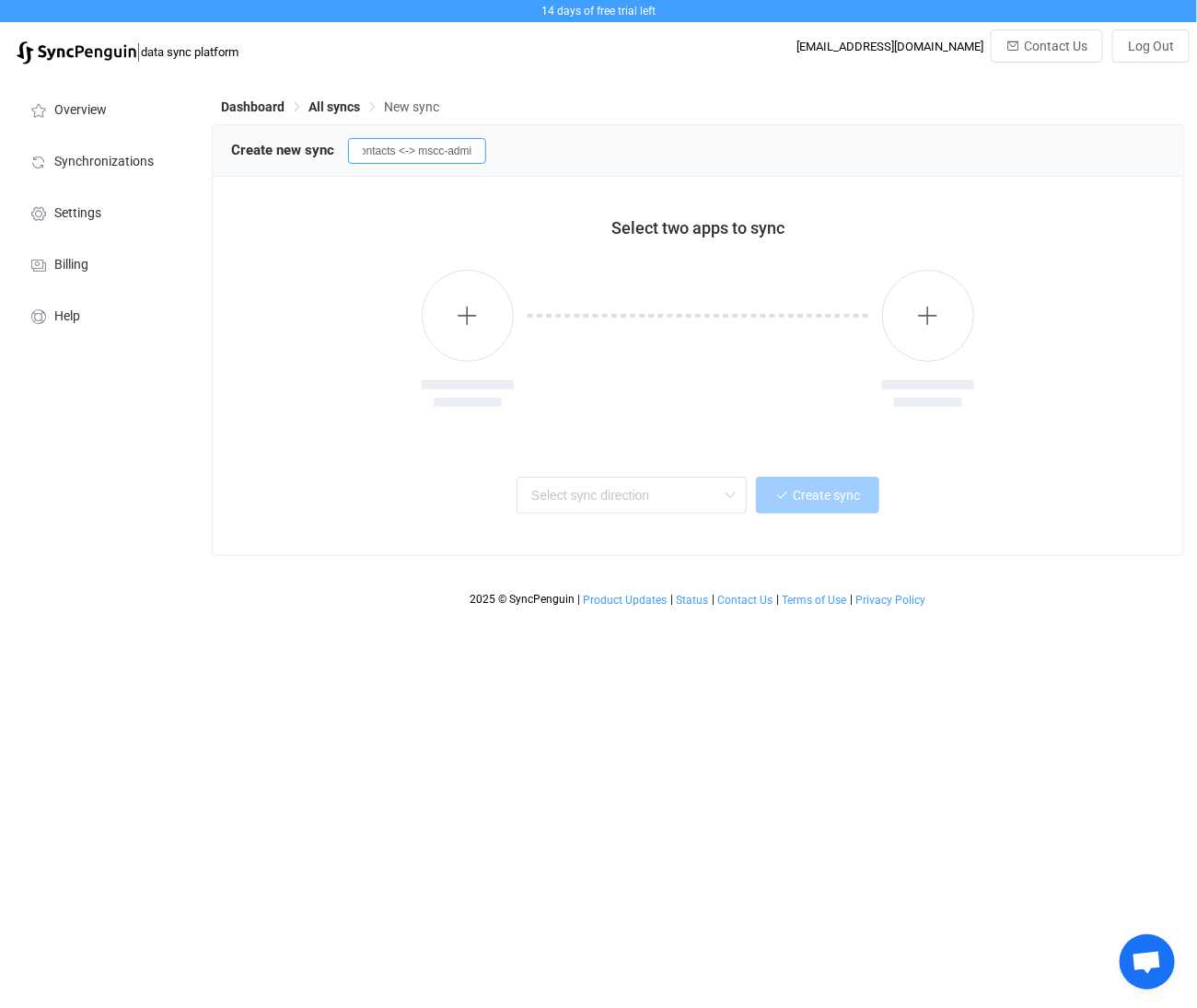 scroll, scrollTop: 0, scrollLeft: 62, axis: horizontal 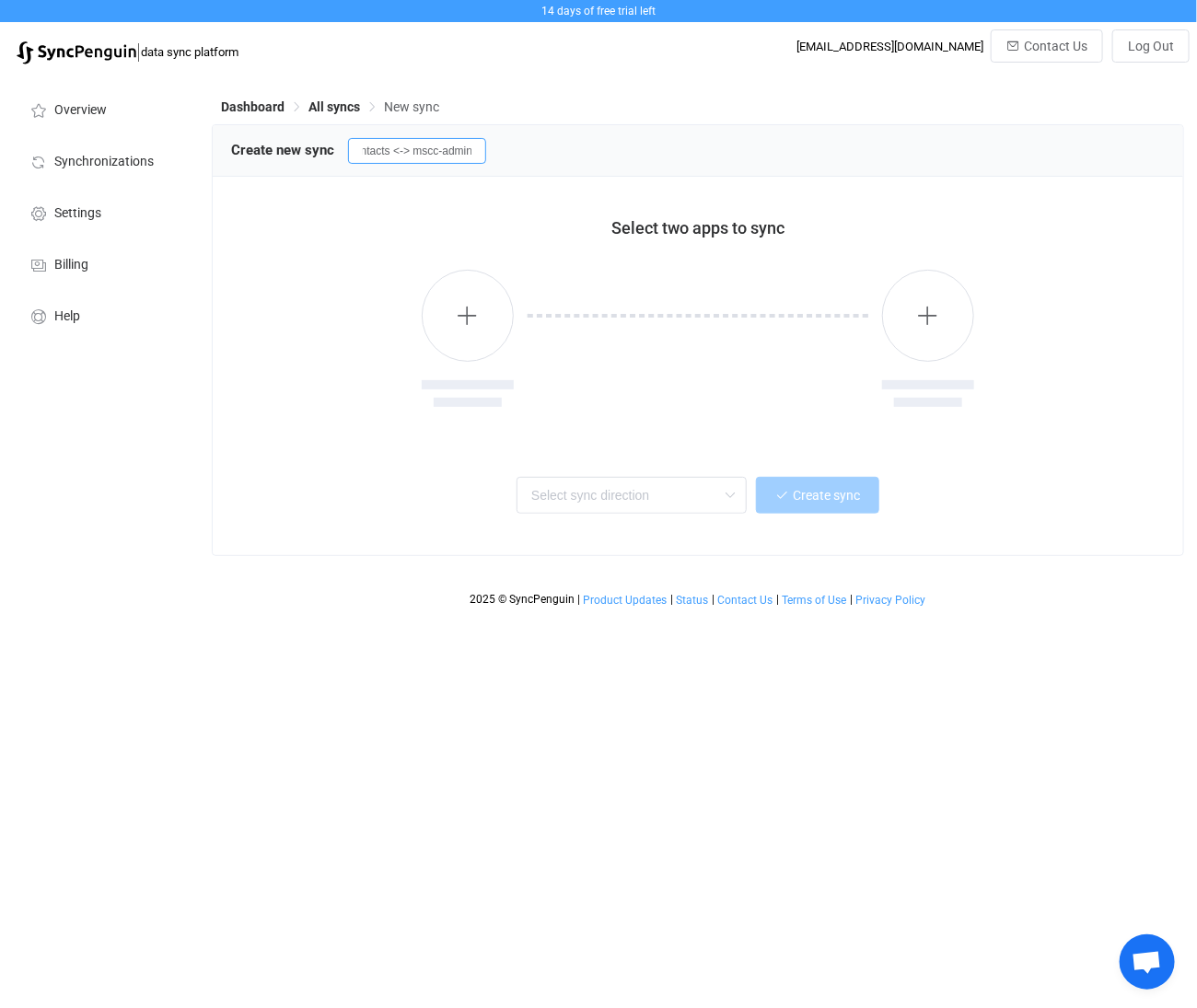 type on "test-sync-contacts <-> mscc-admin" 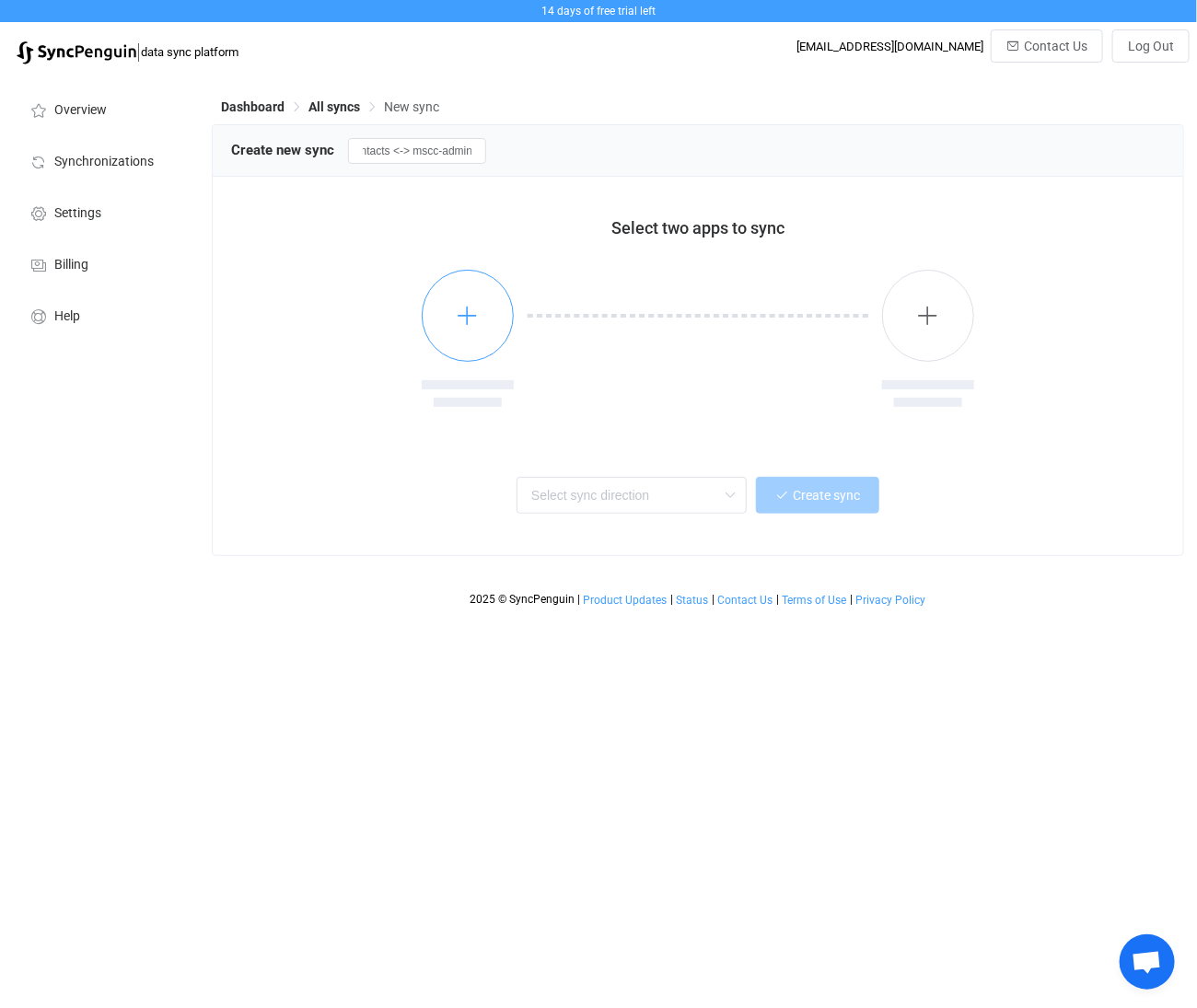 click at bounding box center (468, 315) 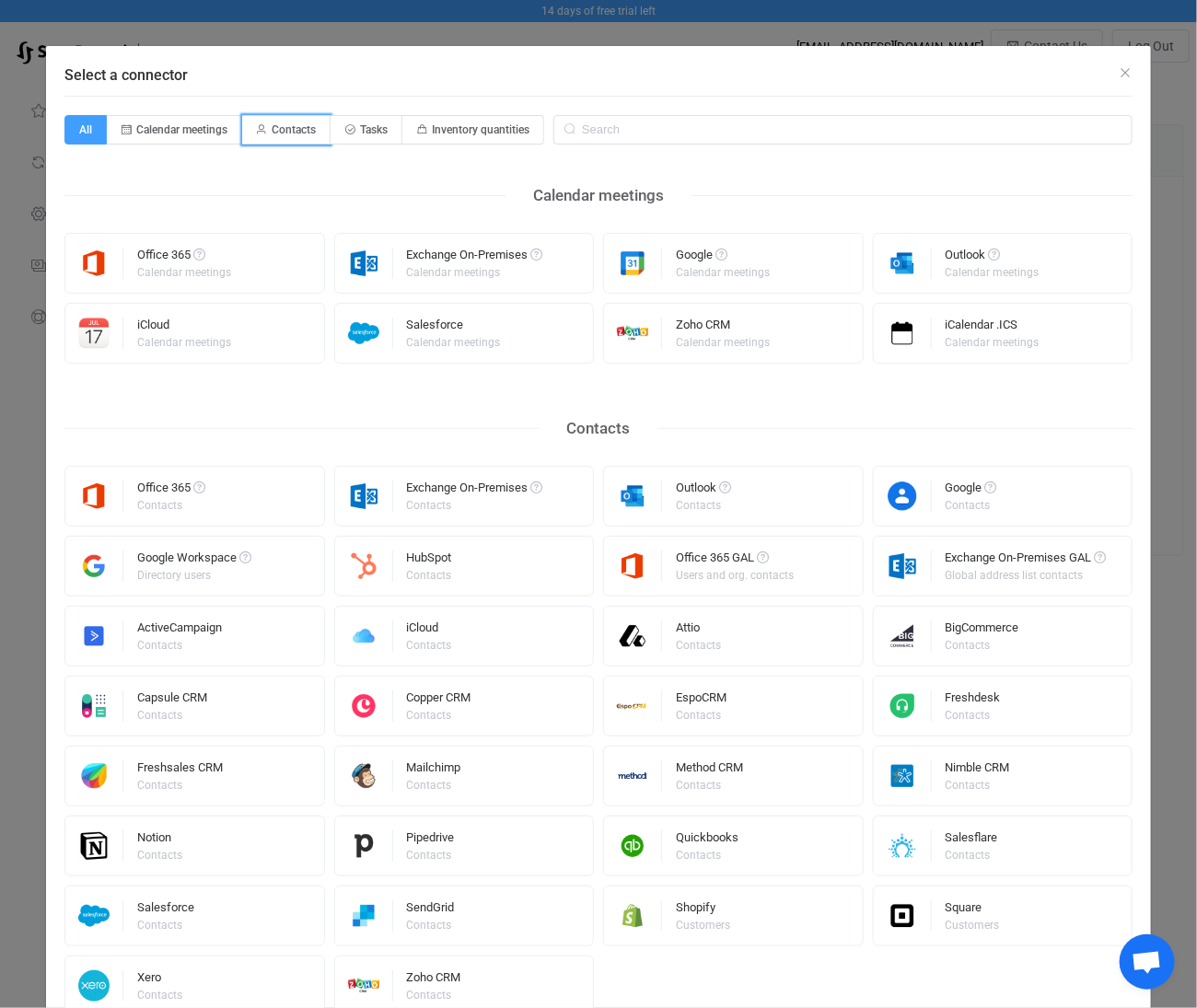 click on "Contacts" at bounding box center (294, 130) 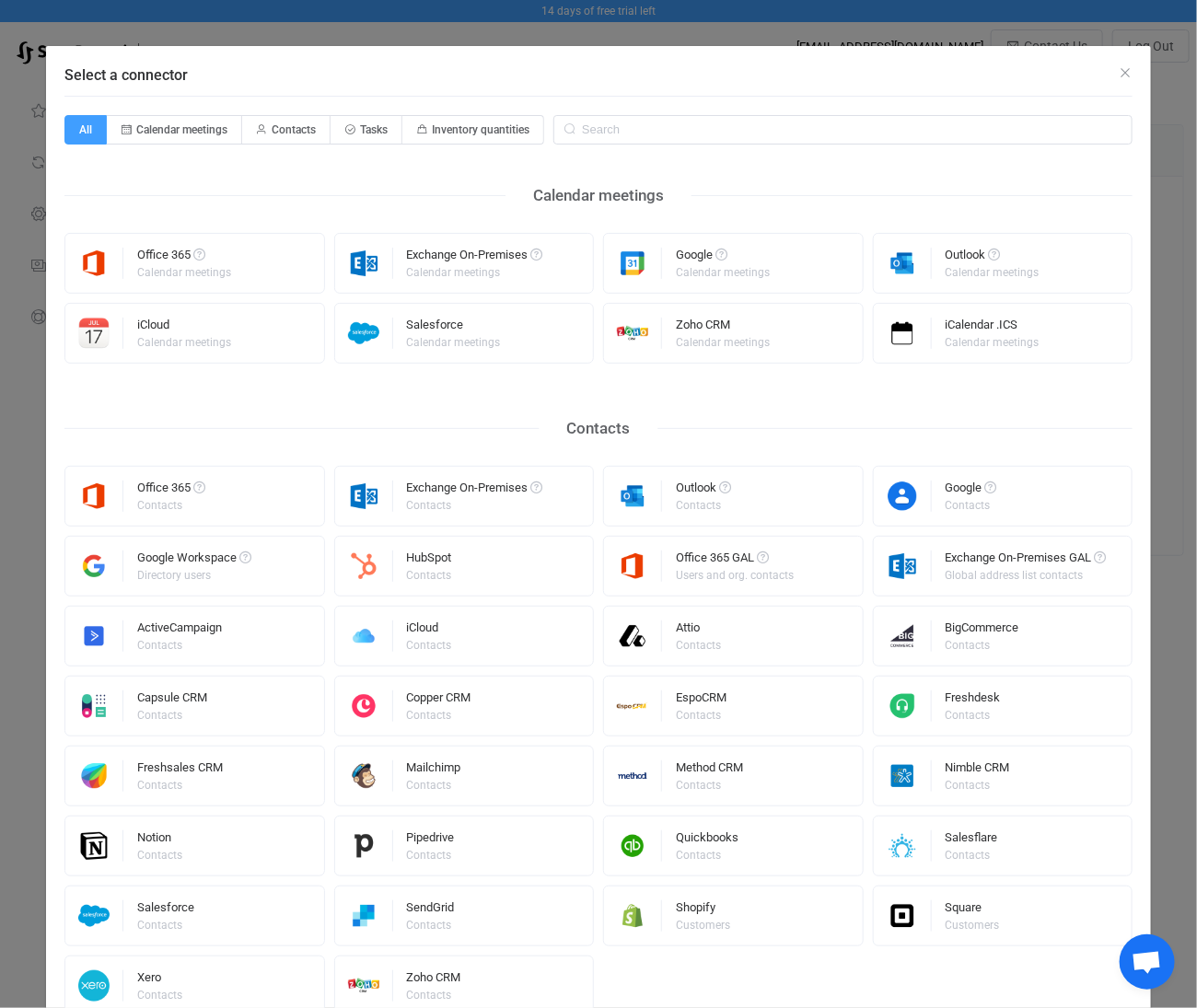 radio on "true" 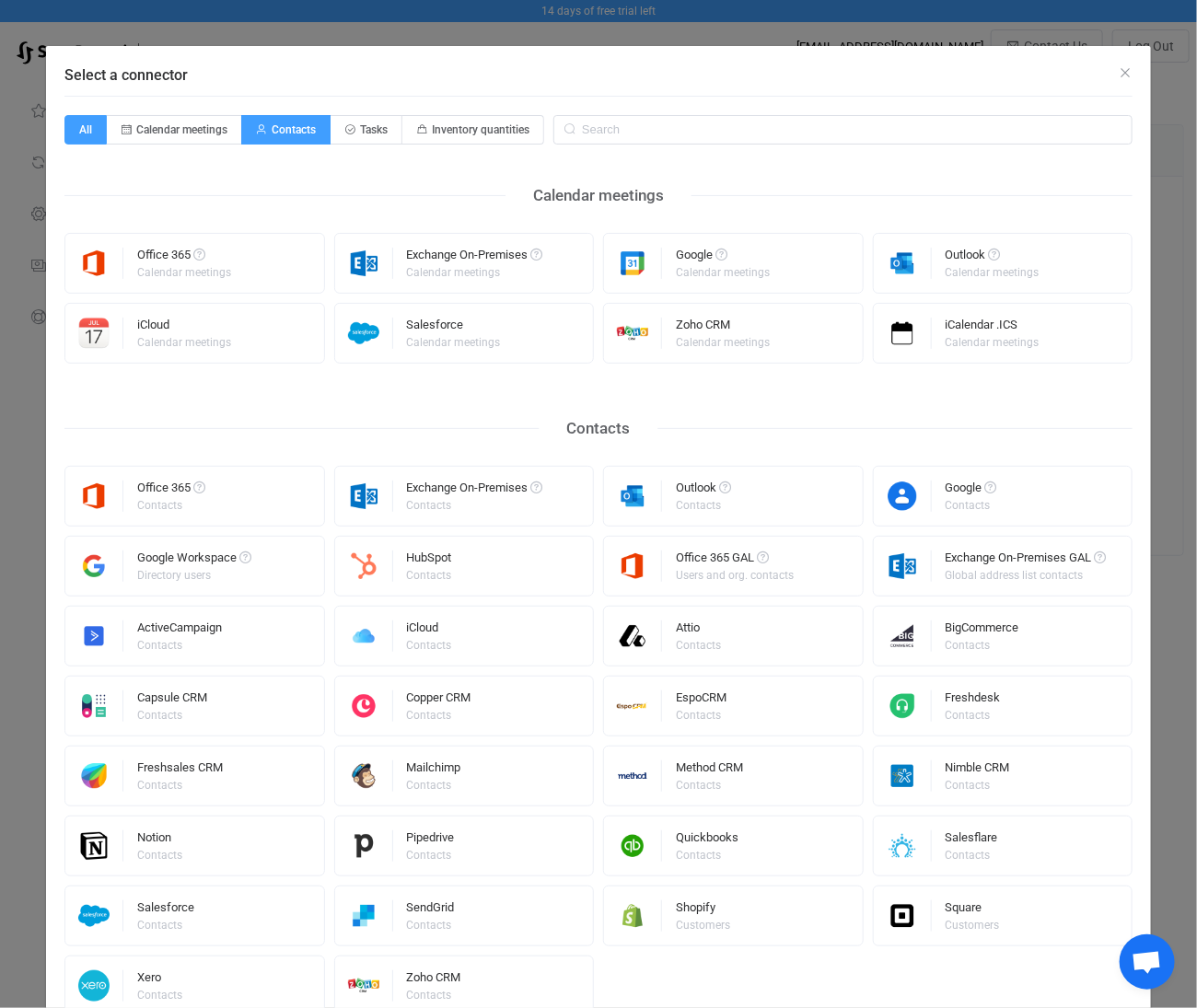 radio on "false" 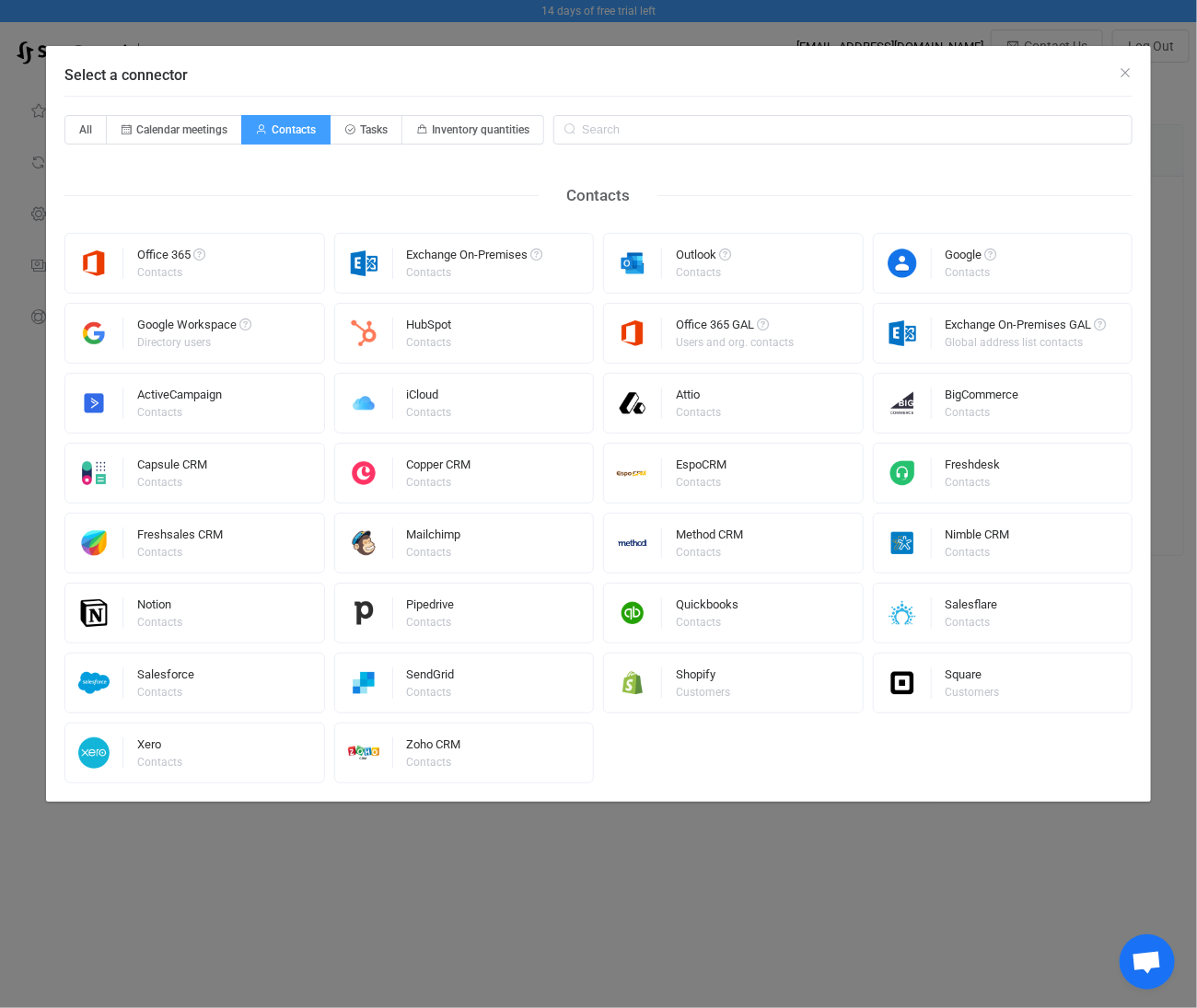 click on "Office 365" at bounding box center [171, 258] 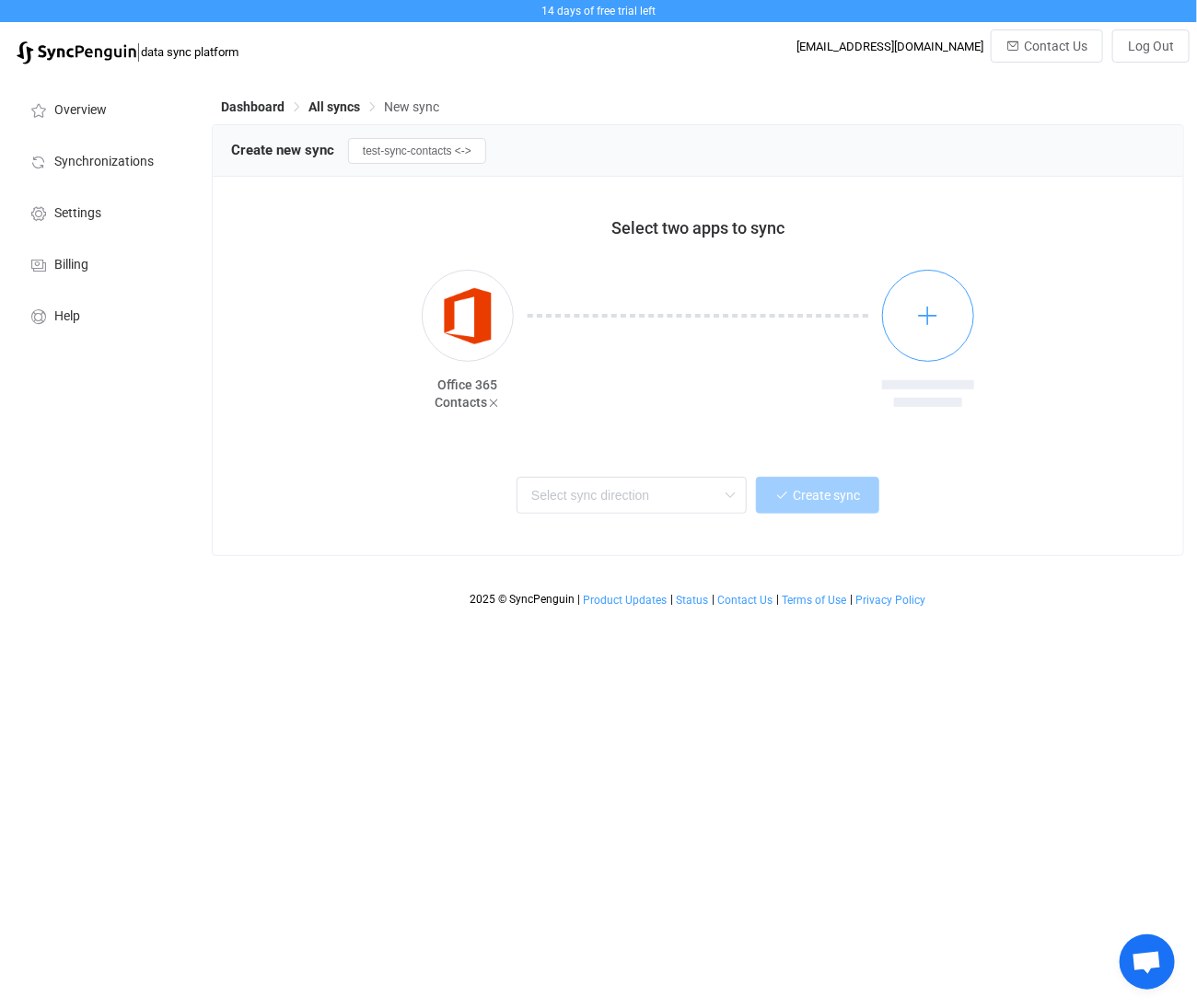 click at bounding box center (928, 316) 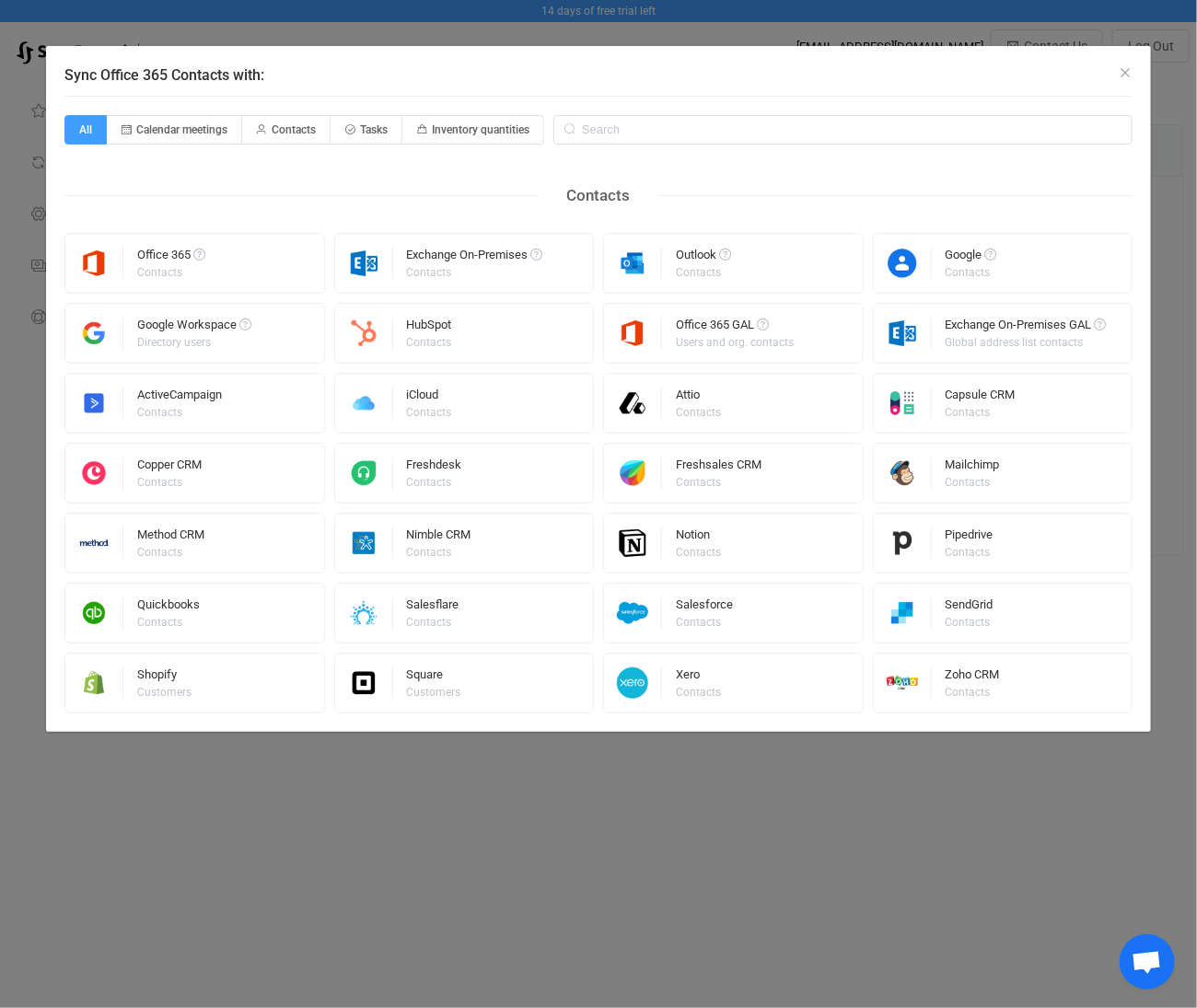 click on "Contacts" at bounding box center [169, 272] 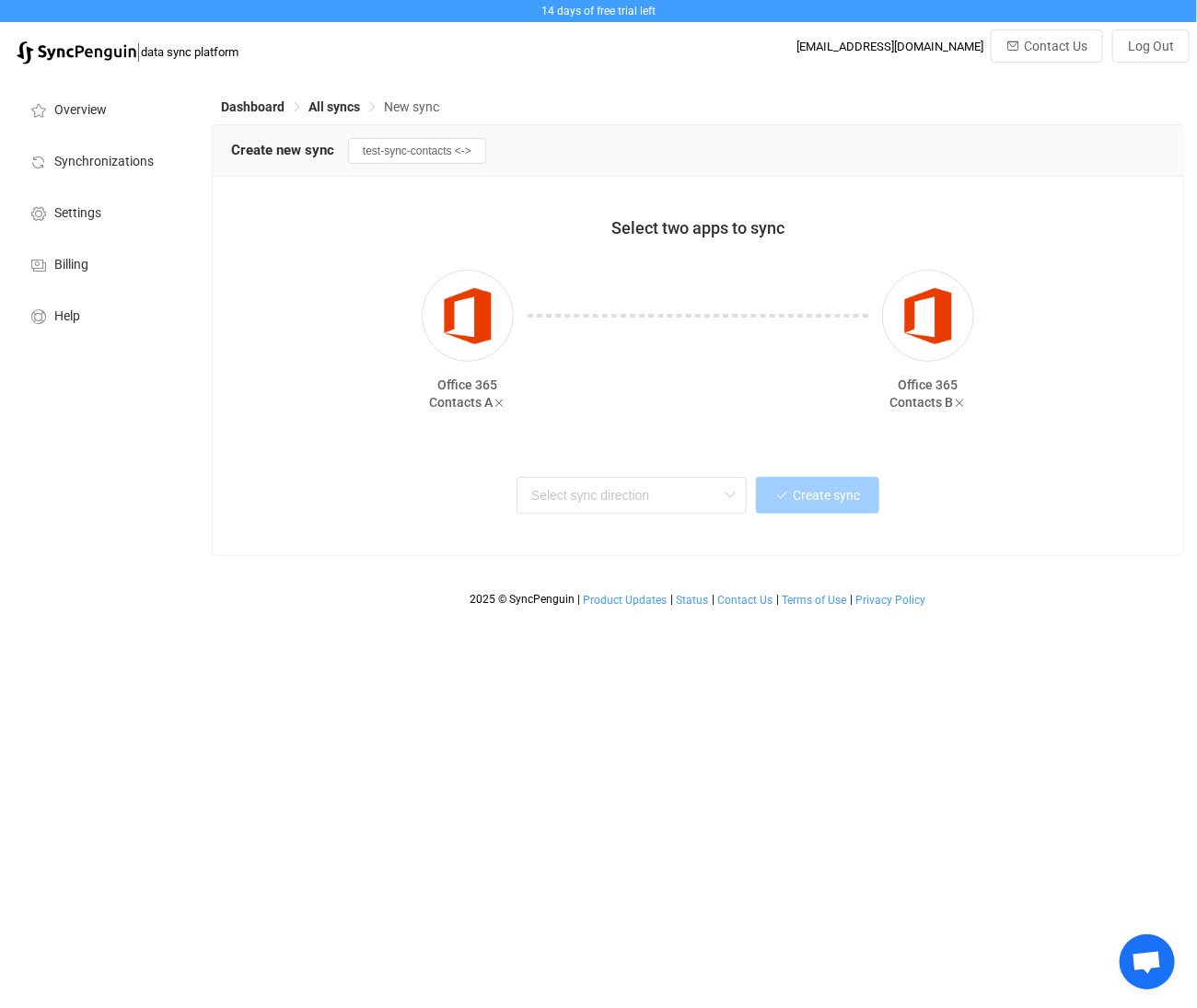 click at bounding box center [730, 495] 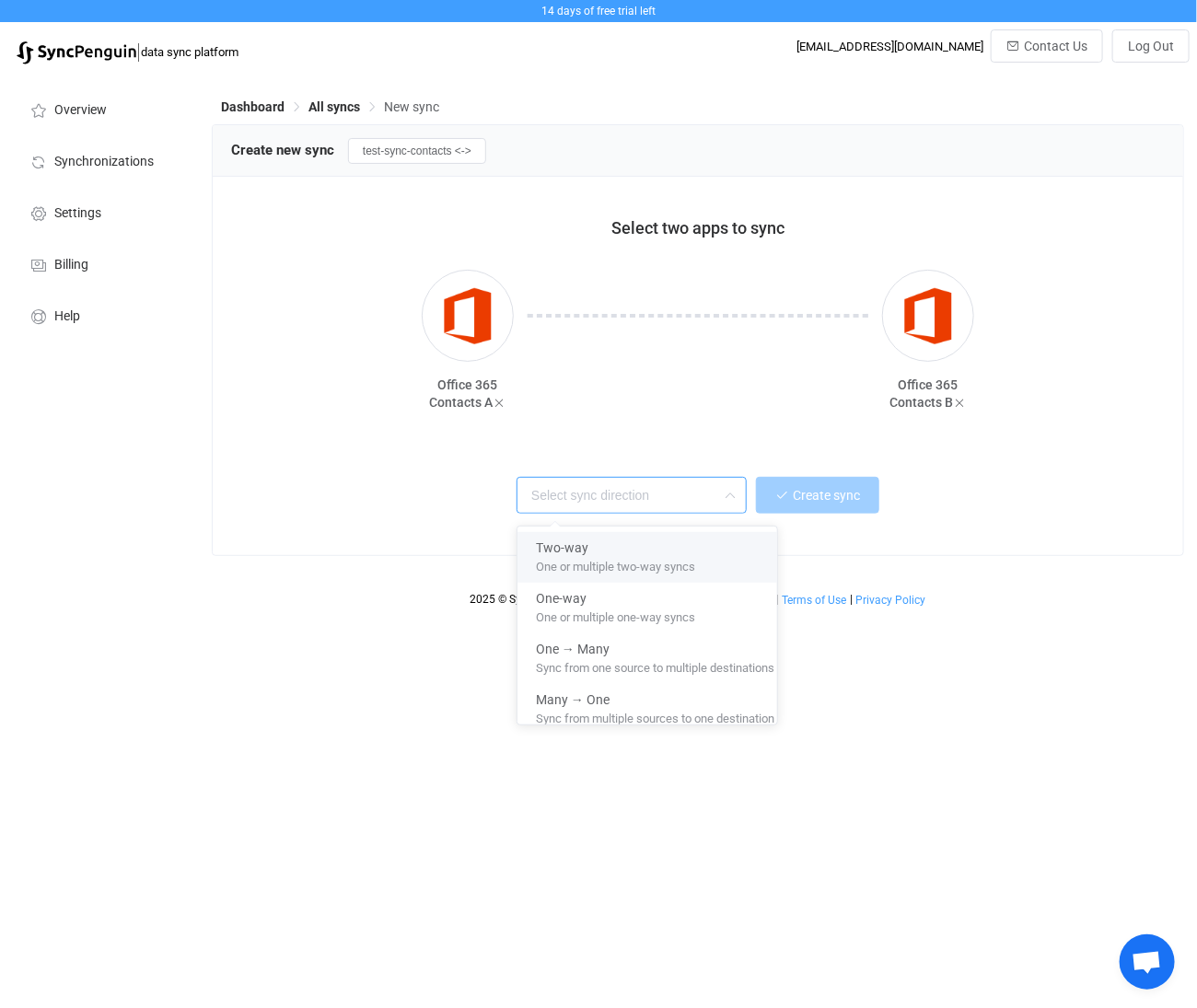 click on "One or multiple two-way syncs" at bounding box center (615, 563) 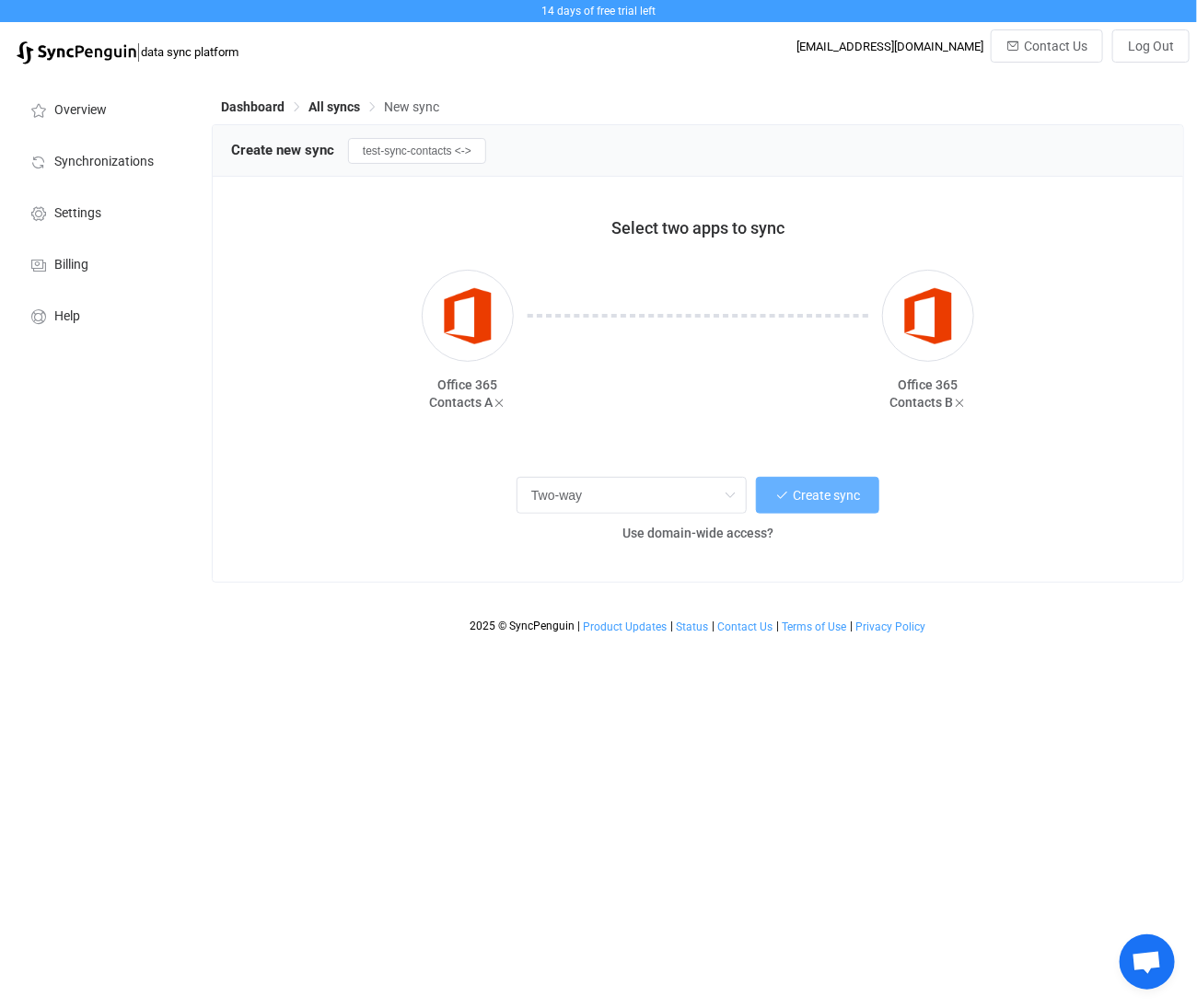 click on "Create sync" at bounding box center [826, 495] 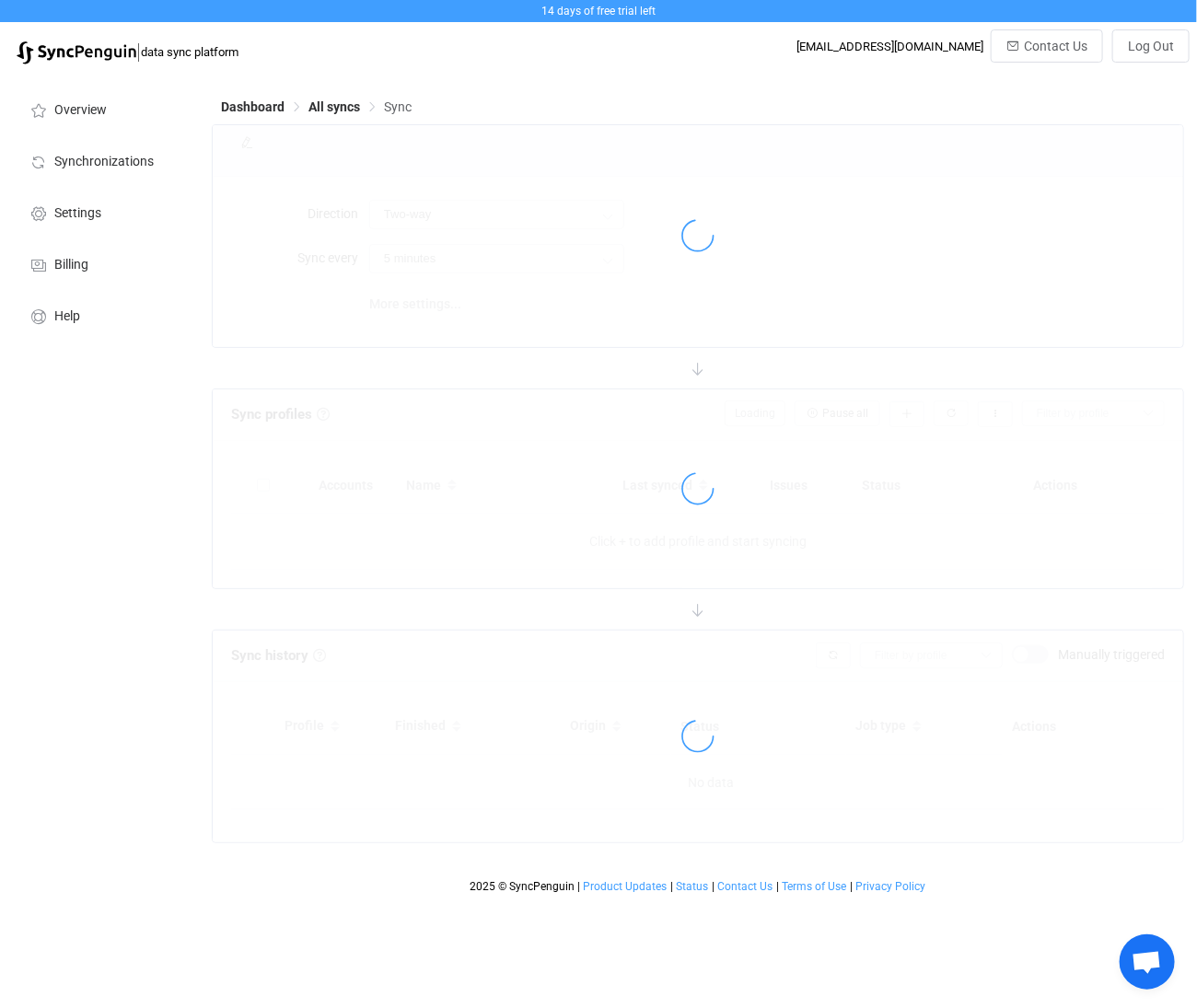 type on "10 minutes" 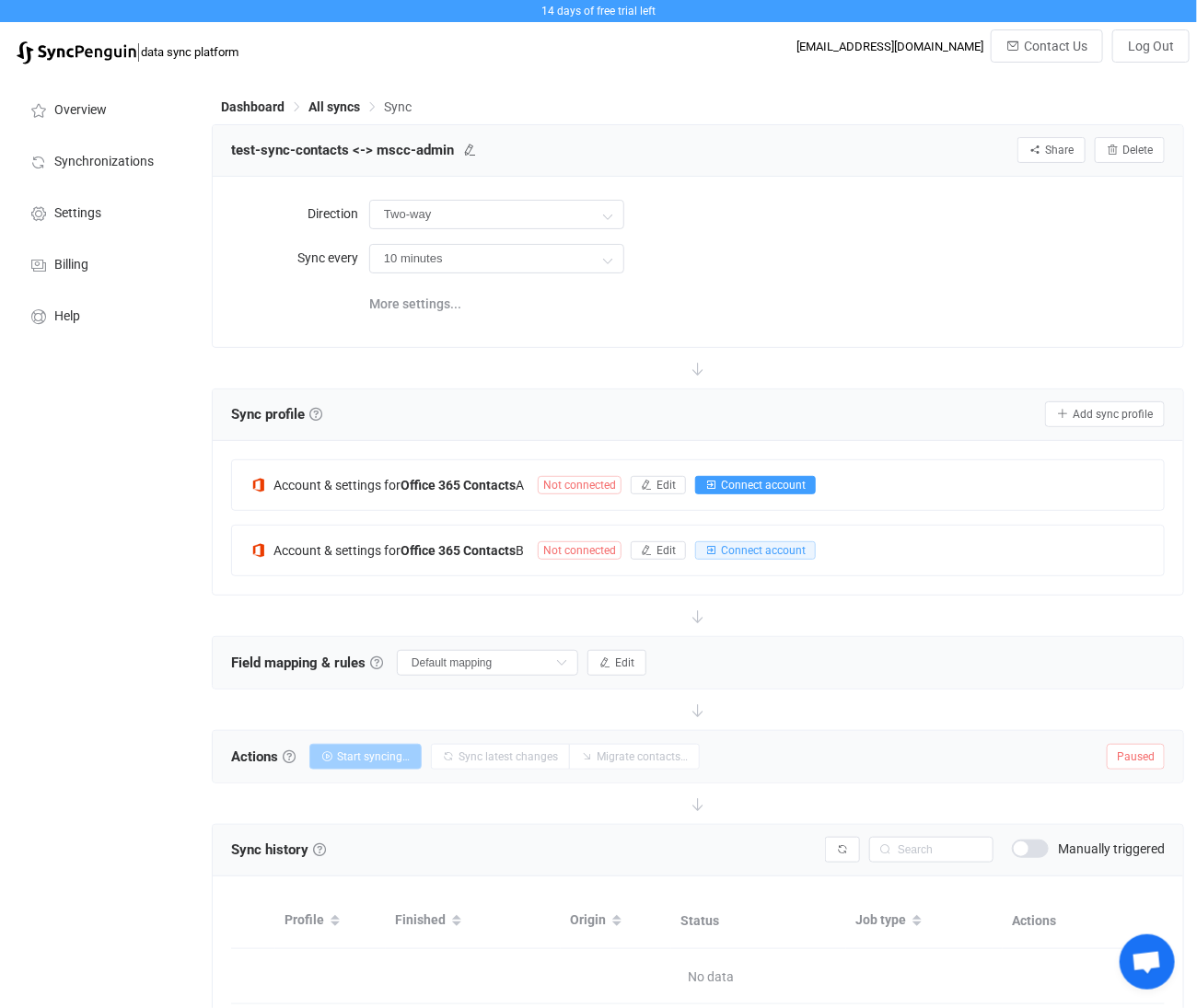 click on "Connect account" at bounding box center (763, 485) 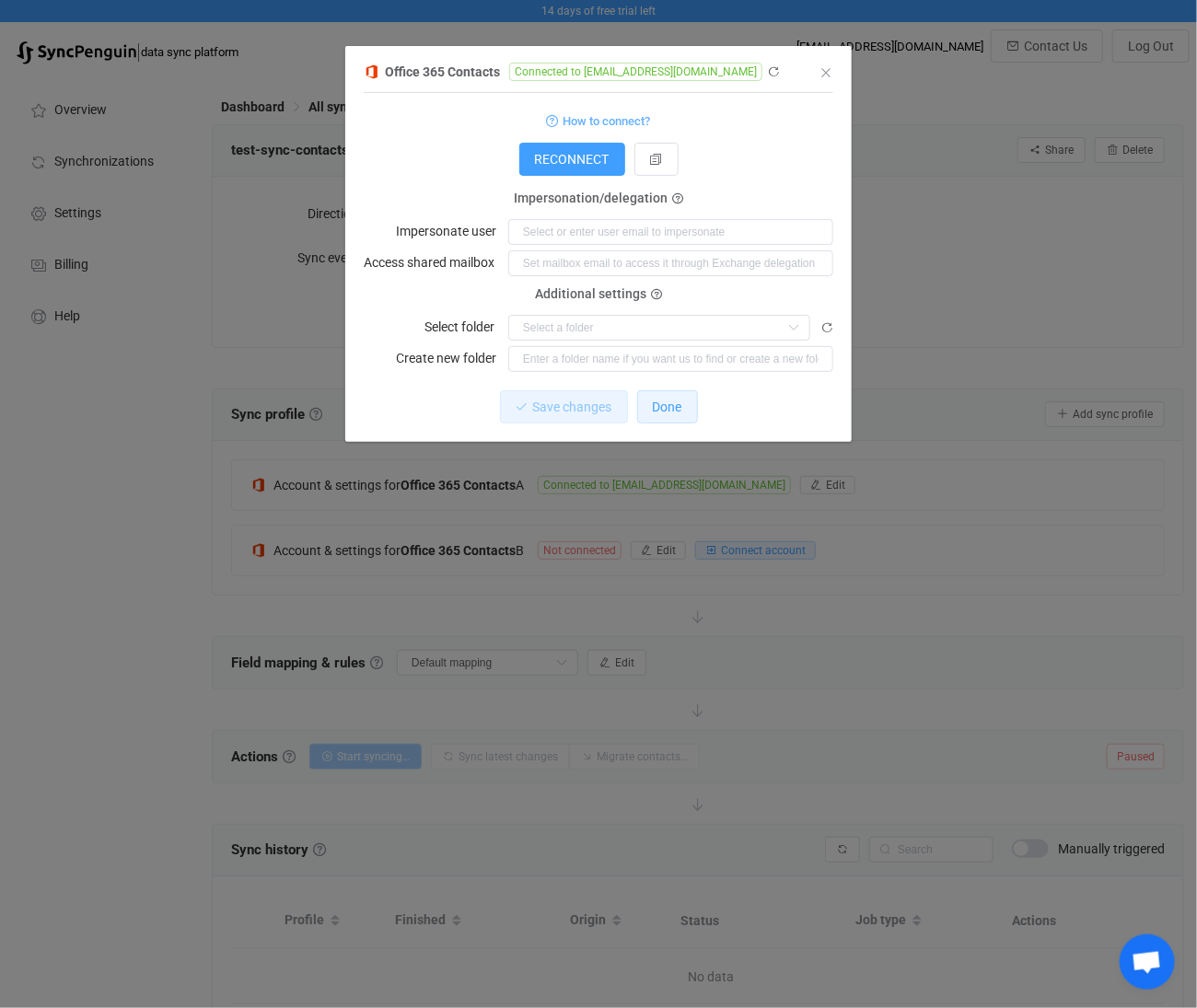 click on "Done" at bounding box center (668, 407) 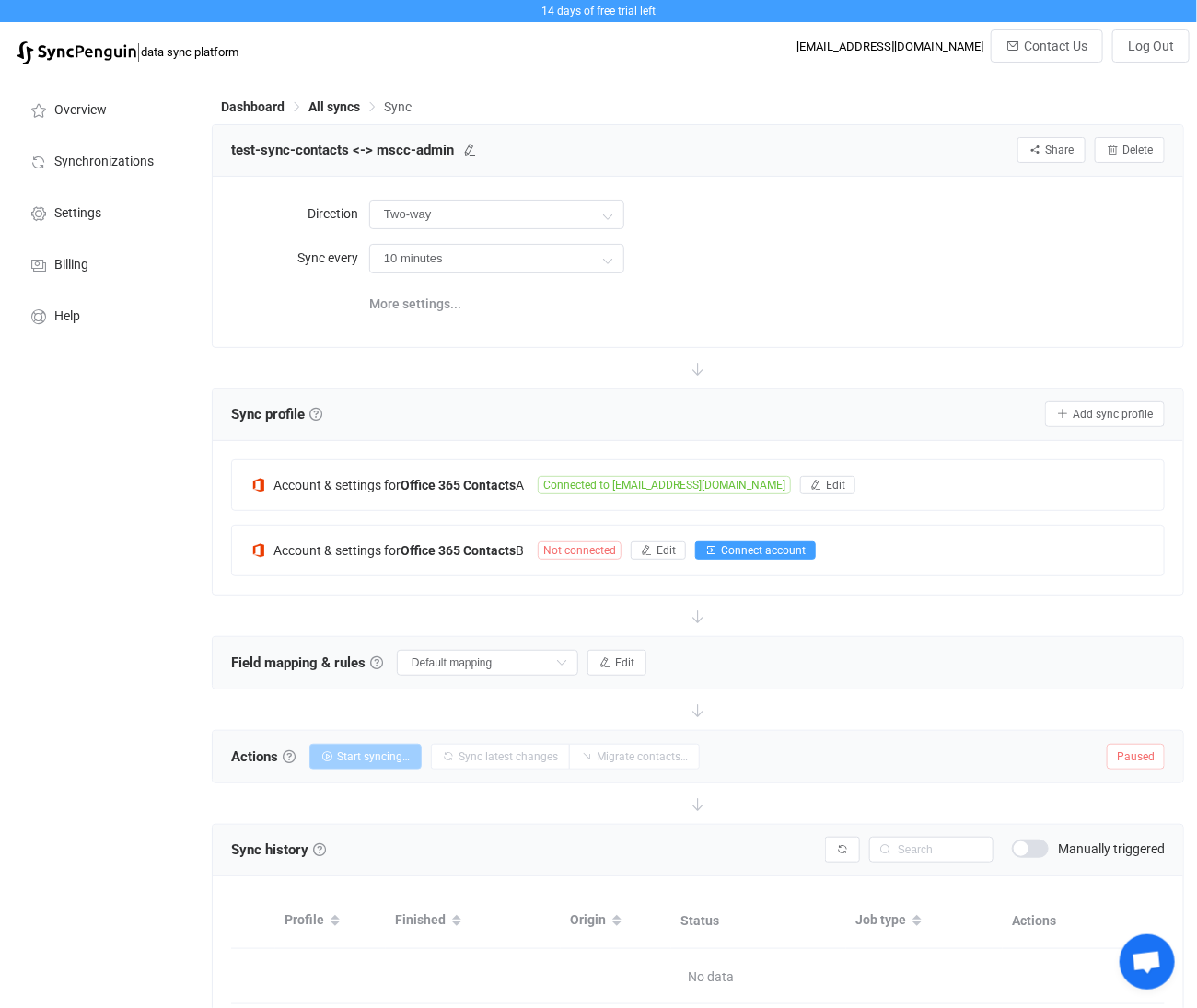 click on "Connect account" at bounding box center (763, 550) 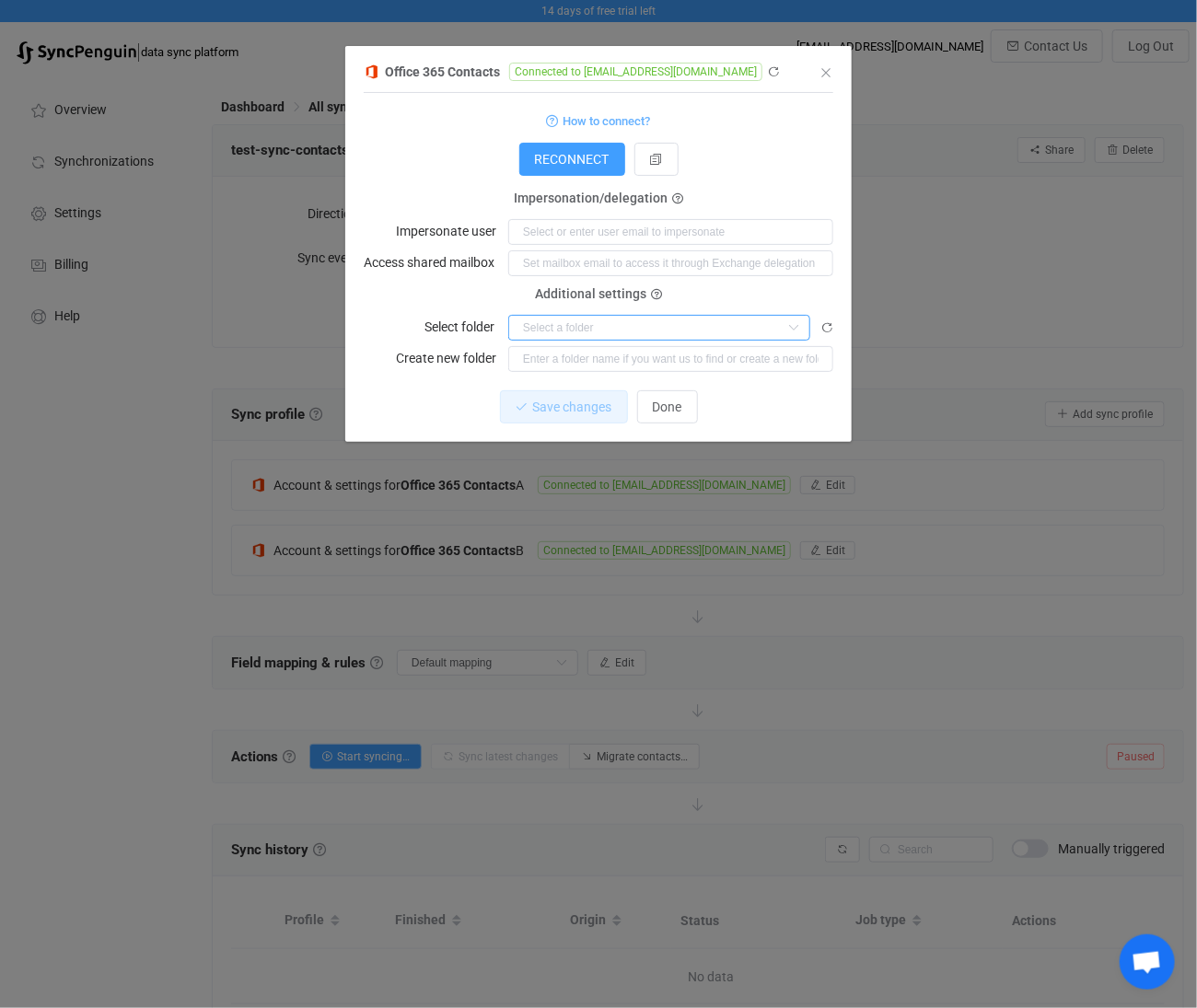click at bounding box center [659, 328] 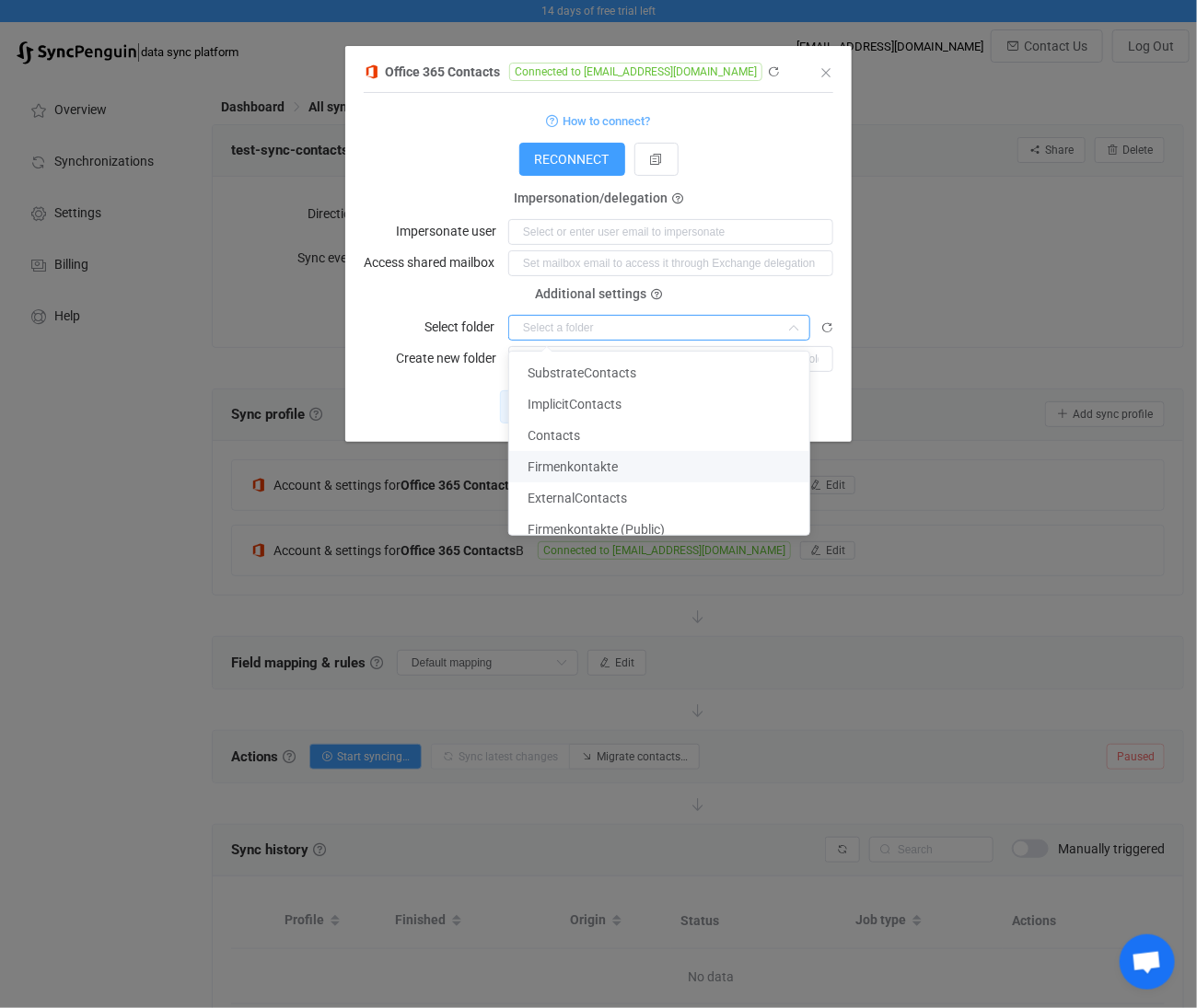 click on "Firmenkontakte" at bounding box center [573, 467] 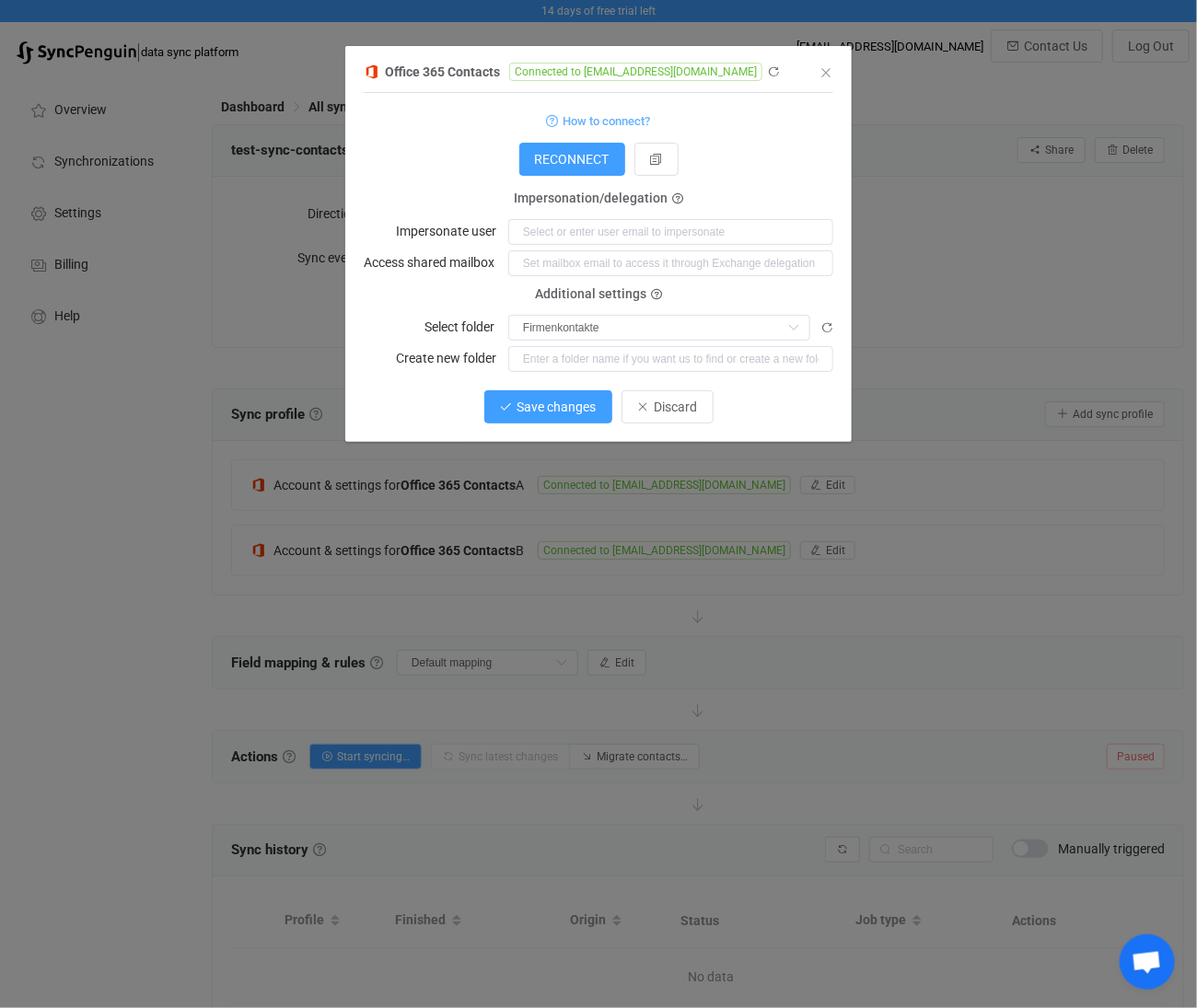 click on "Save changes" at bounding box center (557, 407) 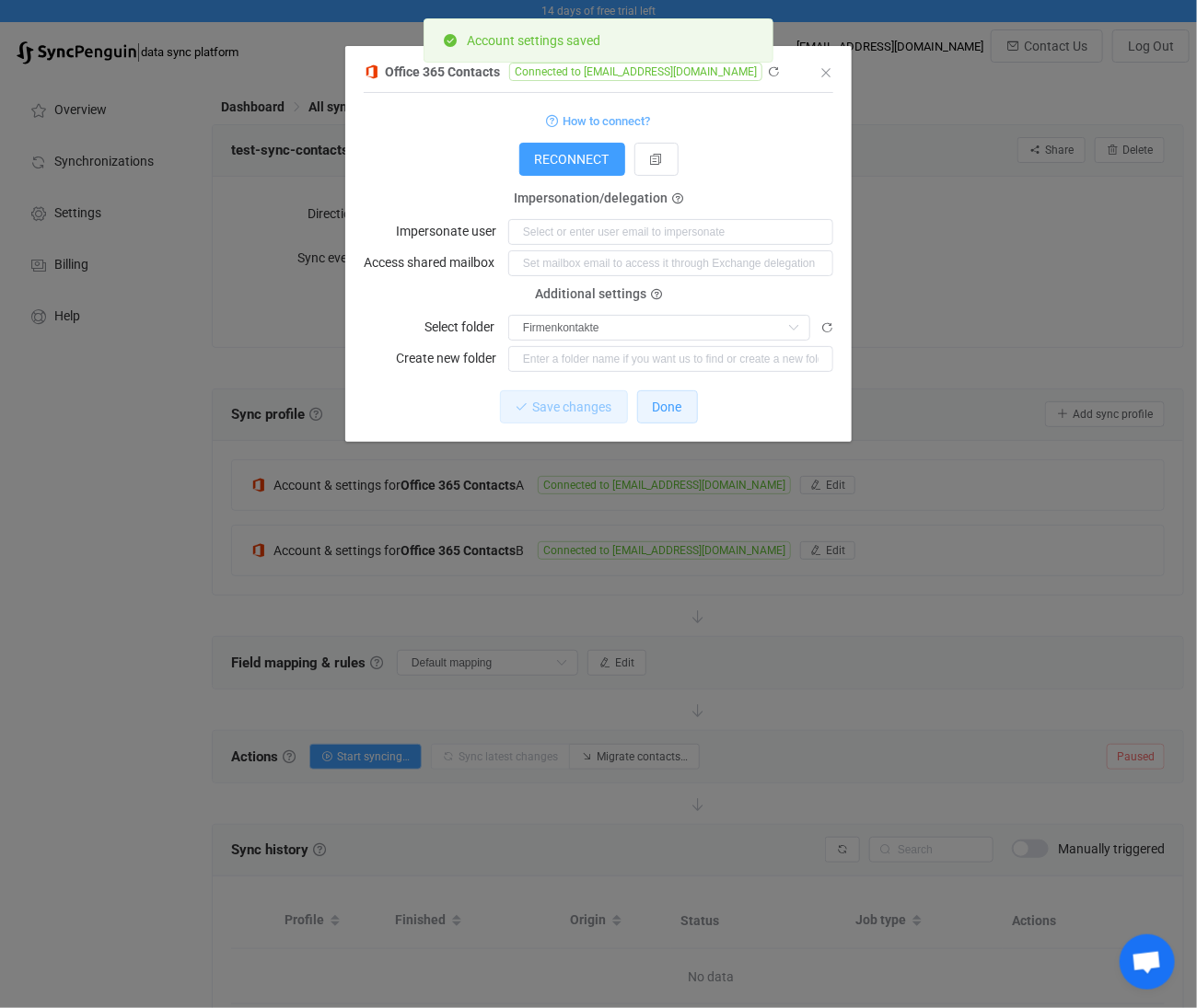 click on "Done" at bounding box center [668, 407] 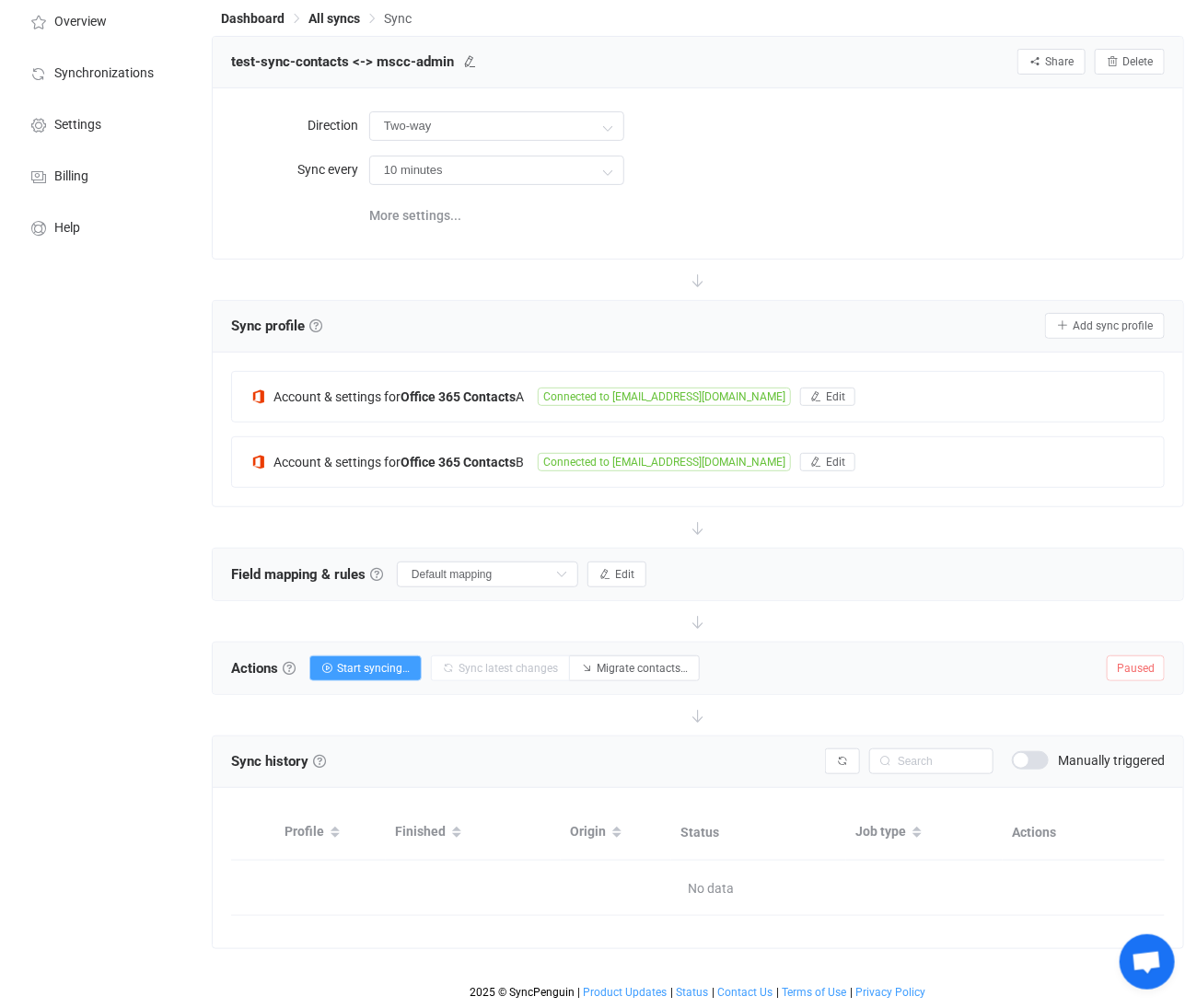 scroll, scrollTop: 103, scrollLeft: 0, axis: vertical 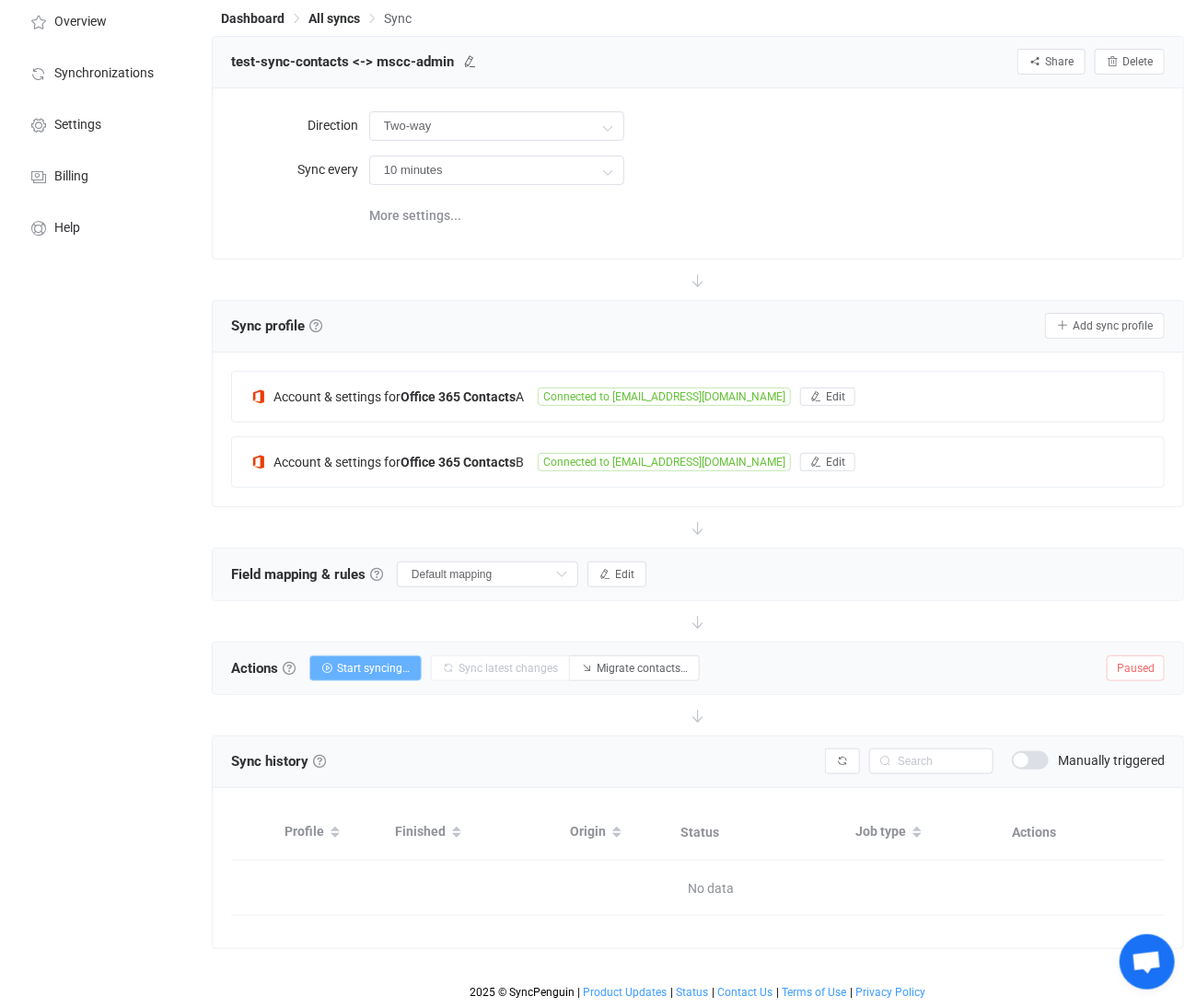 click on "Start syncing…" at bounding box center [373, 668] 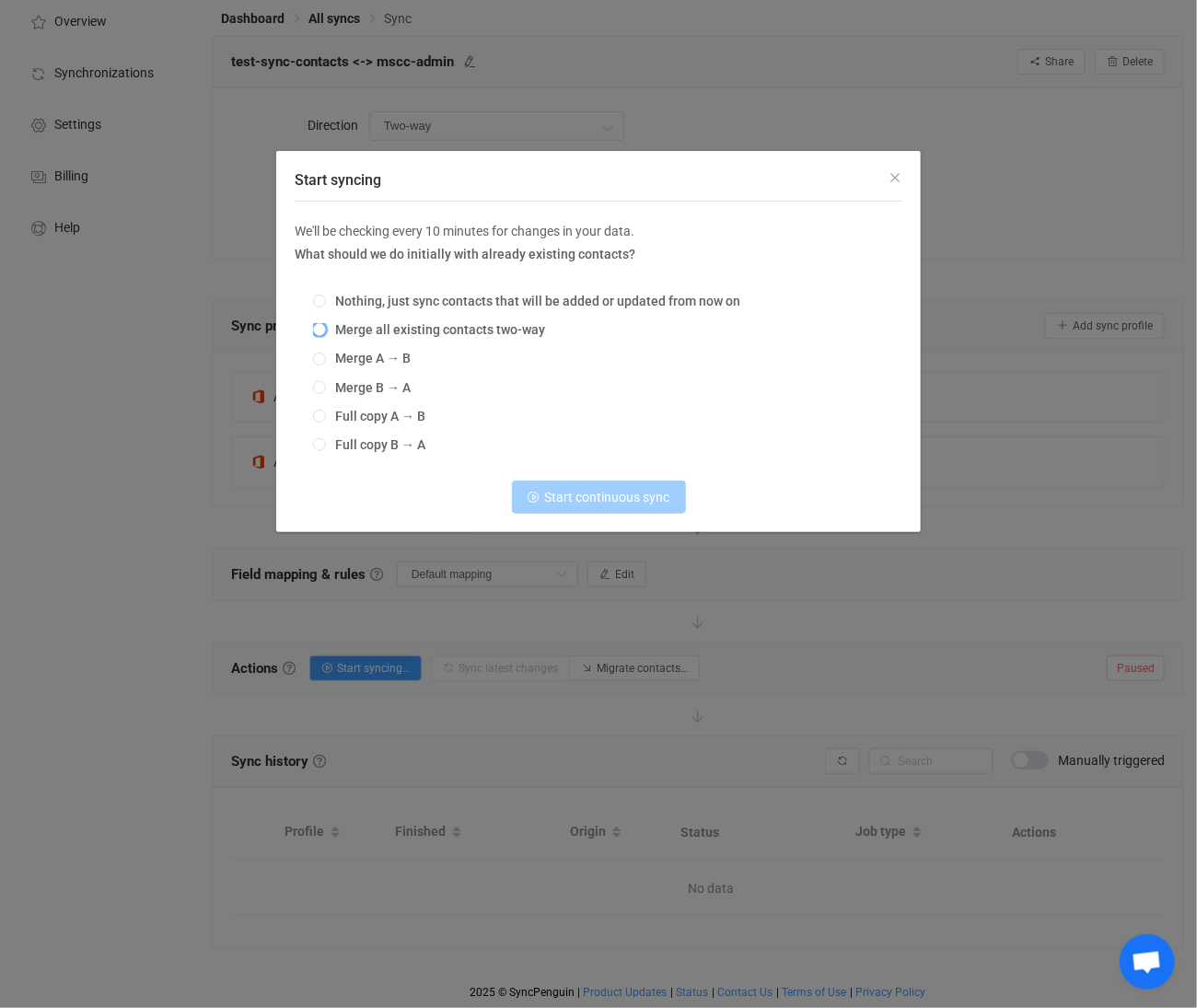 click on "Merge all existing contacts two-way" at bounding box center (436, 330) 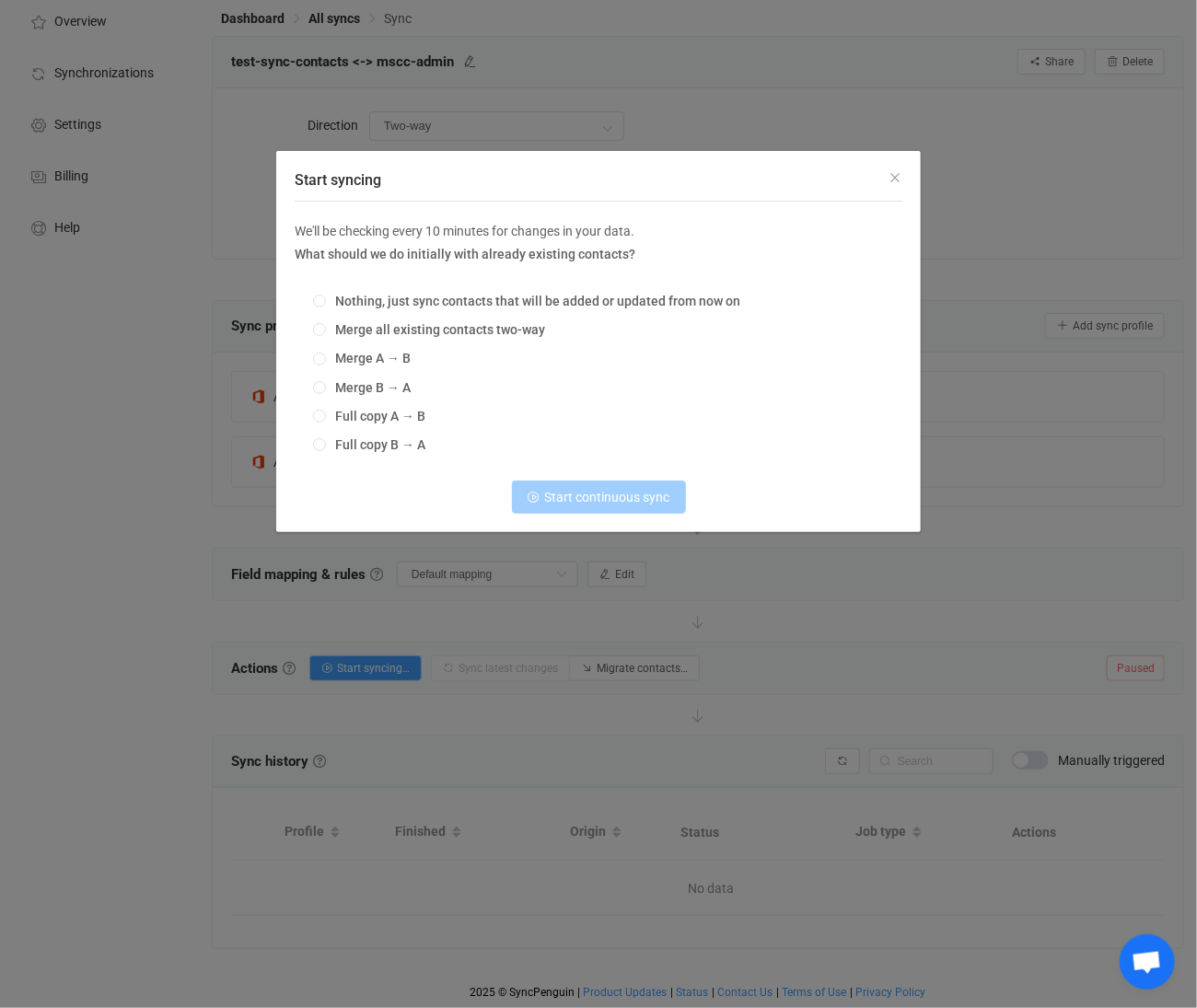 click on "Merge all existing contacts two-way" at bounding box center (320, 330) 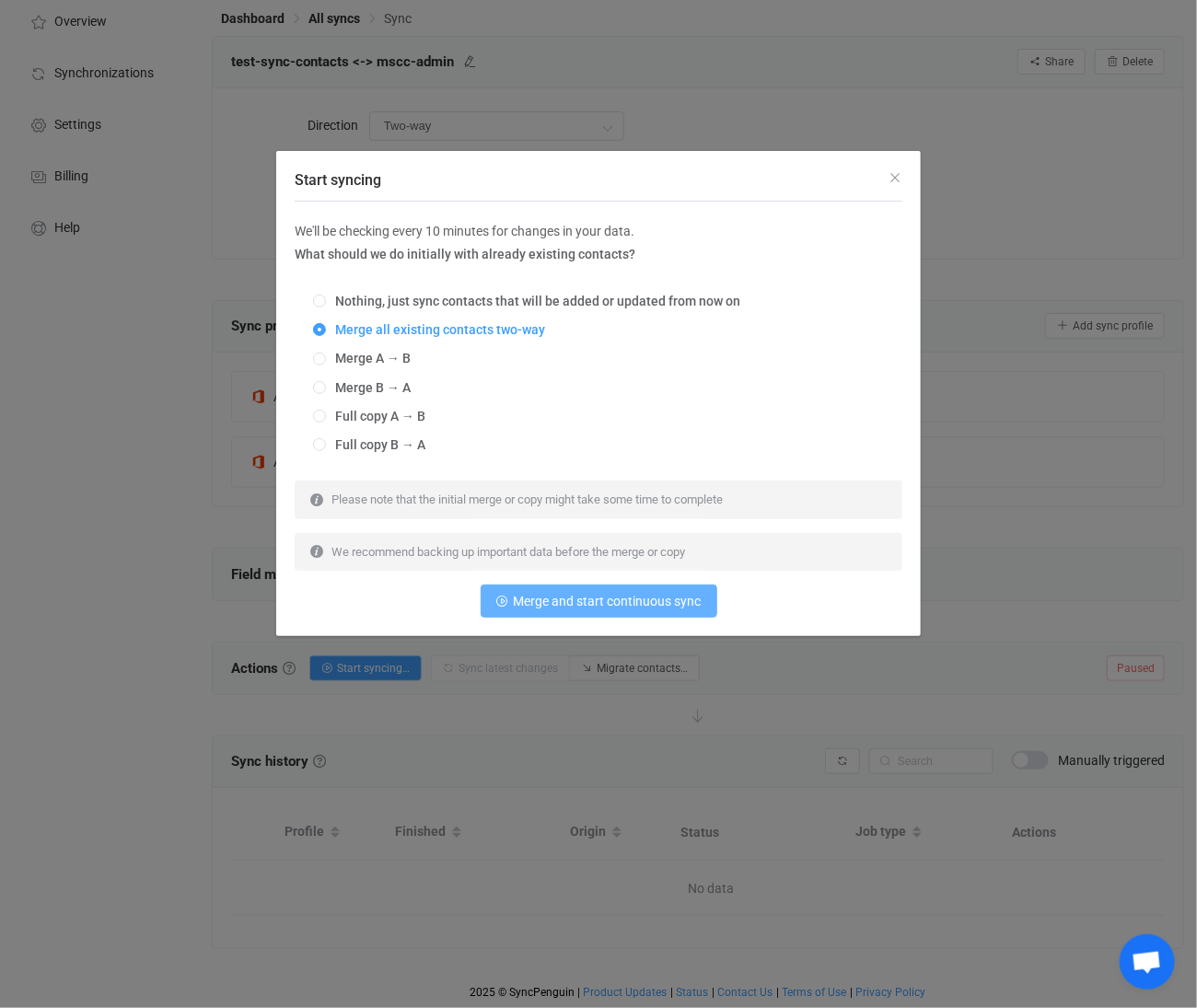 click on "Merge and start continuous sync" at bounding box center [608, 601] 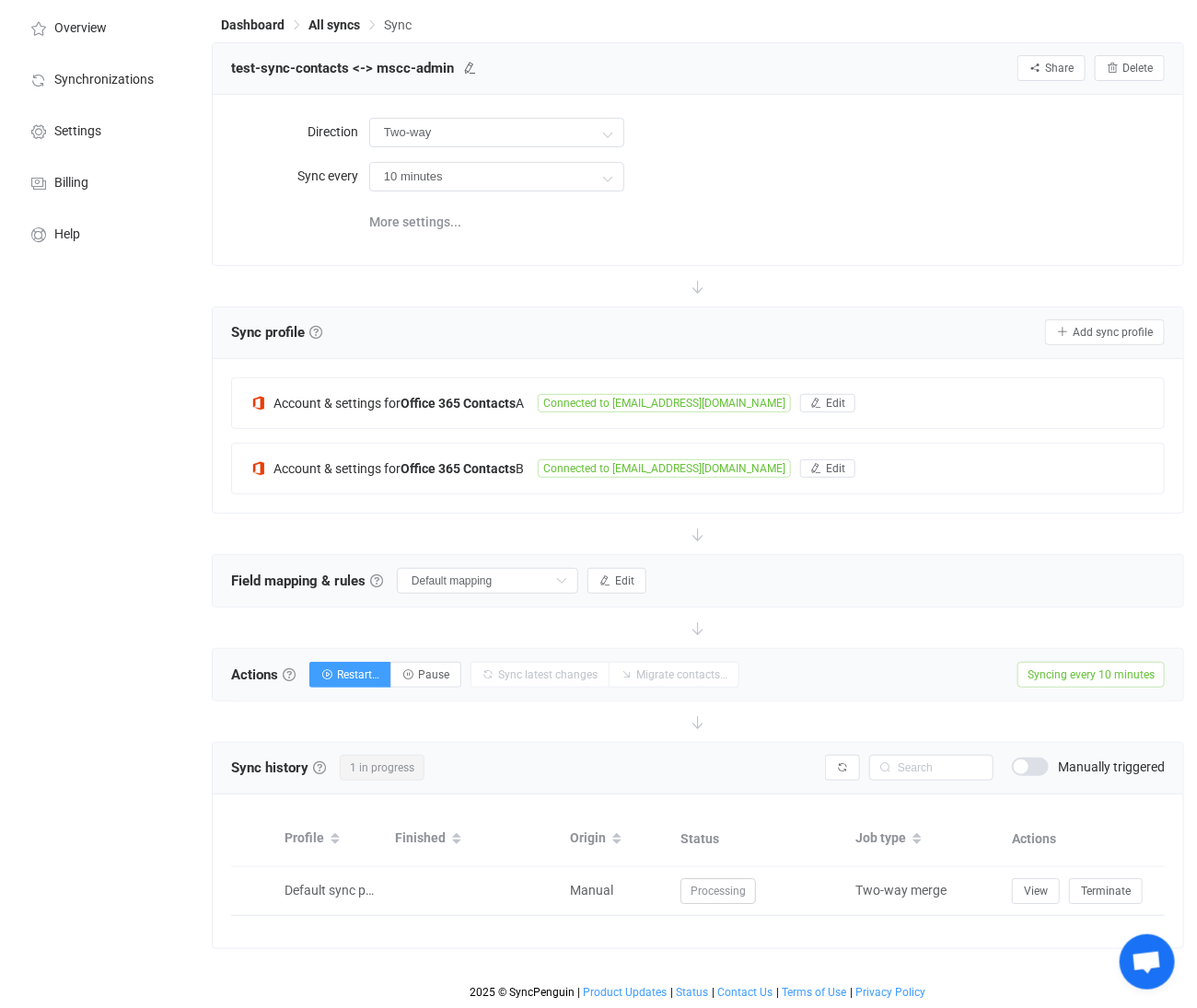 scroll, scrollTop: 97, scrollLeft: 0, axis: vertical 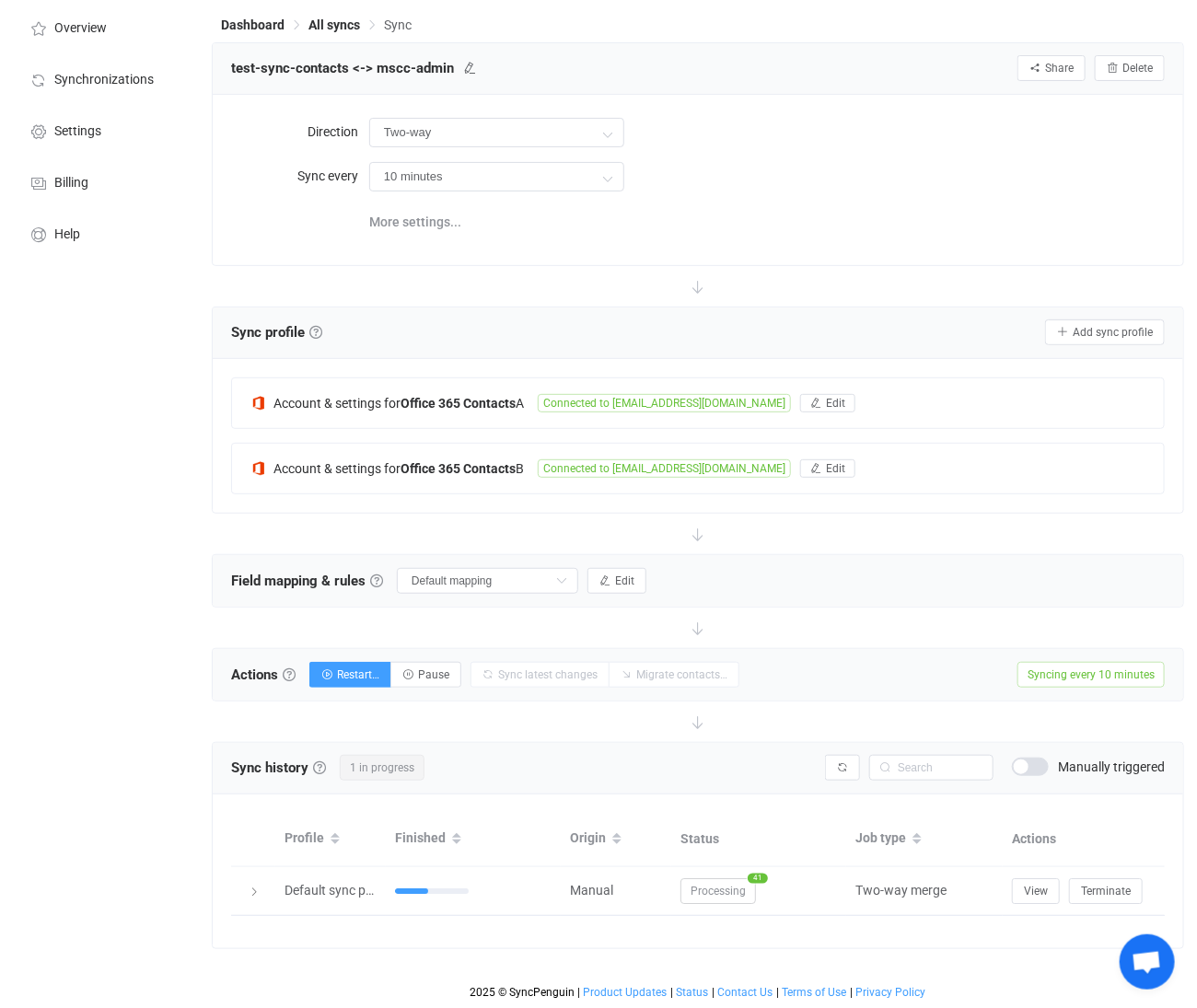 click at bounding box center (254, 892) 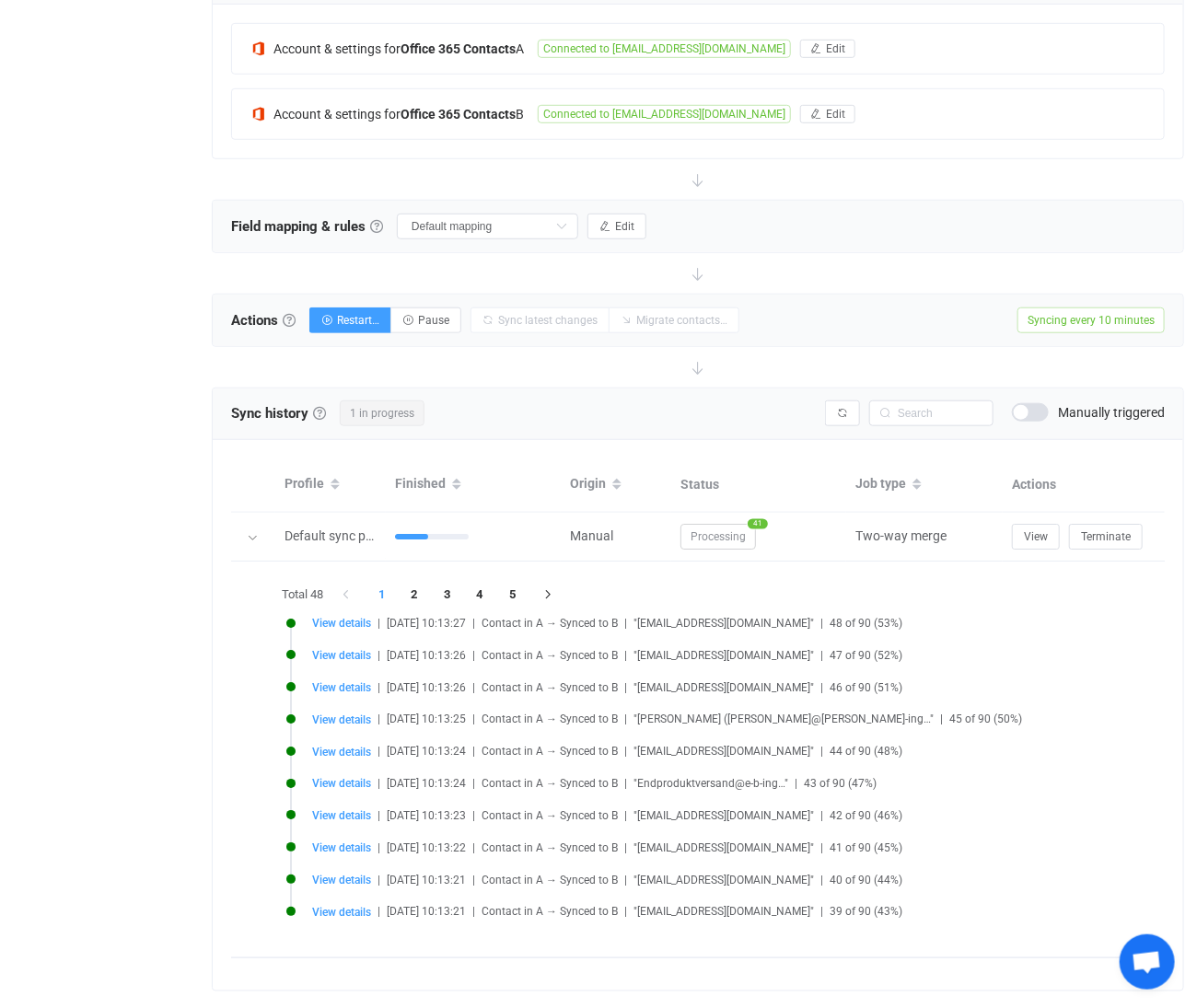 scroll, scrollTop: 460, scrollLeft: 0, axis: vertical 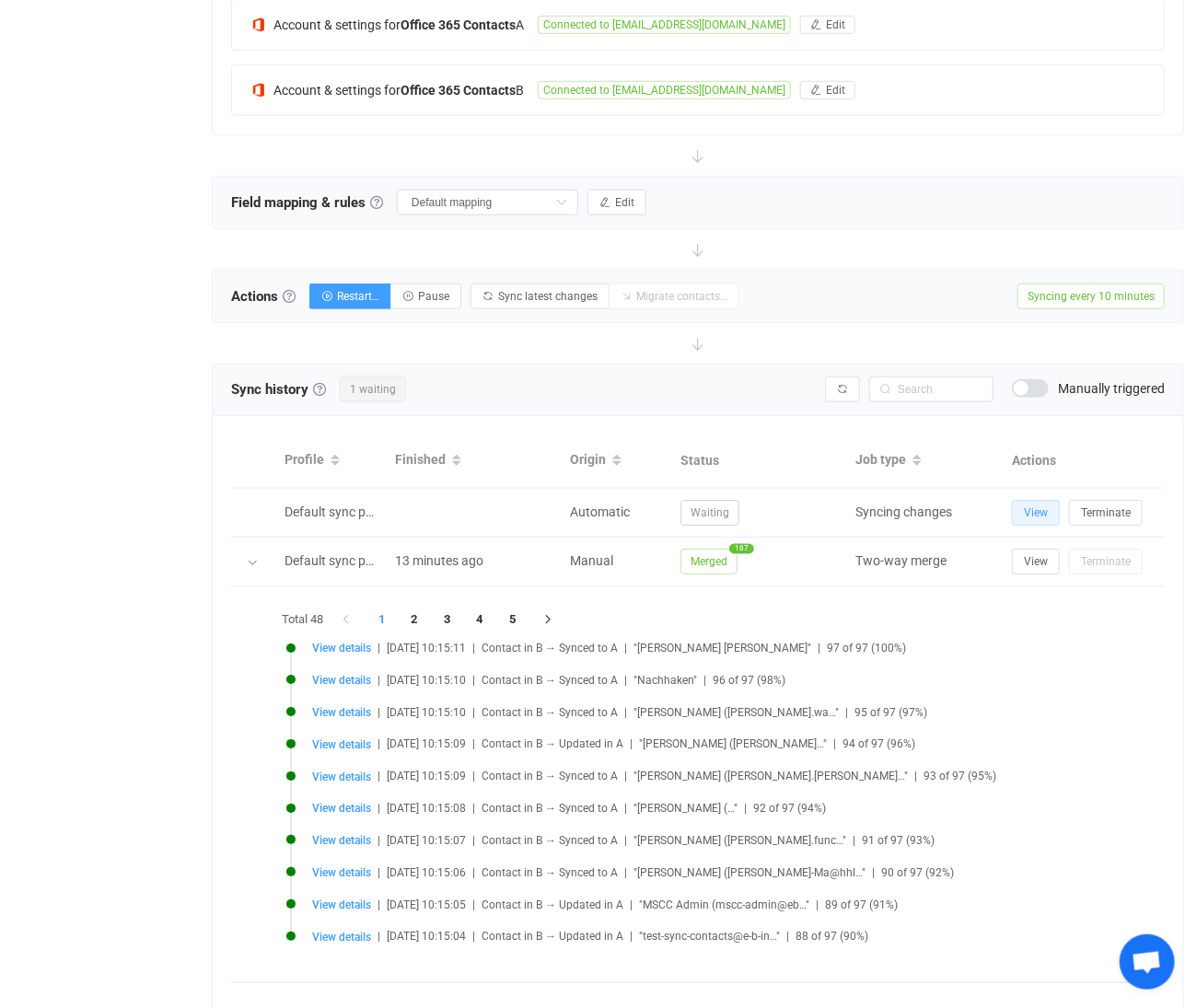 click on "View" at bounding box center (1036, 513) 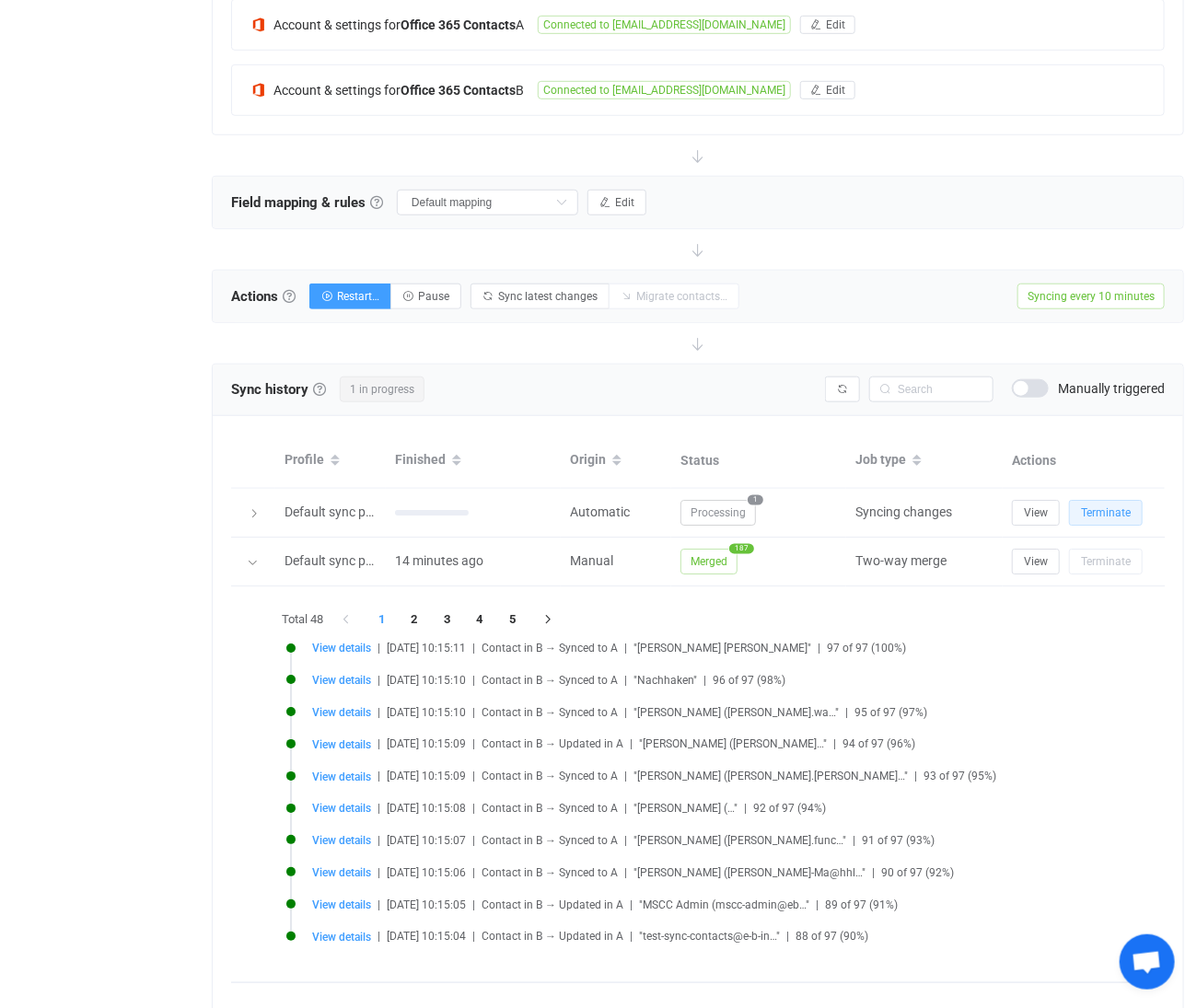 click on "Terminate" at bounding box center (1106, 513) 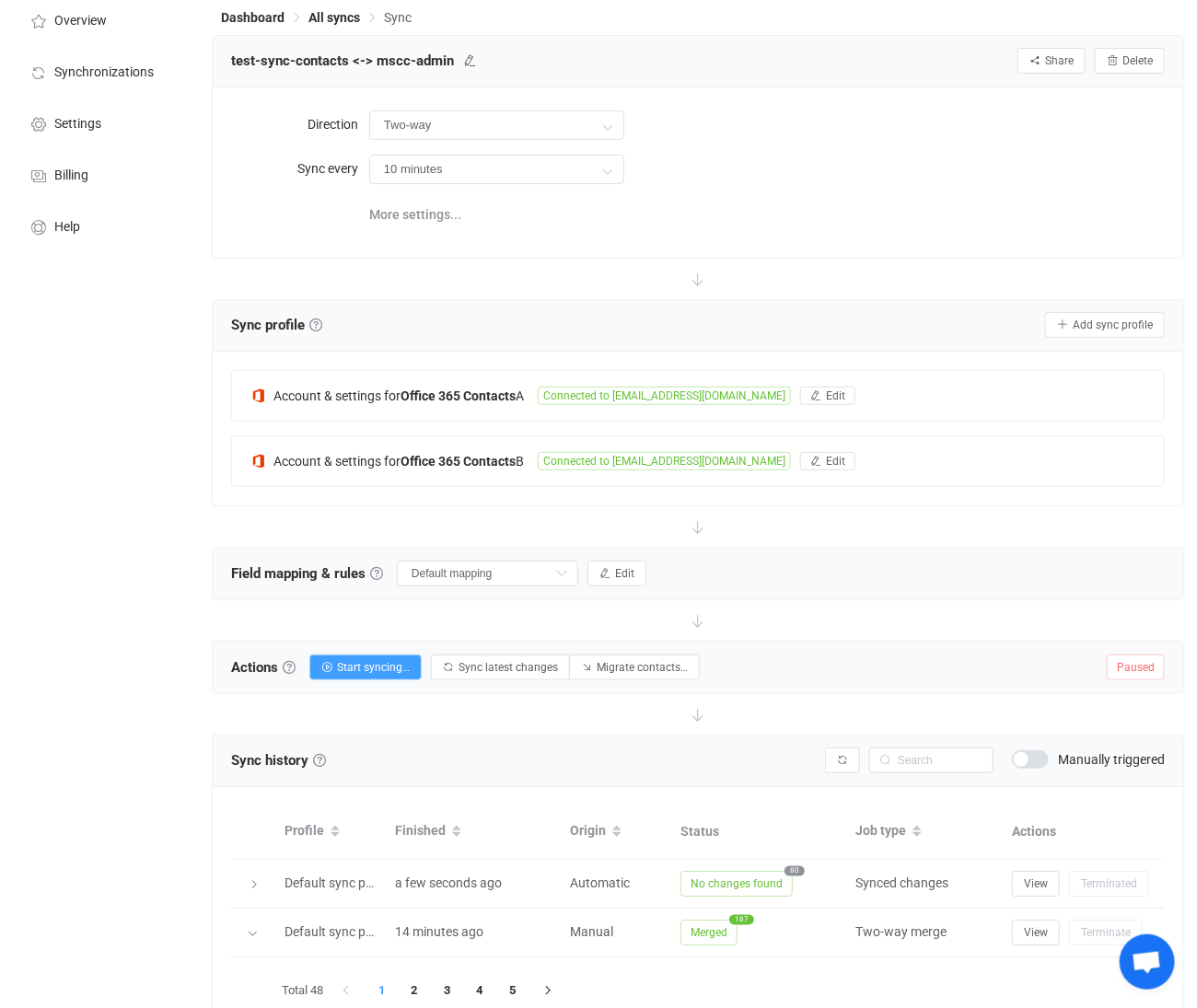 scroll, scrollTop: 52, scrollLeft: 0, axis: vertical 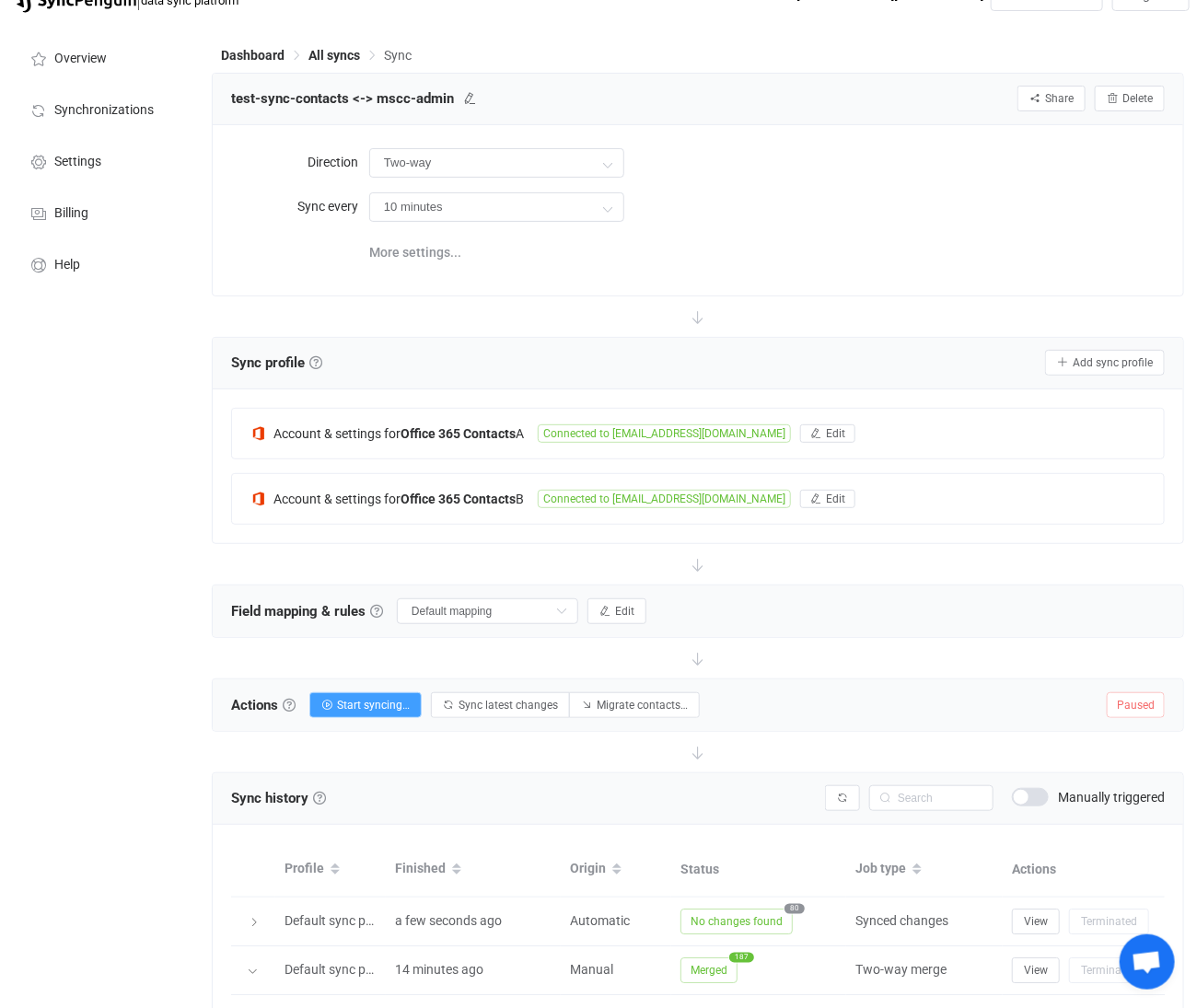 click on "More settings..." at bounding box center [415, 252] 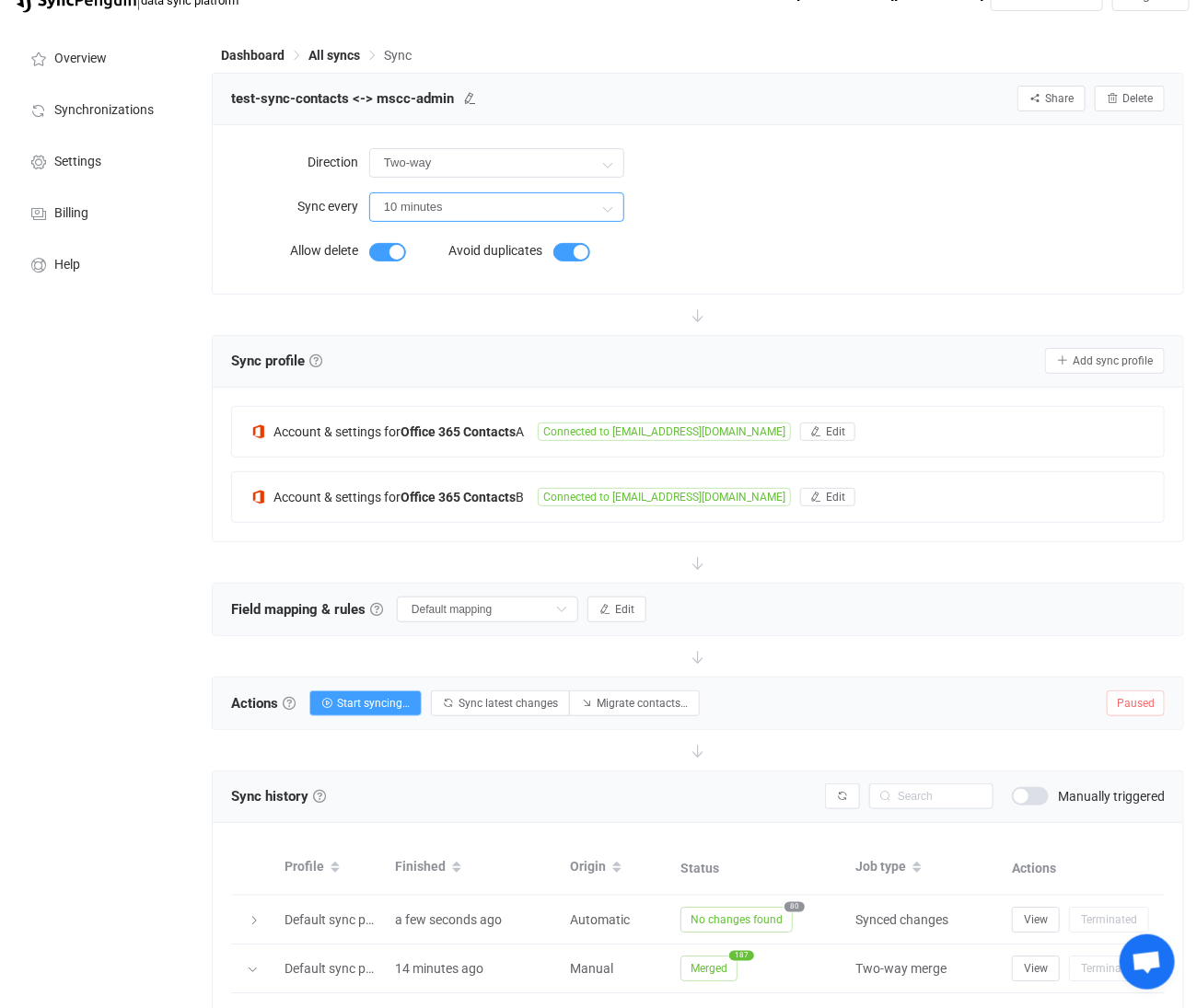 click on "10 minutes" at bounding box center [496, 207] 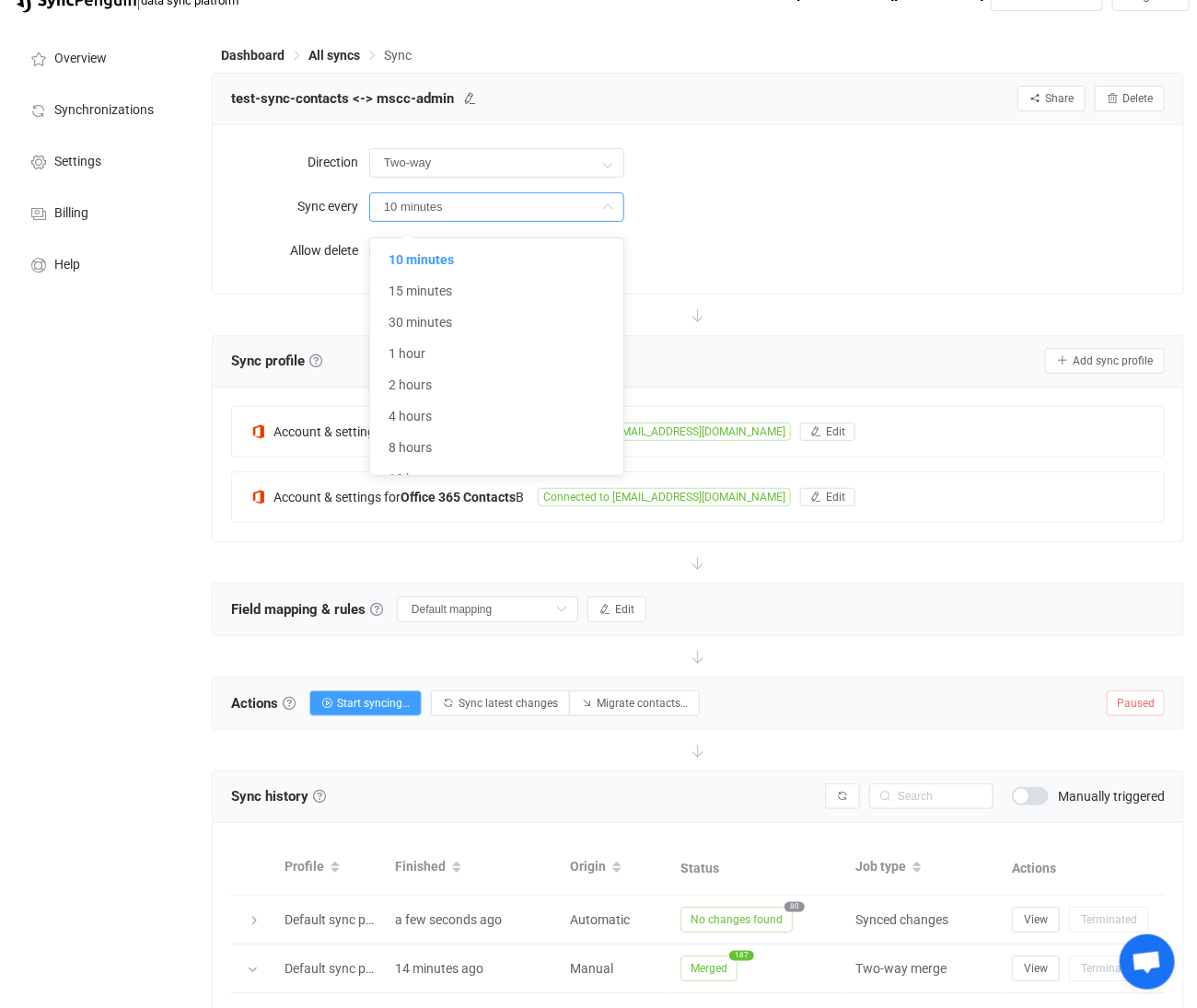 click on "10 minutes" at bounding box center [496, 207] 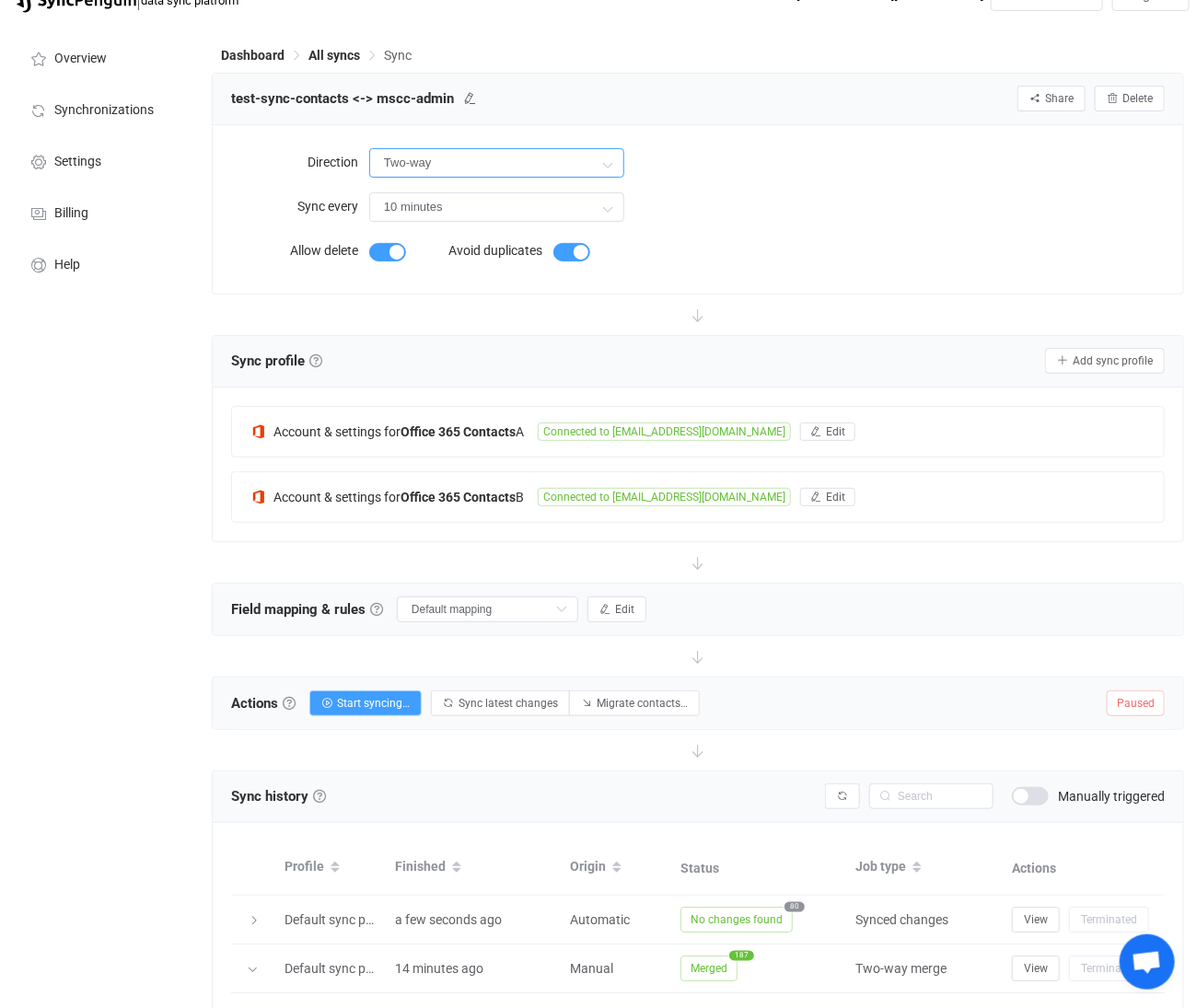 click on "Two-way" at bounding box center [496, 163] 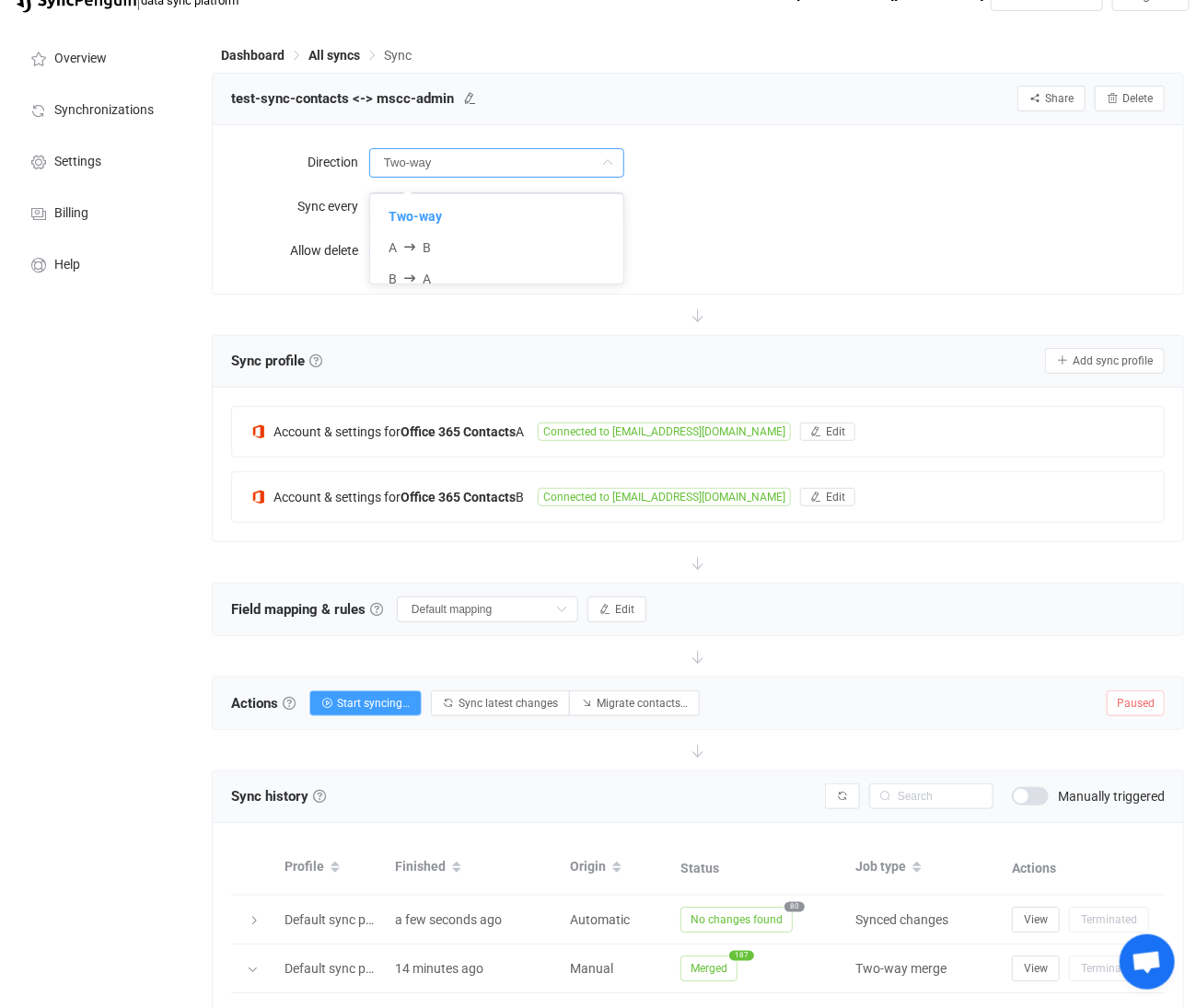 click on "Two-way" at bounding box center [496, 163] 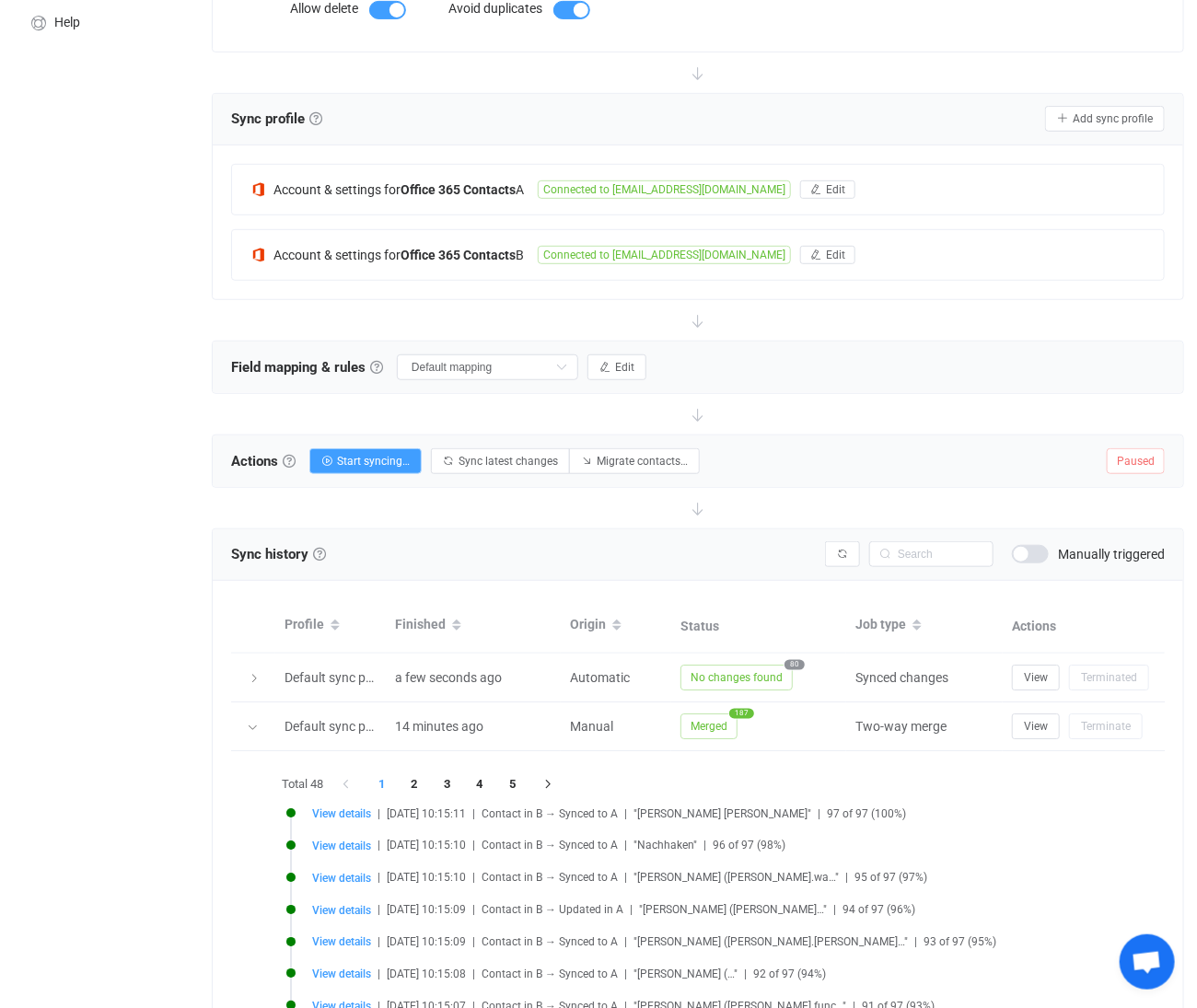 scroll, scrollTop: 358, scrollLeft: 0, axis: vertical 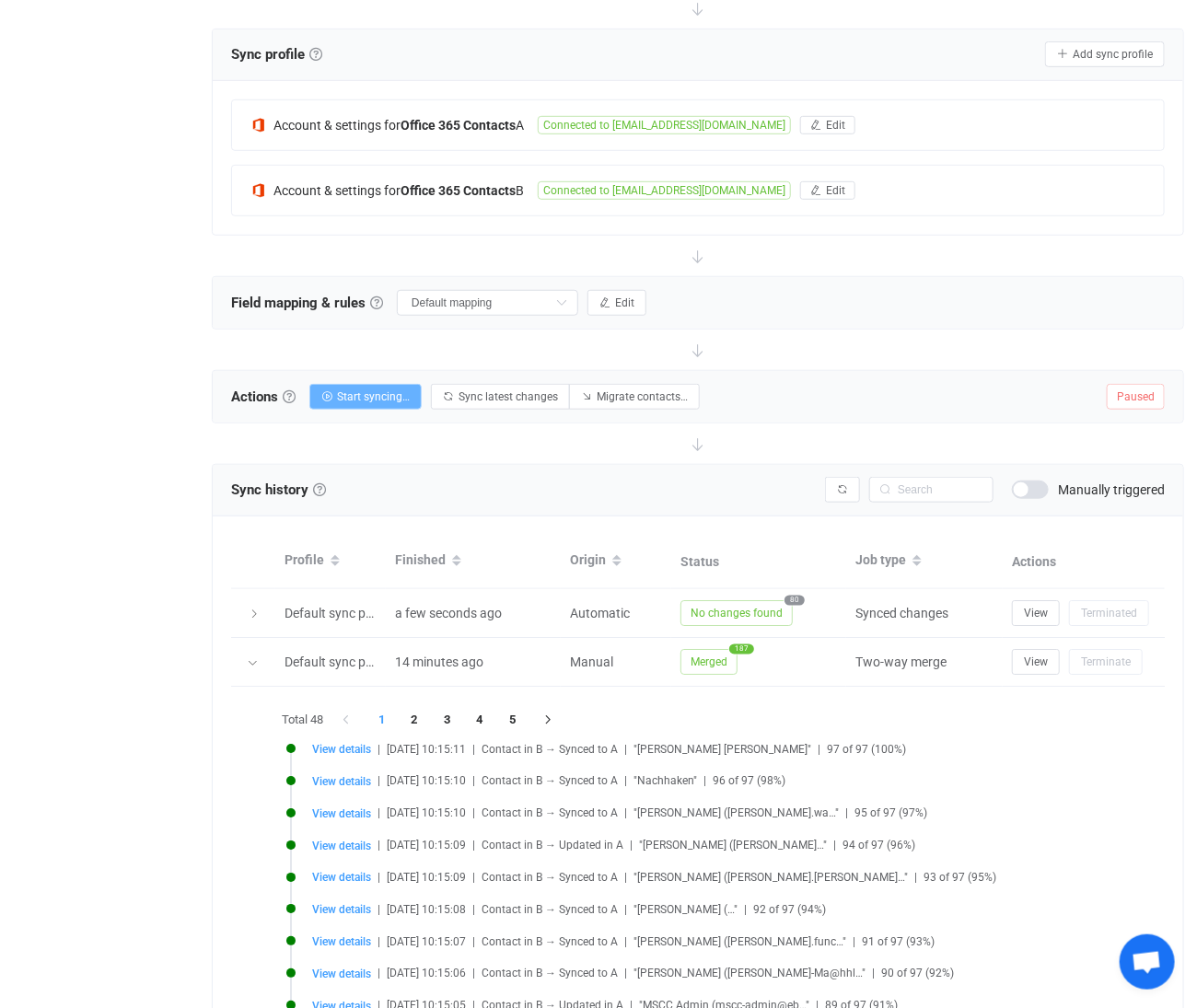 click on "Start syncing…" at bounding box center (373, 397) 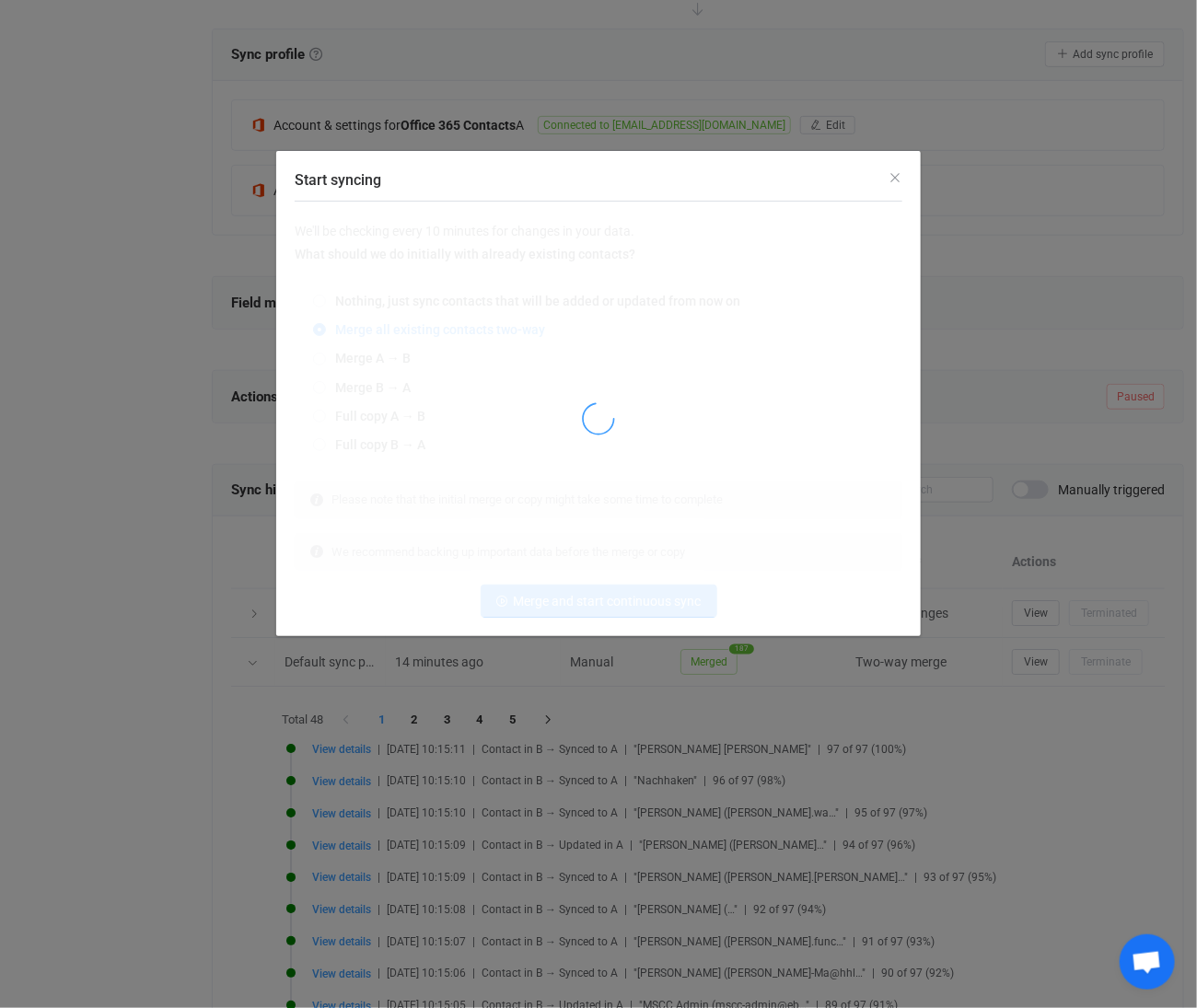 radio on "false" 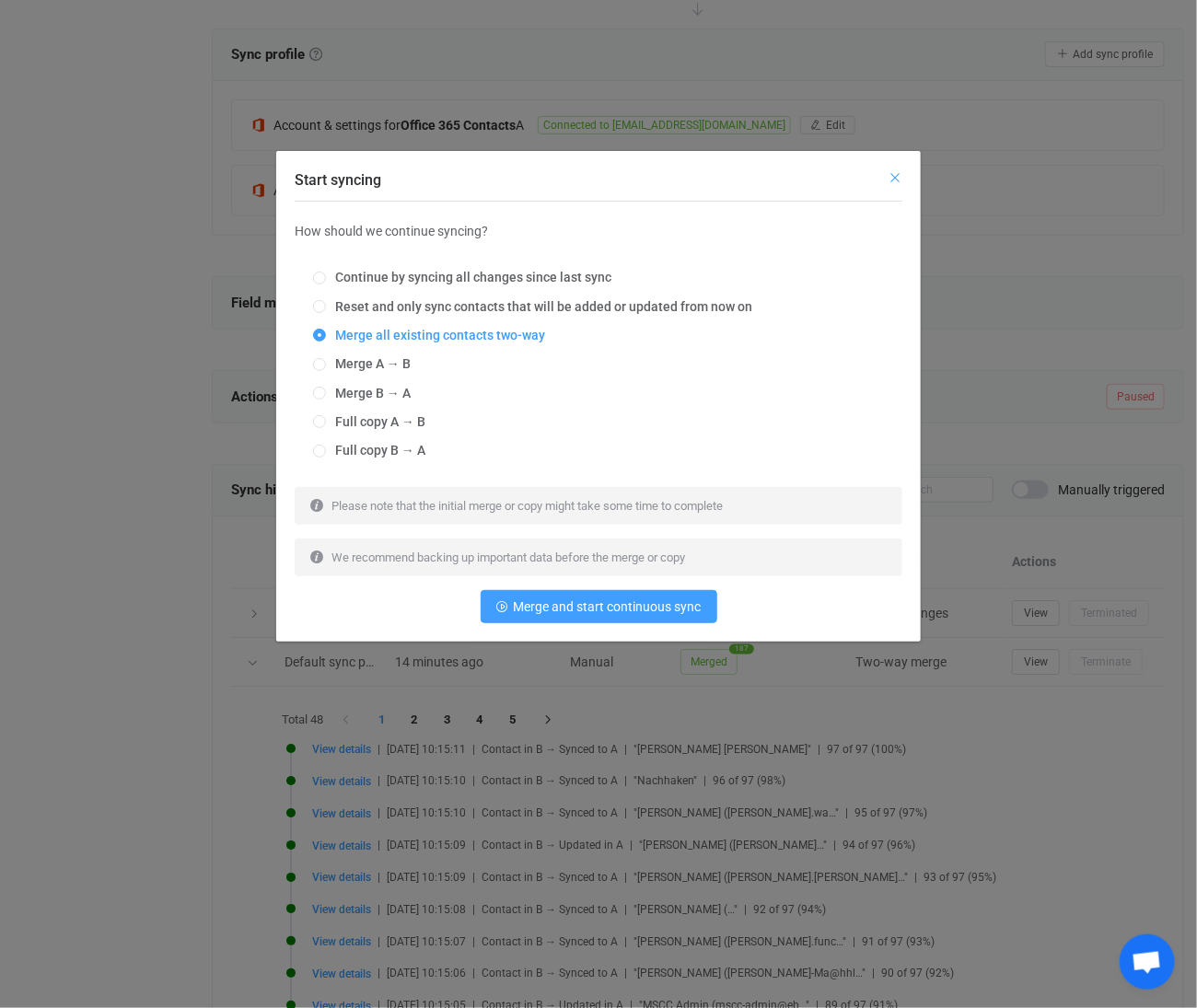 click at bounding box center [895, 178] 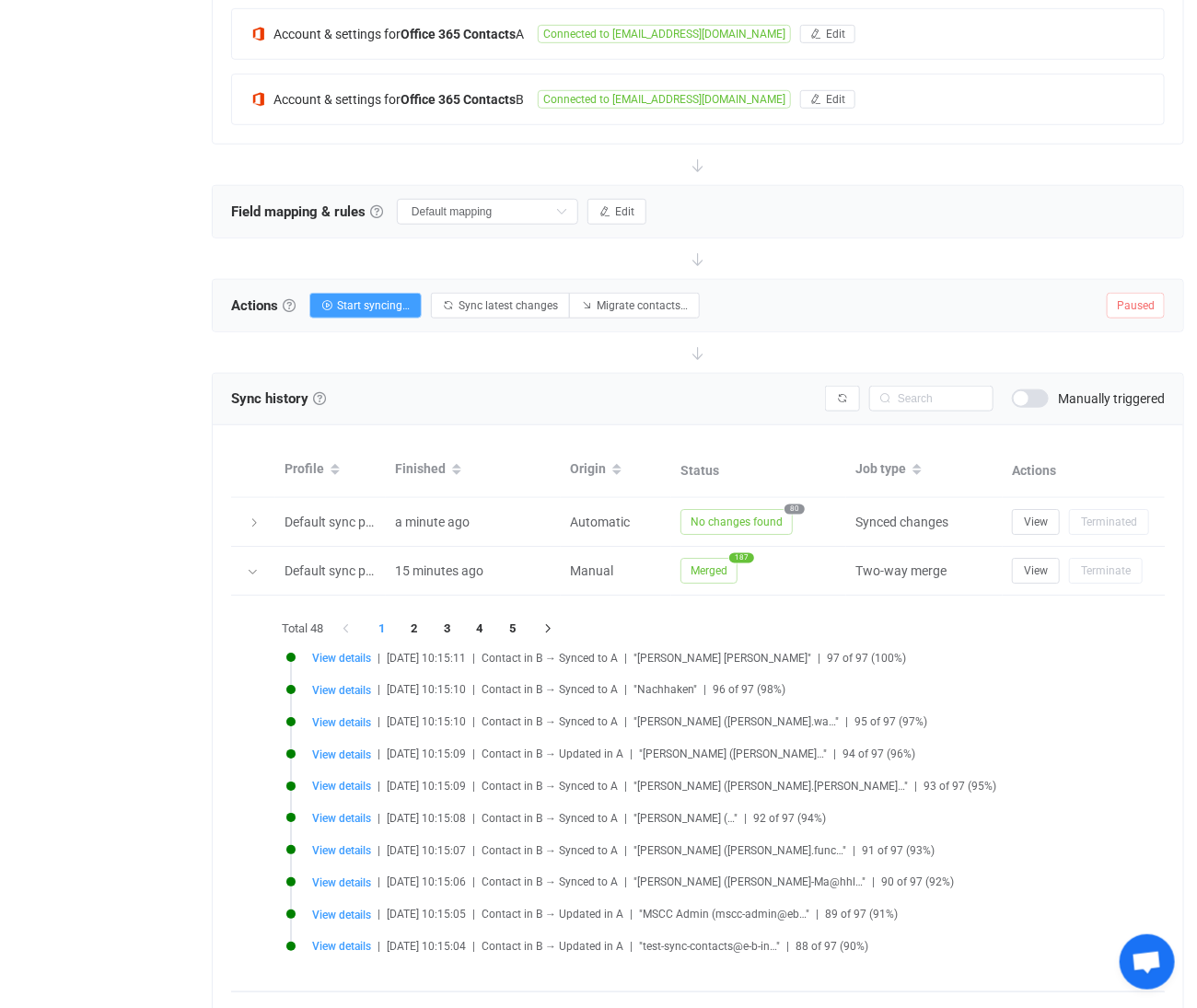 scroll, scrollTop: 511, scrollLeft: 0, axis: vertical 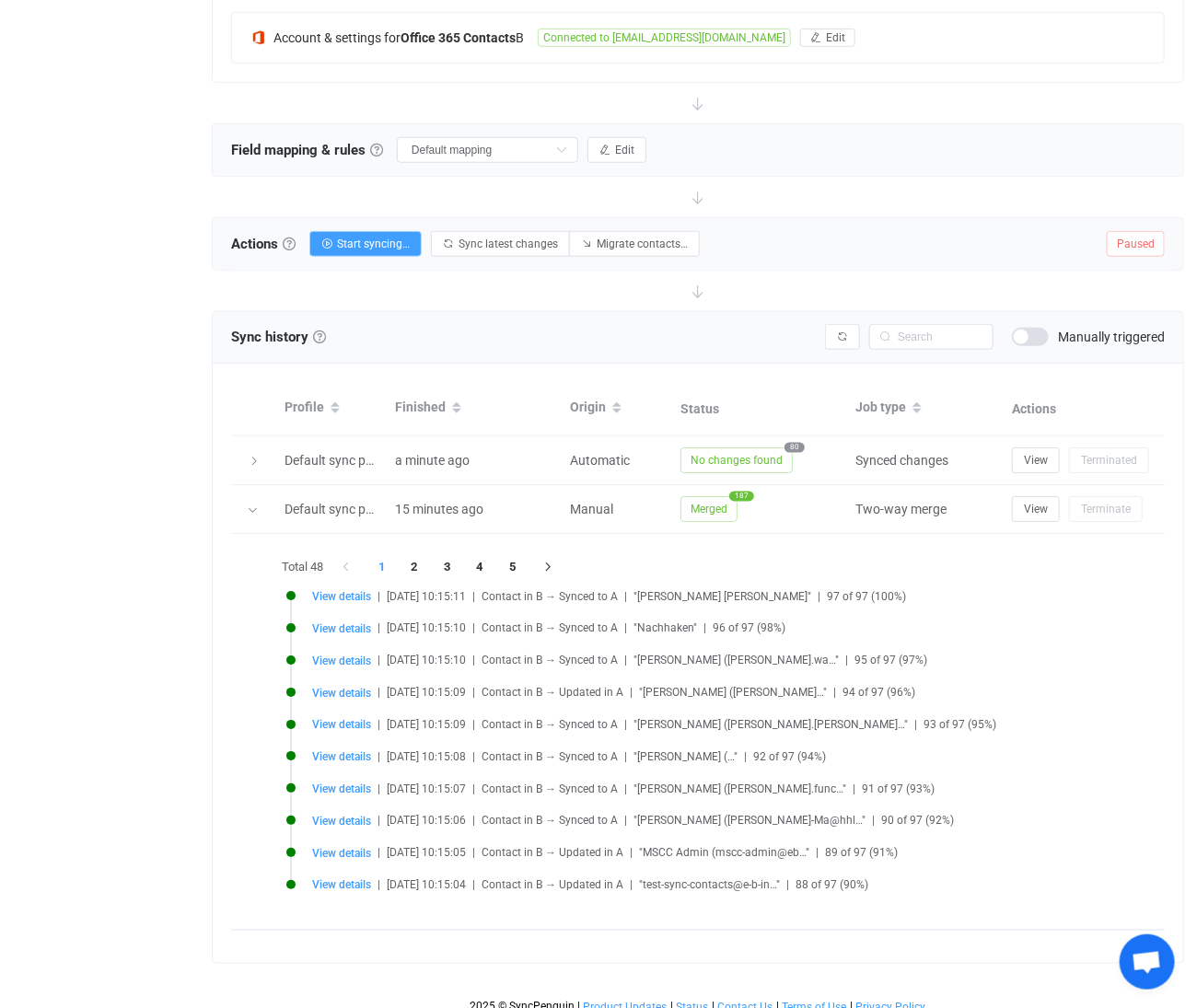 click at bounding box center (254, 461) 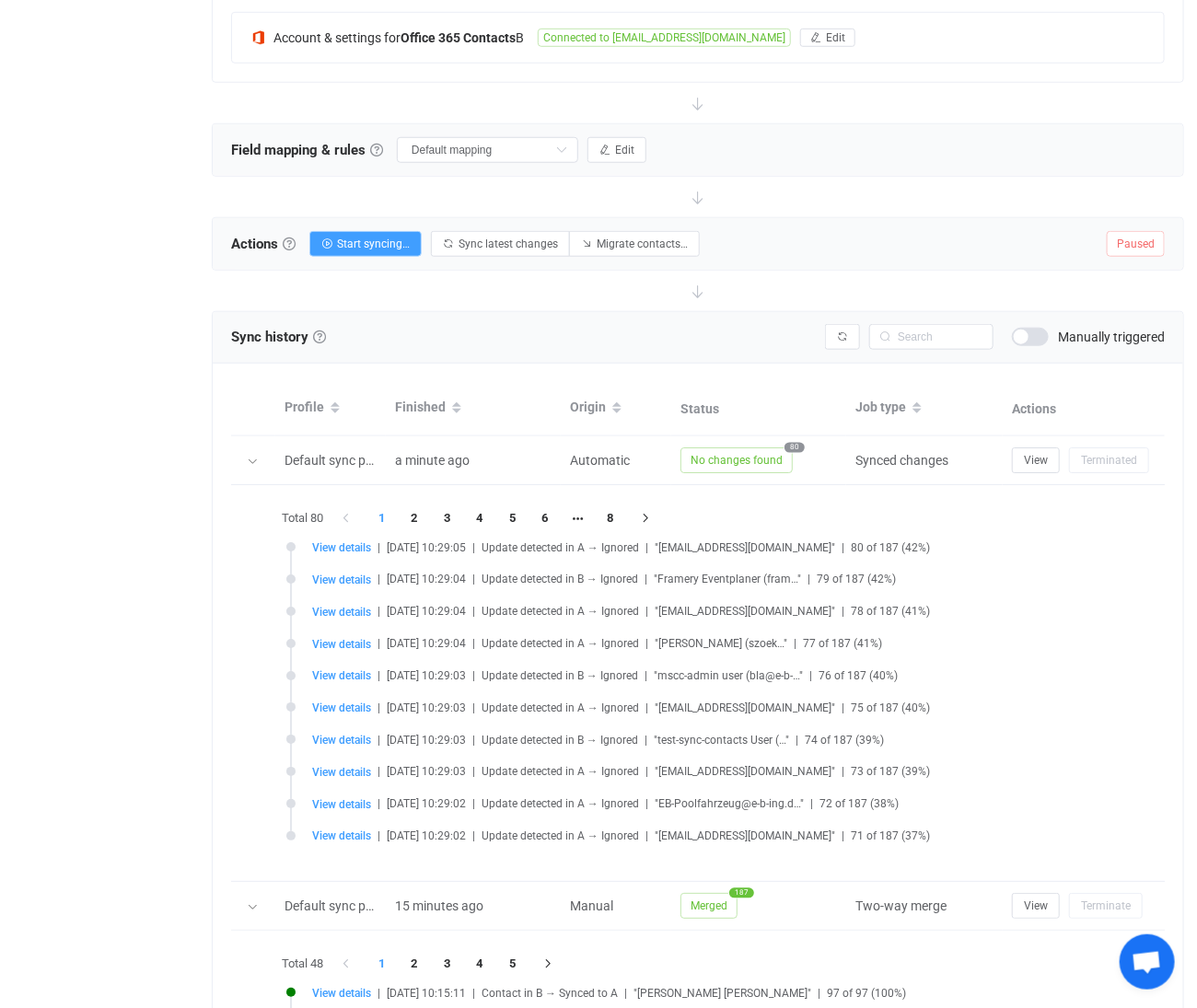 click on "No changes found" at bounding box center [737, 460] 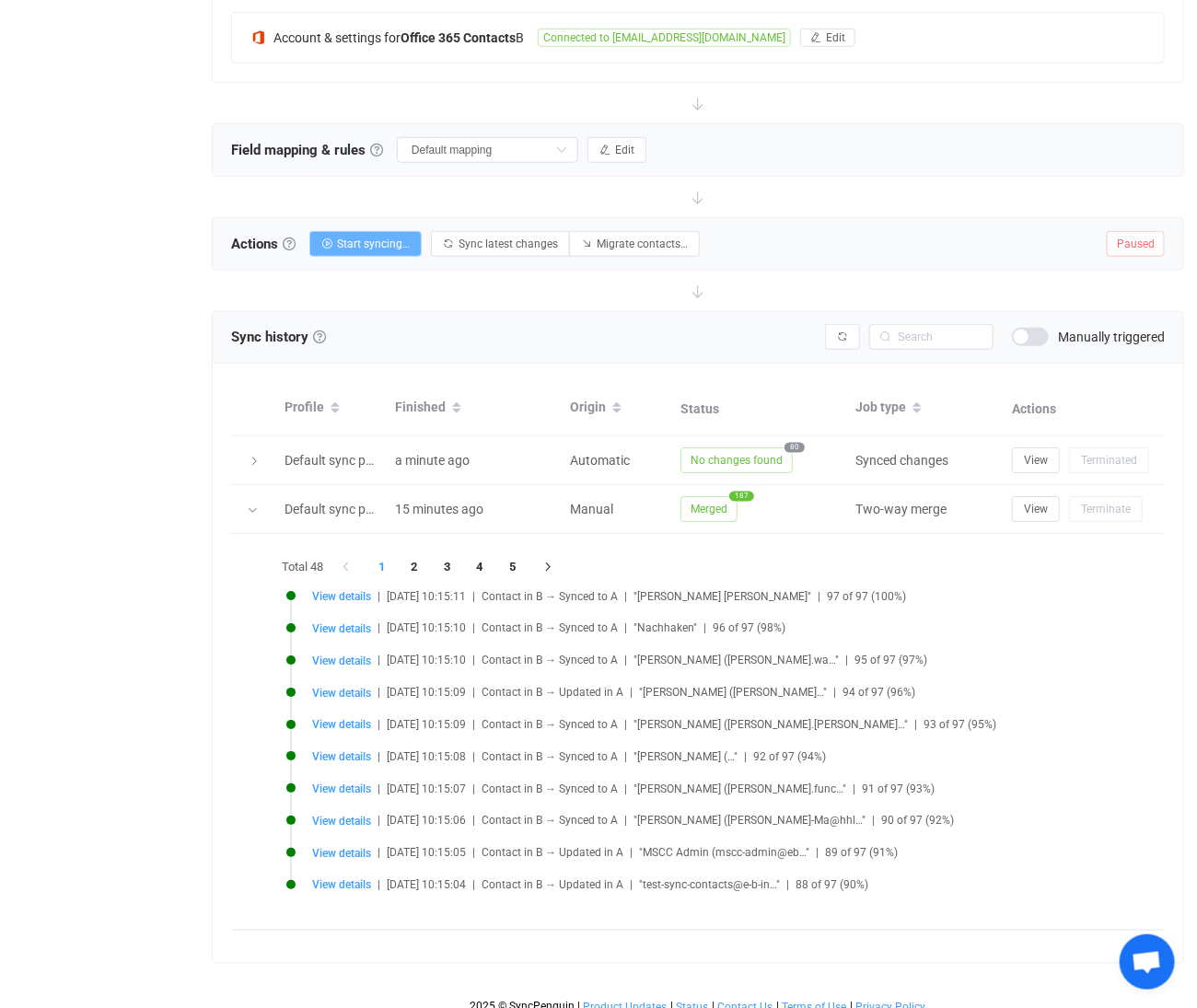click on "Start syncing…" at bounding box center (373, 244) 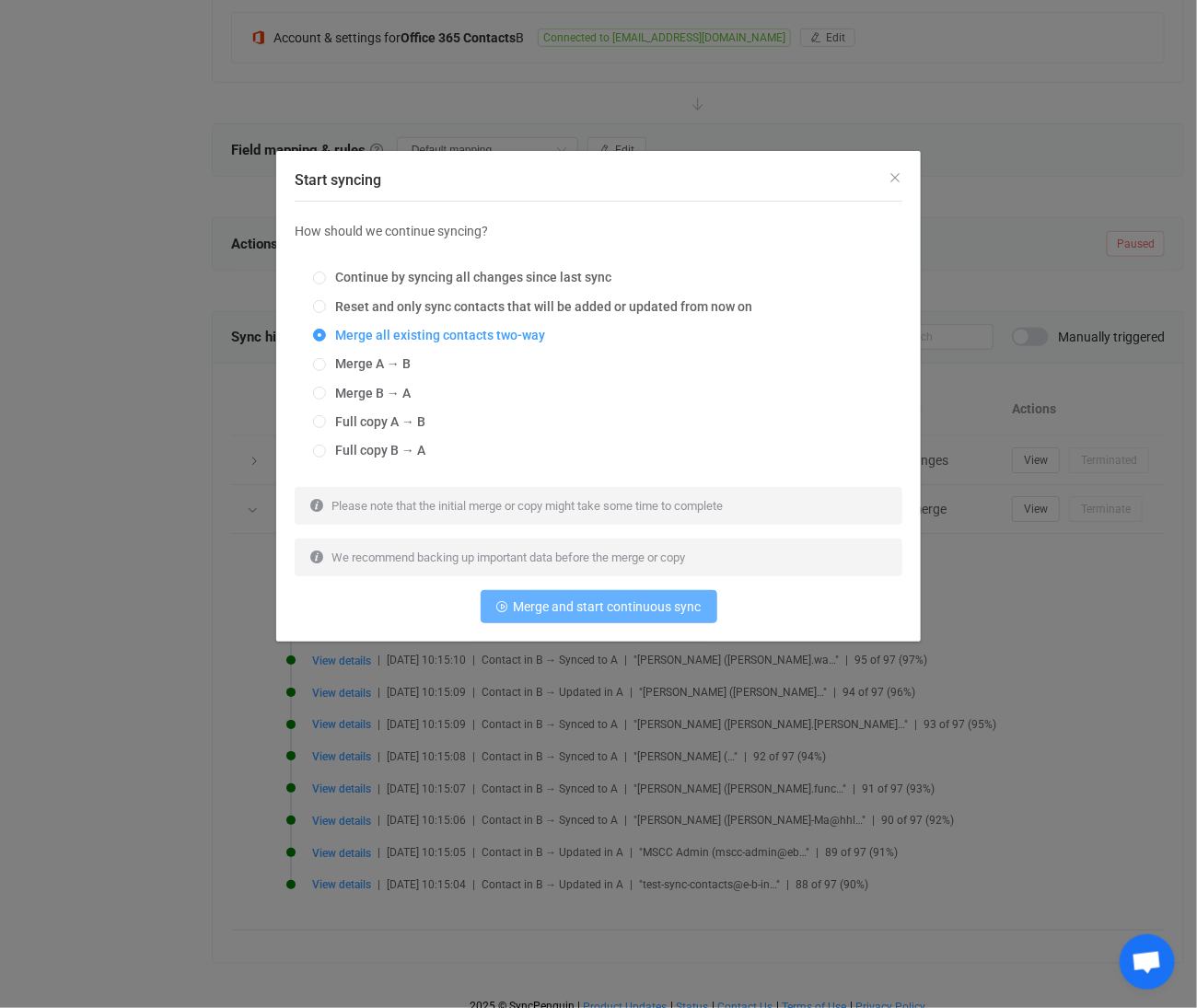 click on "Merge and start continuous sync" at bounding box center [608, 607] 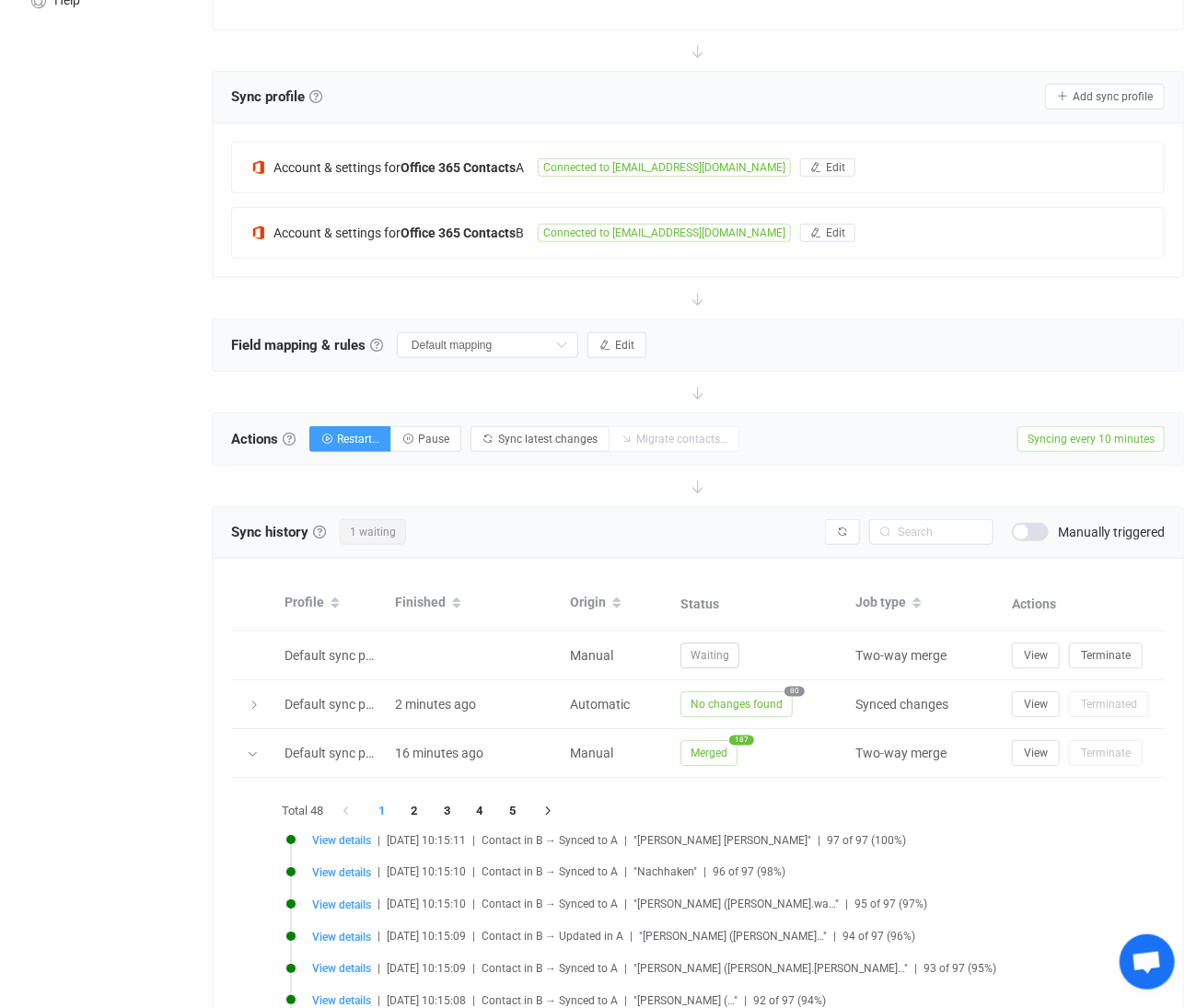 scroll, scrollTop: 307, scrollLeft: 0, axis: vertical 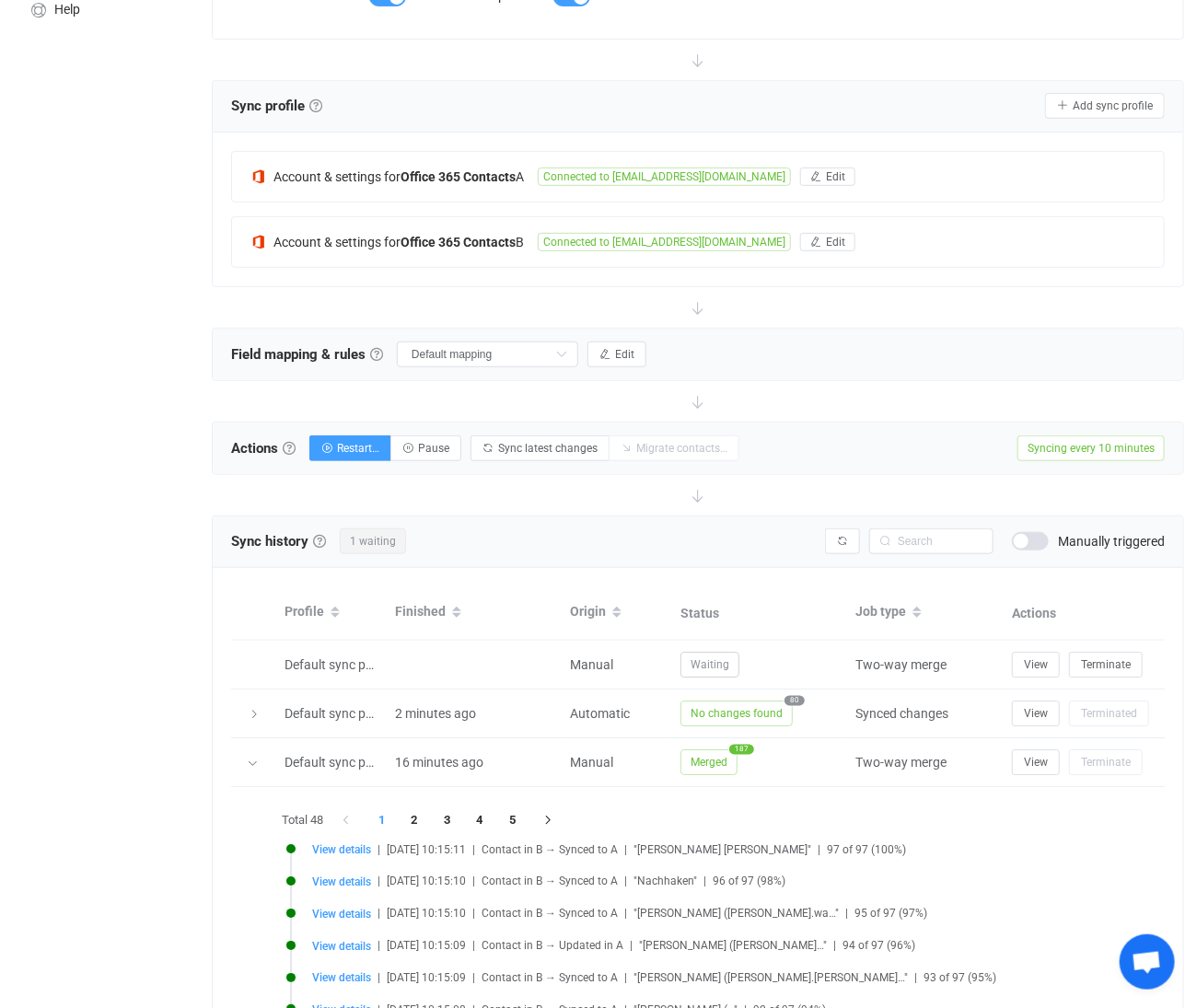 click on "Syncing every 10 minutes" at bounding box center (1091, 448) 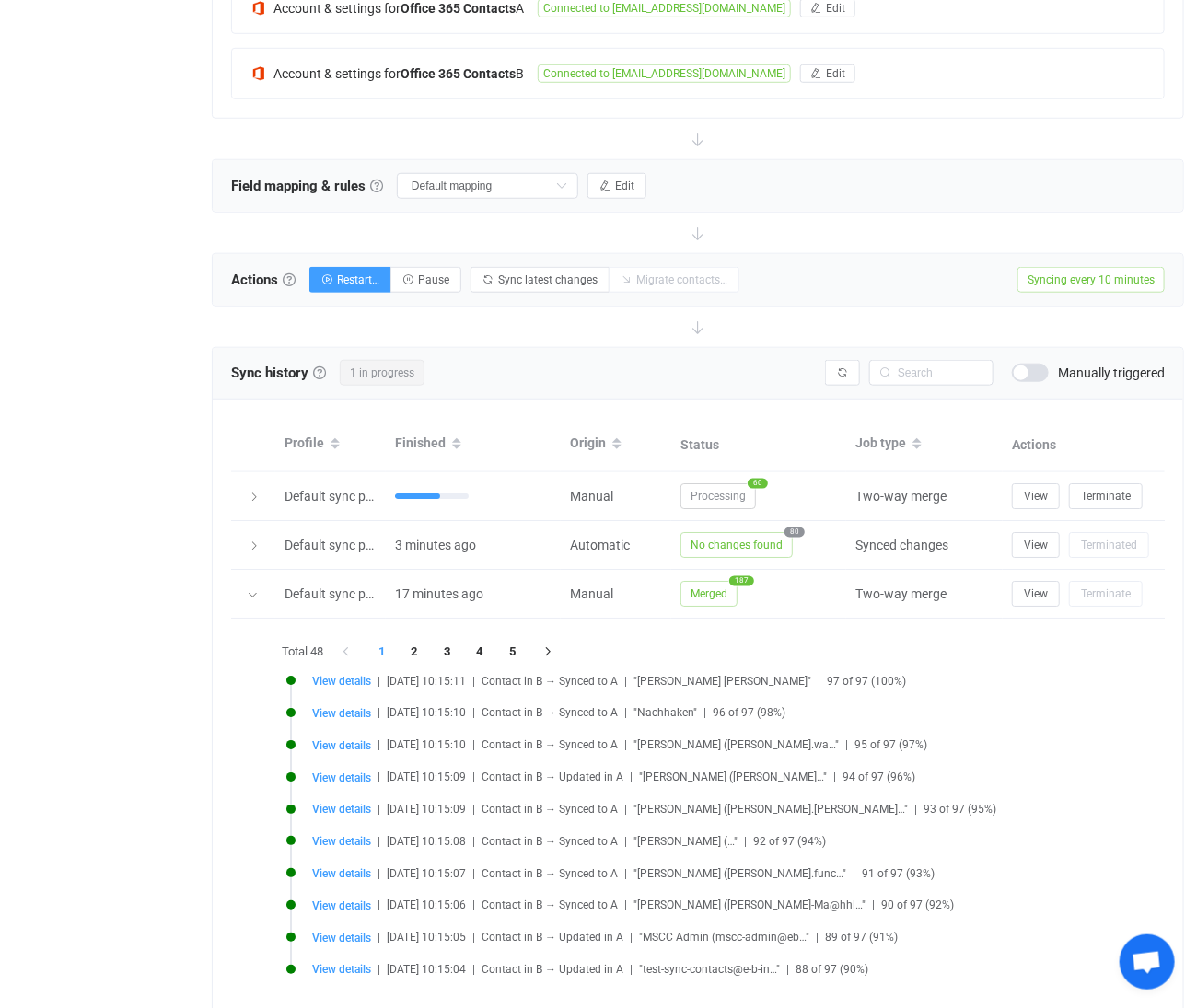 scroll, scrollTop: 603, scrollLeft: 0, axis: vertical 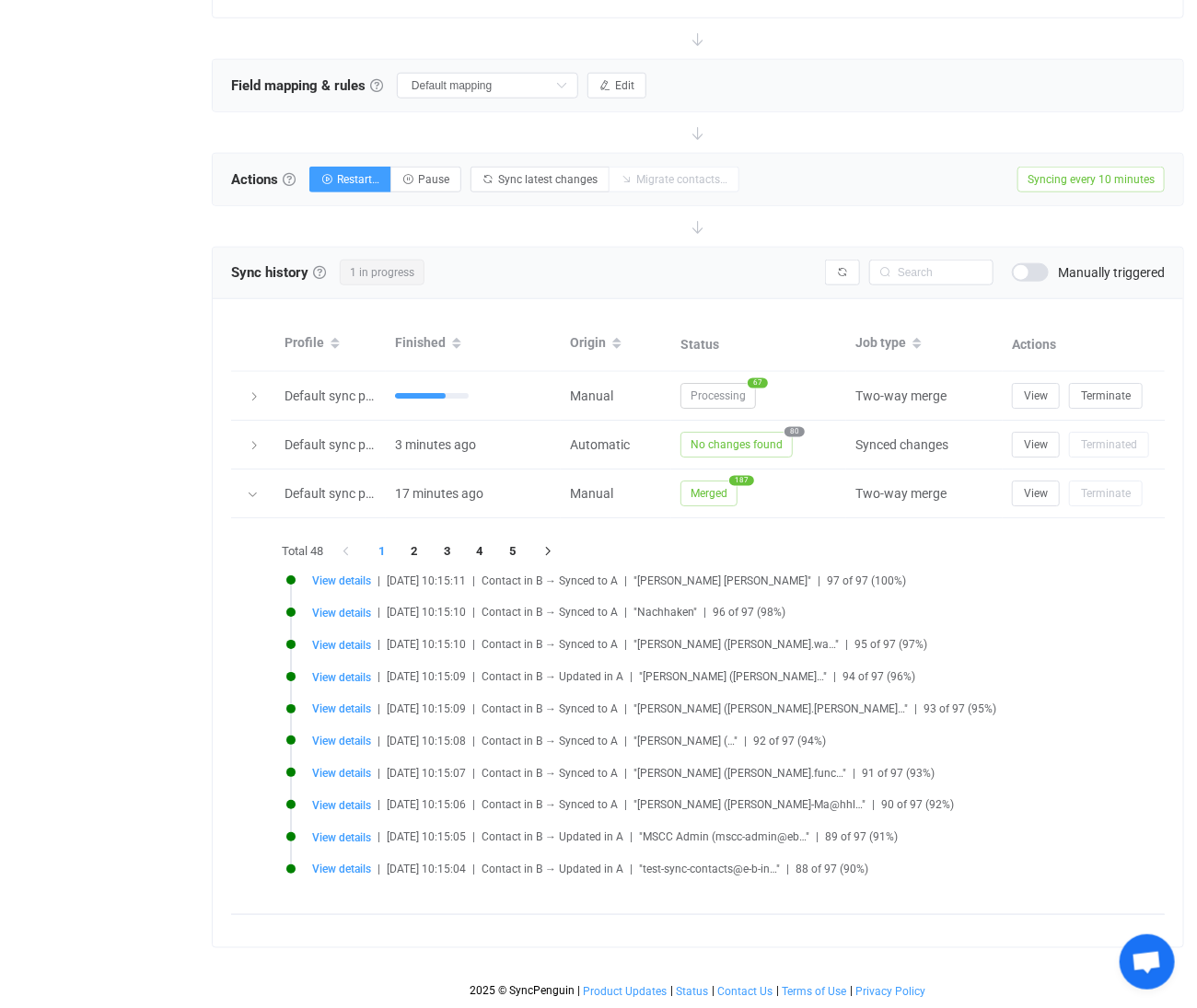 click at bounding box center [254, 397] 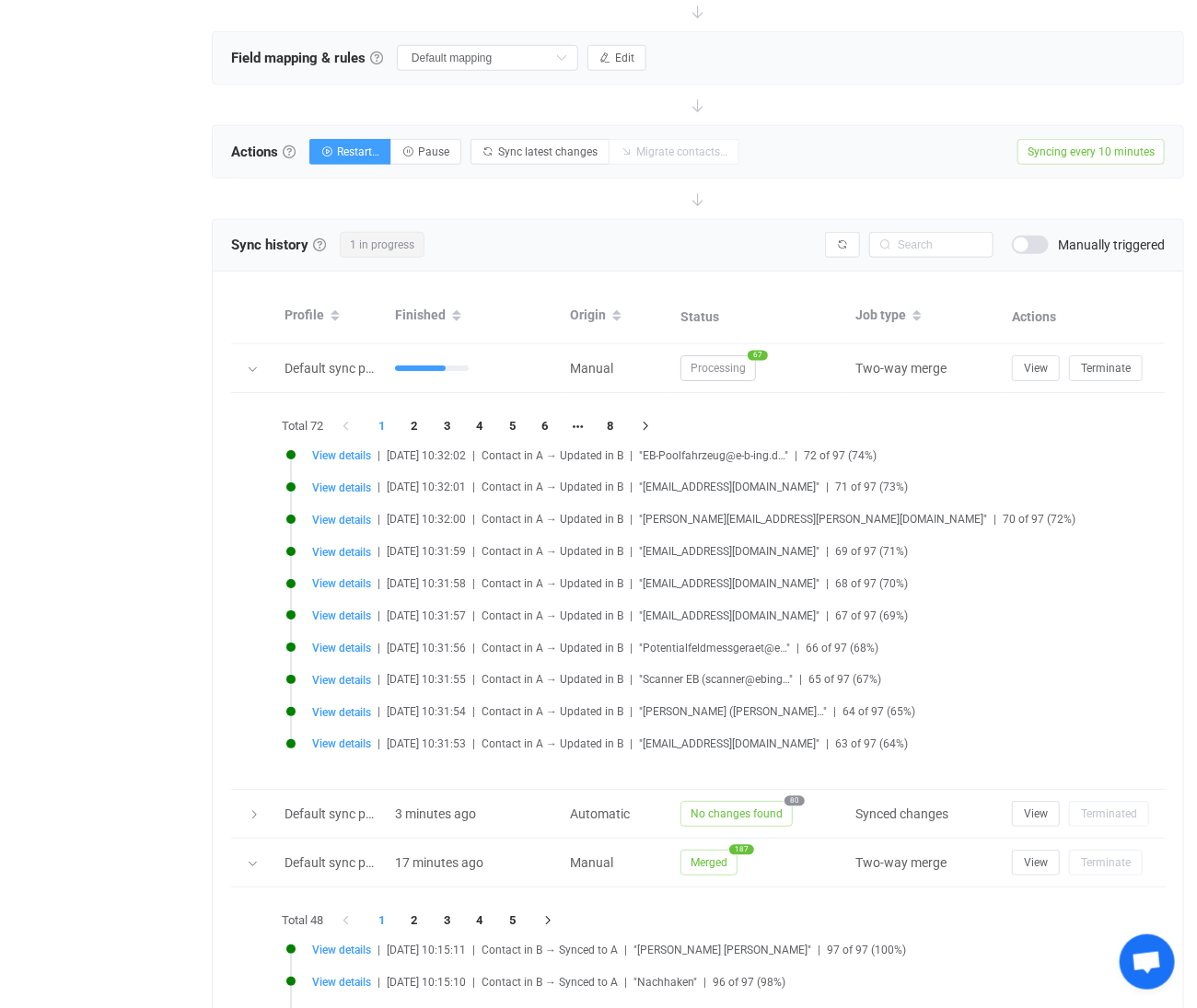 click at bounding box center [252, 863] 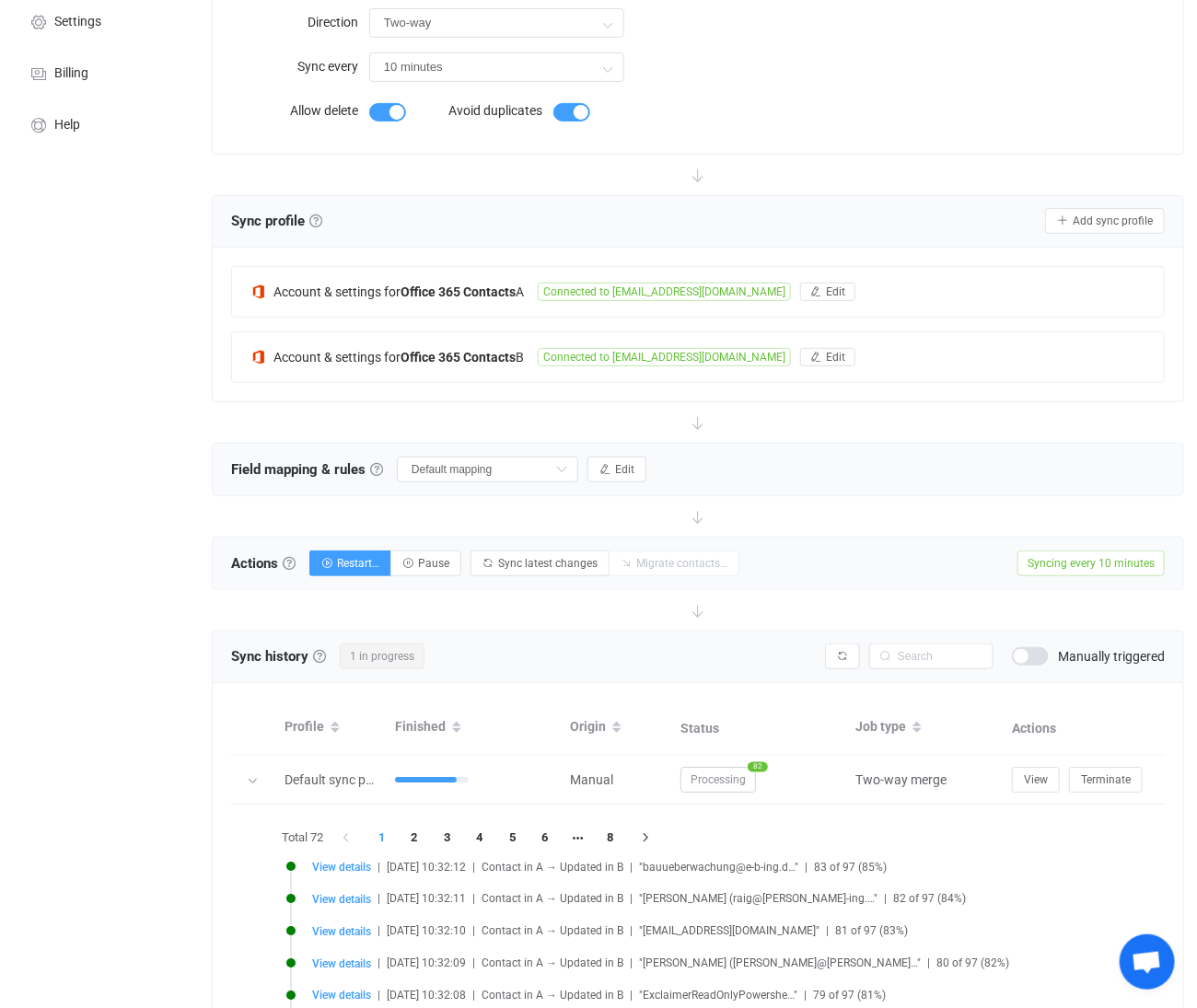 scroll, scrollTop: 603, scrollLeft: 0, axis: vertical 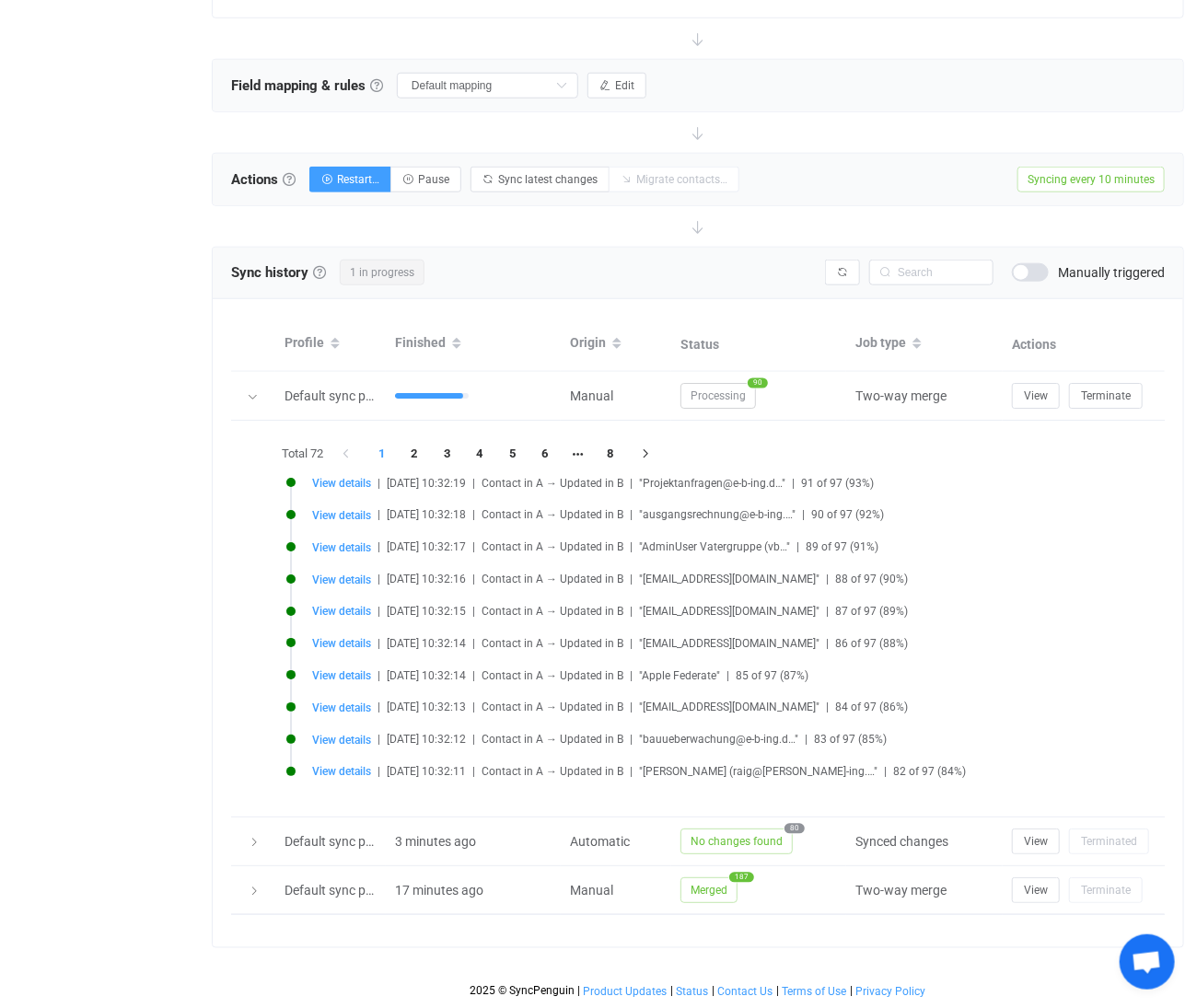 click at bounding box center (1030, 272) 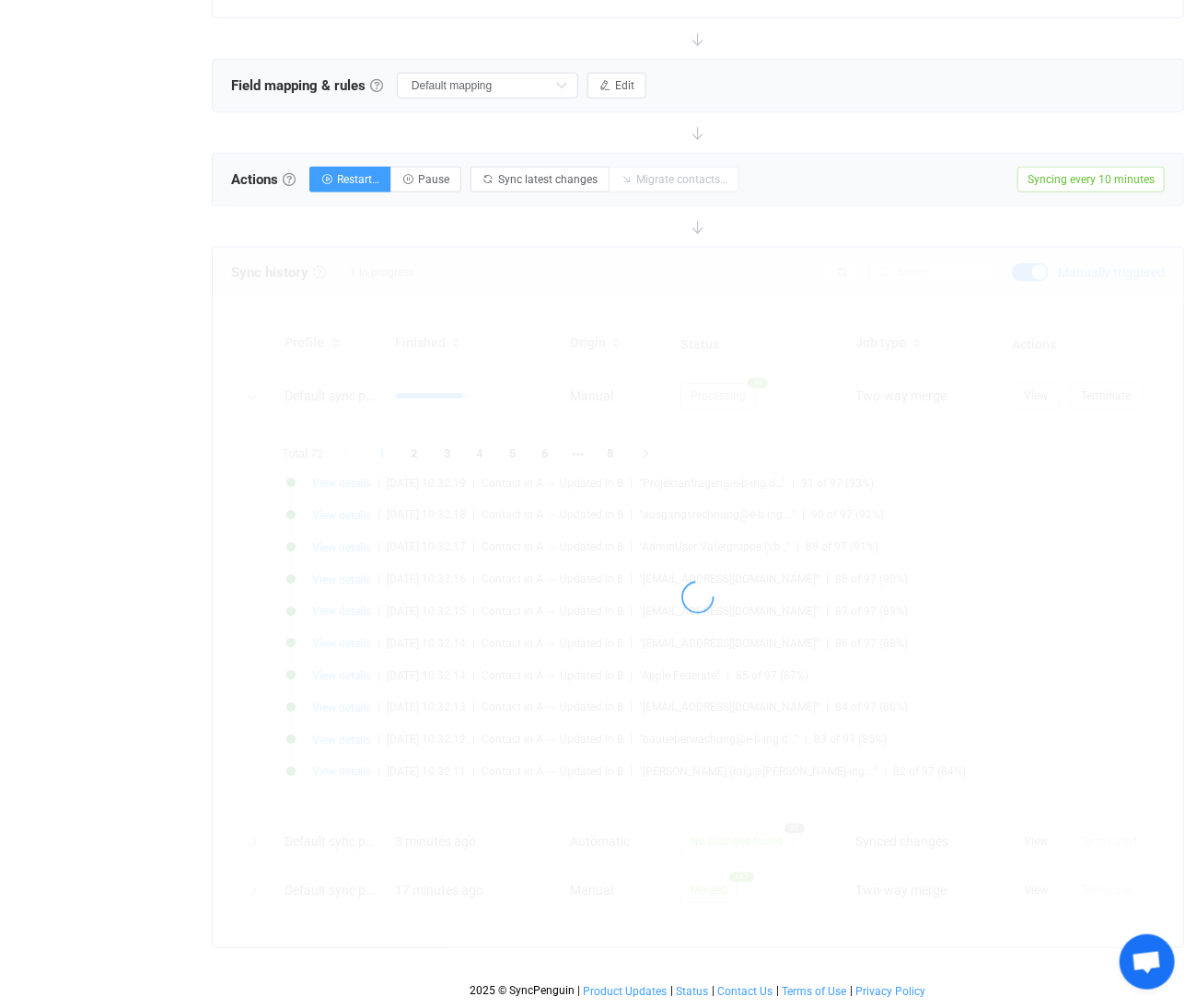 scroll, scrollTop: 554, scrollLeft: 0, axis: vertical 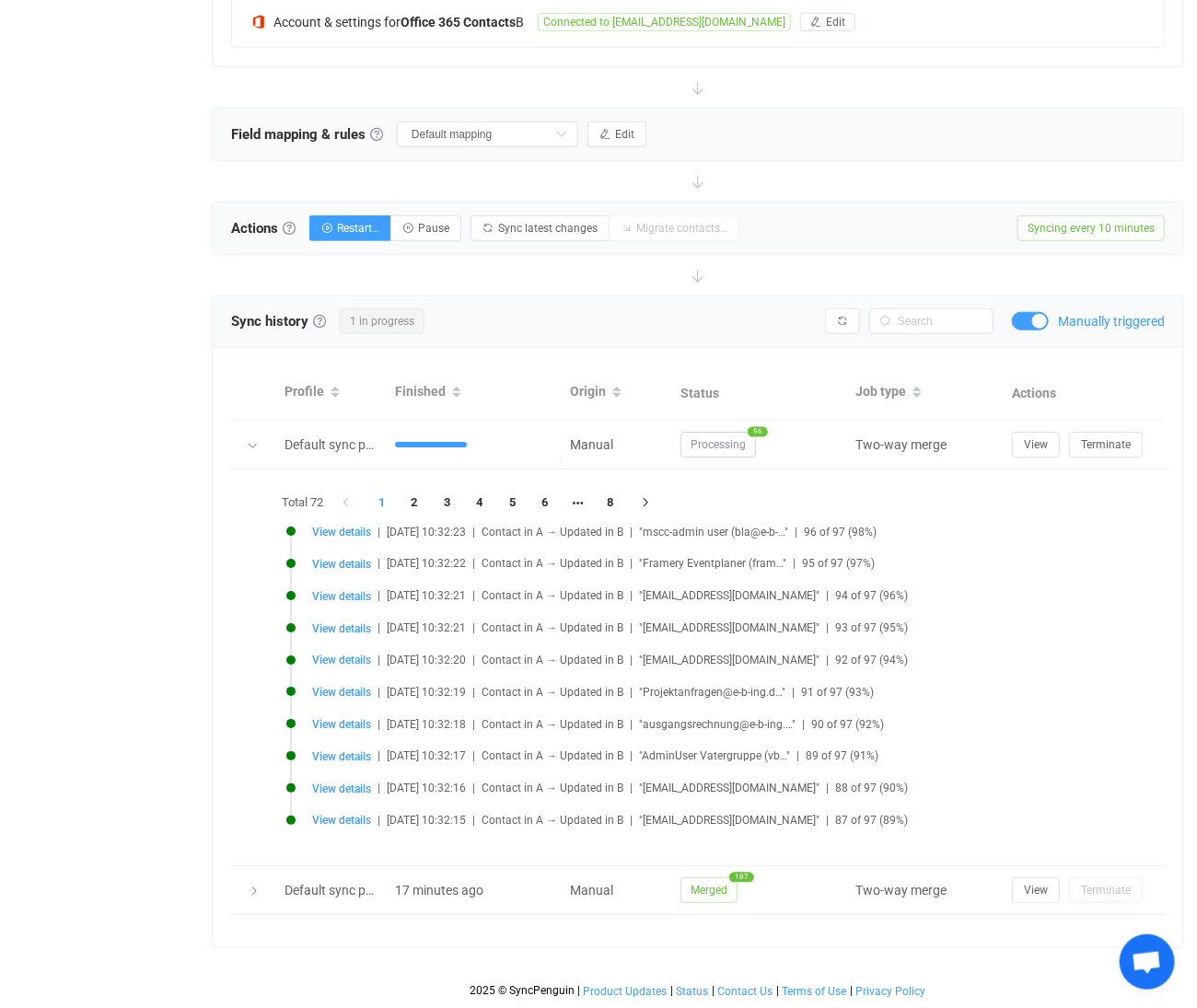 click at bounding box center (1030, 321) 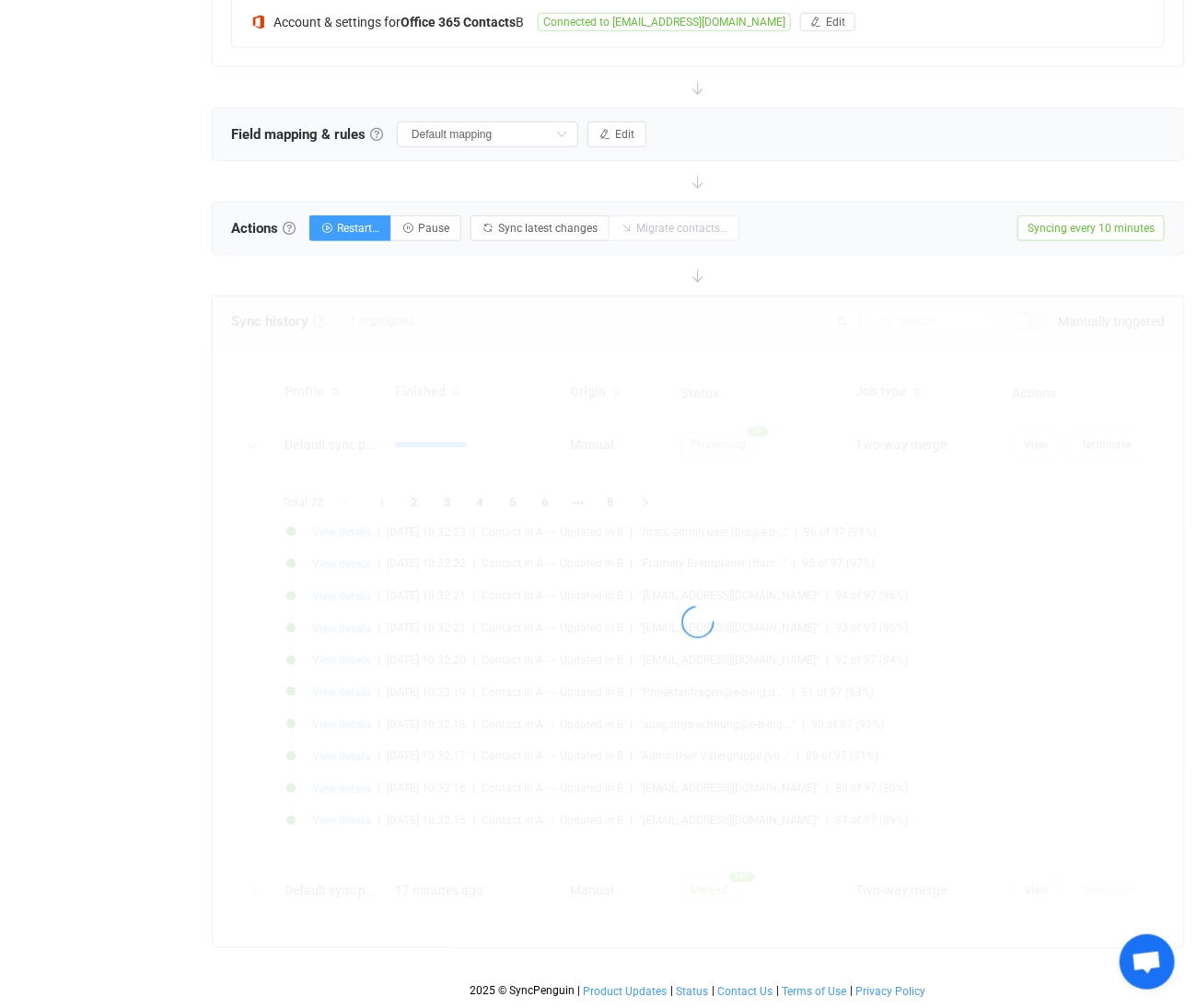scroll, scrollTop: 603, scrollLeft: 0, axis: vertical 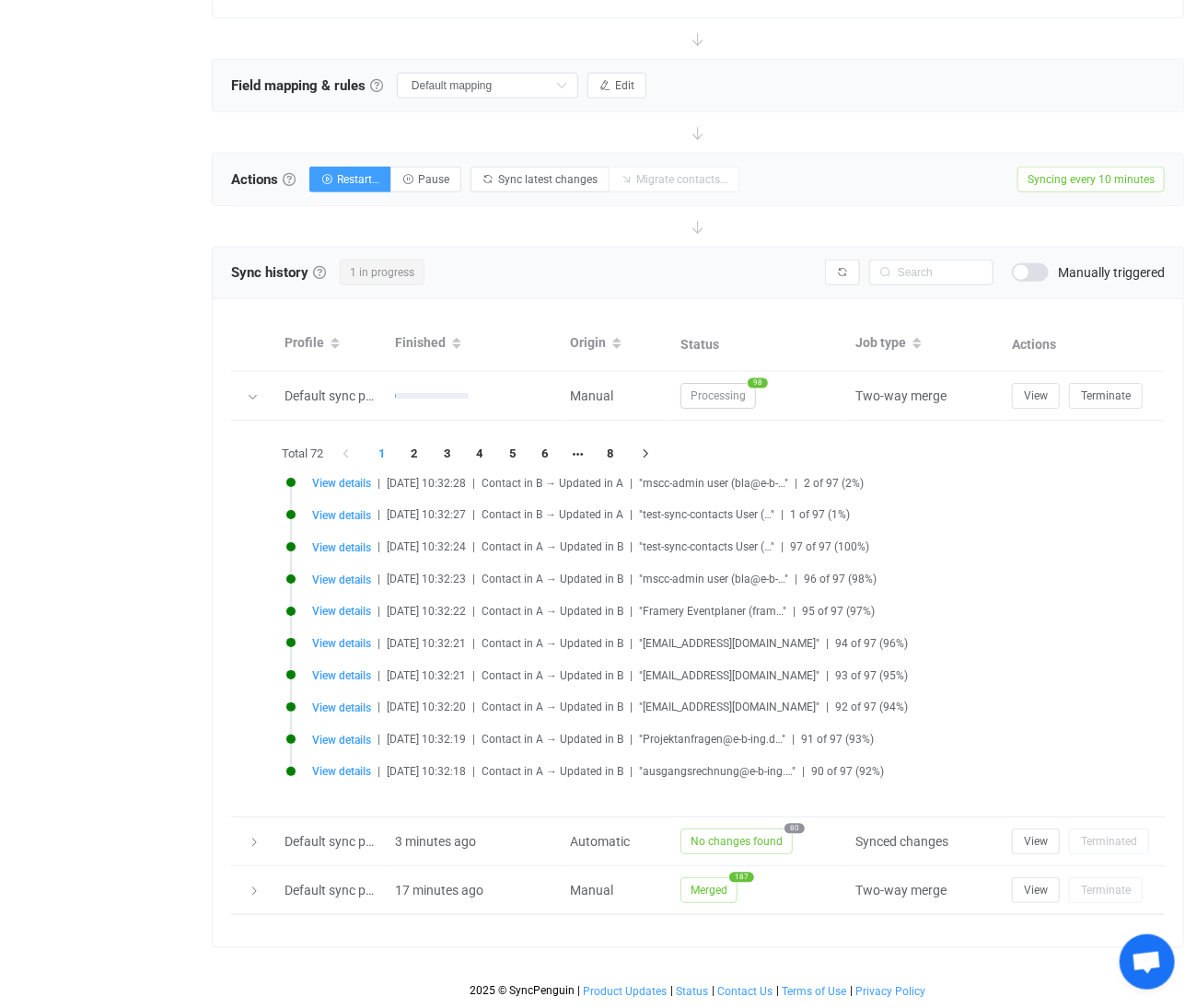 click on "Syncing every 10 minutes" at bounding box center (1091, 180) 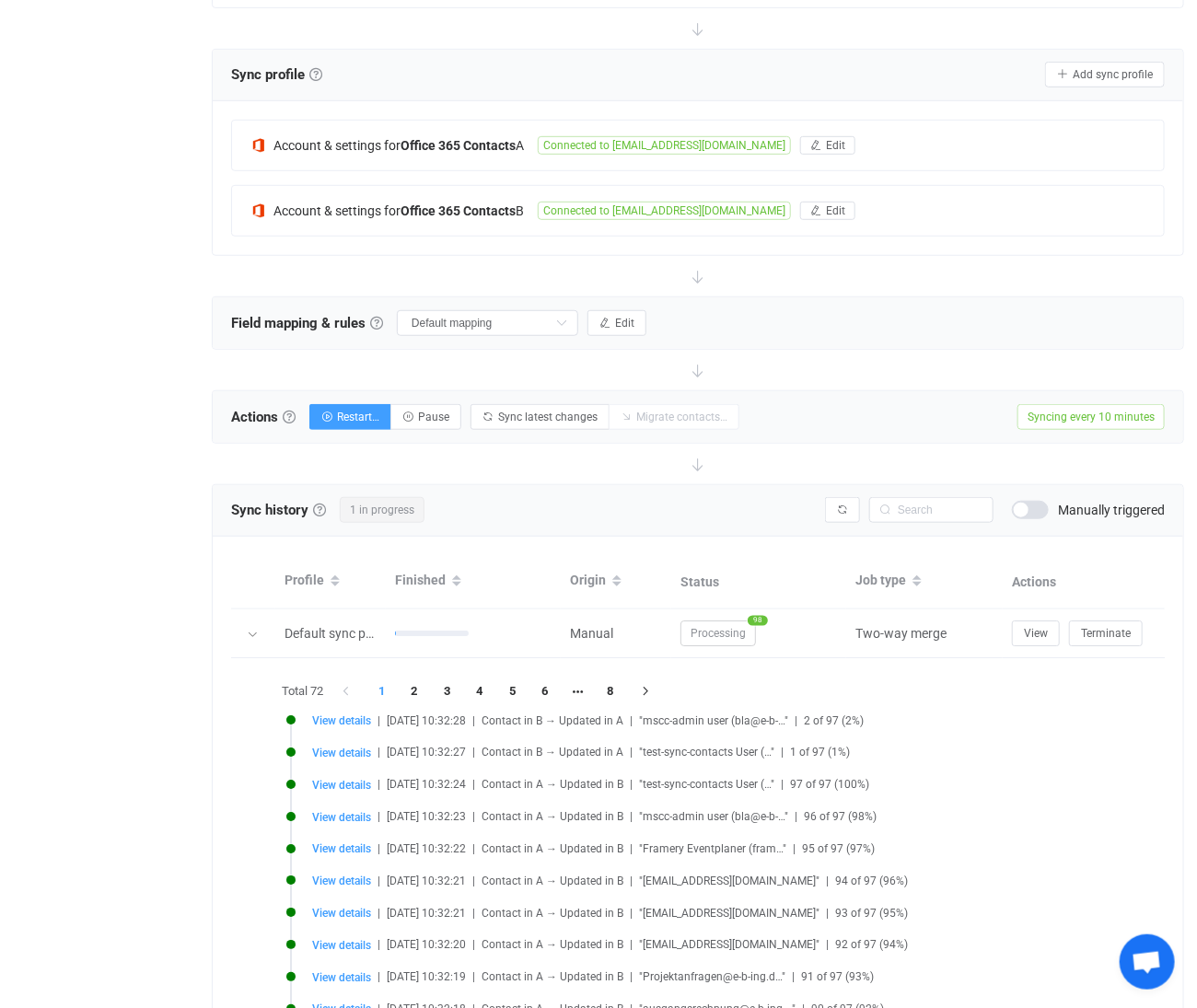 scroll, scrollTop: 91, scrollLeft: 0, axis: vertical 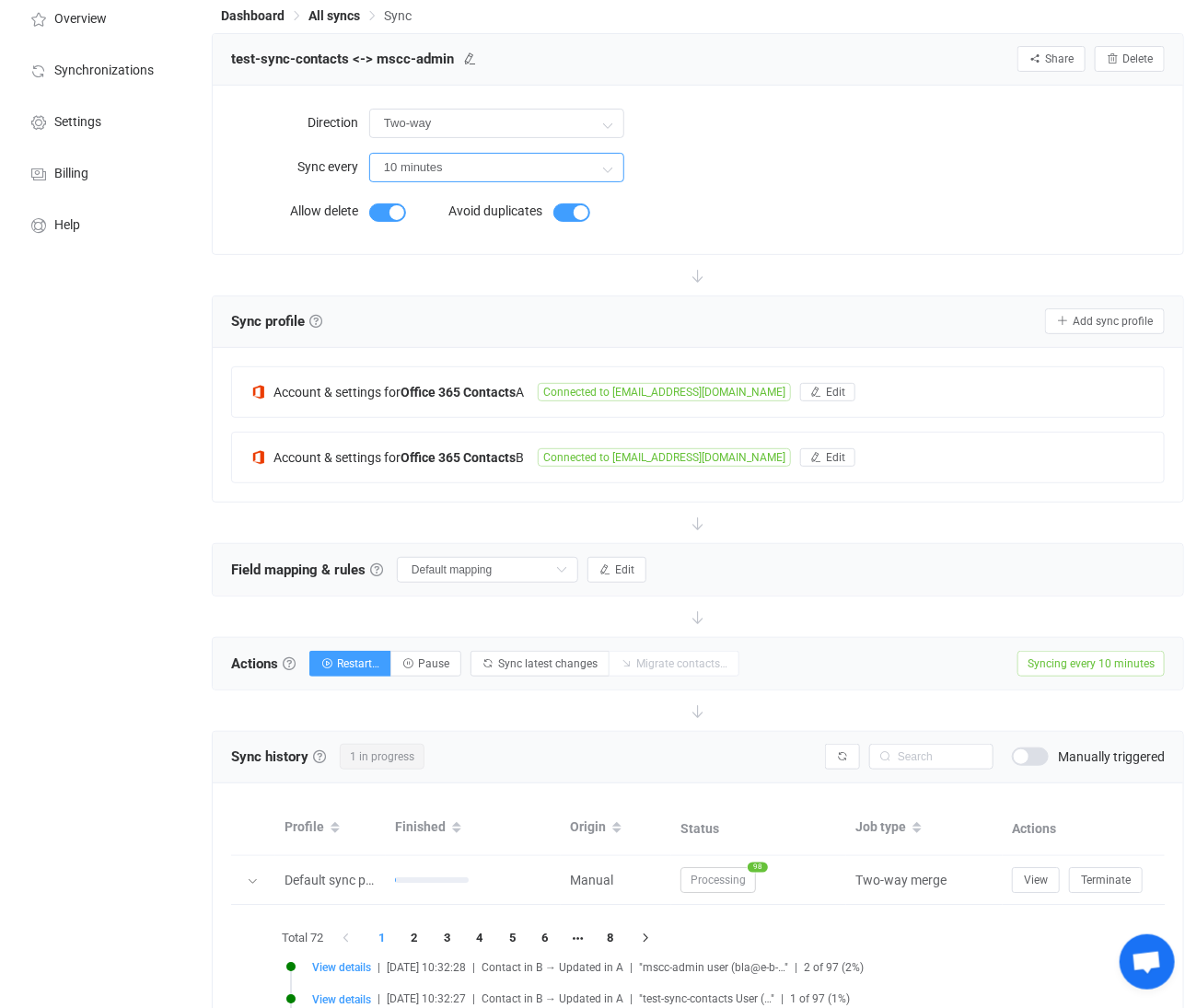 click on "10 minutes" at bounding box center (496, 168) 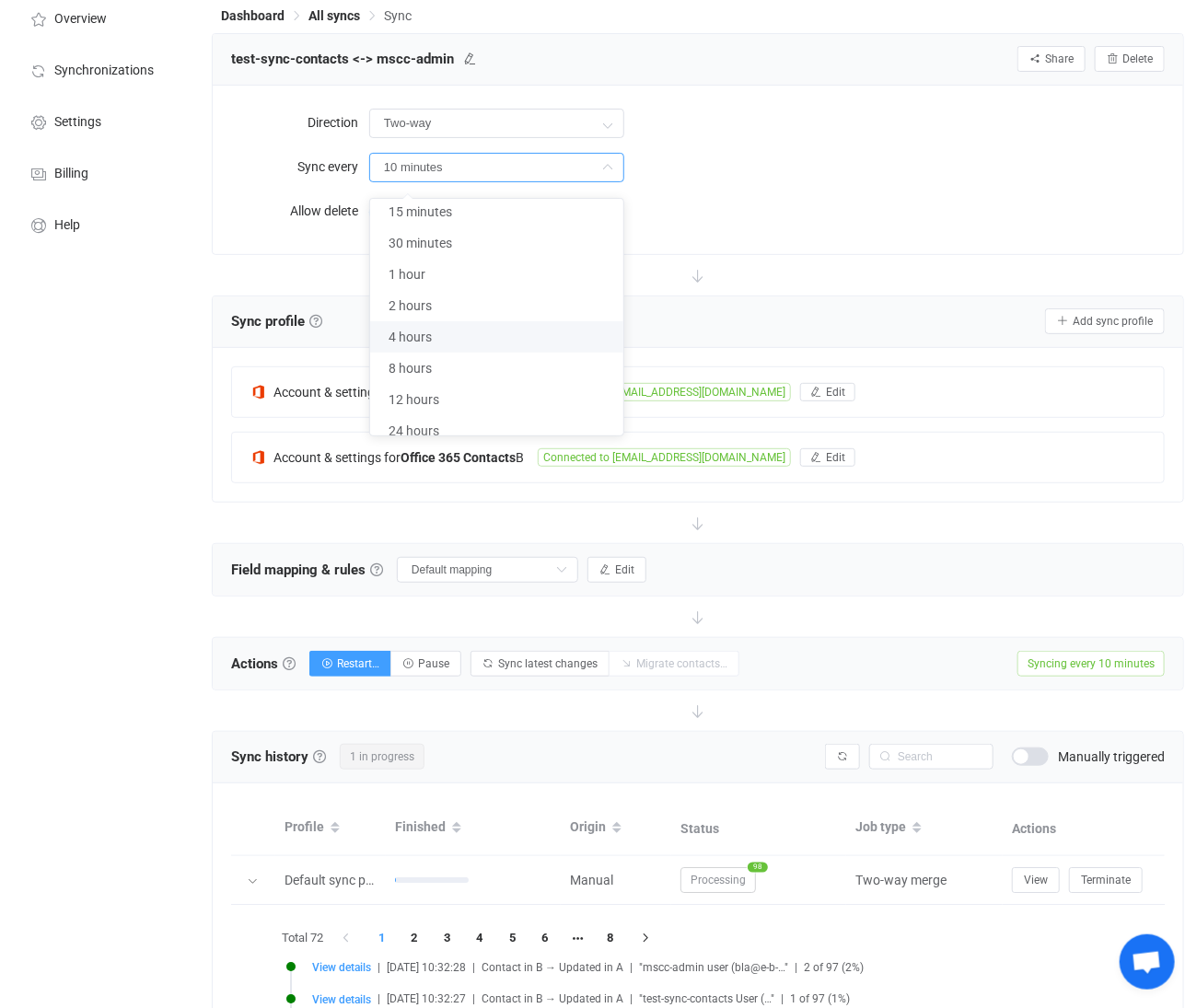 scroll, scrollTop: 55, scrollLeft: 0, axis: vertical 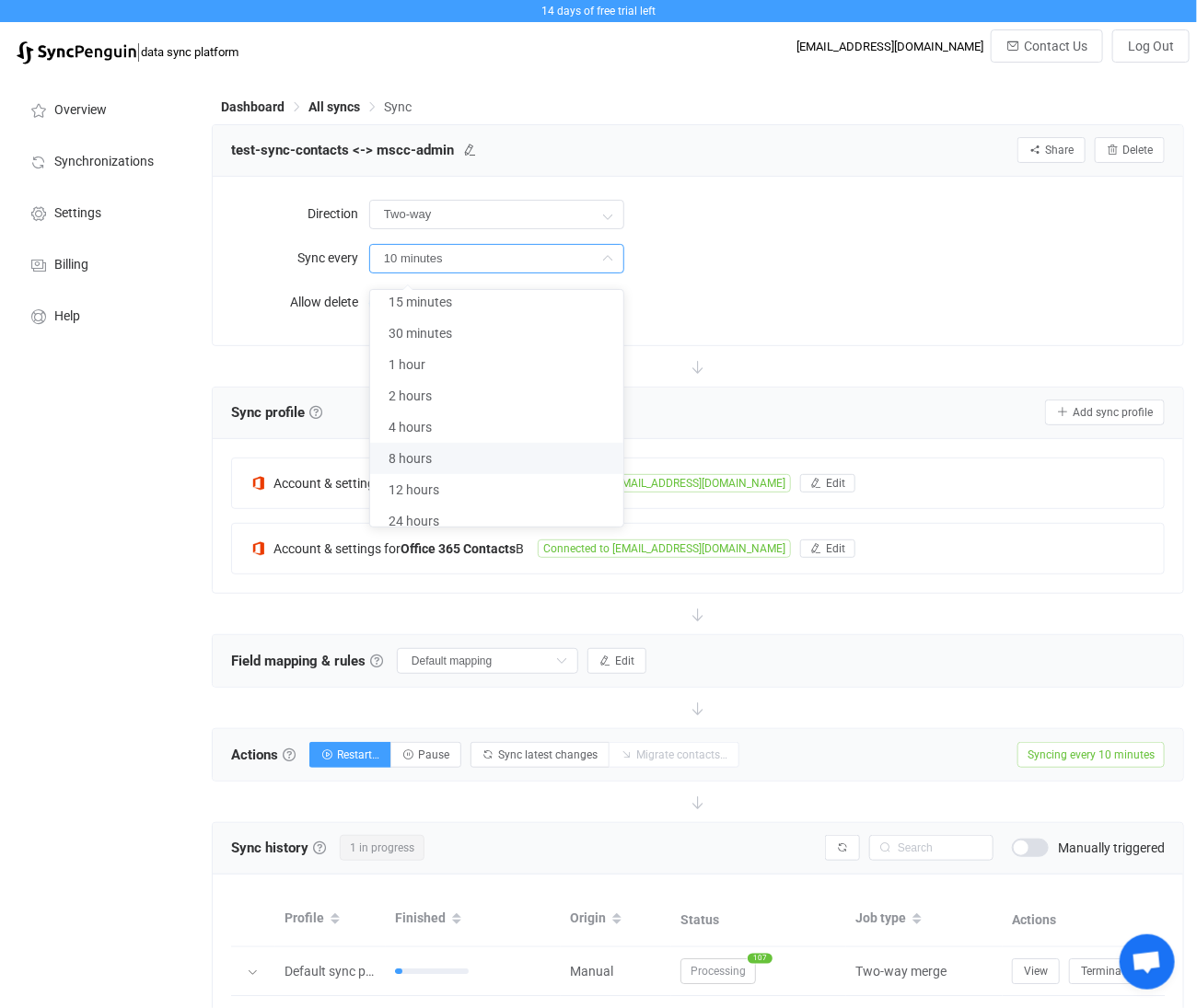 click at bounding box center [698, 366] 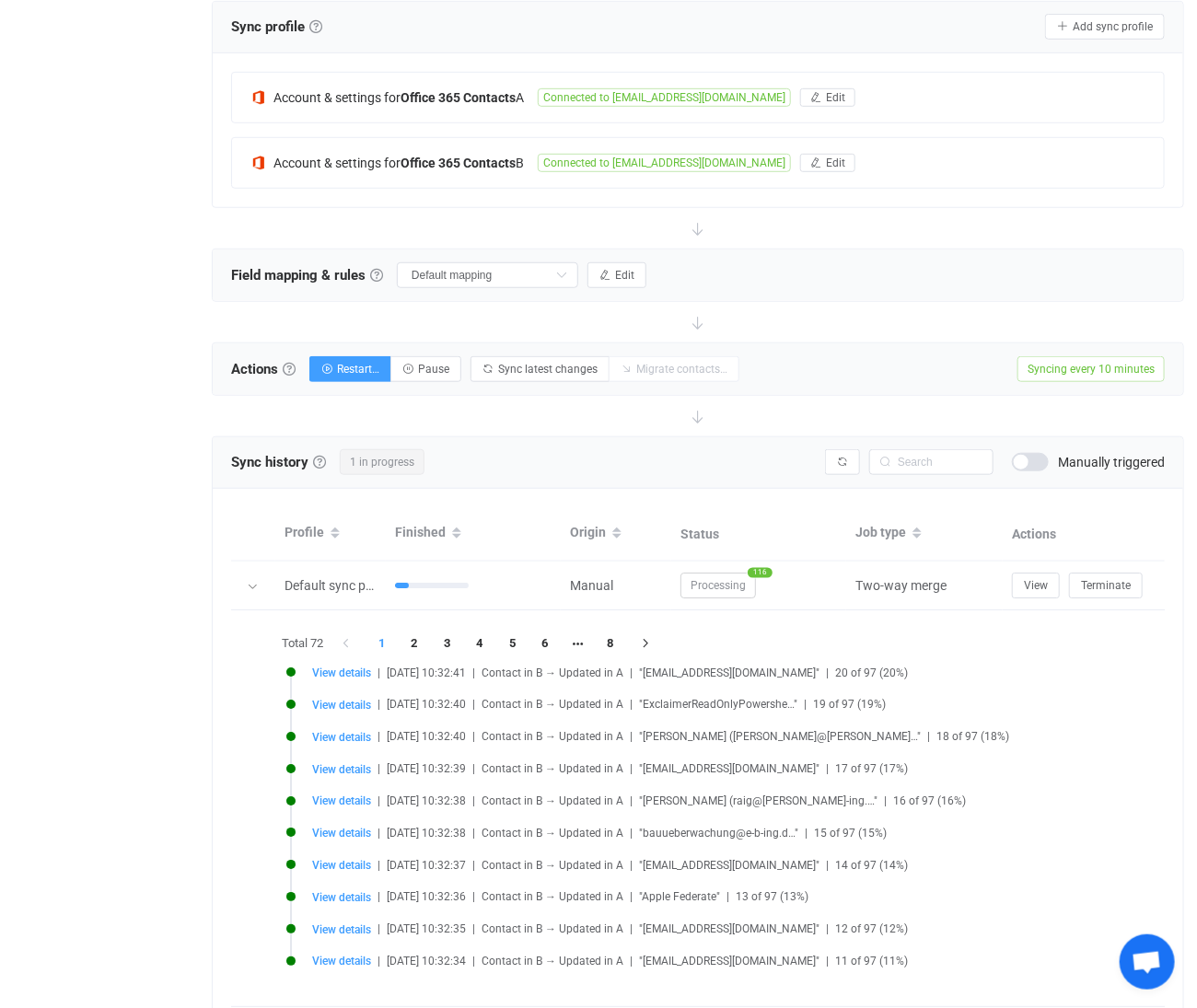 scroll, scrollTop: 511, scrollLeft: 0, axis: vertical 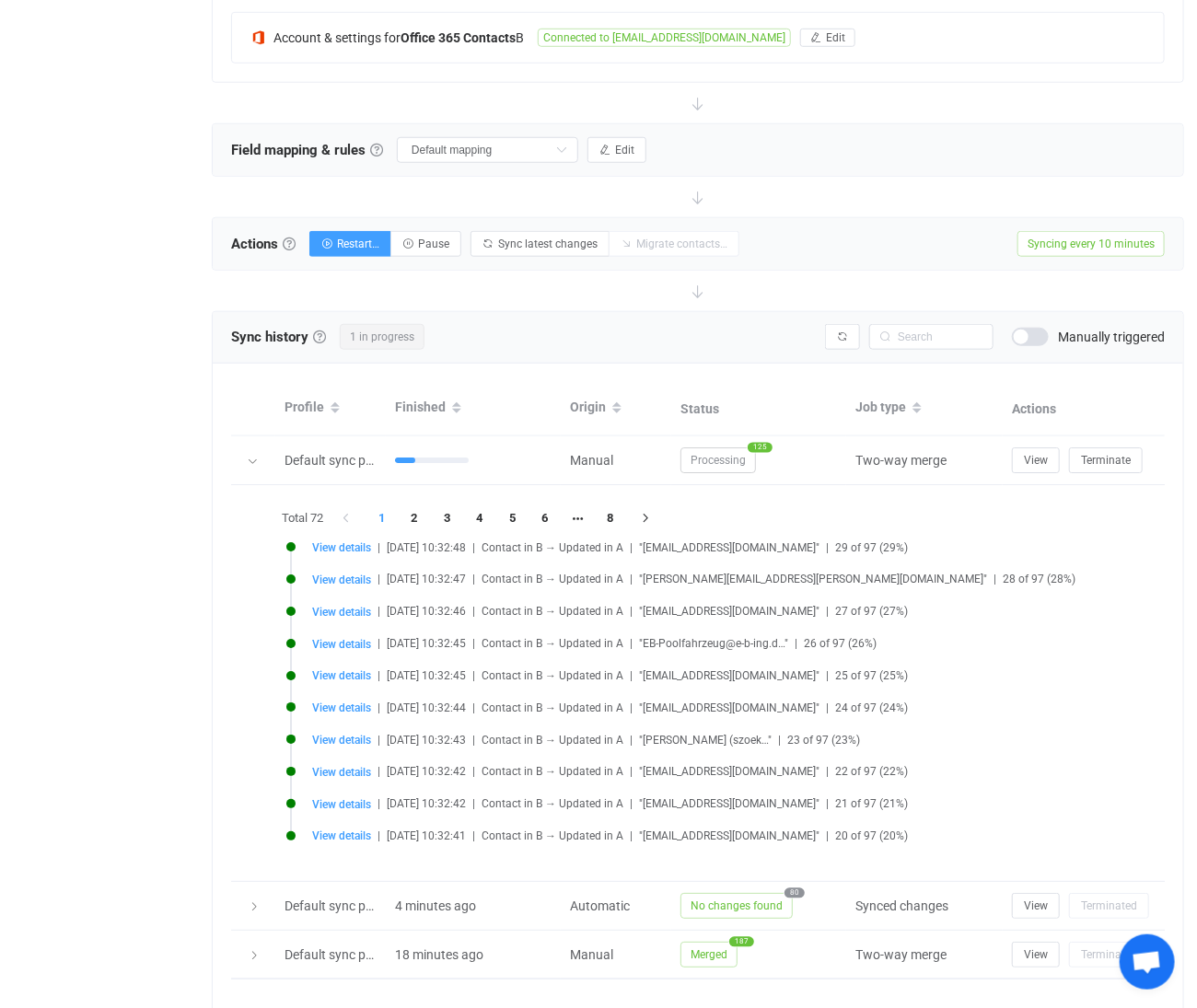 click at bounding box center (253, 460) 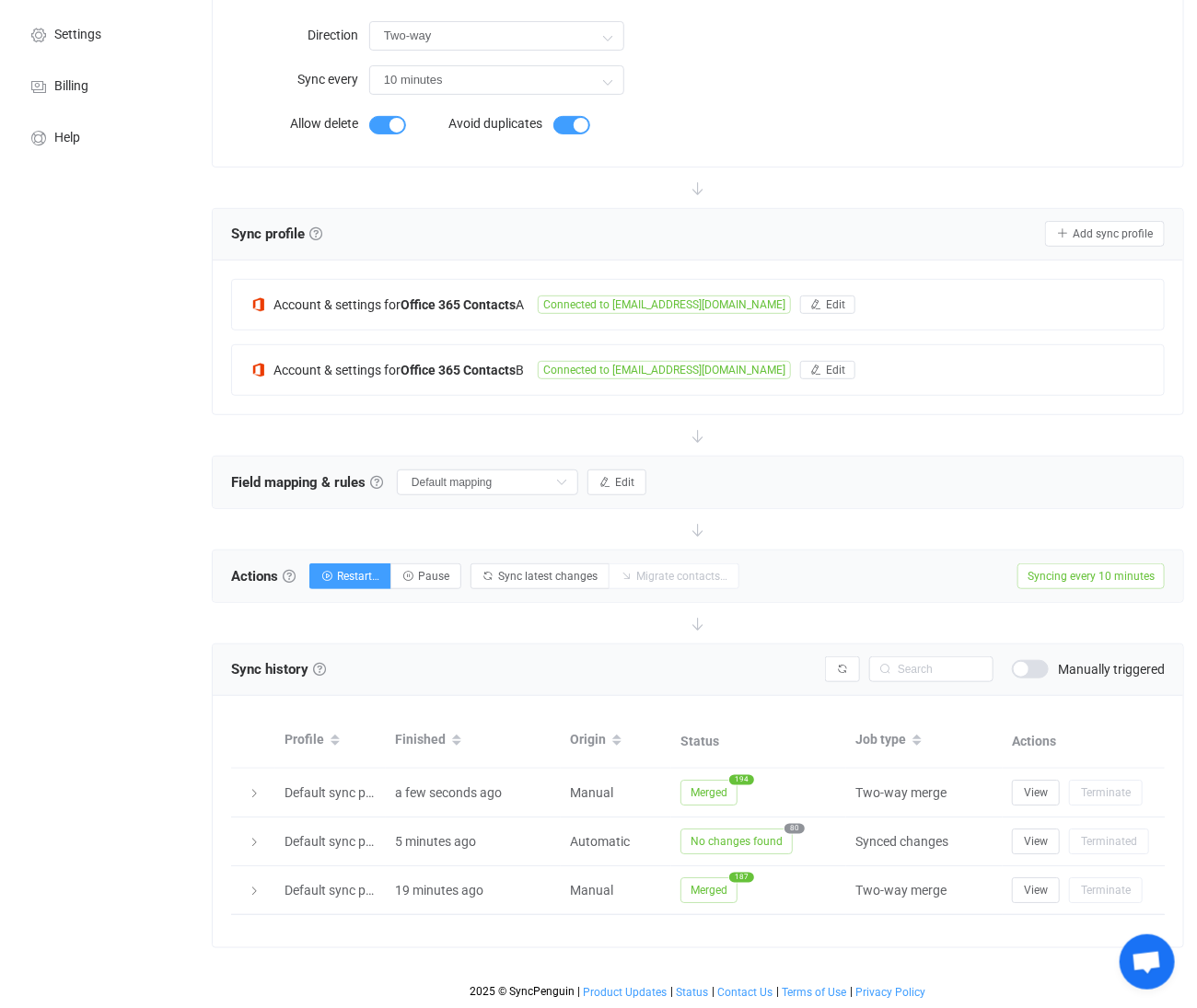 click at bounding box center [254, 794] 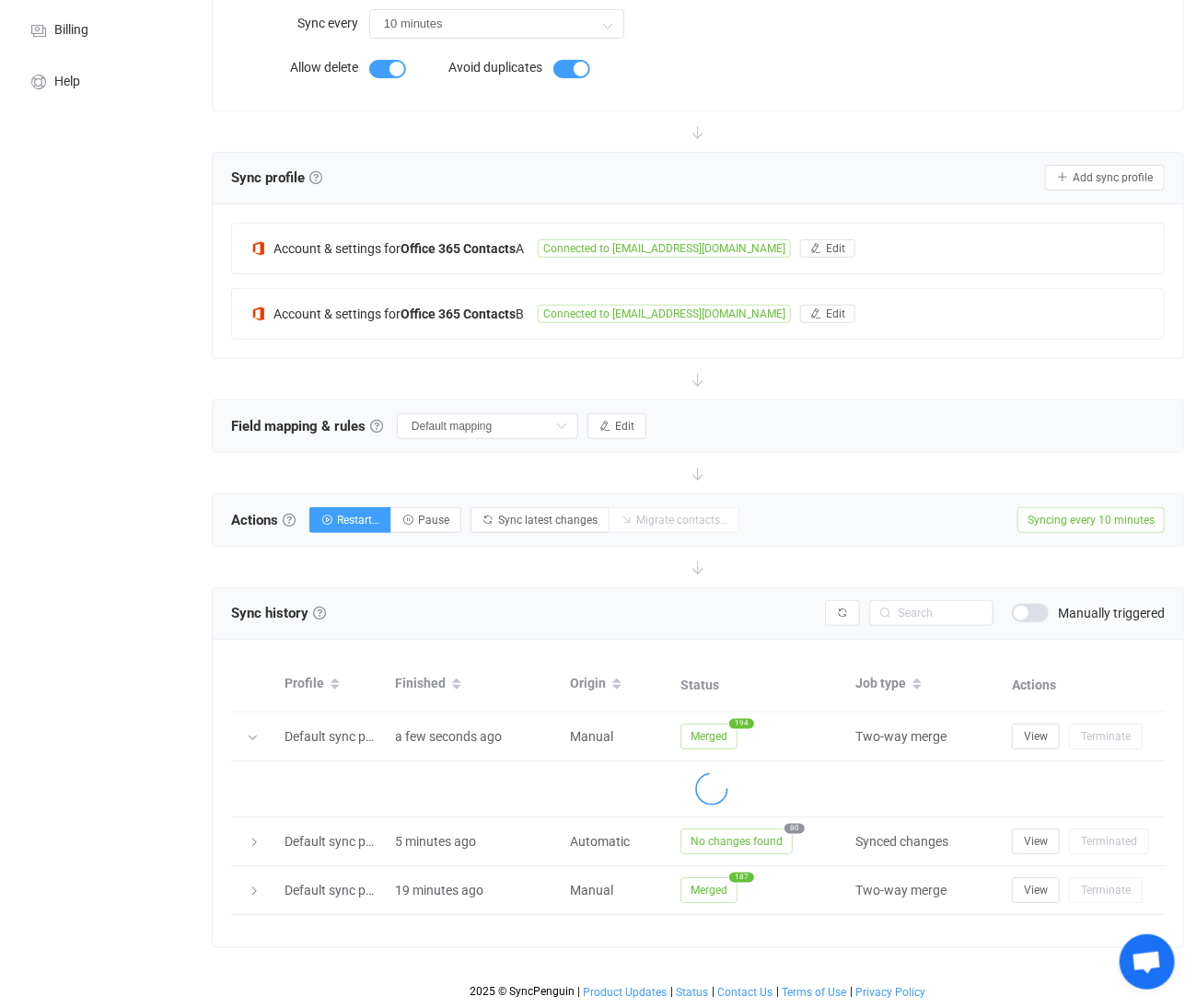 scroll, scrollTop: 511, scrollLeft: 0, axis: vertical 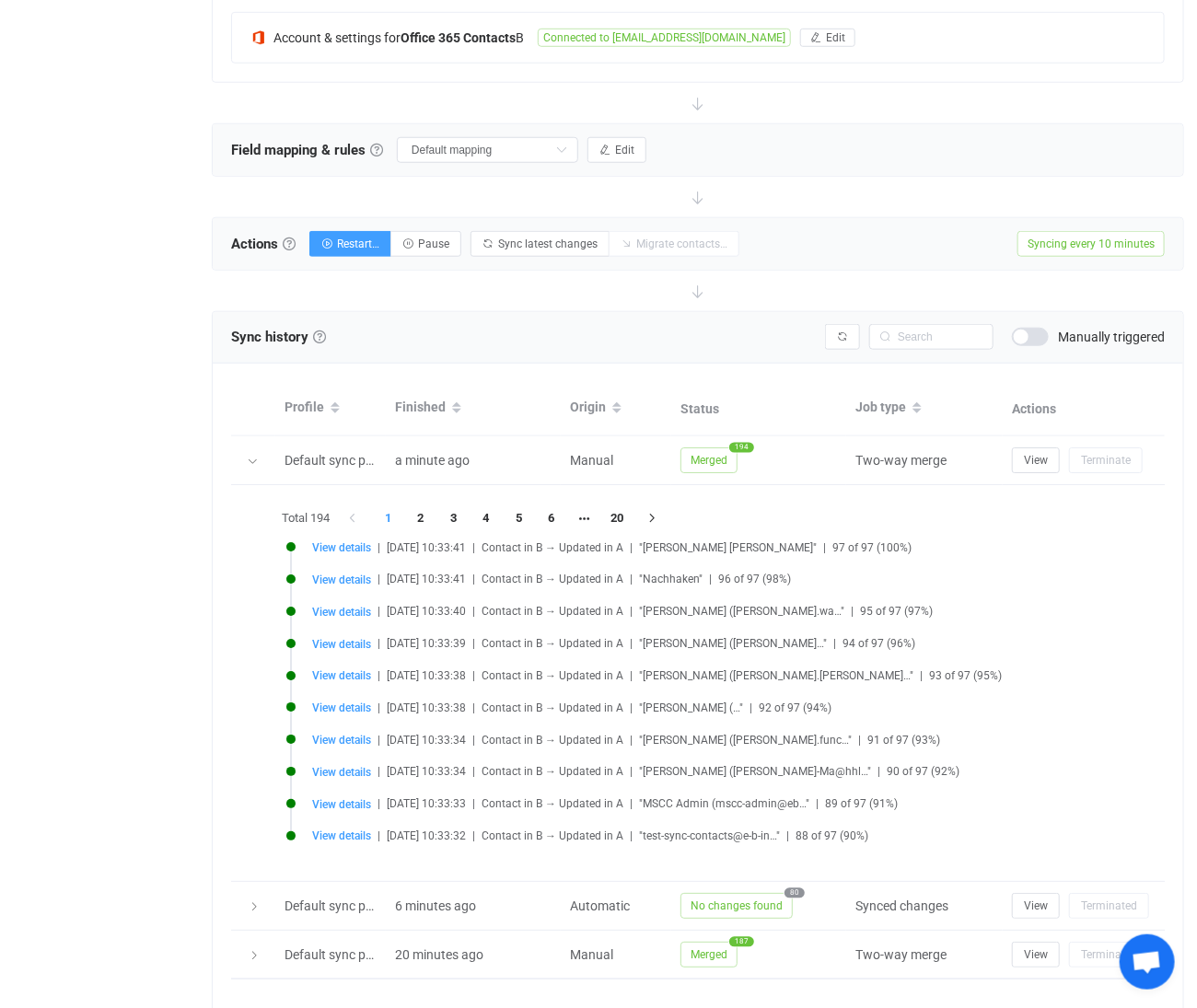 click at bounding box center (698, 291) 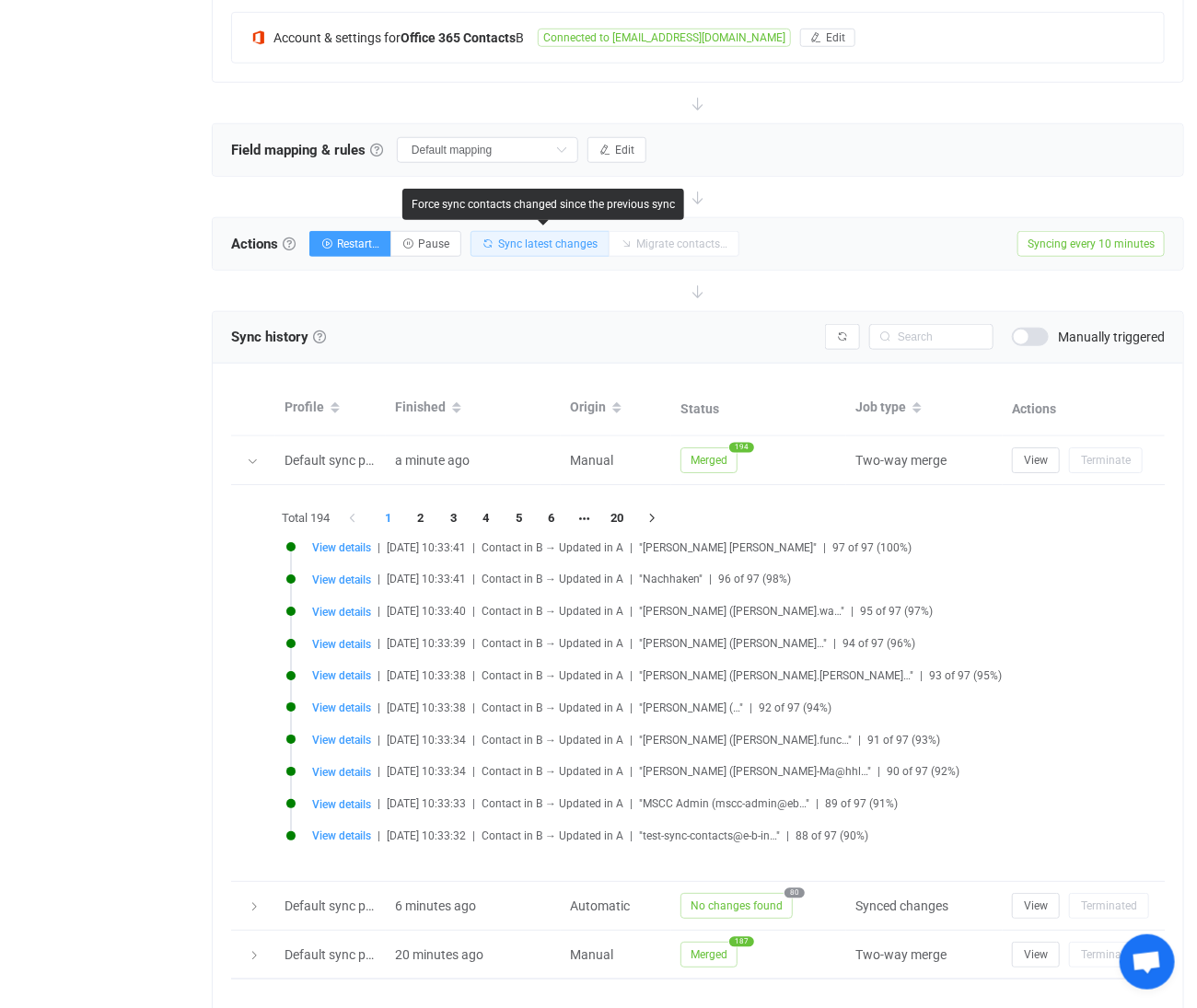 click on "Sync latest changes" at bounding box center (548, 244) 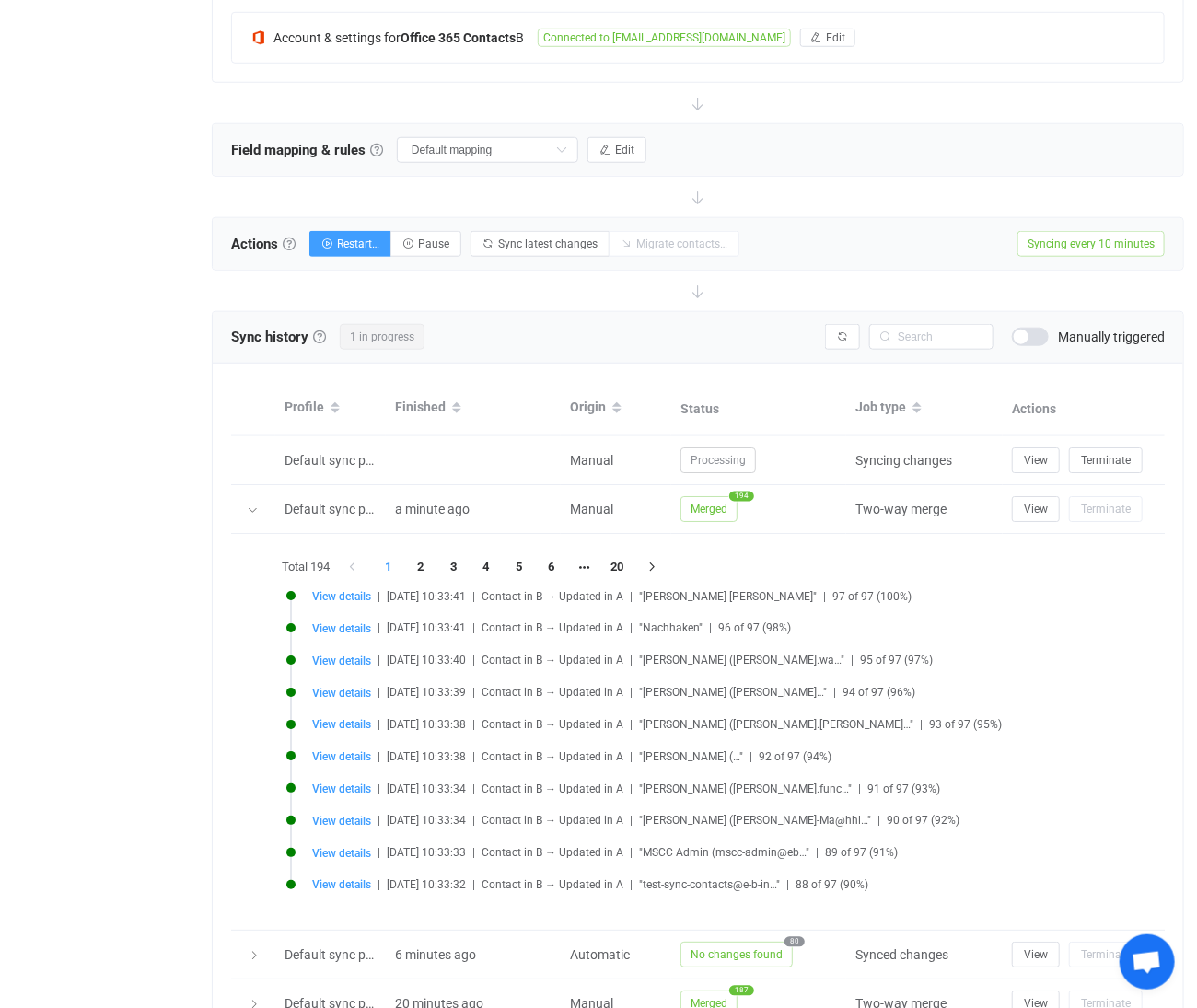 click at bounding box center [252, 510] 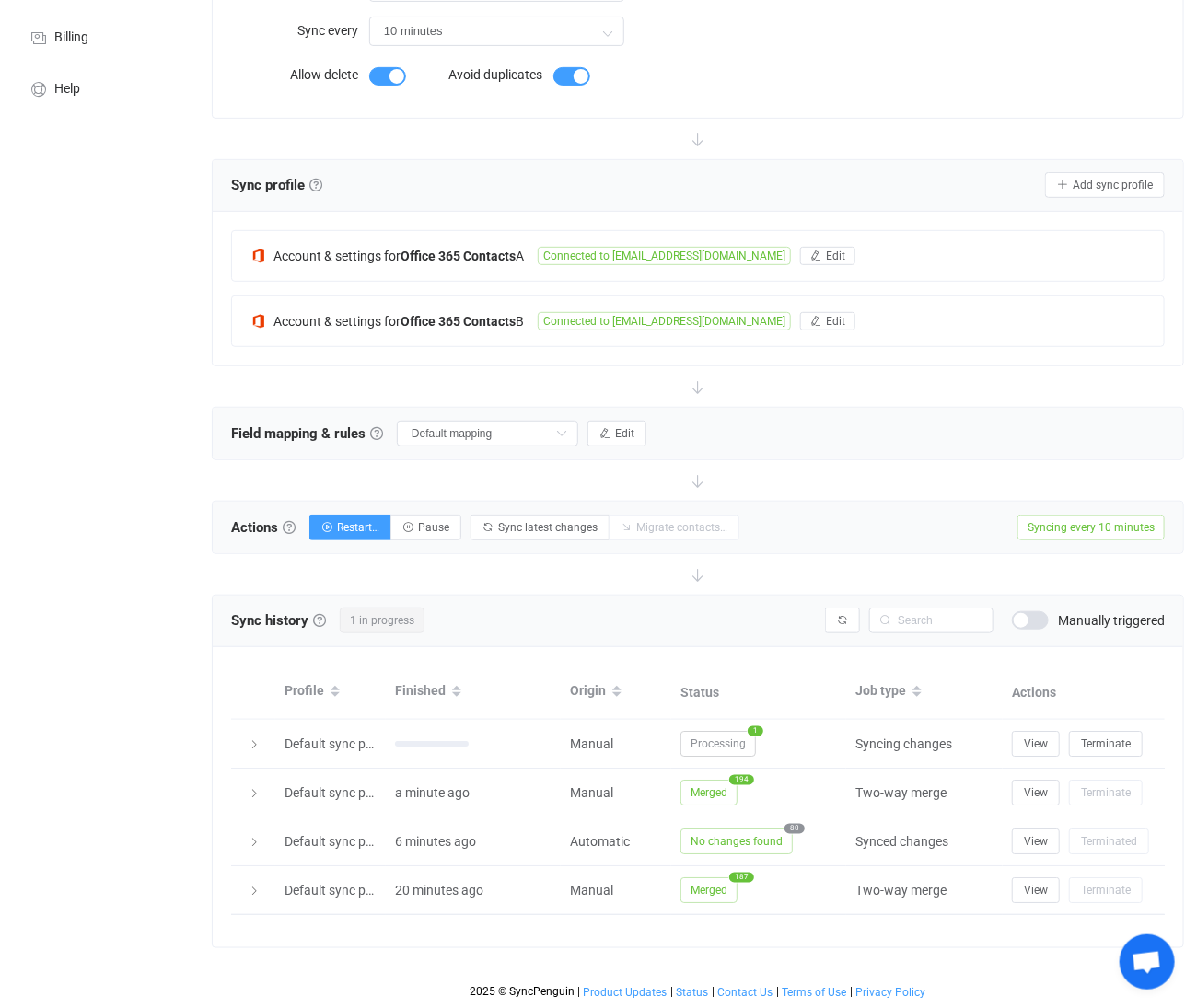 scroll, scrollTop: 242, scrollLeft: 0, axis: vertical 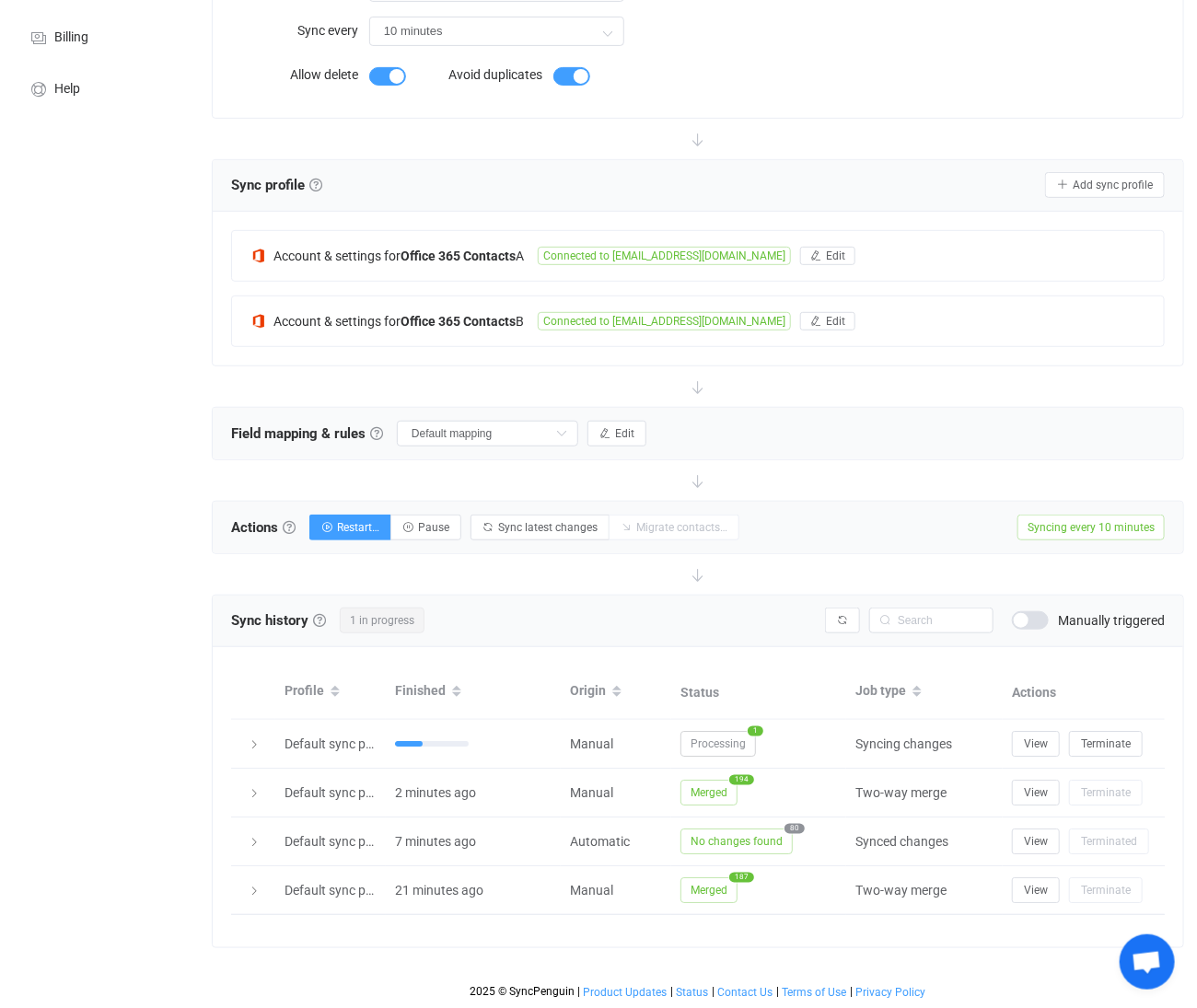click on "Processing" at bounding box center (718, 744) 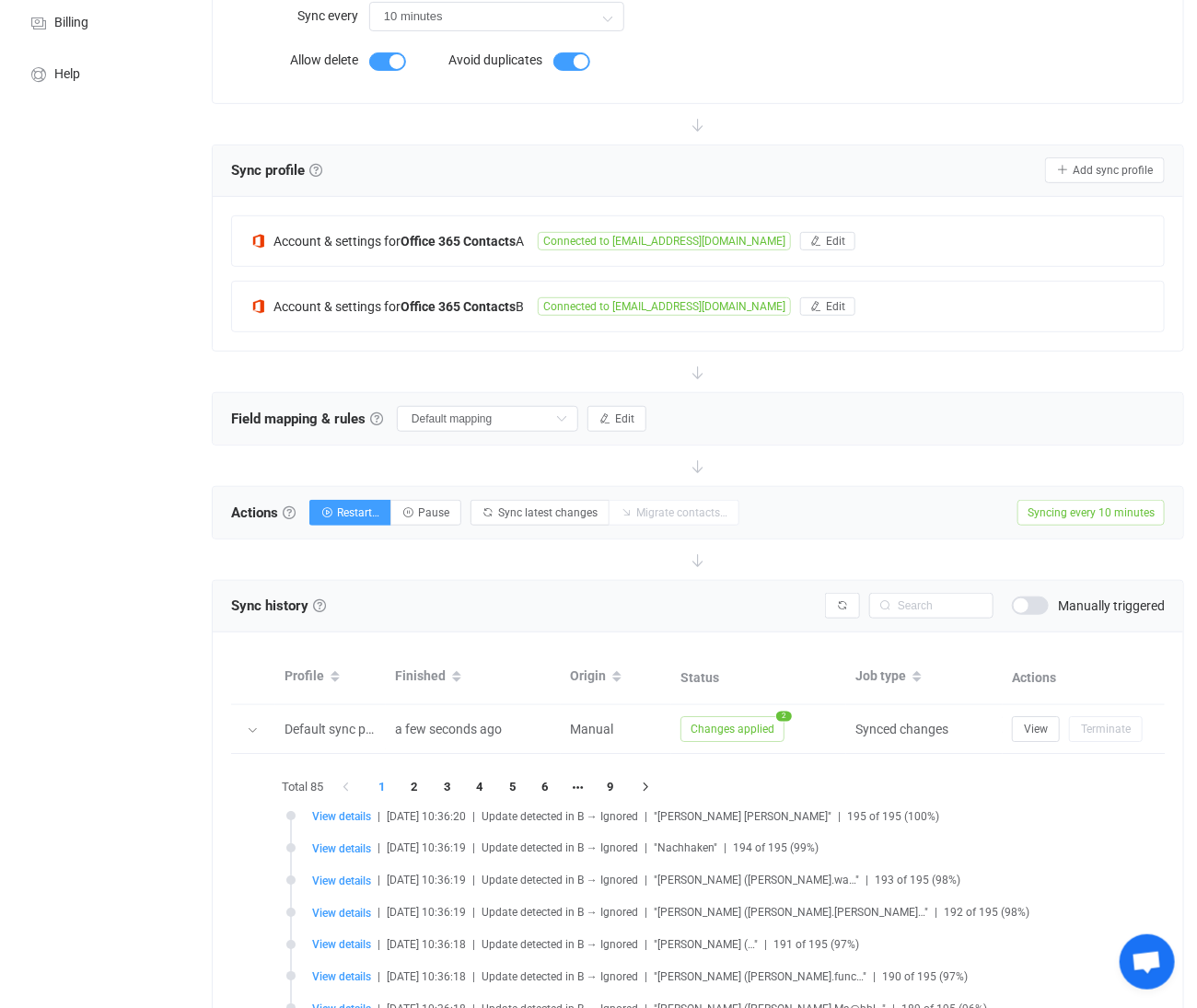 click at bounding box center [252, 730] 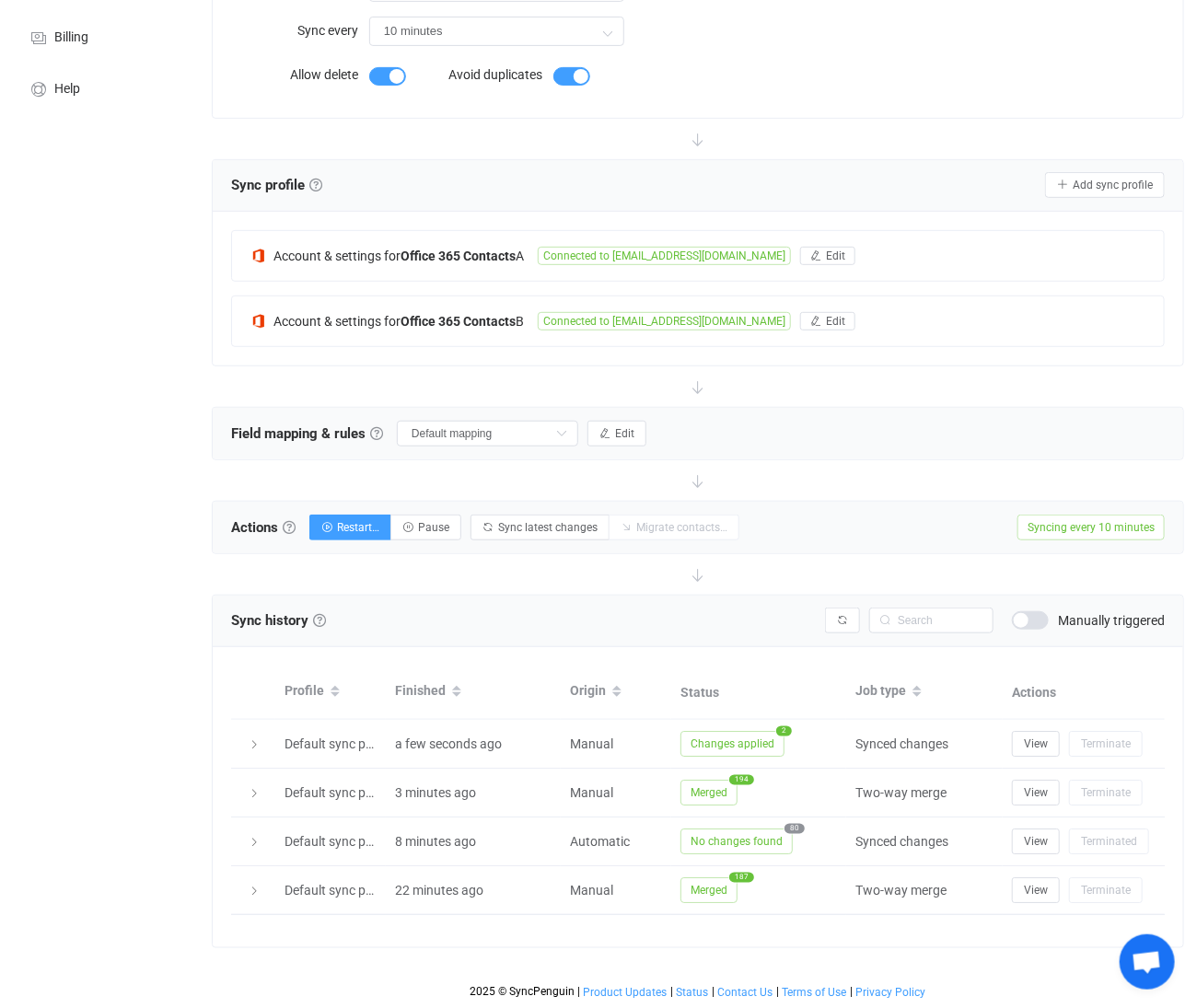 click on "Changes applied" at bounding box center [732, 744] 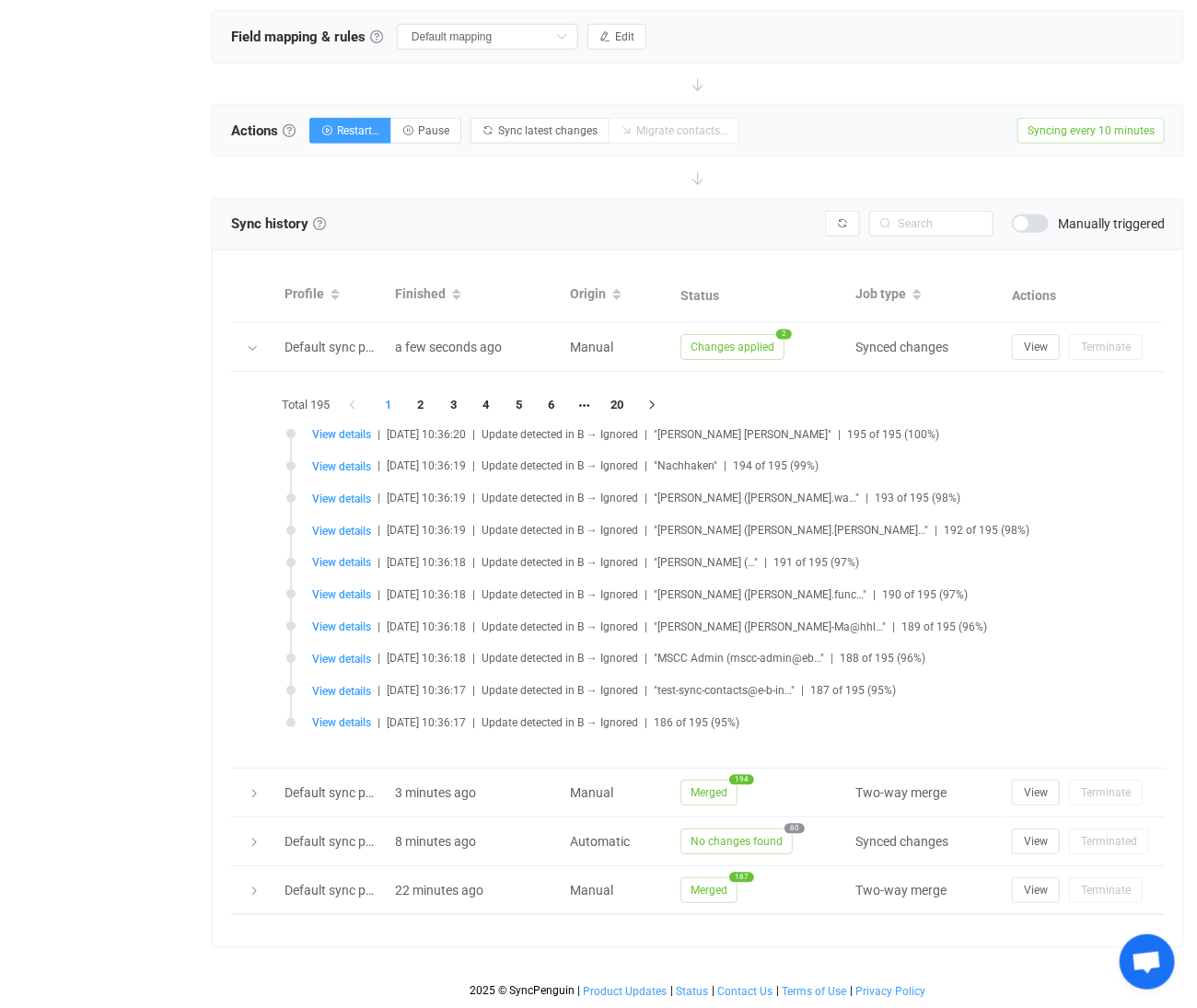 scroll, scrollTop: 651, scrollLeft: 0, axis: vertical 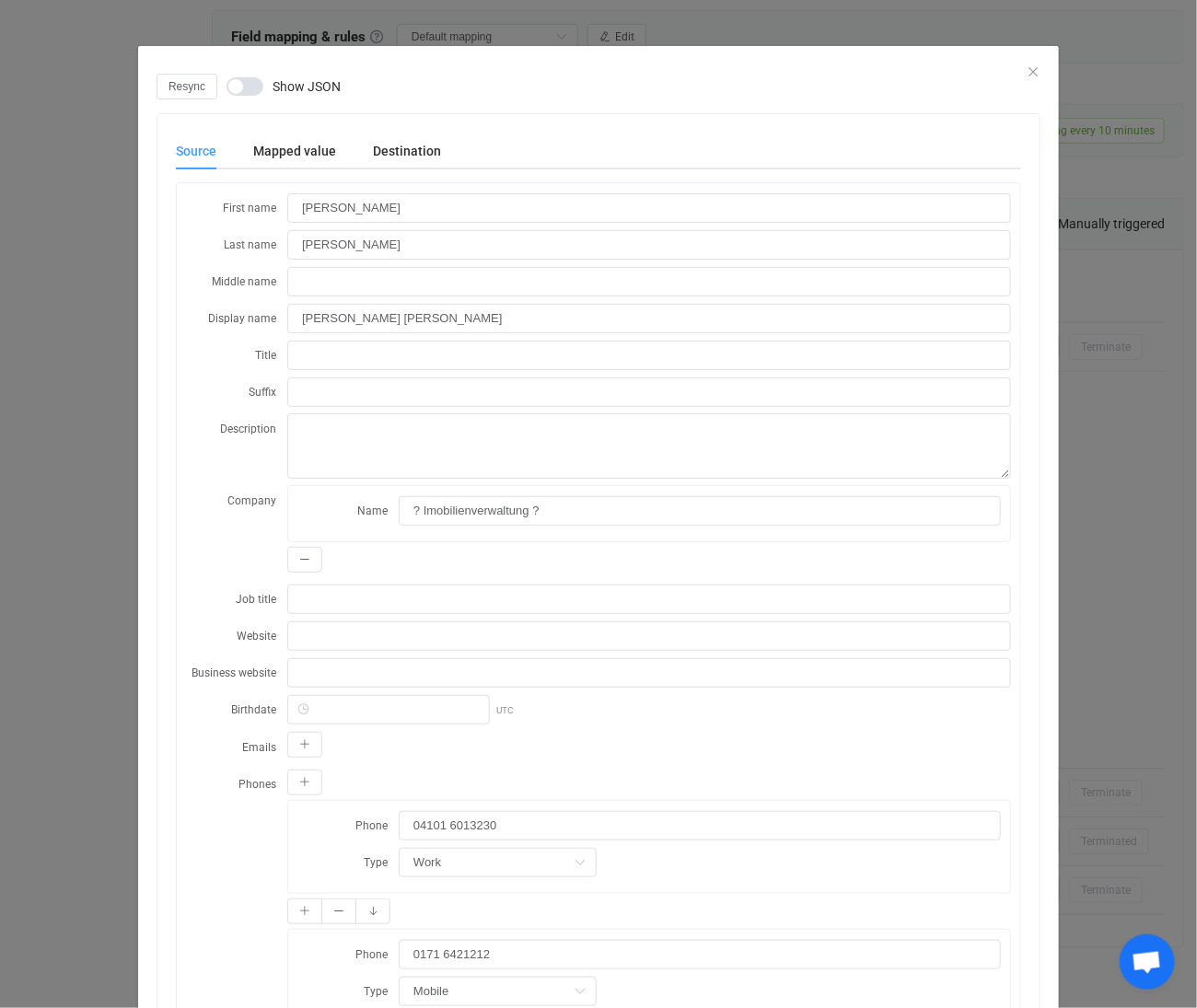 click on "Resync Show JSON" at bounding box center (598, 87) 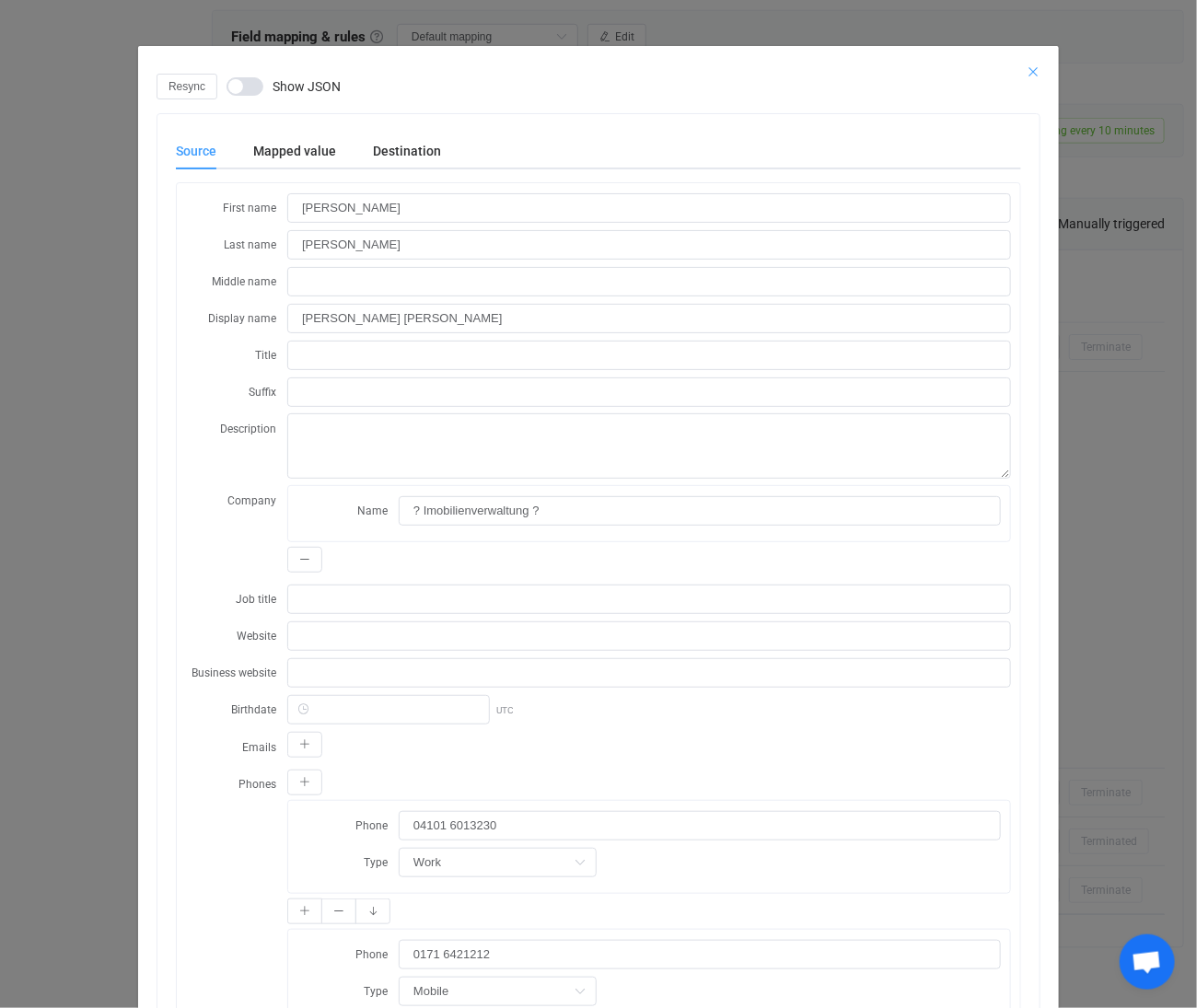 click at bounding box center [1033, 72] 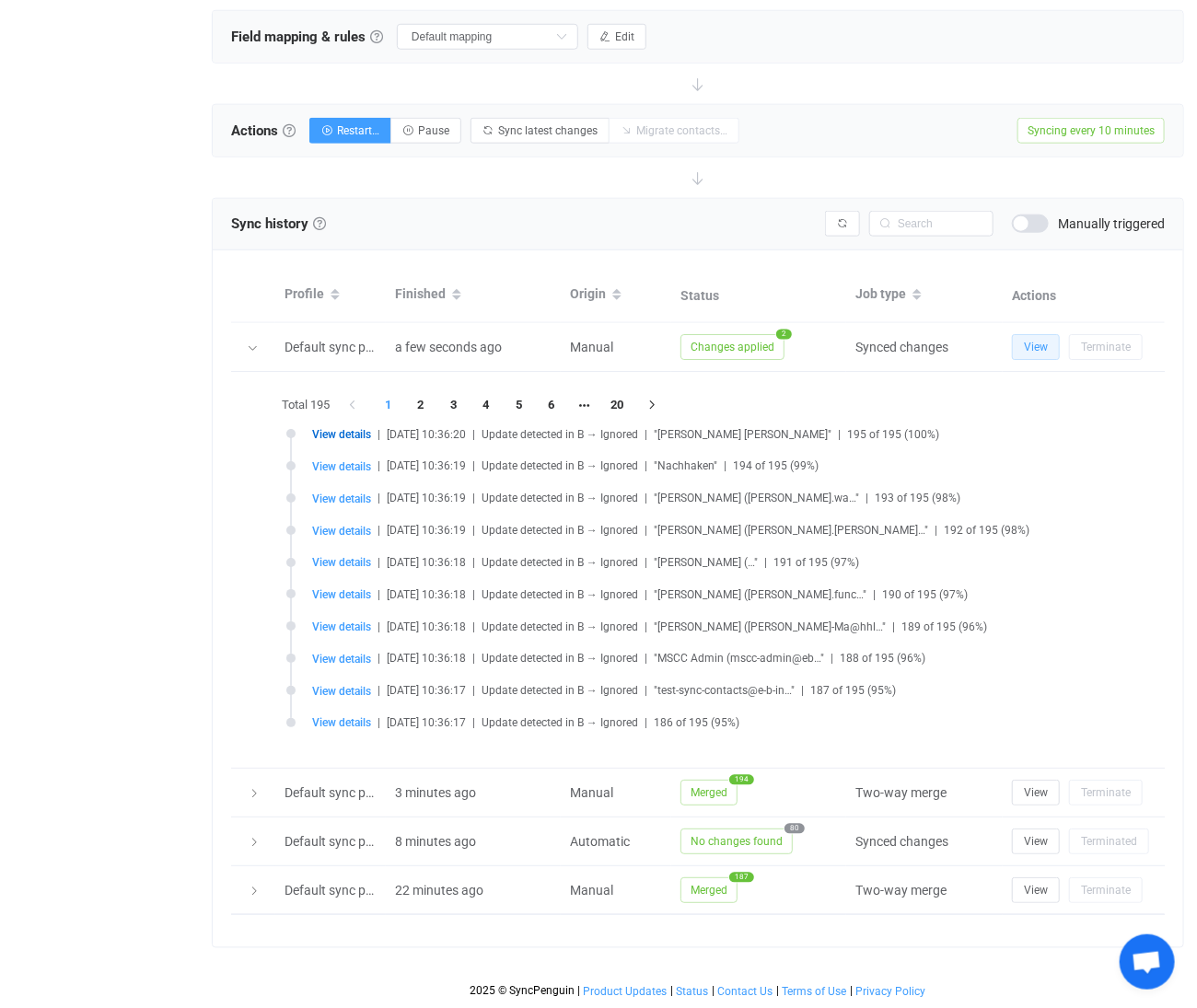 click on "View" at bounding box center (1036, 347) 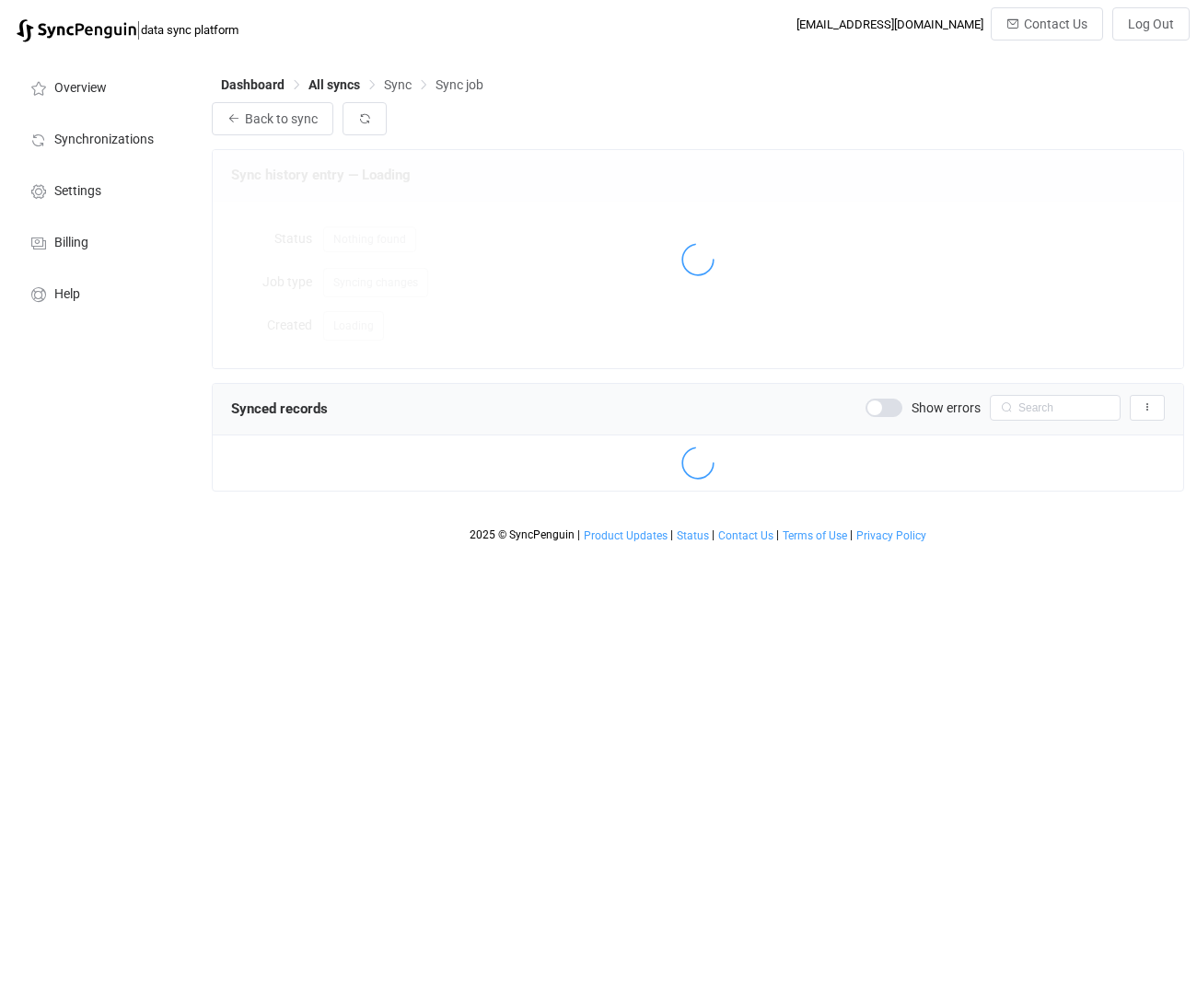 scroll, scrollTop: 0, scrollLeft: 0, axis: both 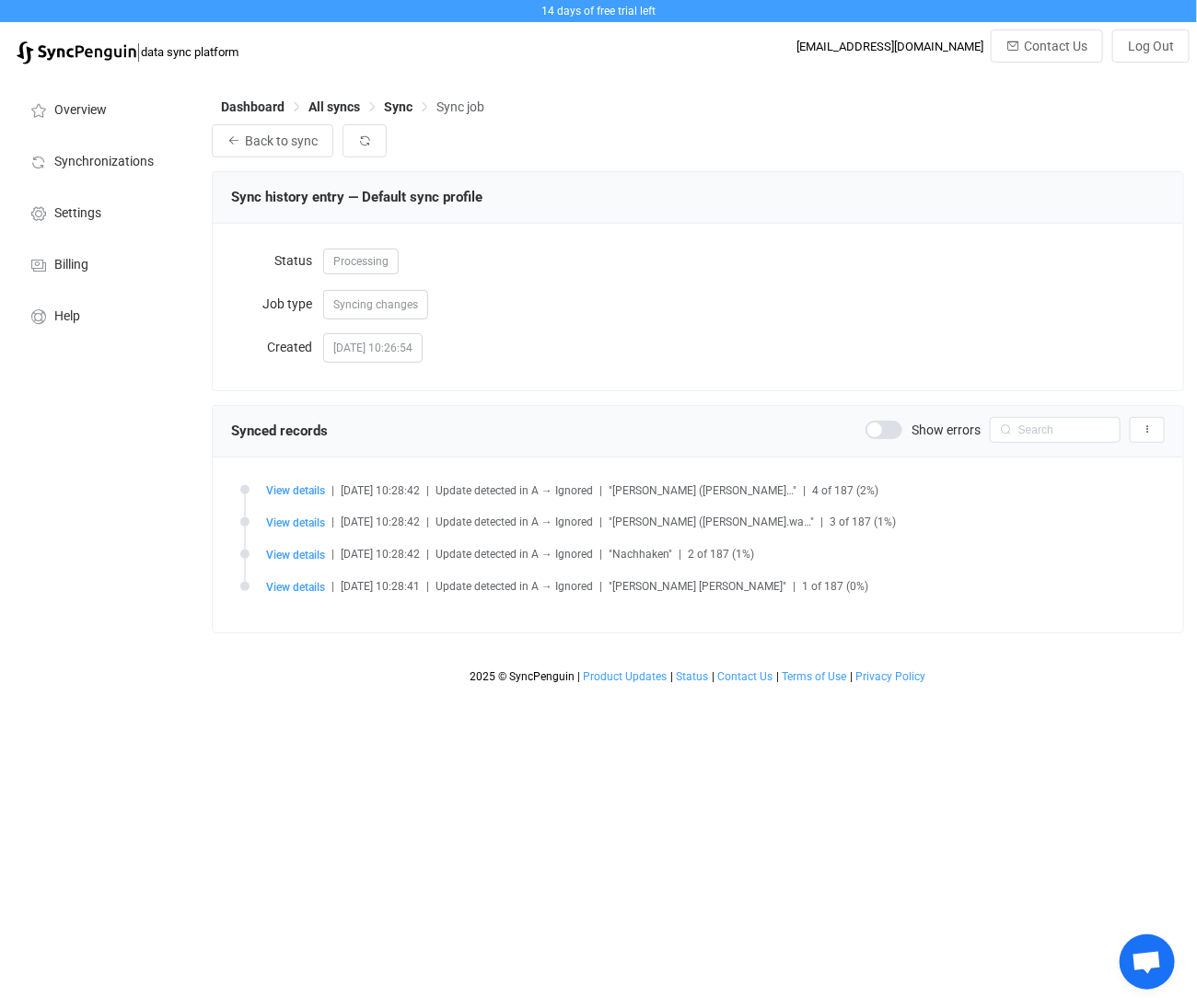 click on "Sync" at bounding box center [398, 107] 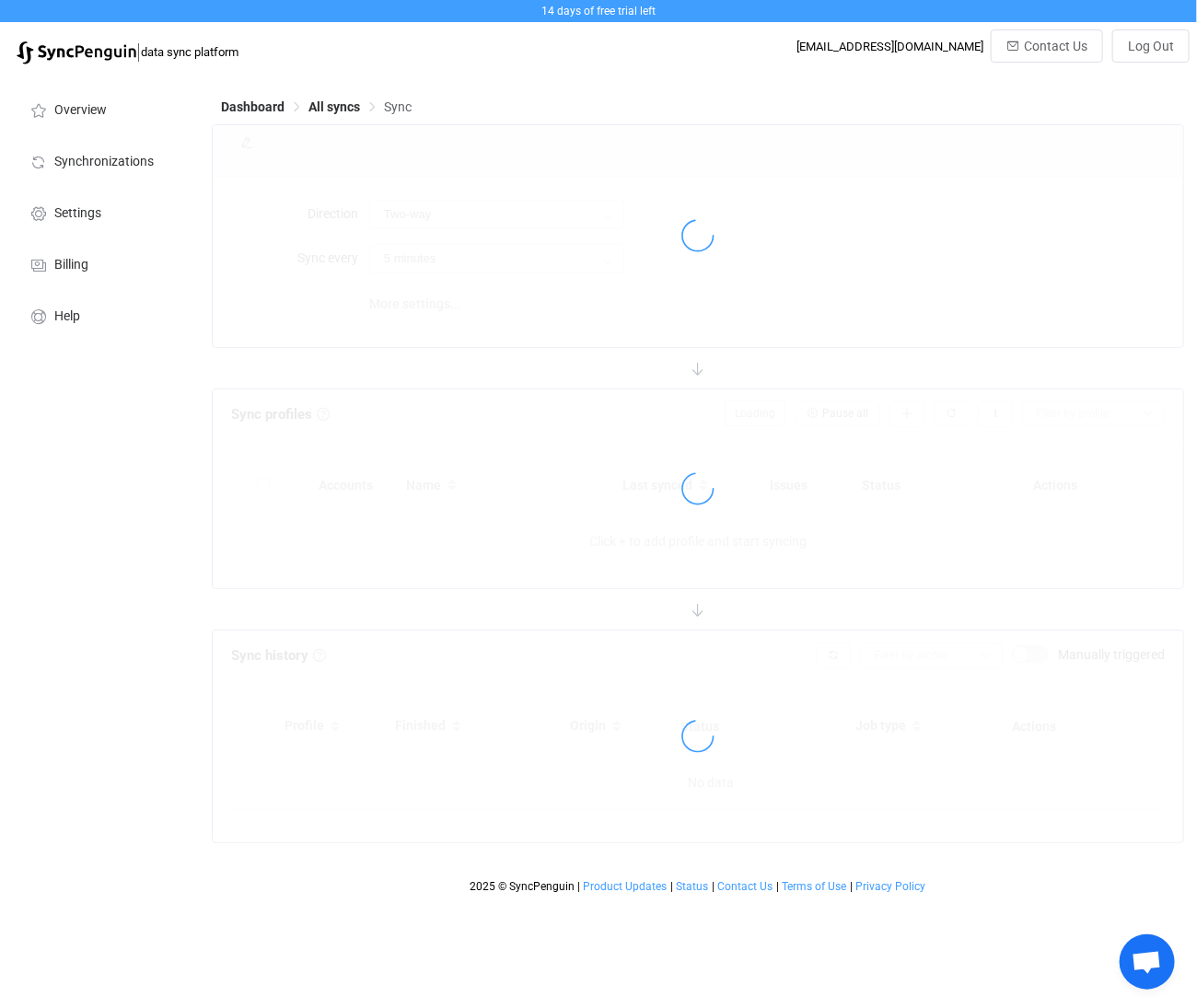 type on "10 minutes" 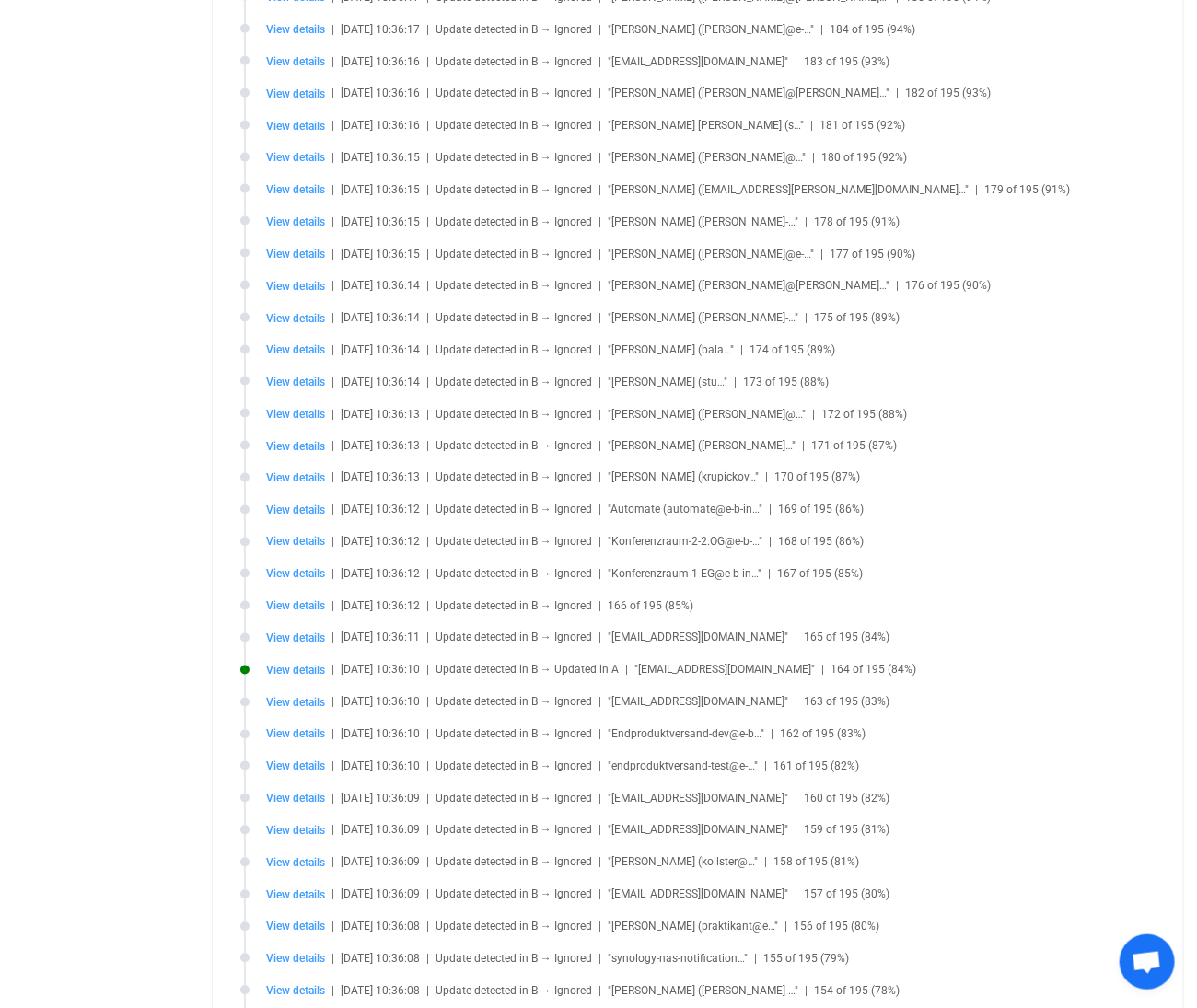 scroll, scrollTop: 921, scrollLeft: 0, axis: vertical 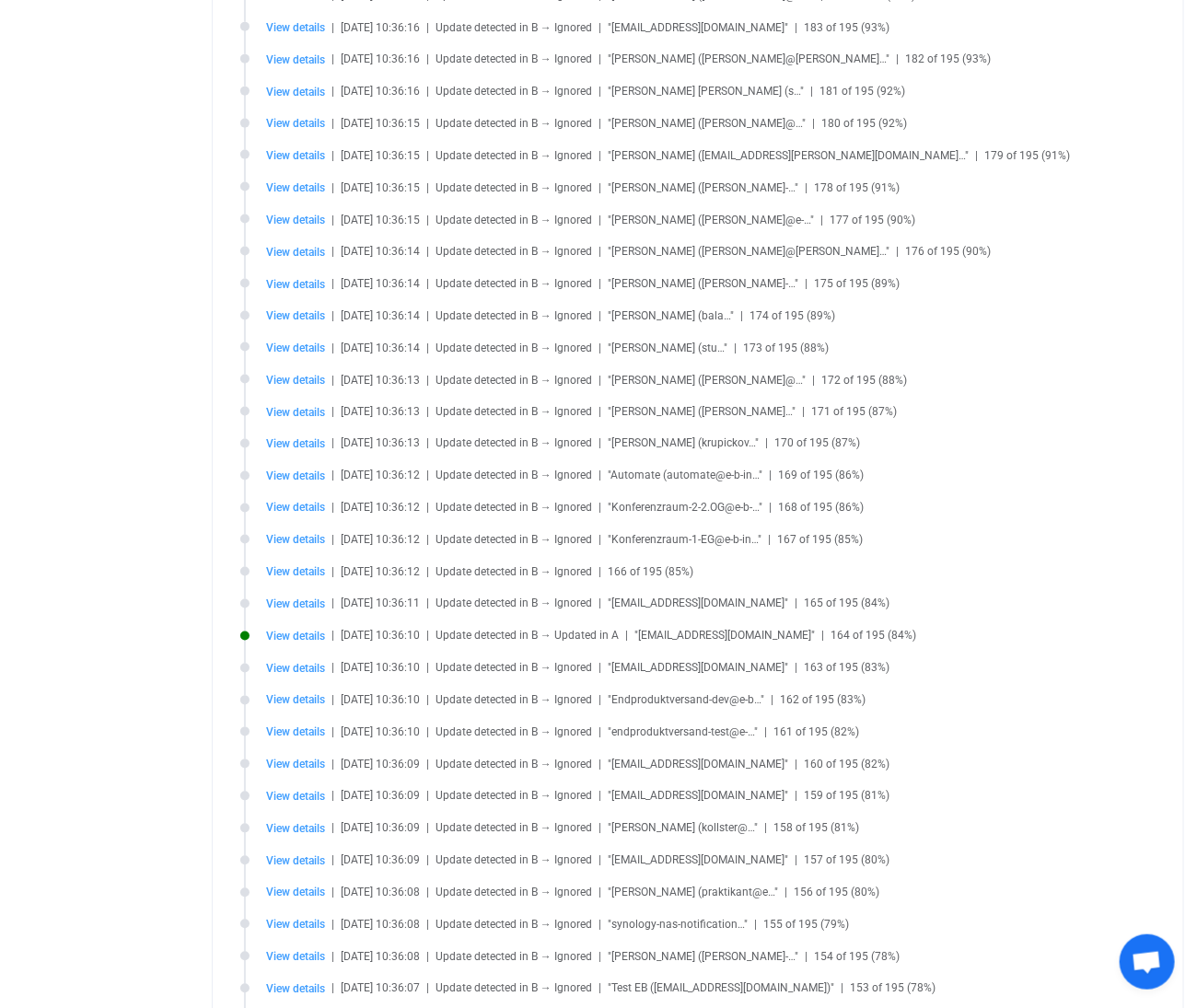 click on ""[EMAIL_ADDRESS][DOMAIN_NAME]"" at bounding box center (725, 636) 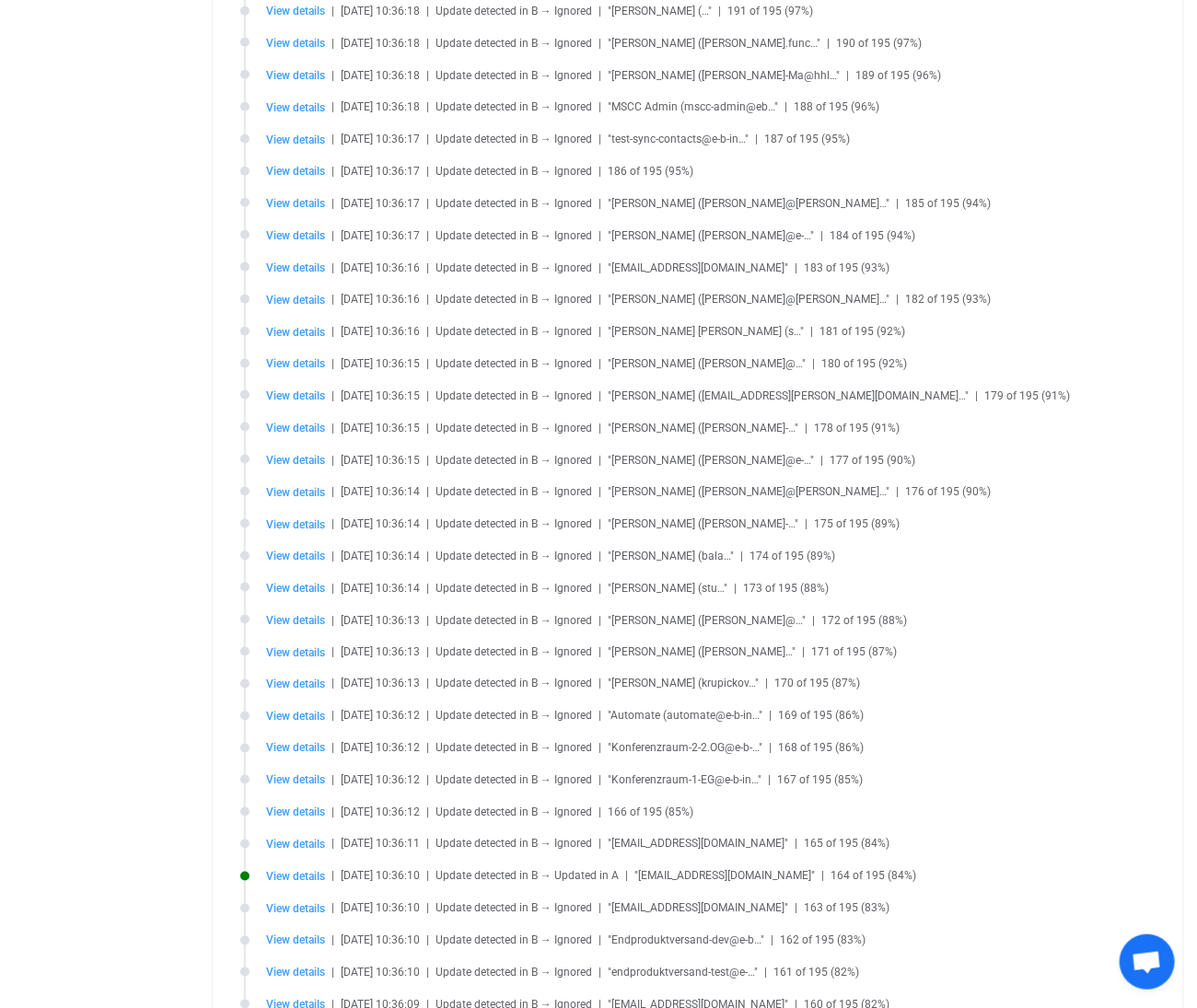 scroll, scrollTop: 715, scrollLeft: 0, axis: vertical 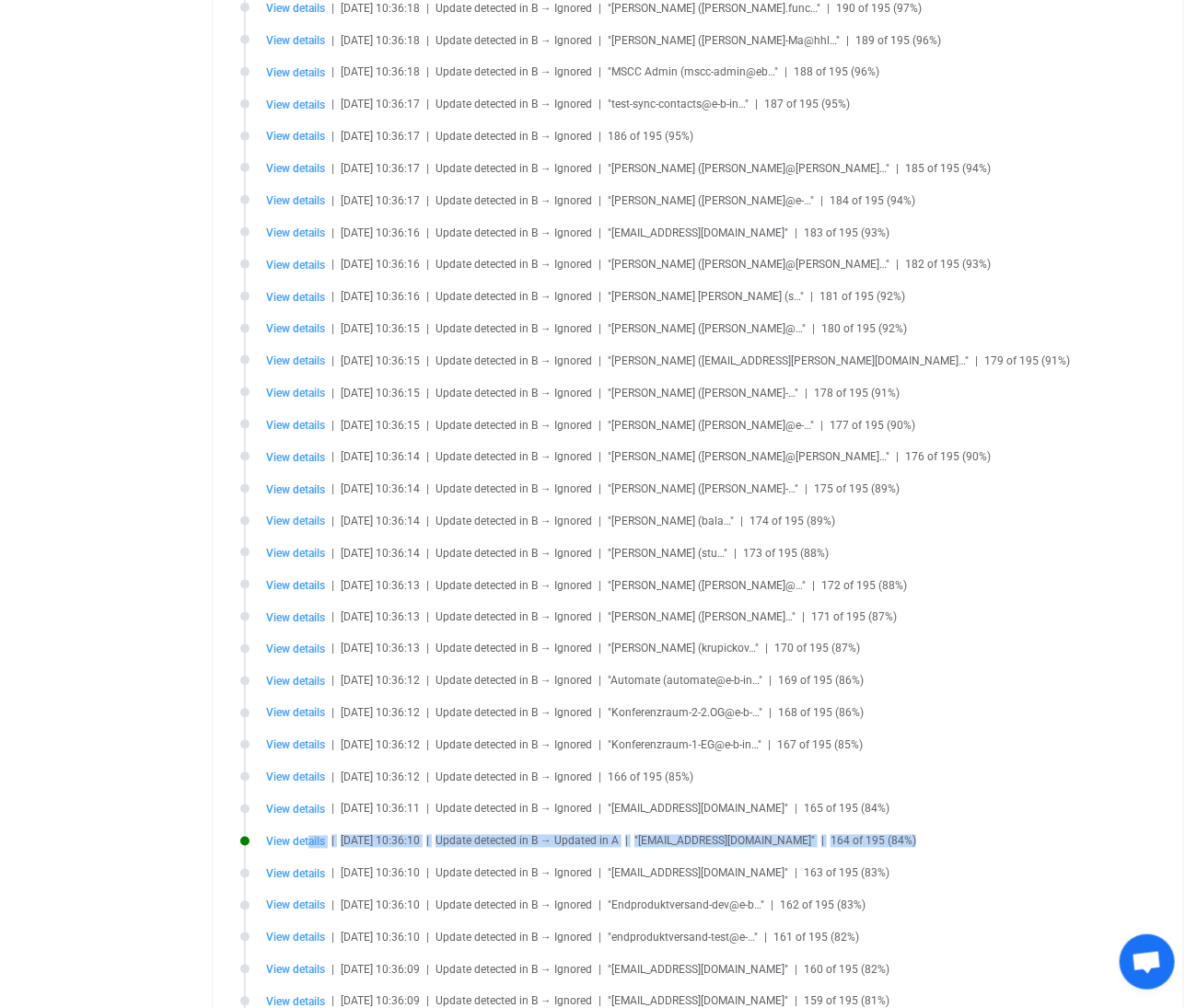 drag, startPoint x: 871, startPoint y: 828, endPoint x: 285, endPoint y: 828, distance: 586 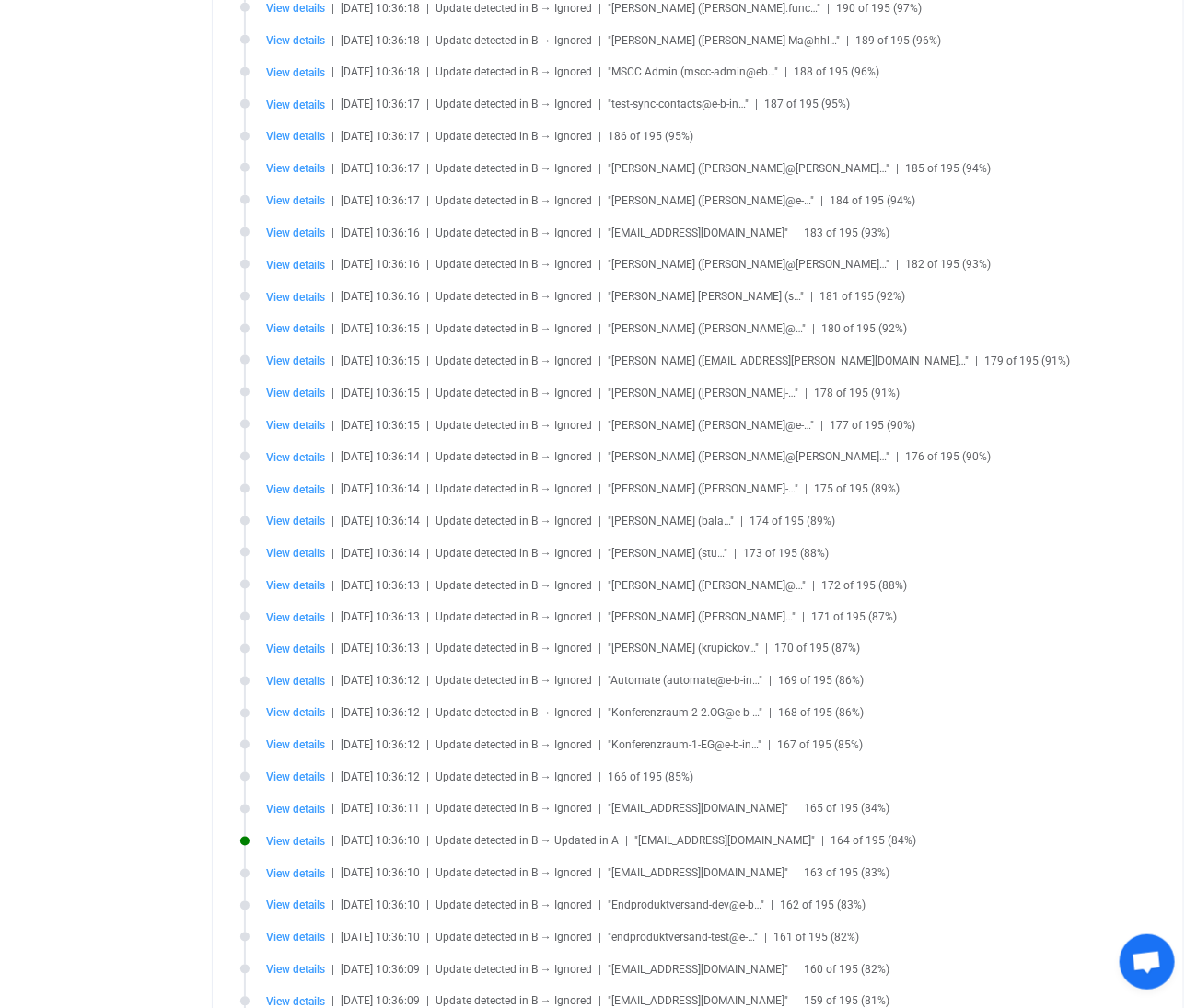 drag, startPoint x: 285, startPoint y: 828, endPoint x: 276, endPoint y: 832, distance: 9.84886 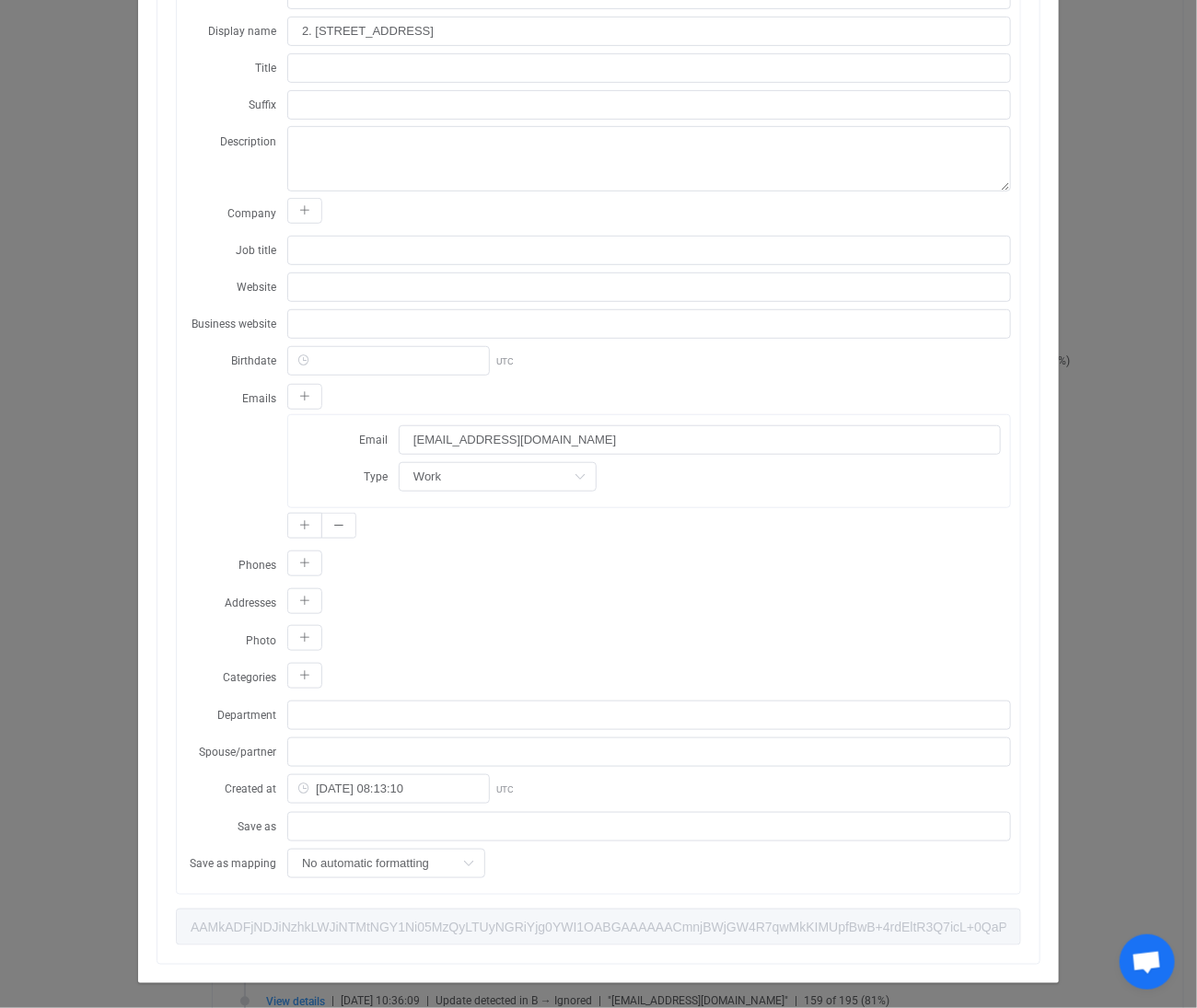 scroll, scrollTop: 0, scrollLeft: 0, axis: both 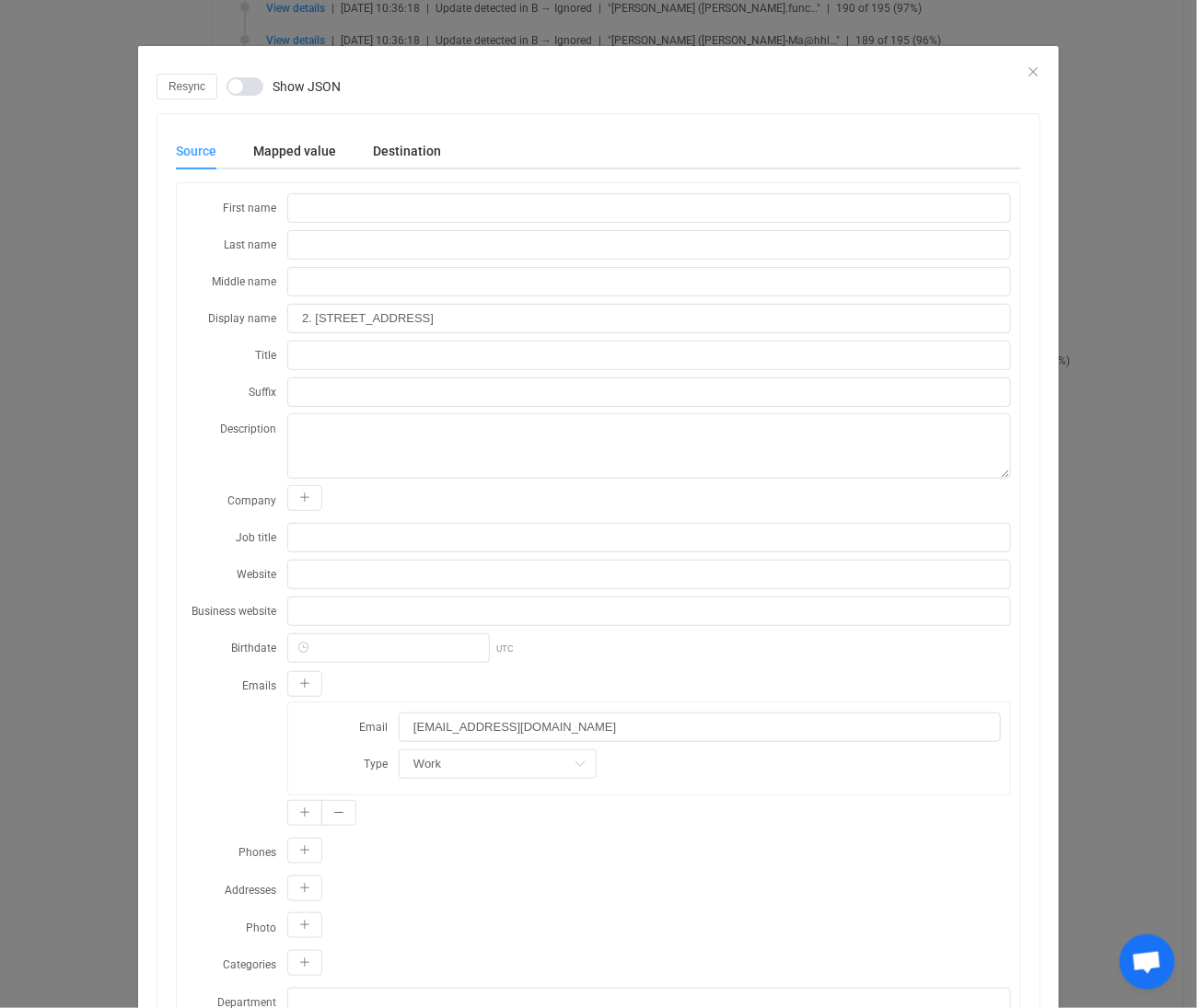 click on "Mapped value" at bounding box center [295, 151] 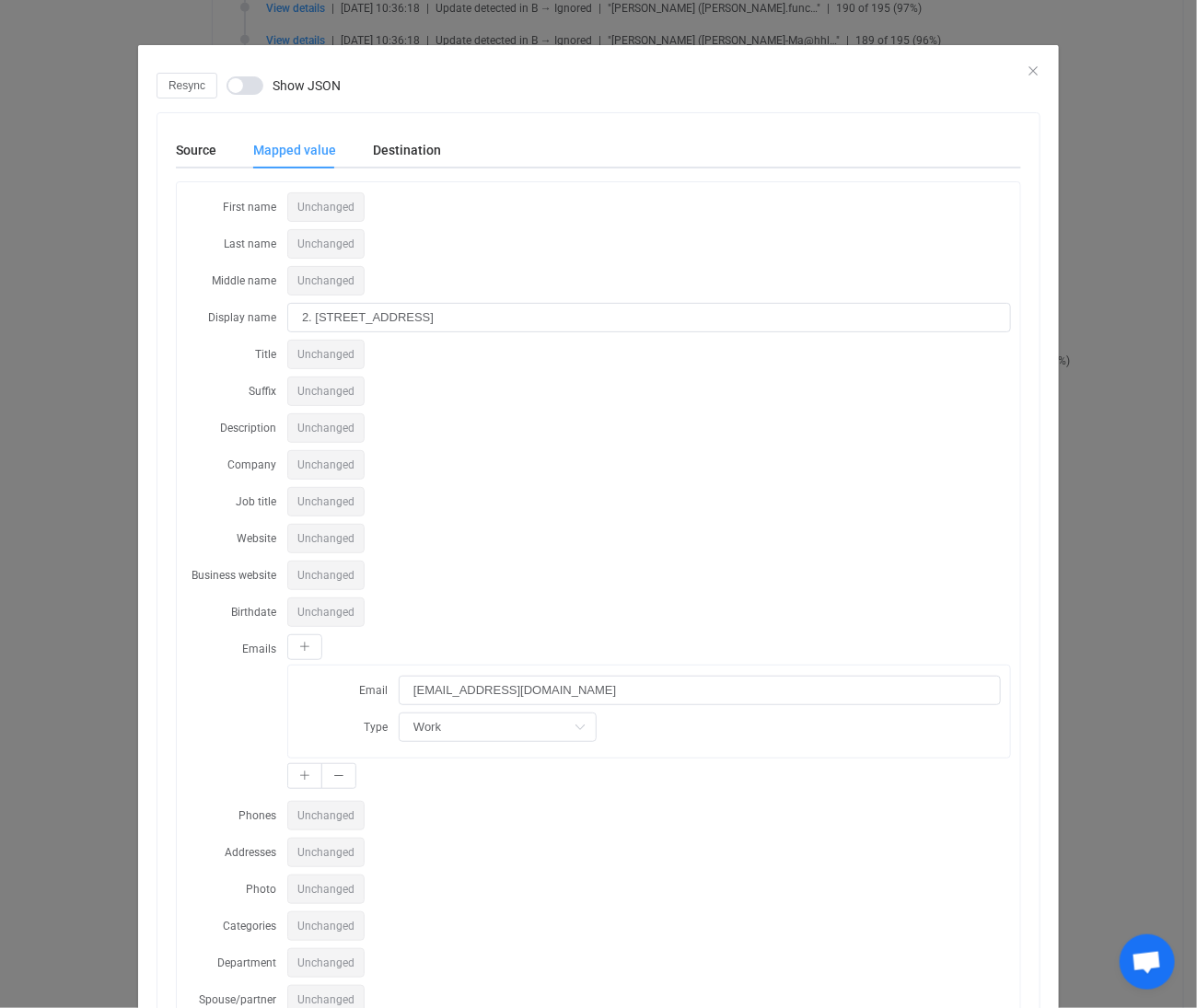 scroll, scrollTop: 0, scrollLeft: 0, axis: both 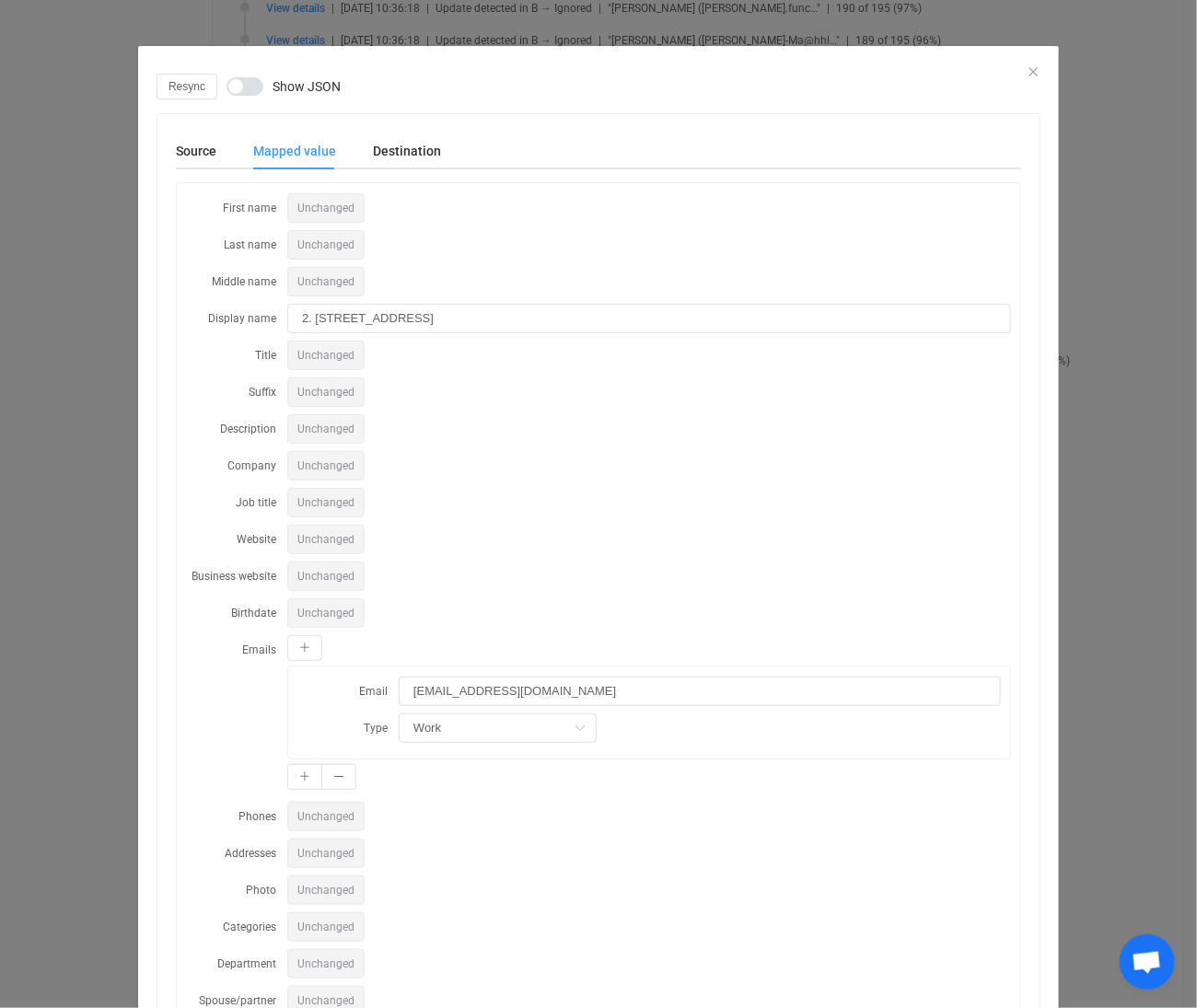 click on "Destination" at bounding box center [398, 151] 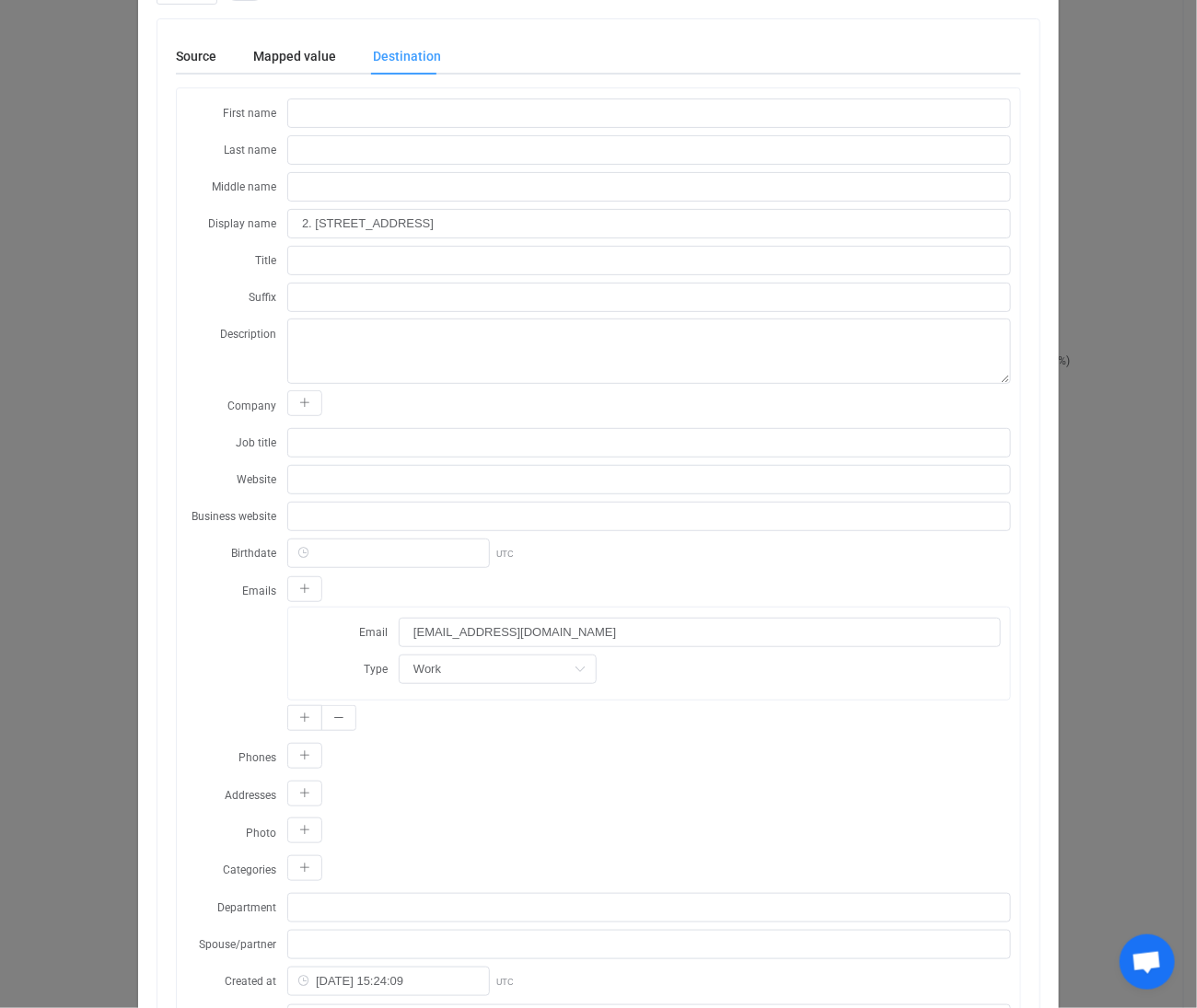scroll, scrollTop: 0, scrollLeft: 0, axis: both 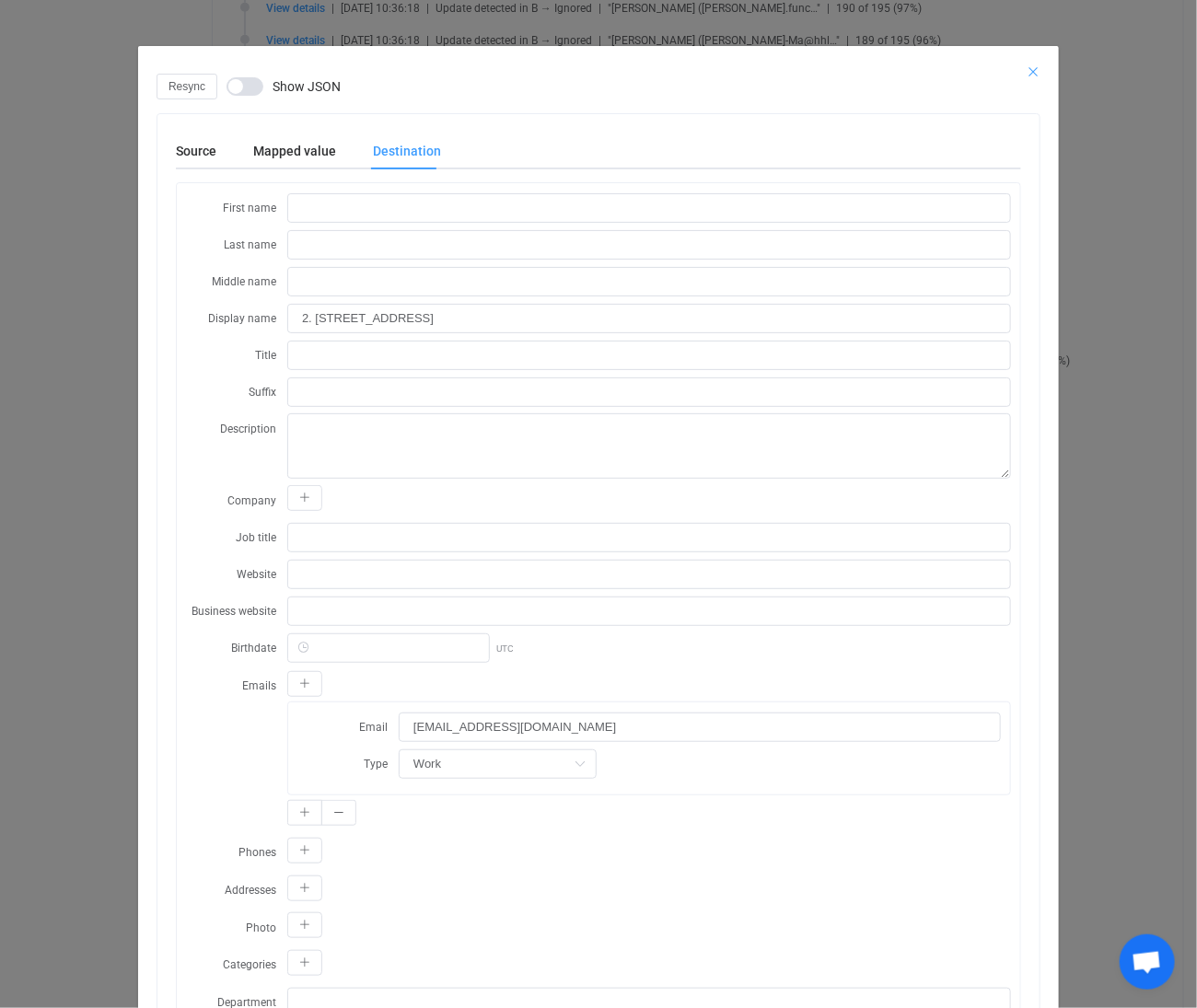 click at bounding box center (1033, 72) 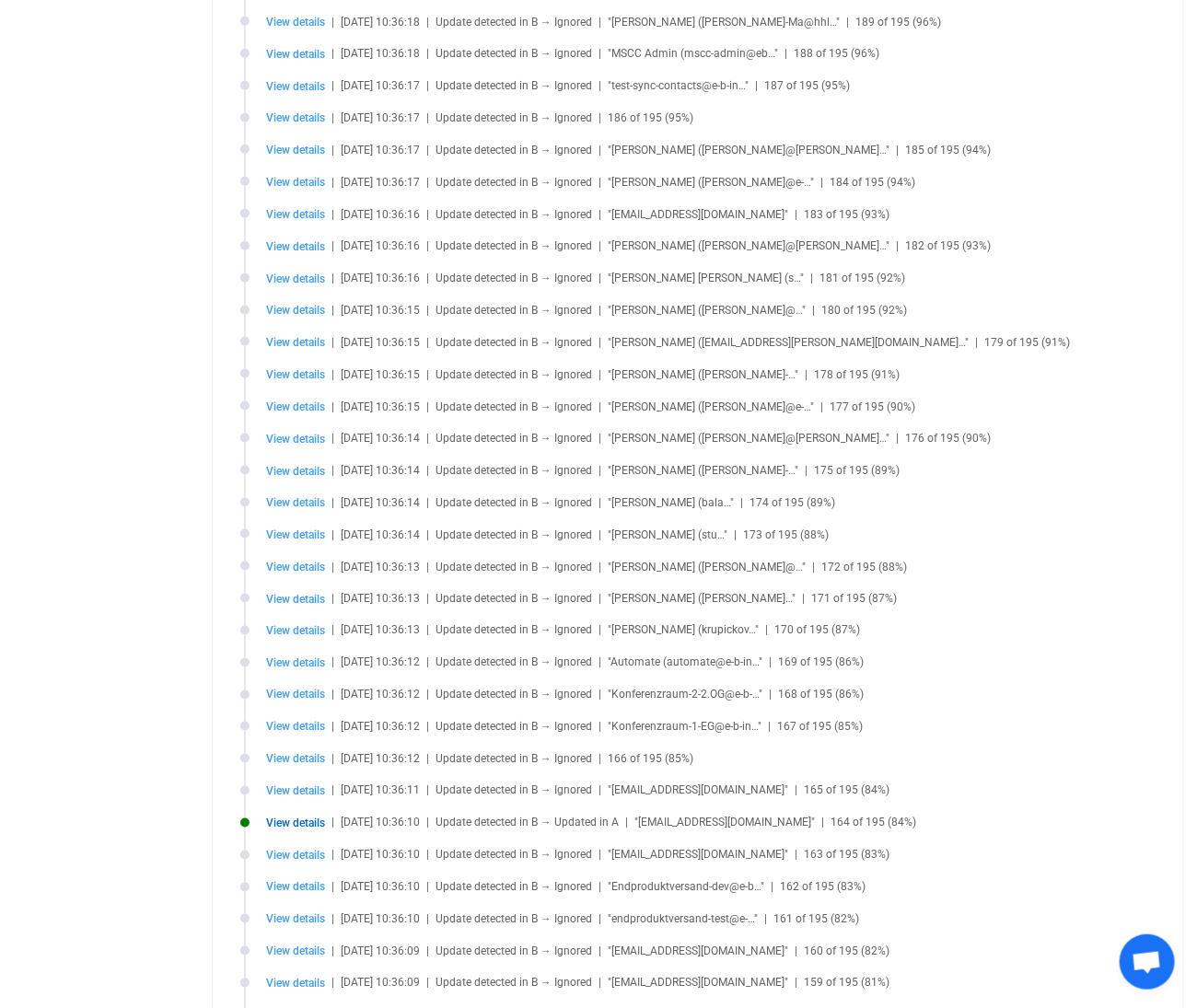 scroll, scrollTop: 400, scrollLeft: 0, axis: vertical 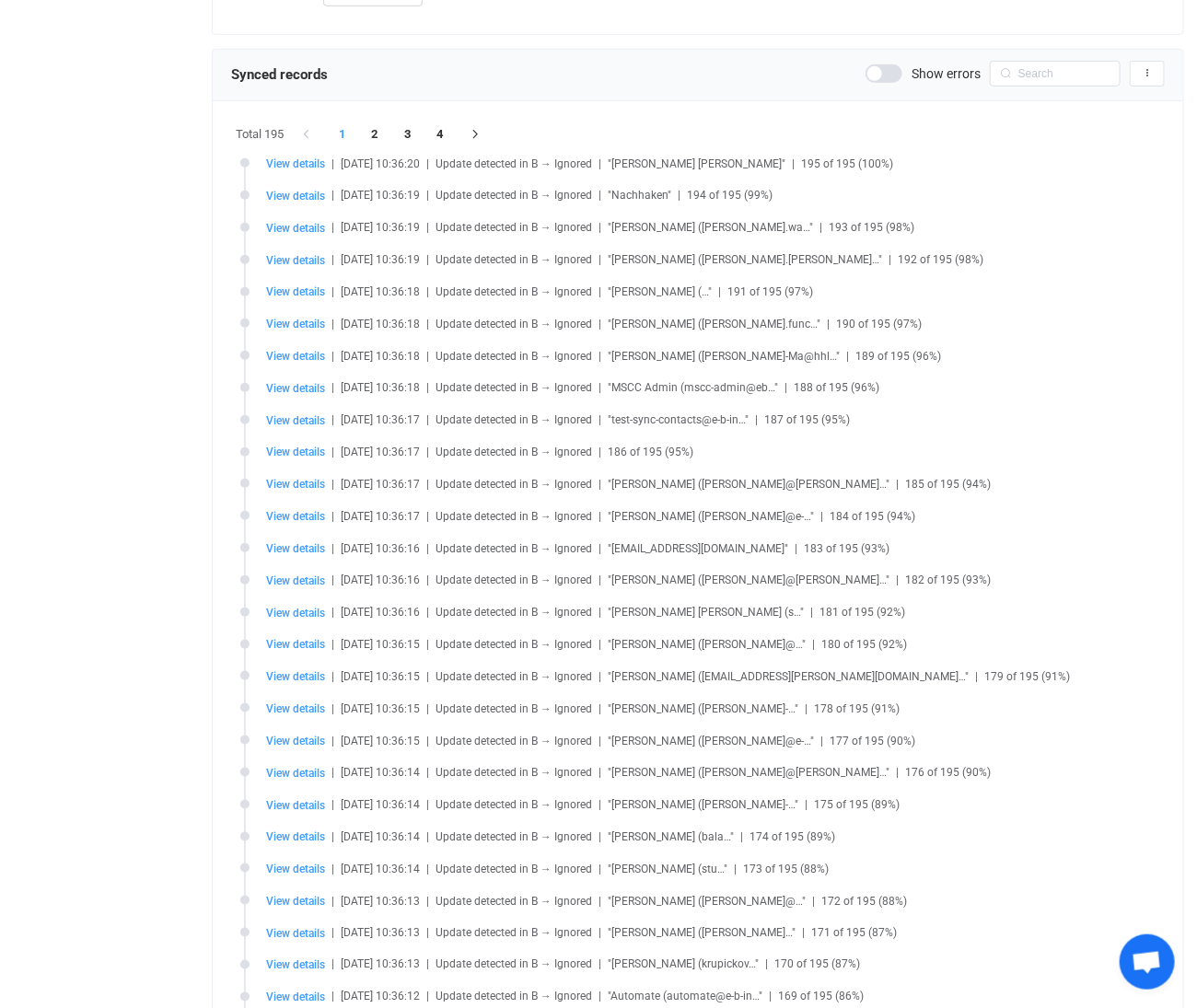 click on "2" at bounding box center [375, 134] 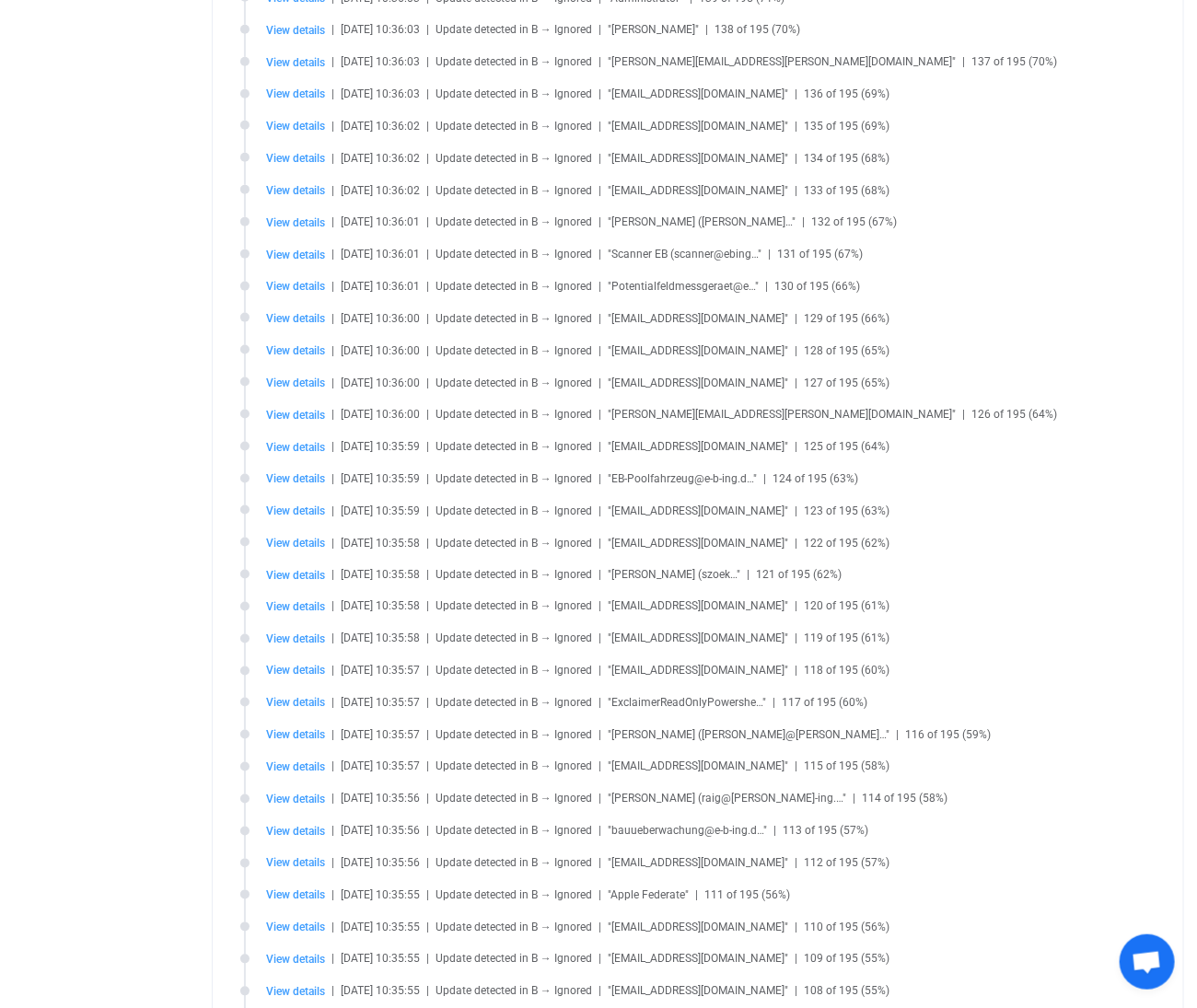 scroll, scrollTop: 297, scrollLeft: 0, axis: vertical 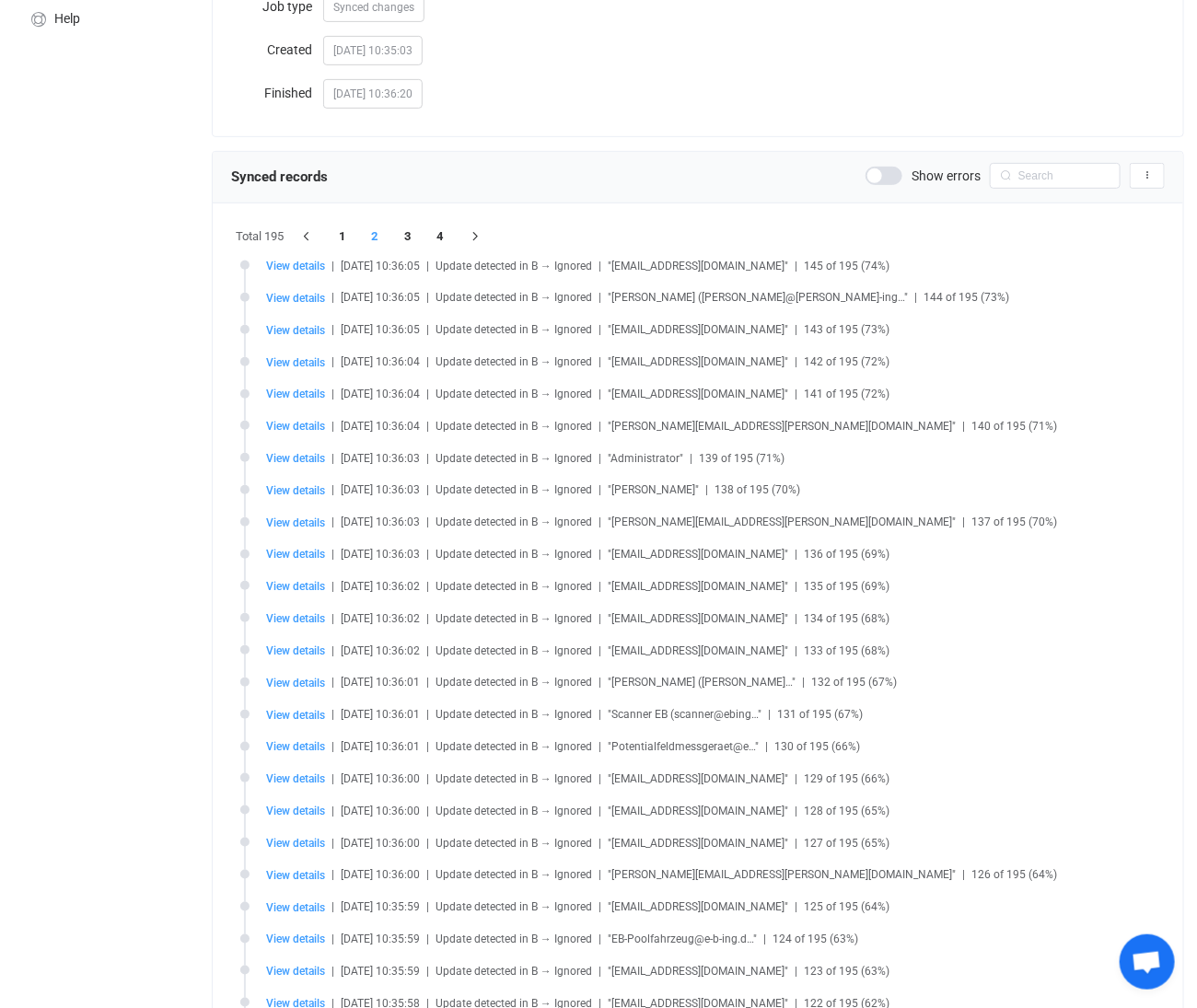 click on "3" at bounding box center [408, 237] 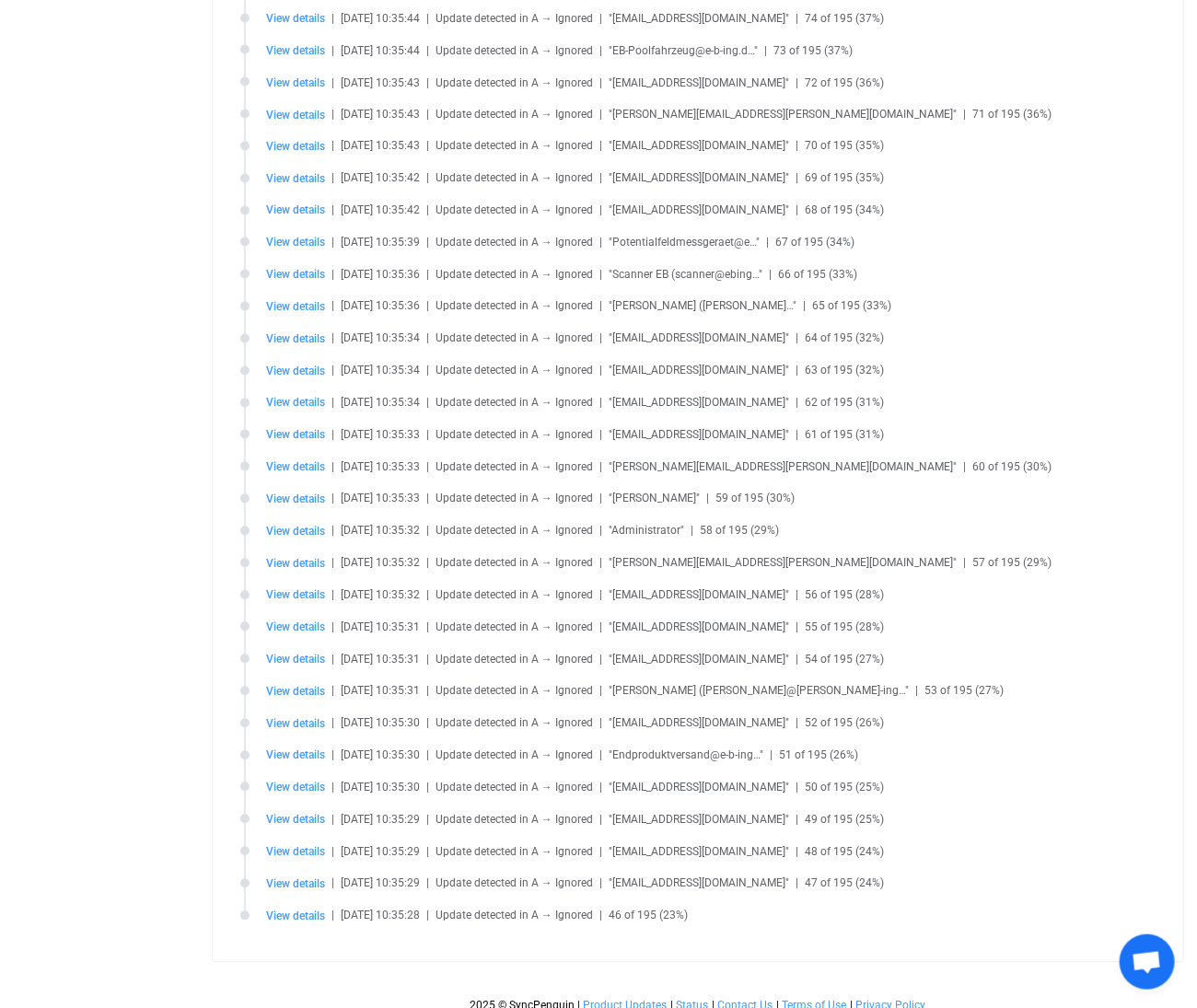 scroll, scrollTop: 195, scrollLeft: 0, axis: vertical 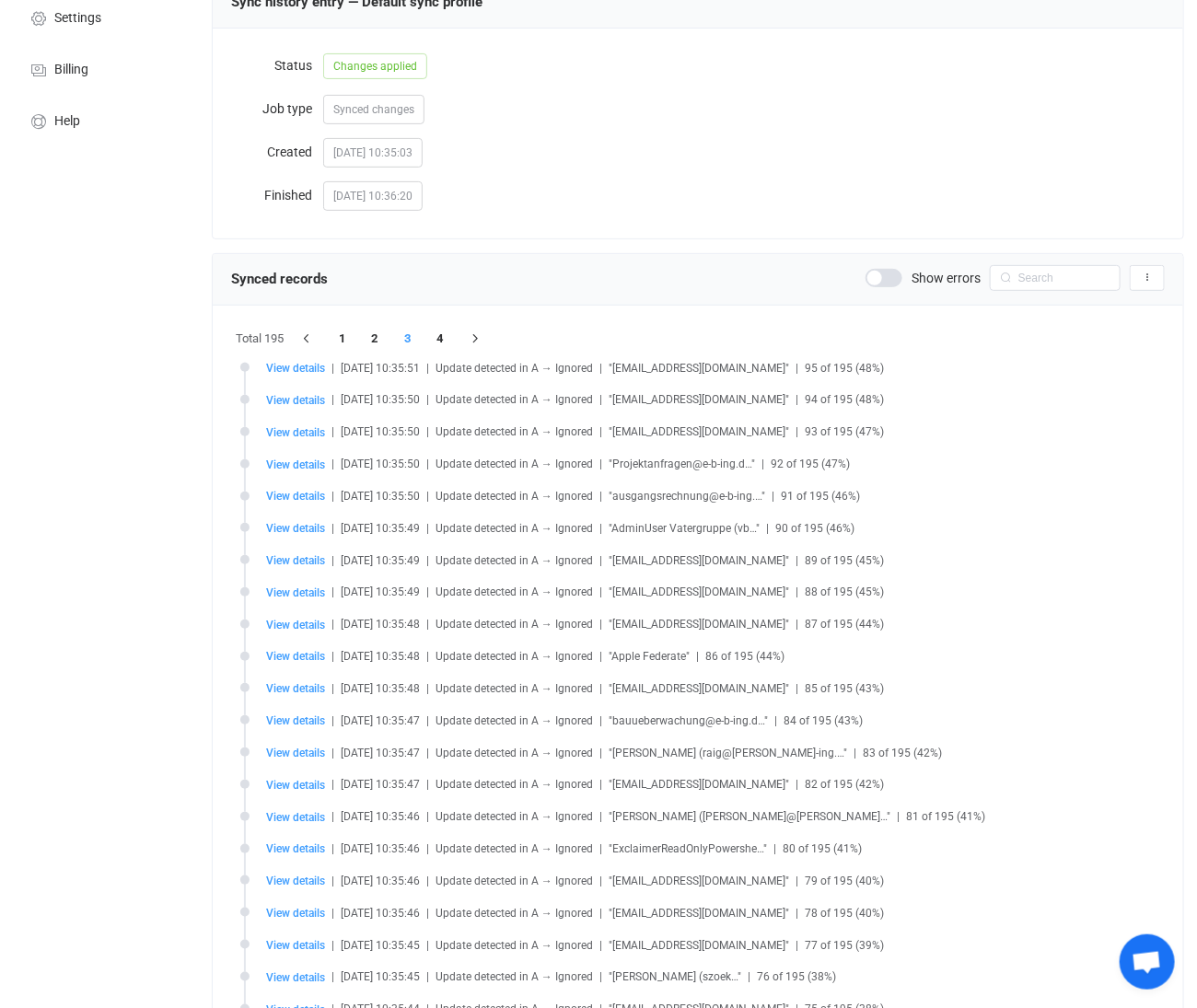 click on "4" at bounding box center (440, 339) 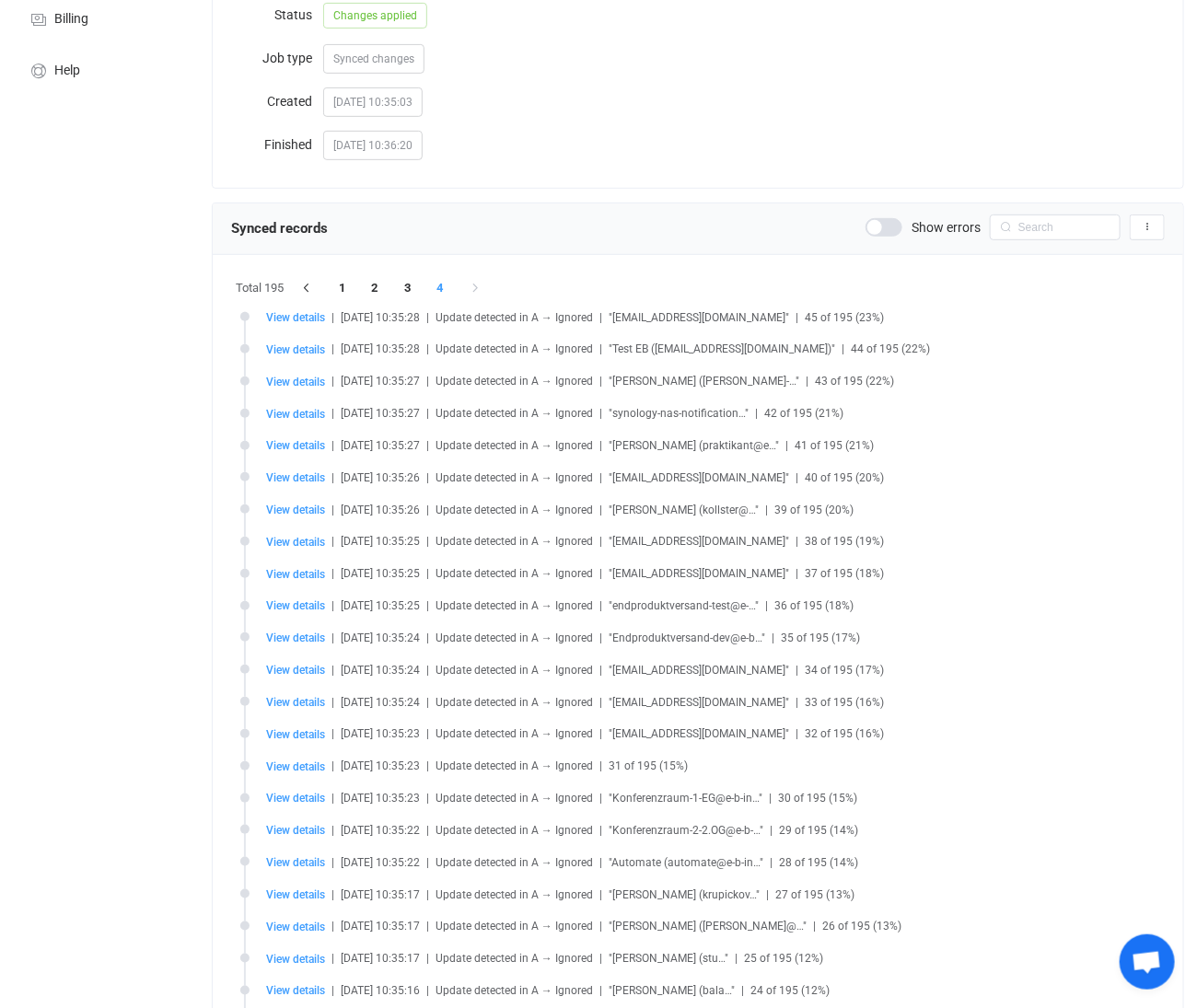 scroll, scrollTop: 241, scrollLeft: 0, axis: vertical 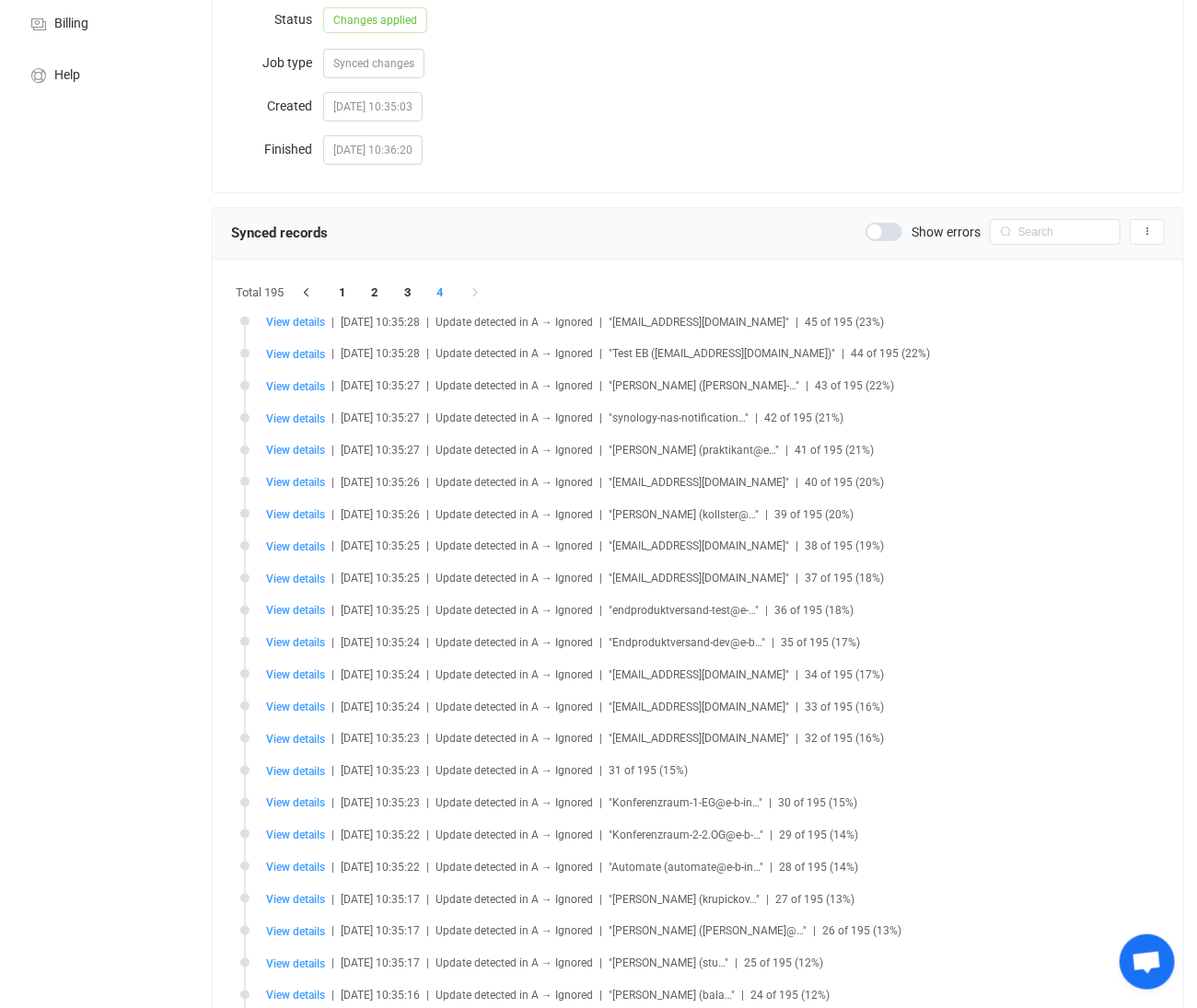 click on "1" at bounding box center (343, 293) 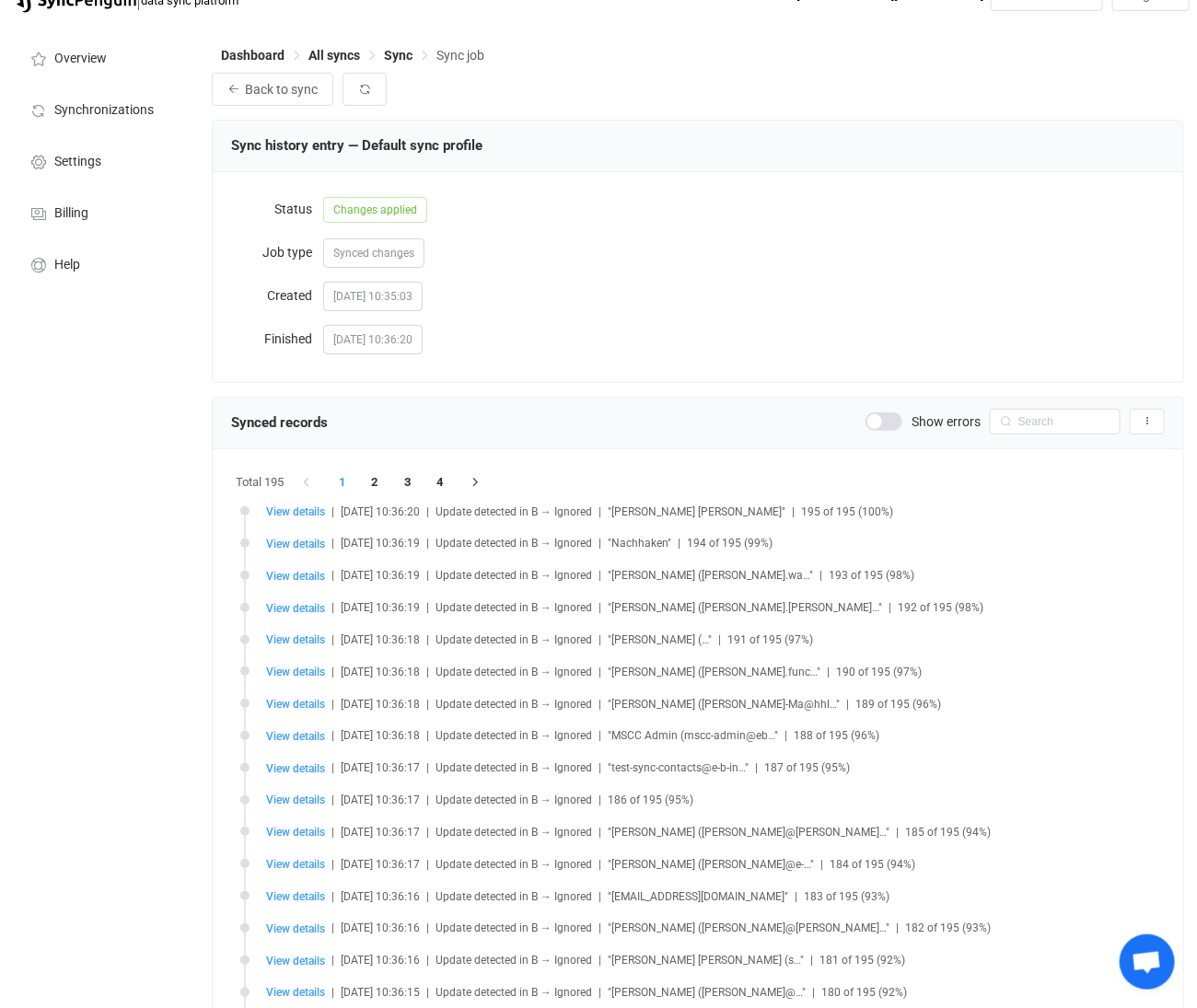 scroll, scrollTop: 0, scrollLeft: 0, axis: both 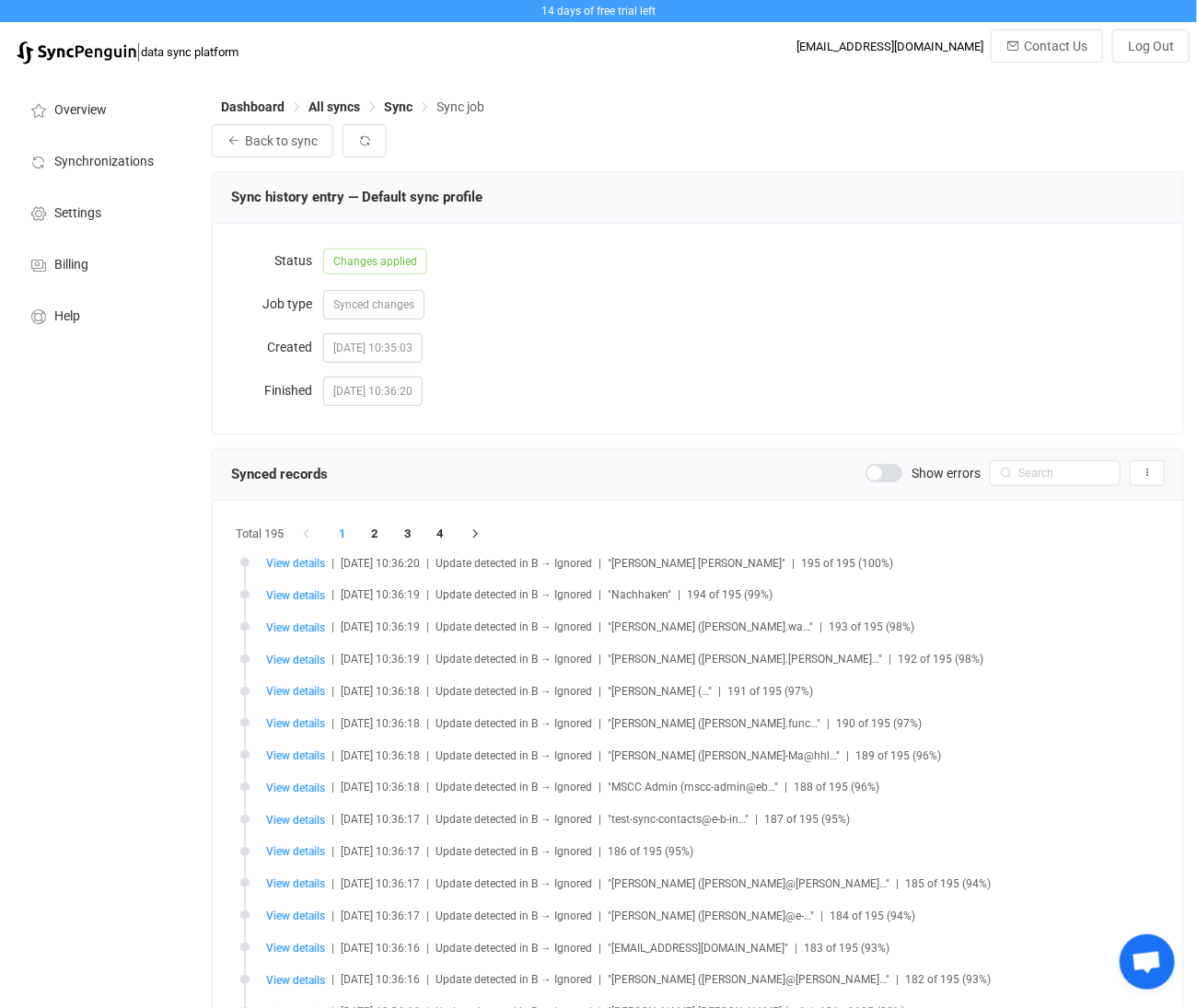 click on "All syncs" at bounding box center (334, 107) 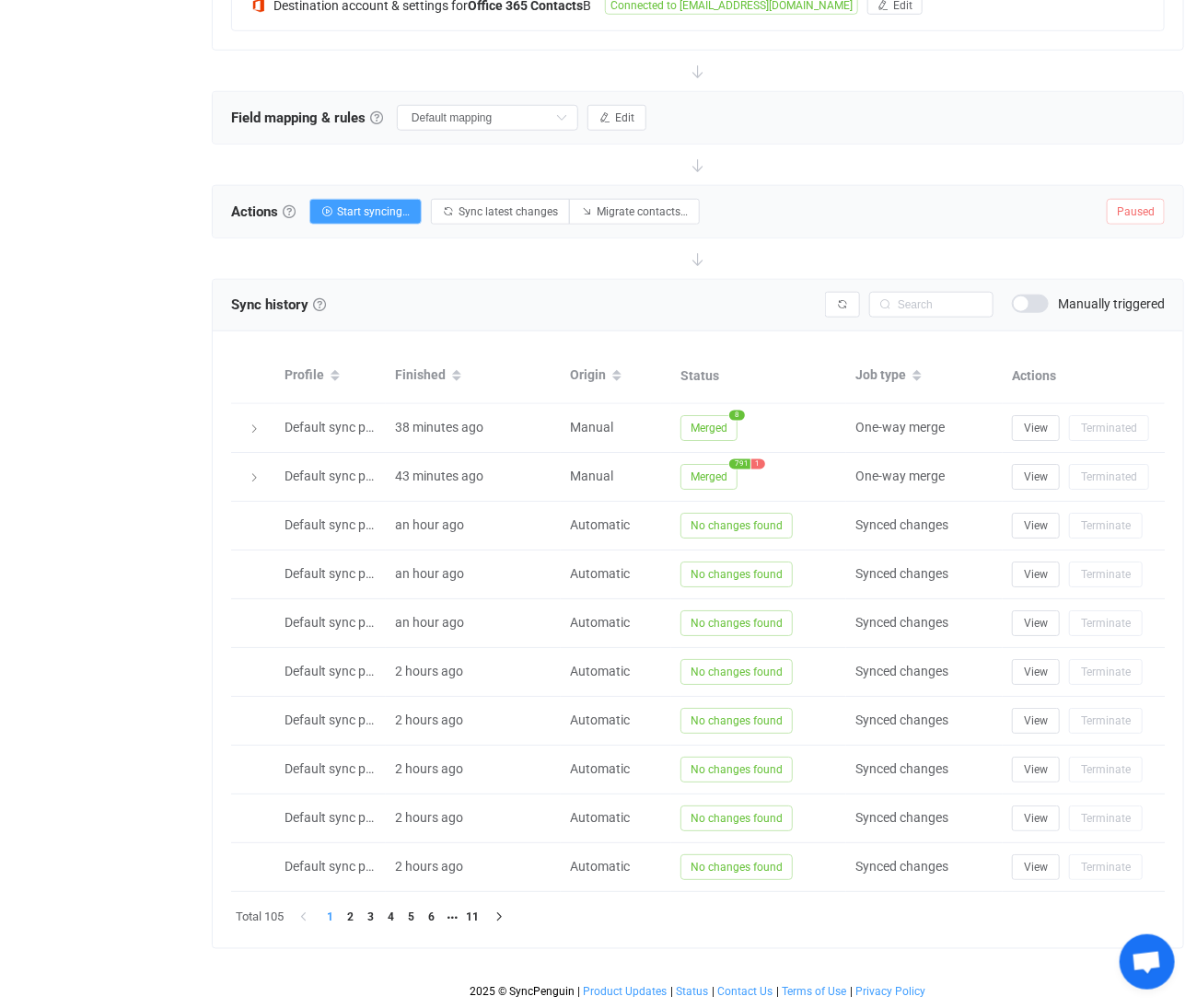 click on "Sync history  History  Sync history All sync executions are recorded in the sync history below. The number near a history entry status indicates the number of updated contacts.
Note that automatically executed synchronization history is retained for 24 hours, while manually executed ones are retained for 30 days. You can change sync history retention in the Settings section (left menu). Syncing issues Manually triggered Profile Finished Origin Status Job type Actions Default sync profile 38 minutes ago Manual Merged
8
One-way merge View Terminated Default sync profile 43 minutes ago Manual Merged
791
1
One-way merge View Terminated Default sync profile an hour ago Automatic No changes found Synced changes View Terminate Default sync profile an hour ago Automatic No changes found Synced changes View Terminate Default sync profile an hour ago Automatic No changes found Synced changes View Terminate Default sync profile 2 hours ago Automatic View 1 2" at bounding box center (698, 614) 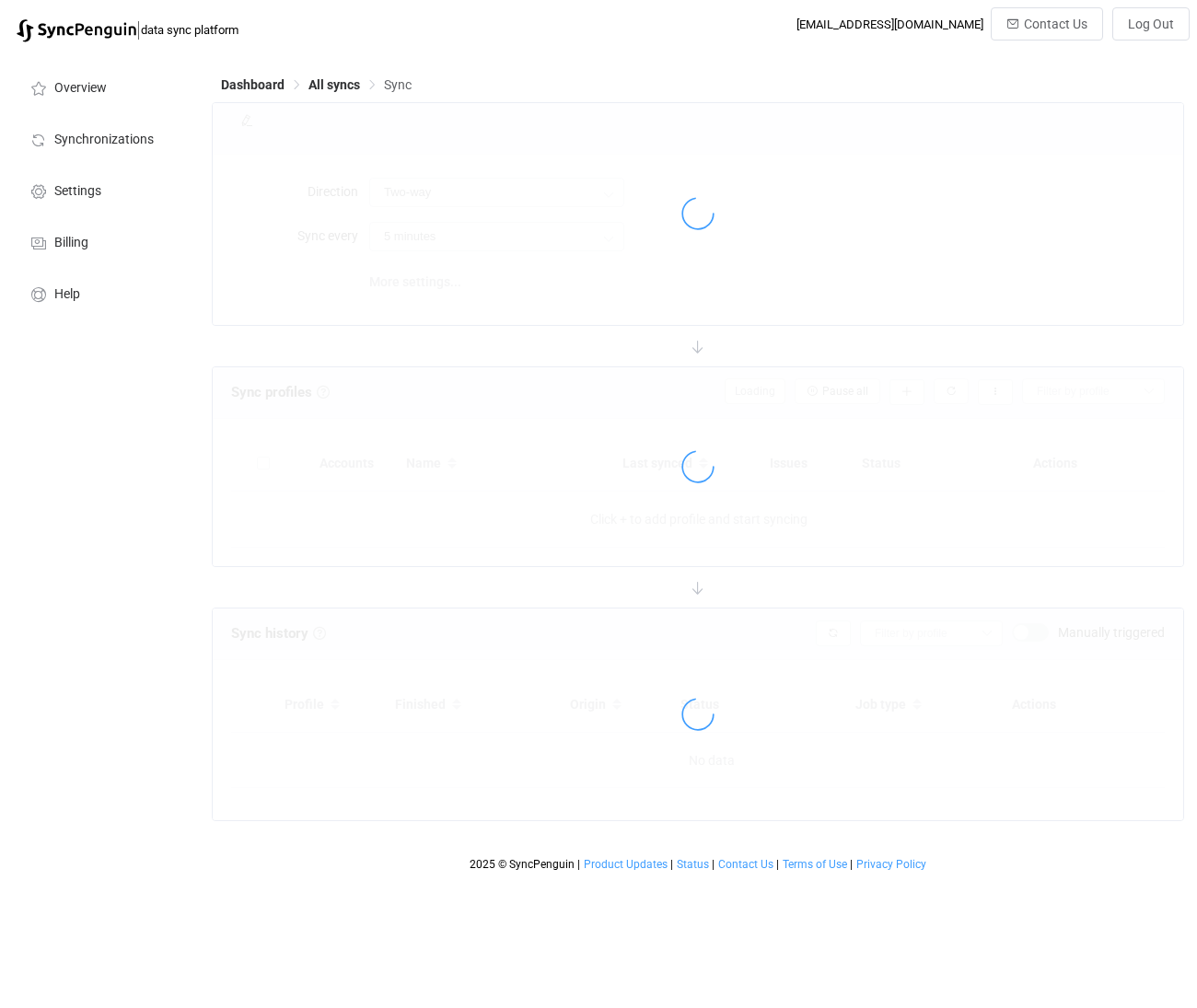 scroll, scrollTop: 0, scrollLeft: 0, axis: both 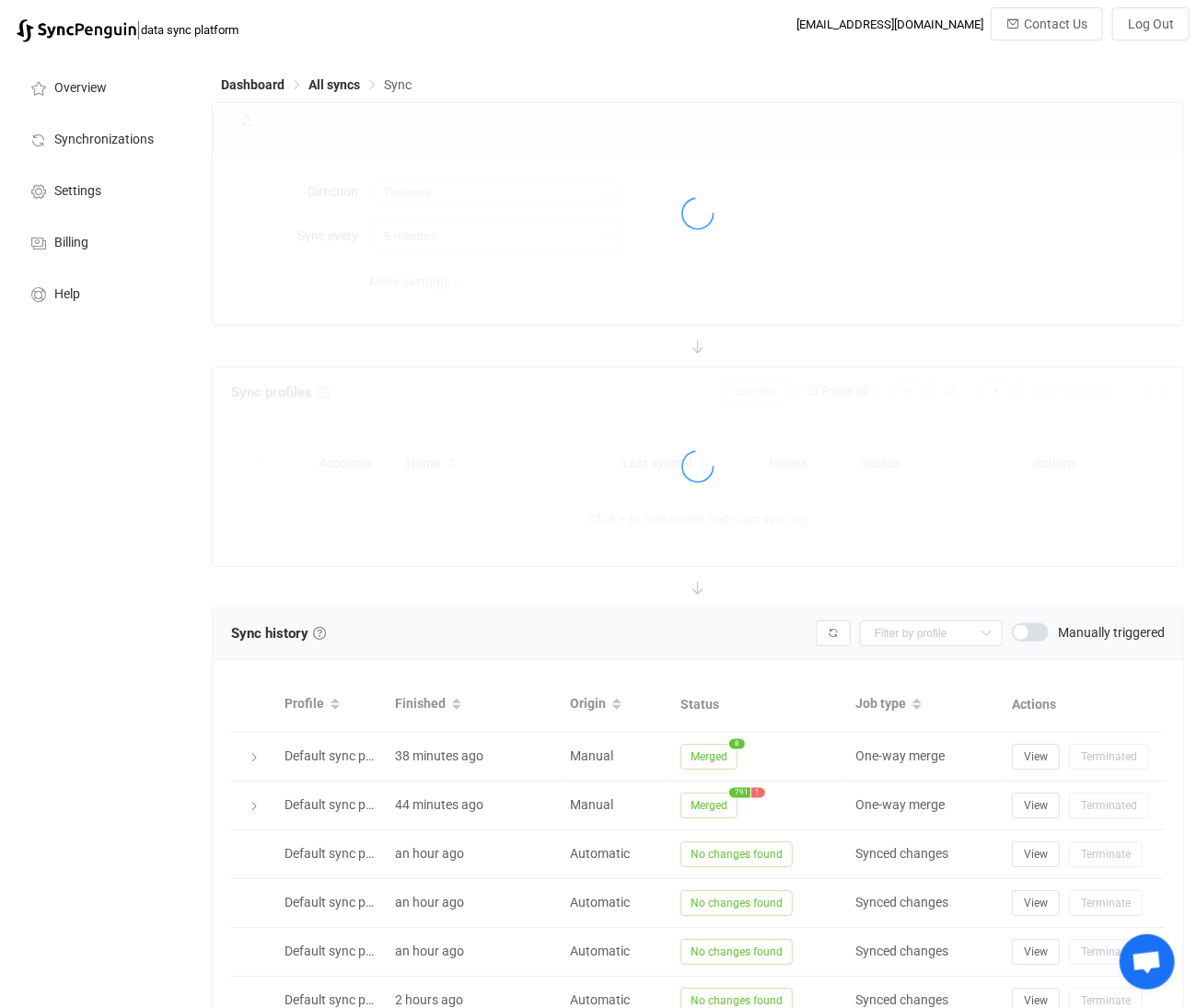 type on "A → B" 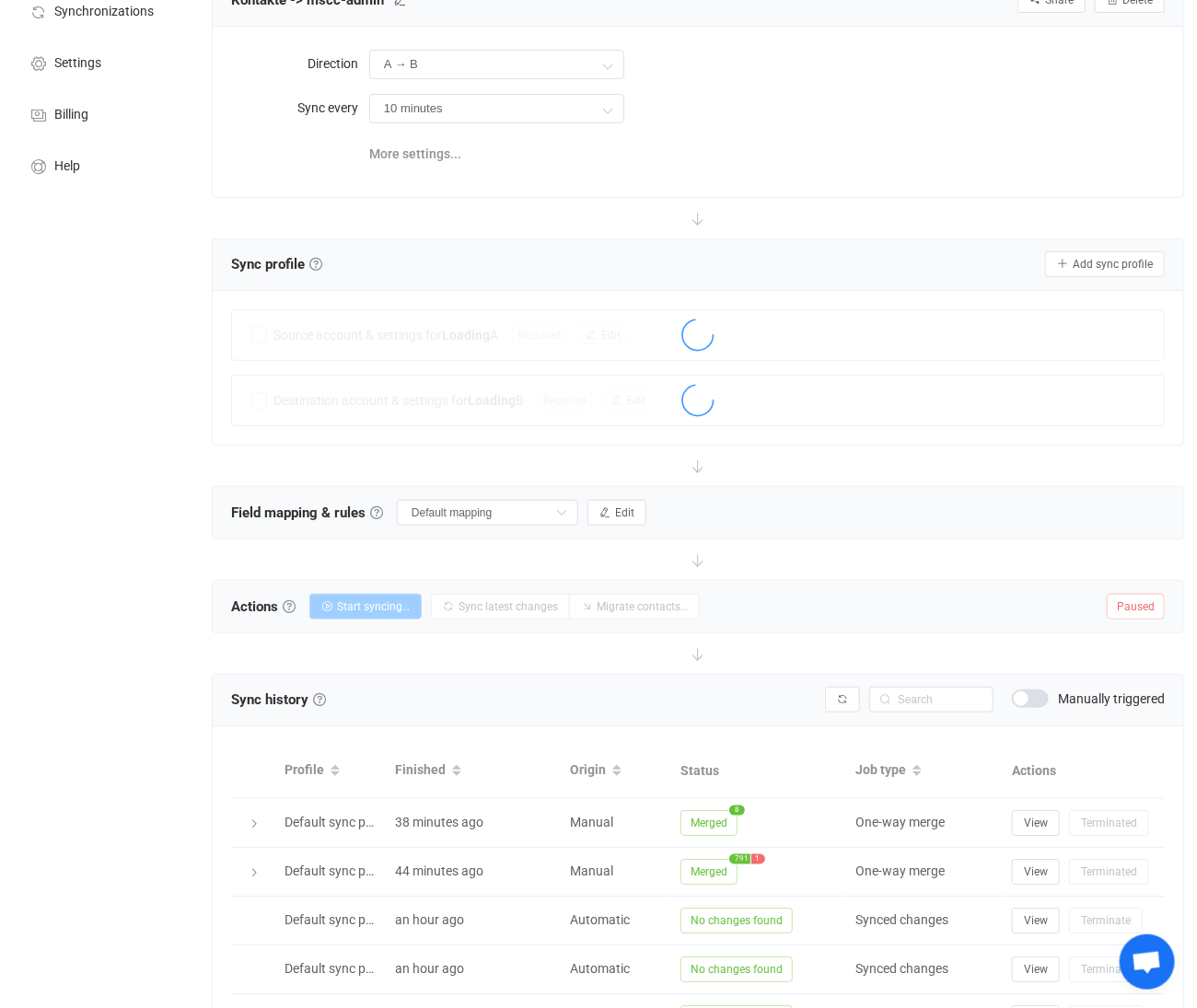 scroll, scrollTop: 0, scrollLeft: 0, axis: both 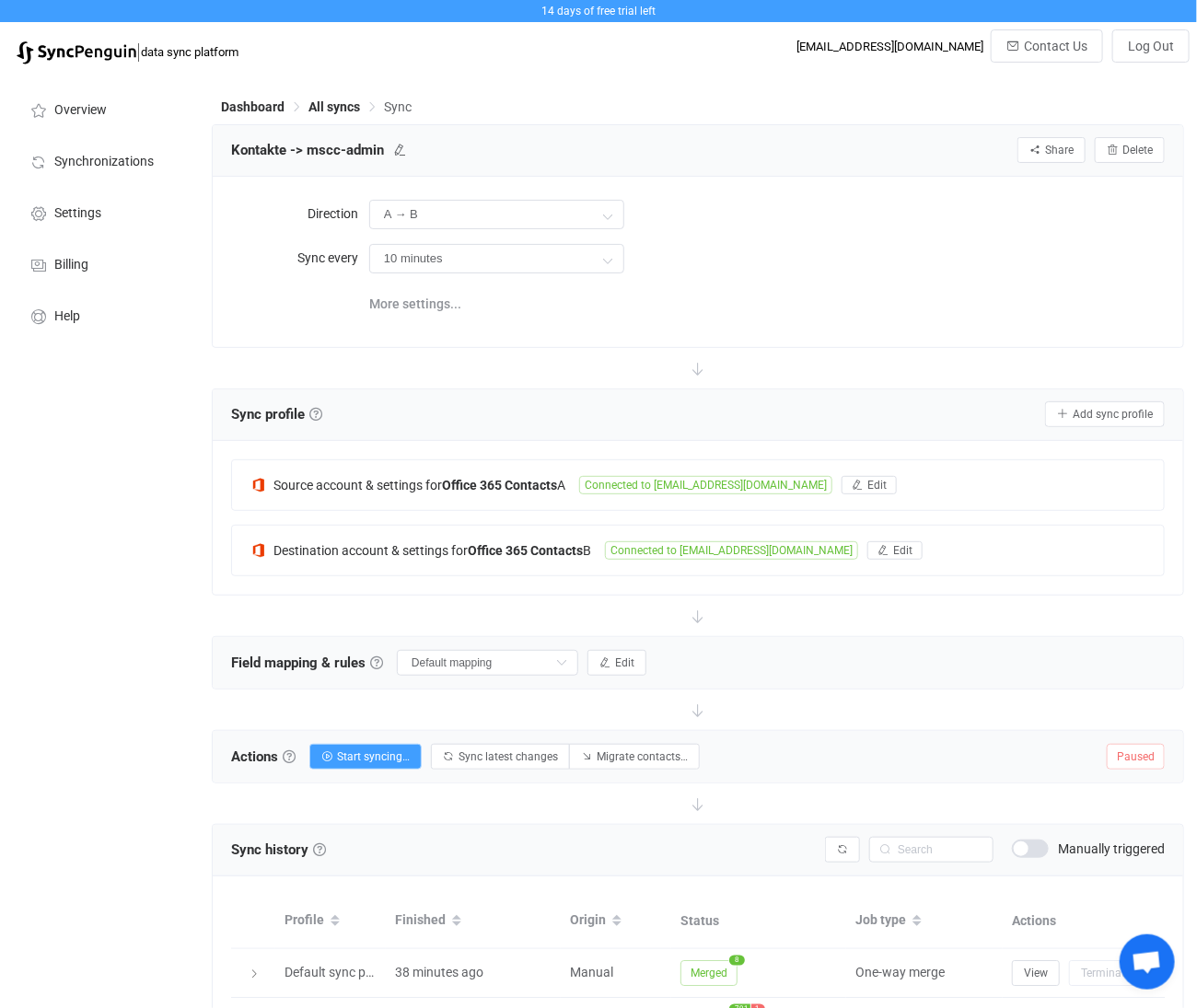 click on "All syncs" at bounding box center (334, 107) 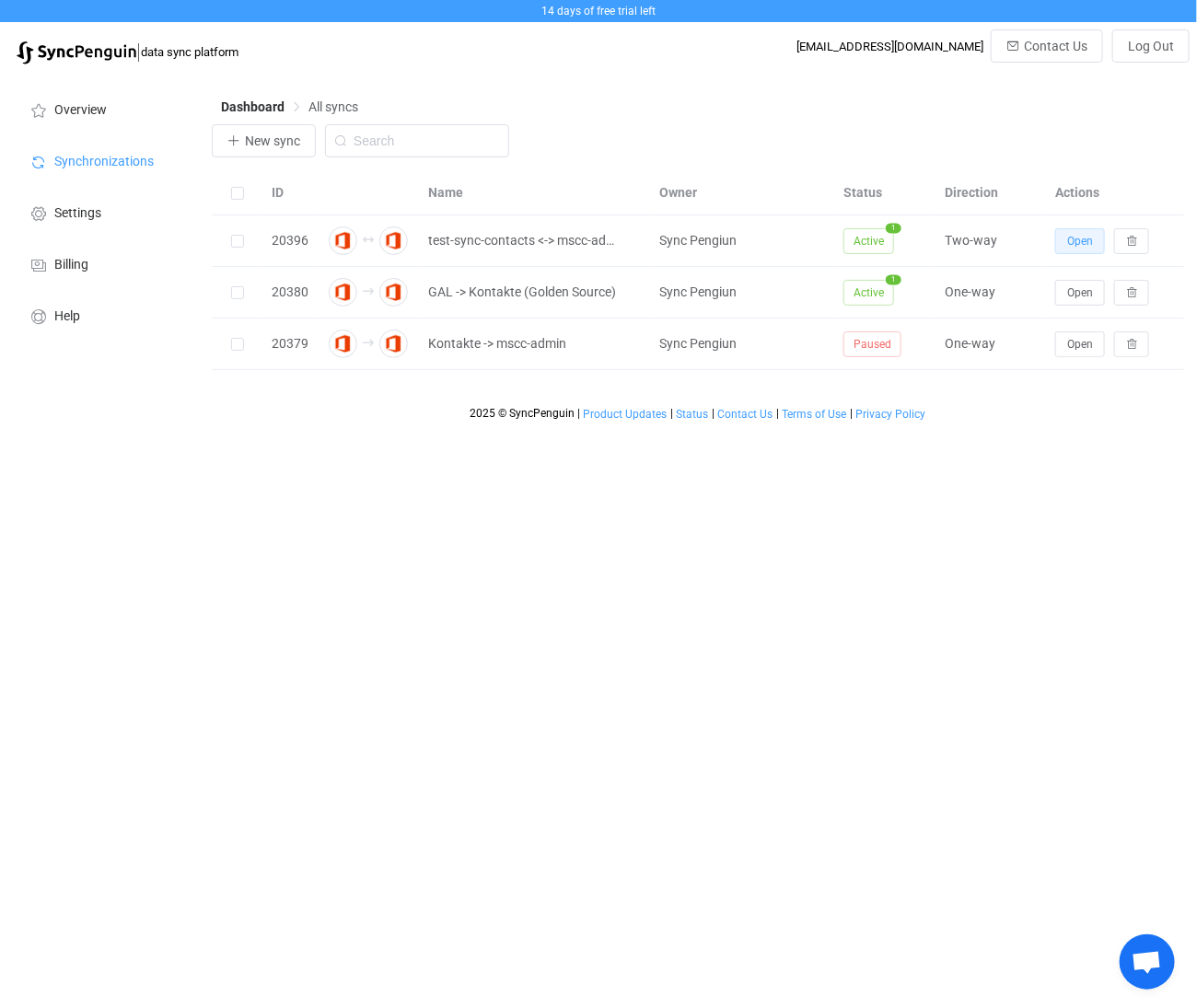 click on "Open" at bounding box center [1080, 241] 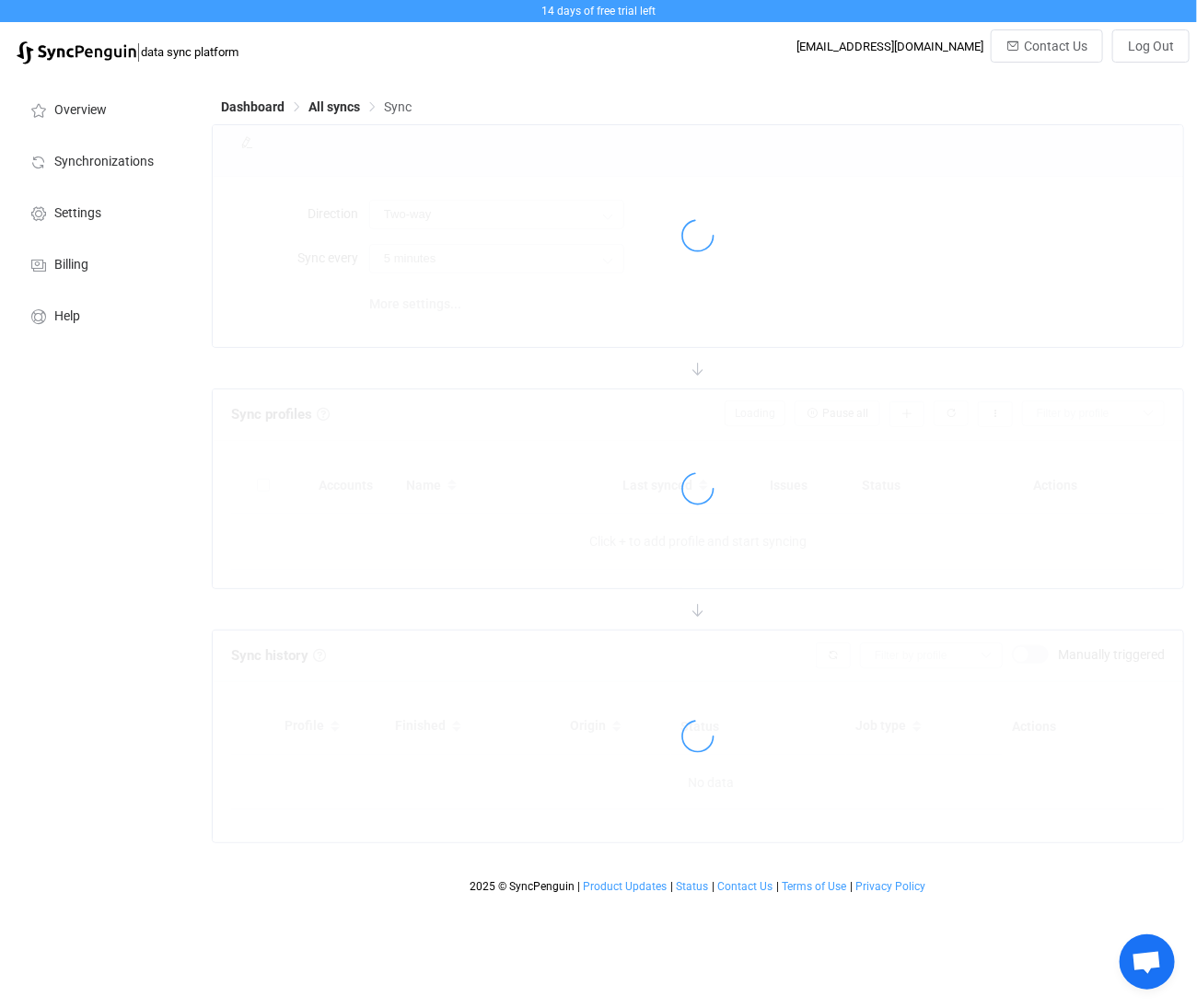 type on "10 minutes" 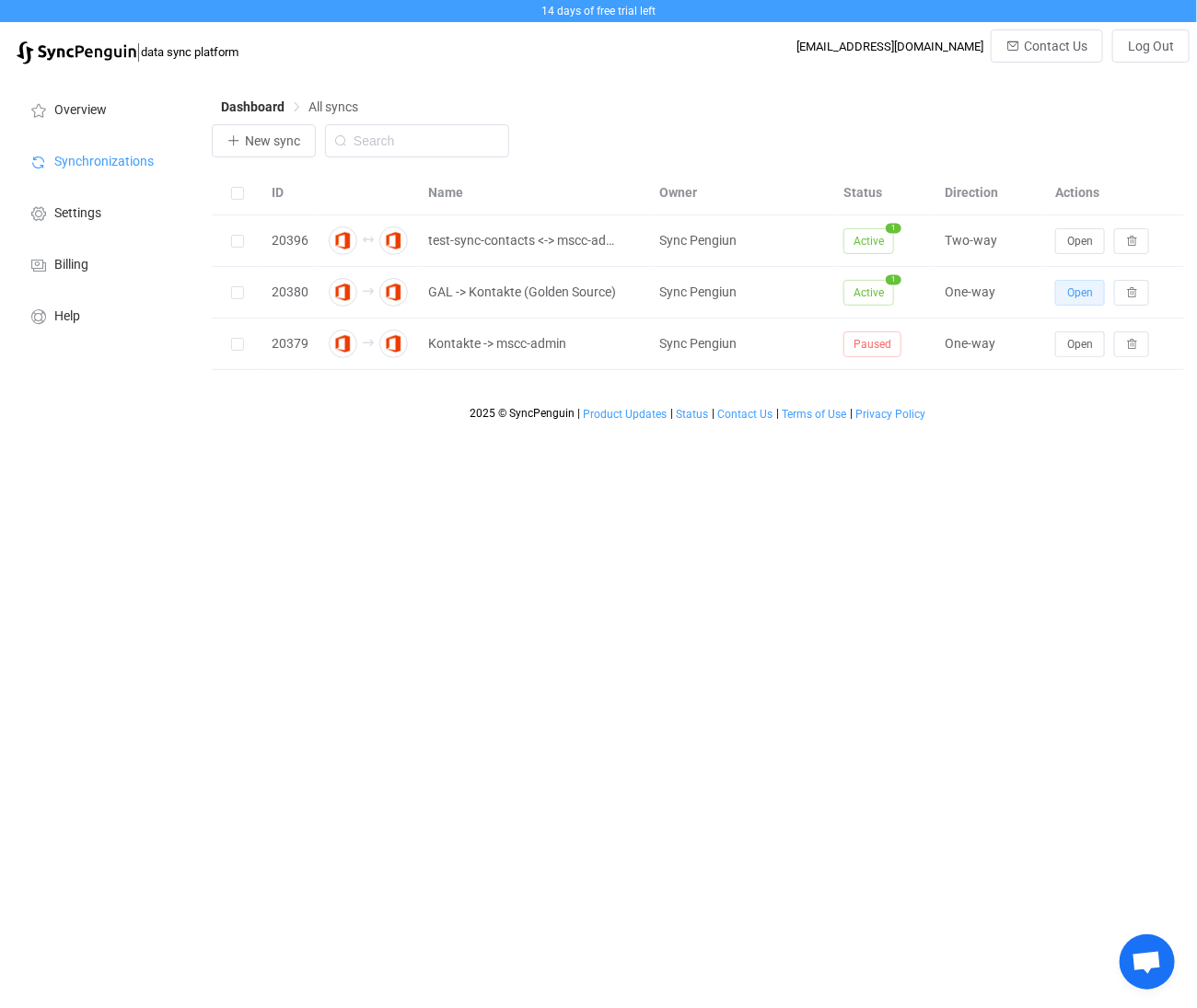 click on "Open" at bounding box center (1080, 293) 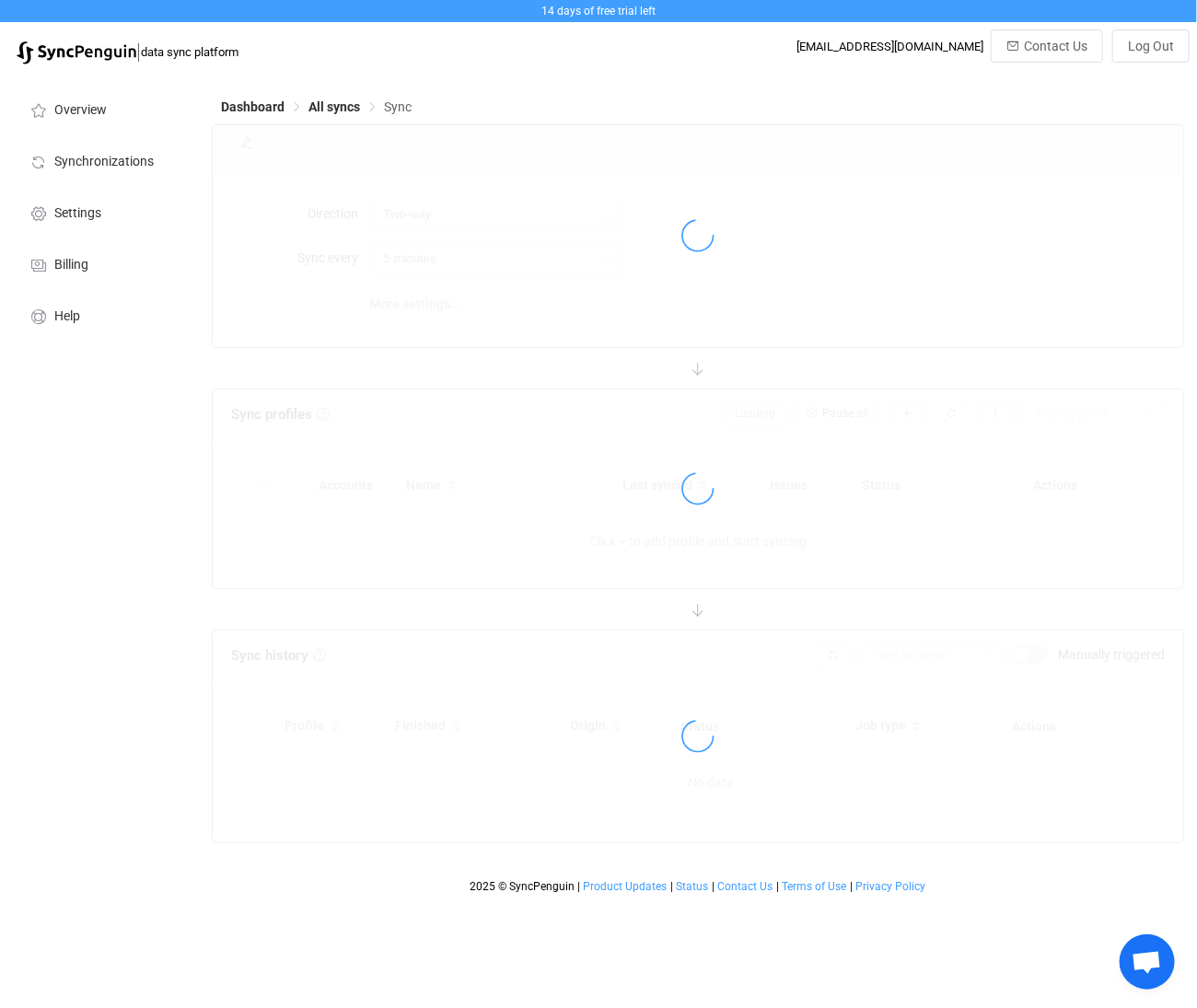 type on "Office 365 GAL → Office 365" 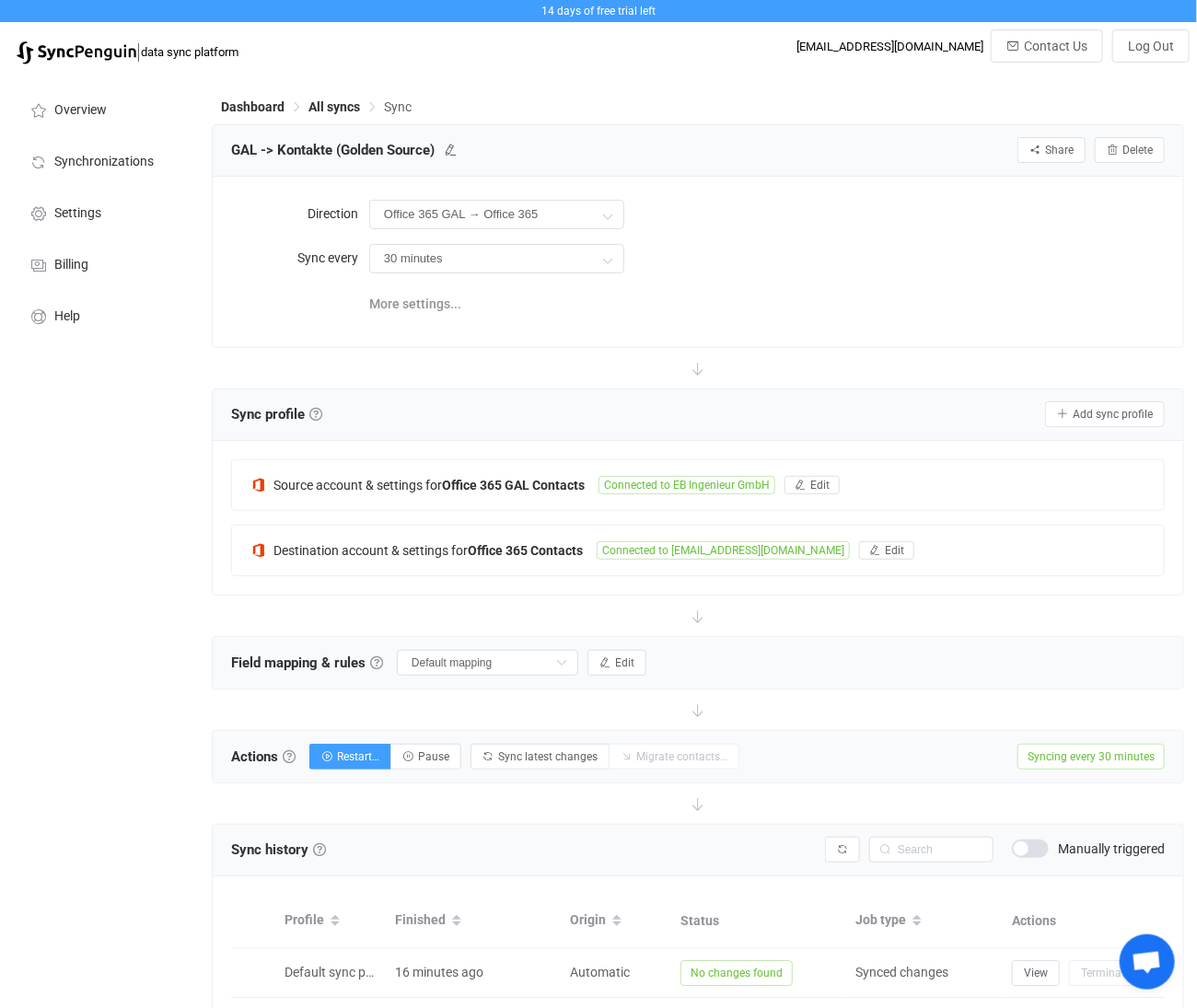 click on "Syncing every 30 minutes" at bounding box center [1091, 757] 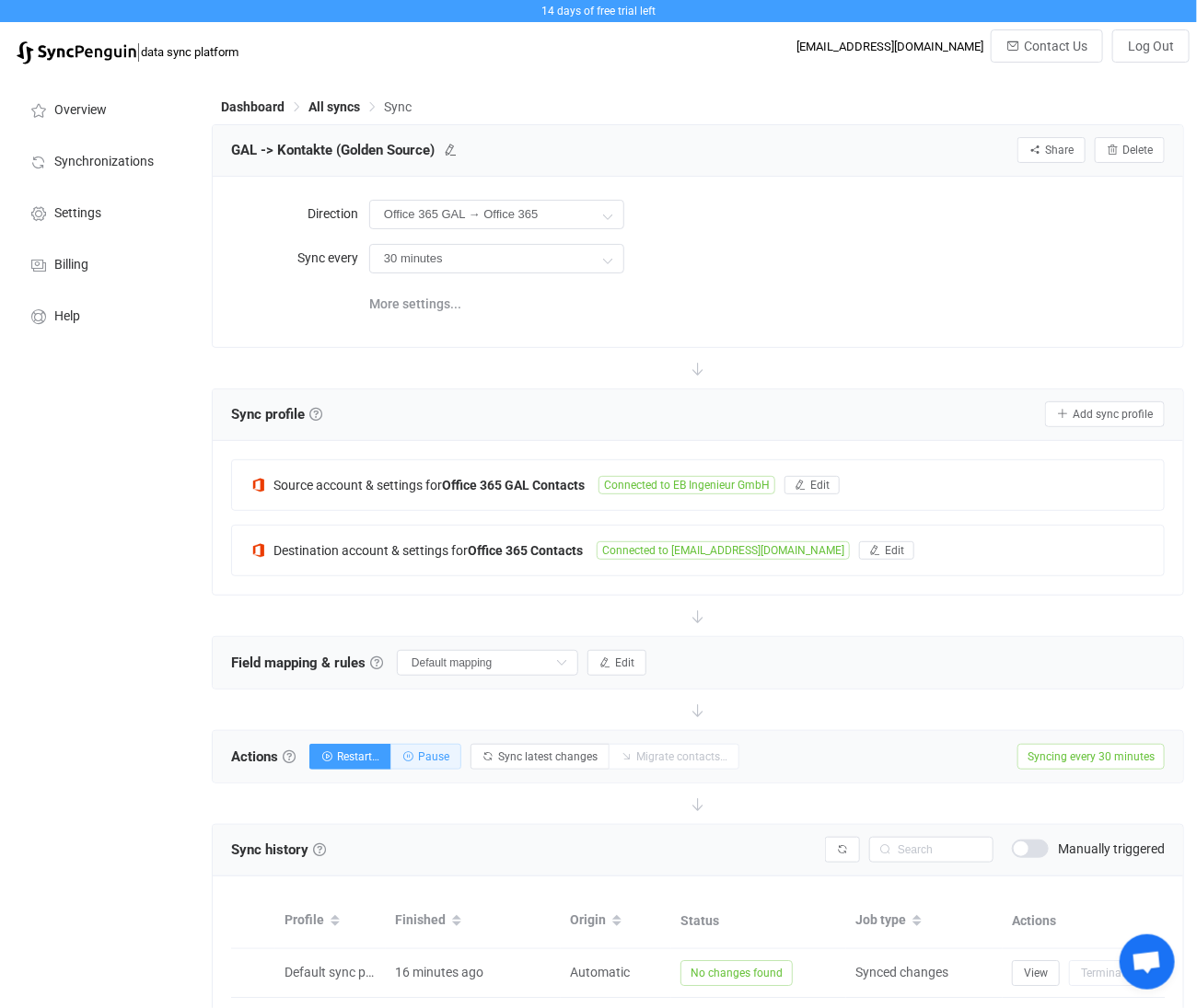 click on "Pause" at bounding box center (434, 757) 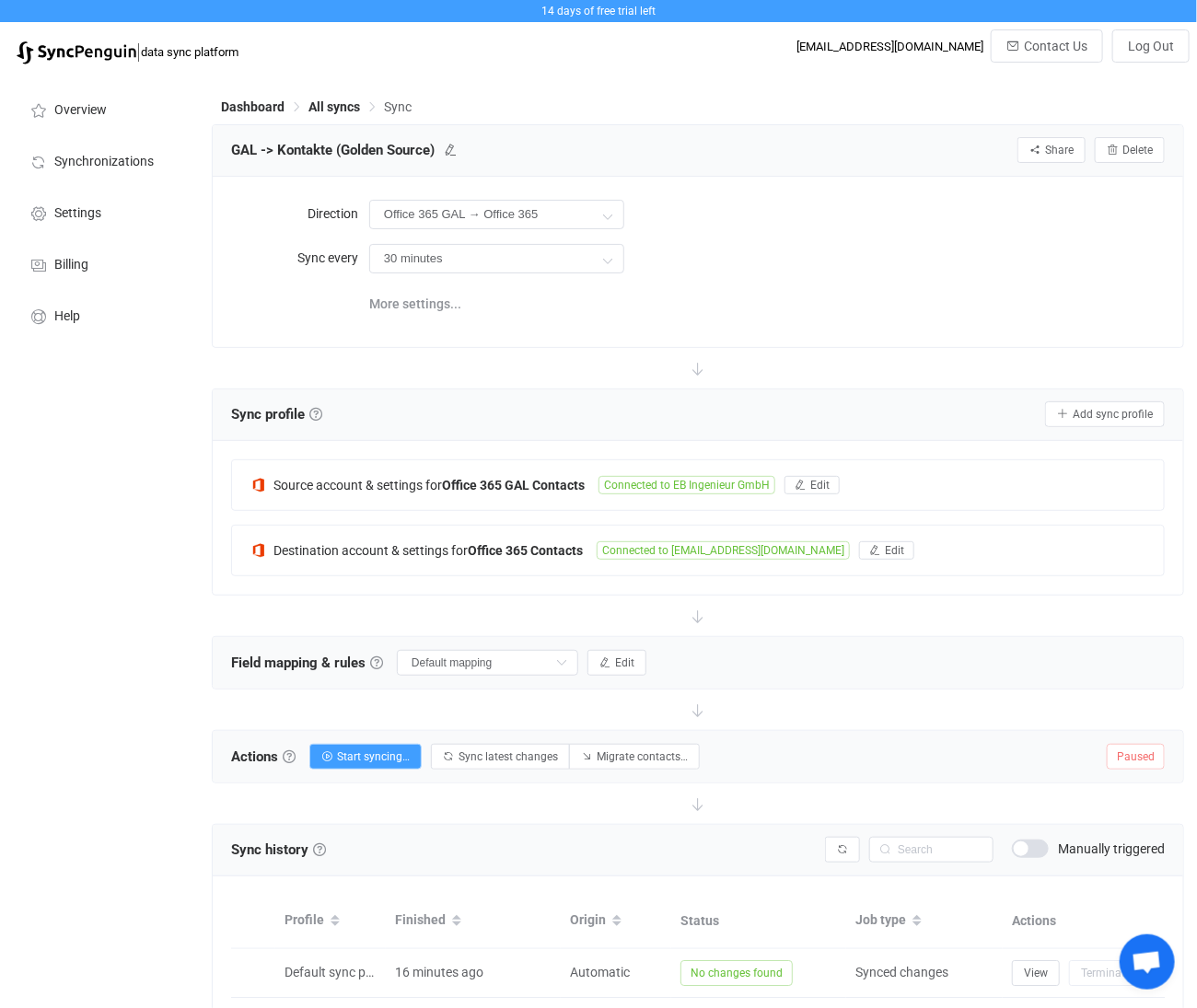click on "GAL -> Kontakte (Golden Source)" at bounding box center [351, 150] 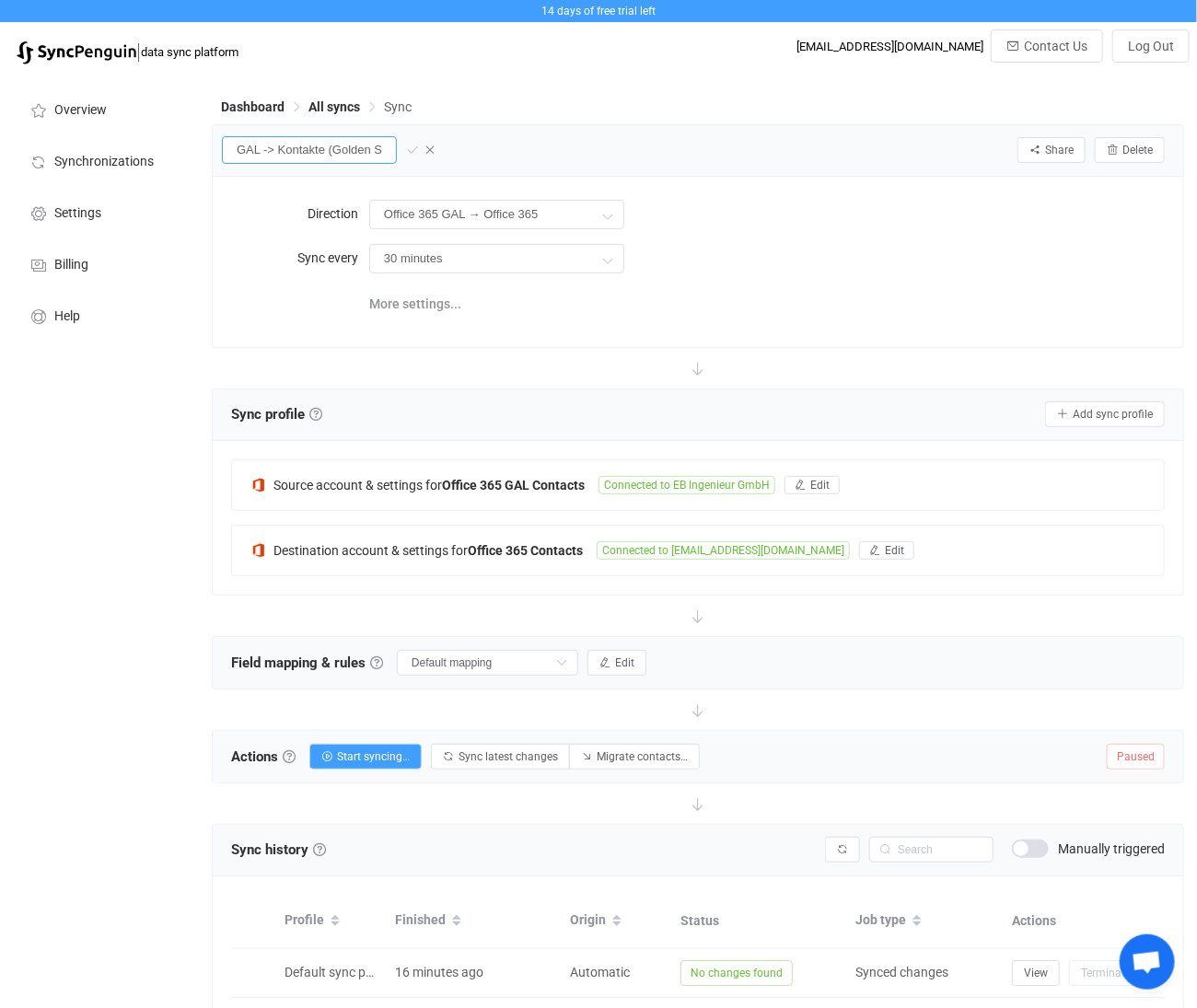 scroll, scrollTop: 0, scrollLeft: 42, axis: horizontal 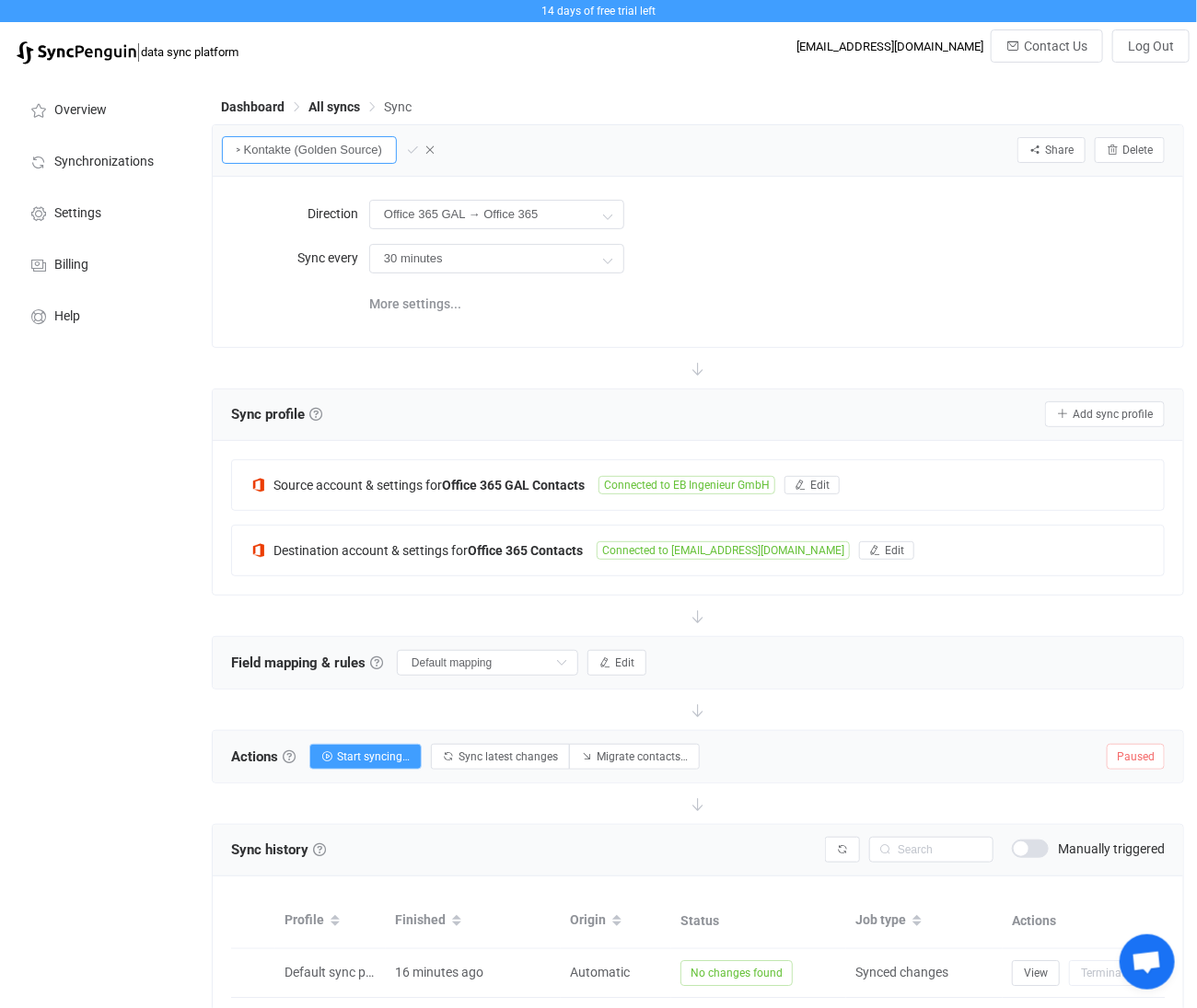 drag, startPoint x: 278, startPoint y: 151, endPoint x: 575, endPoint y: 157, distance: 297.0606 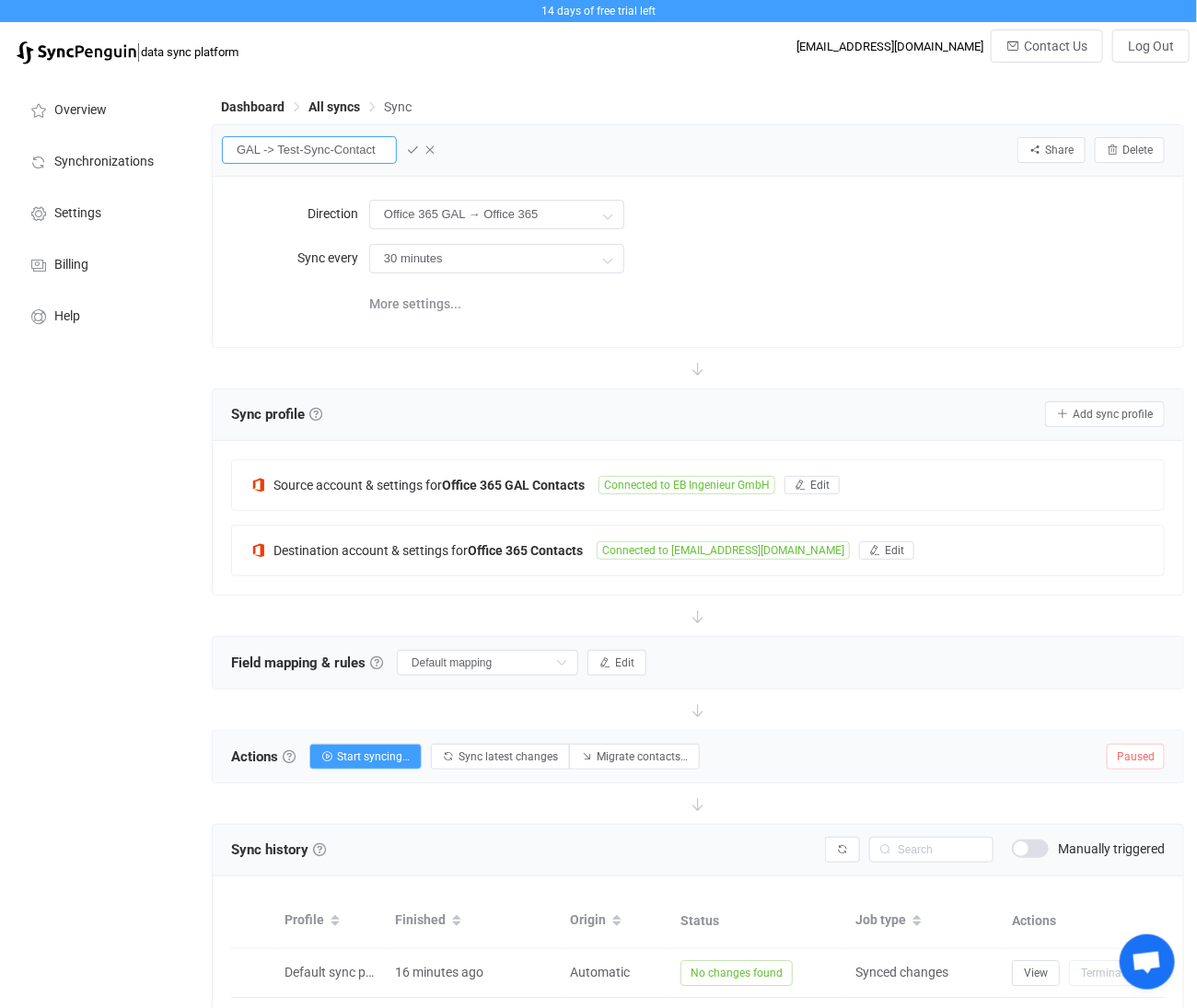 scroll, scrollTop: 0, scrollLeft: 7, axis: horizontal 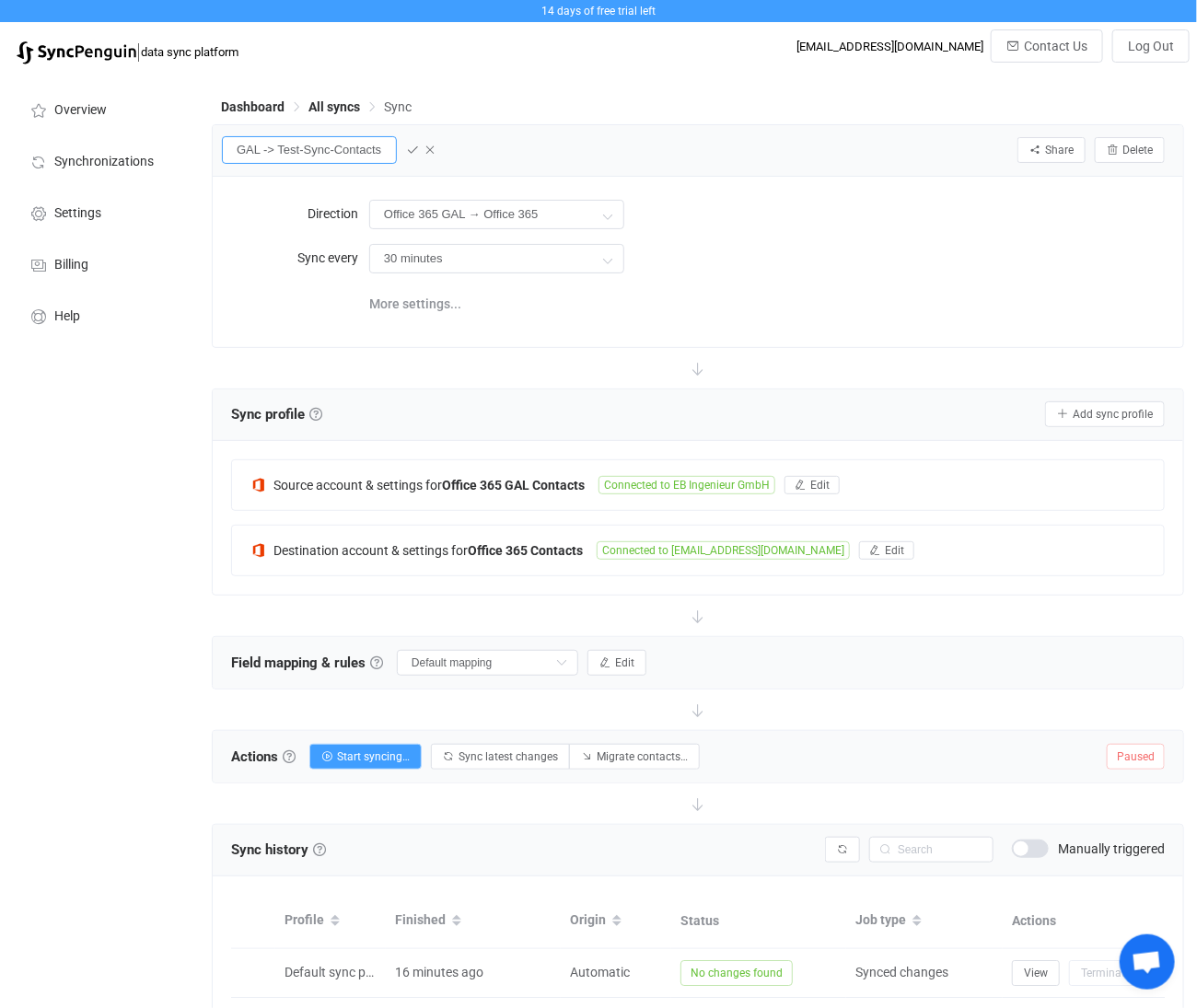 type on "GAL -> Test-Sync-Contacts" 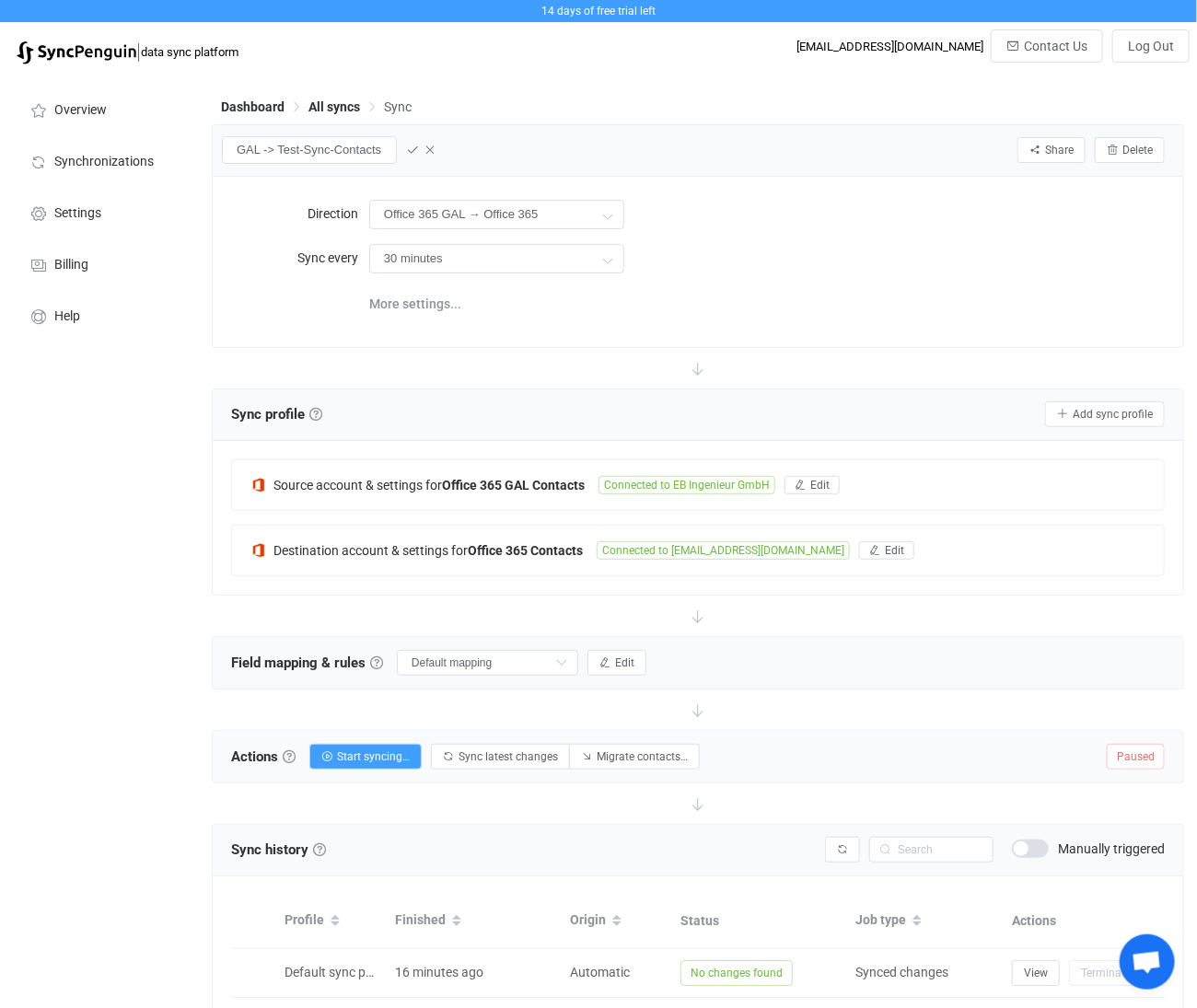 click at bounding box center (413, 150) 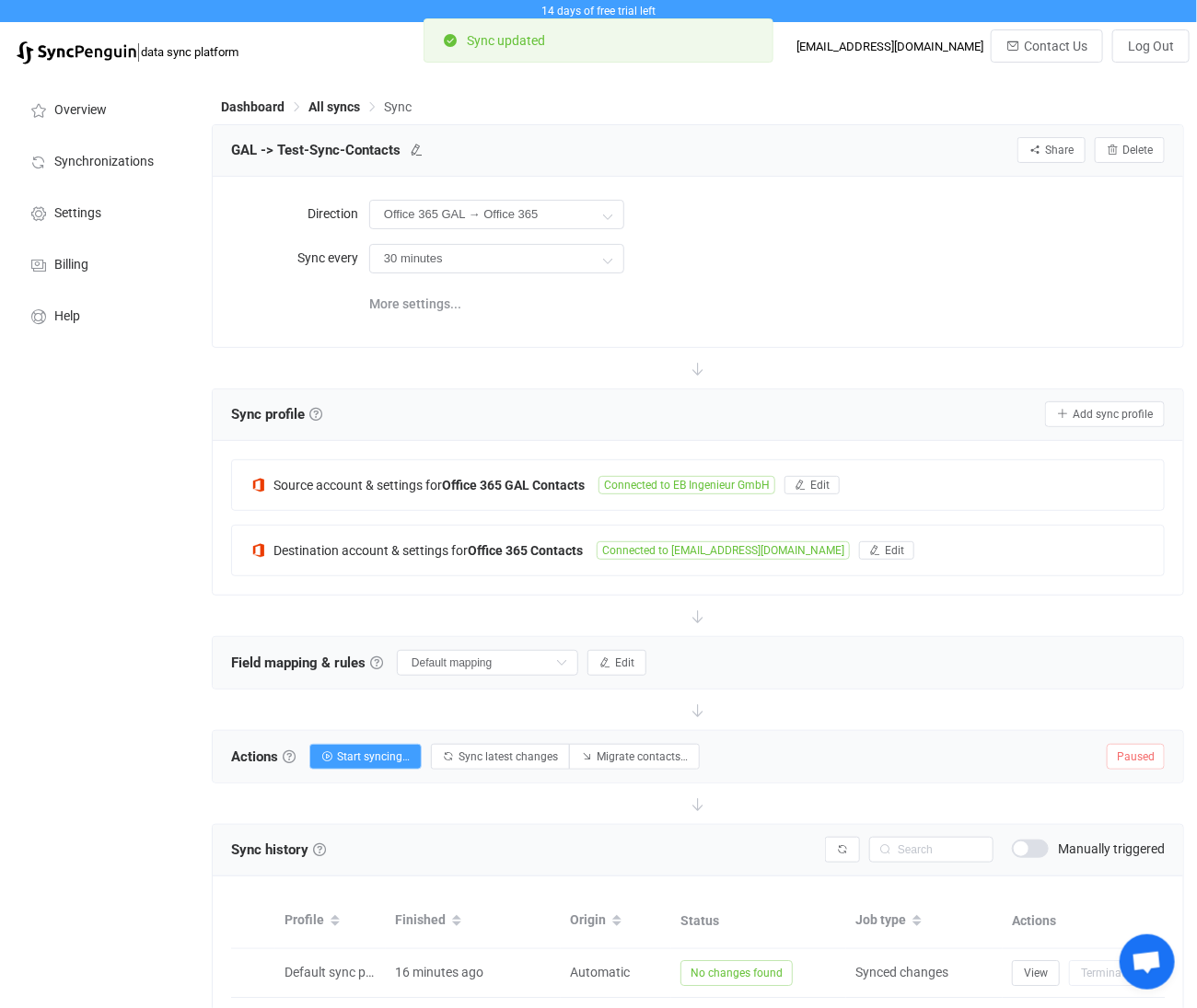 click on "All syncs" at bounding box center [334, 107] 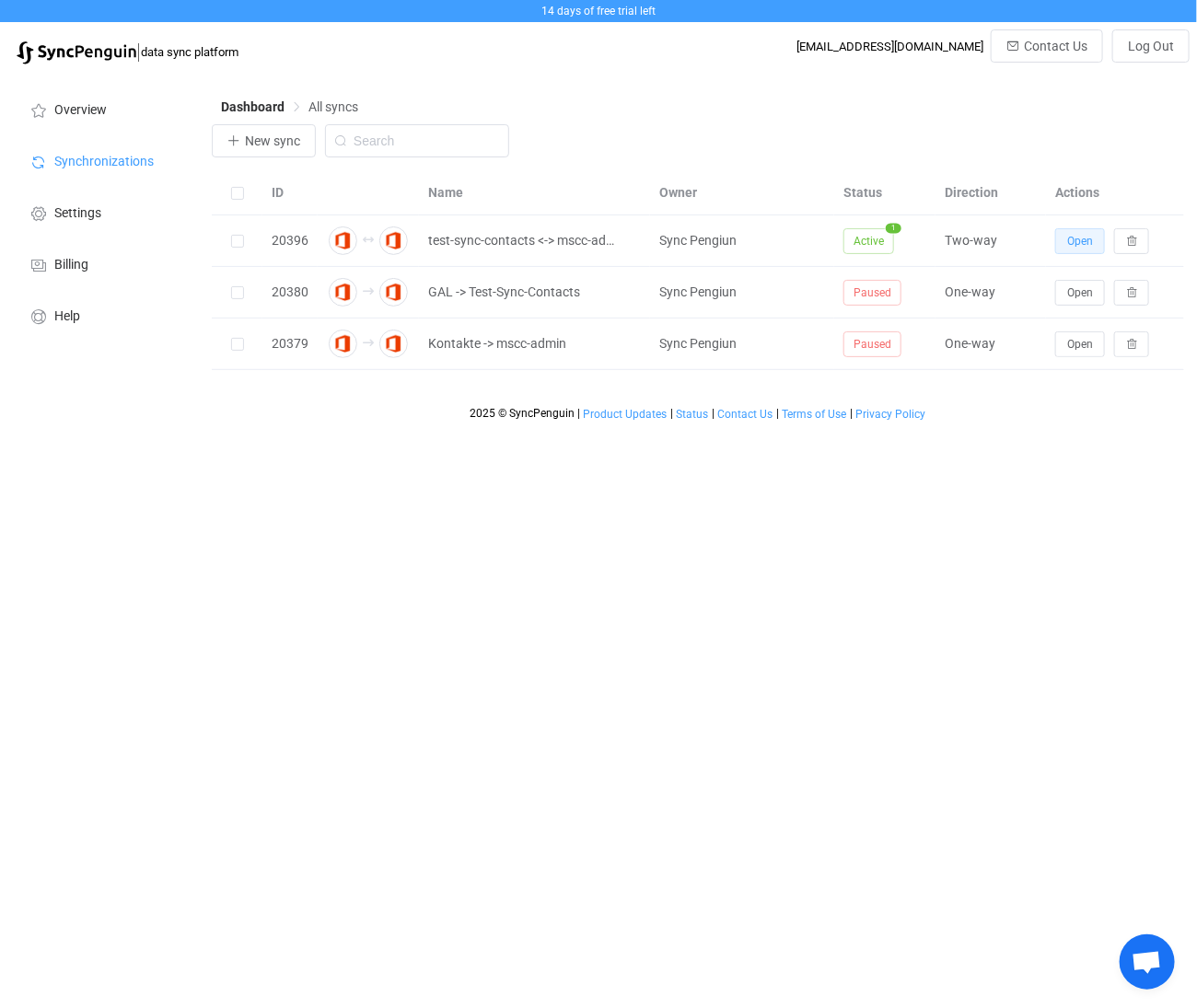 click on "Open" at bounding box center [1080, 241] 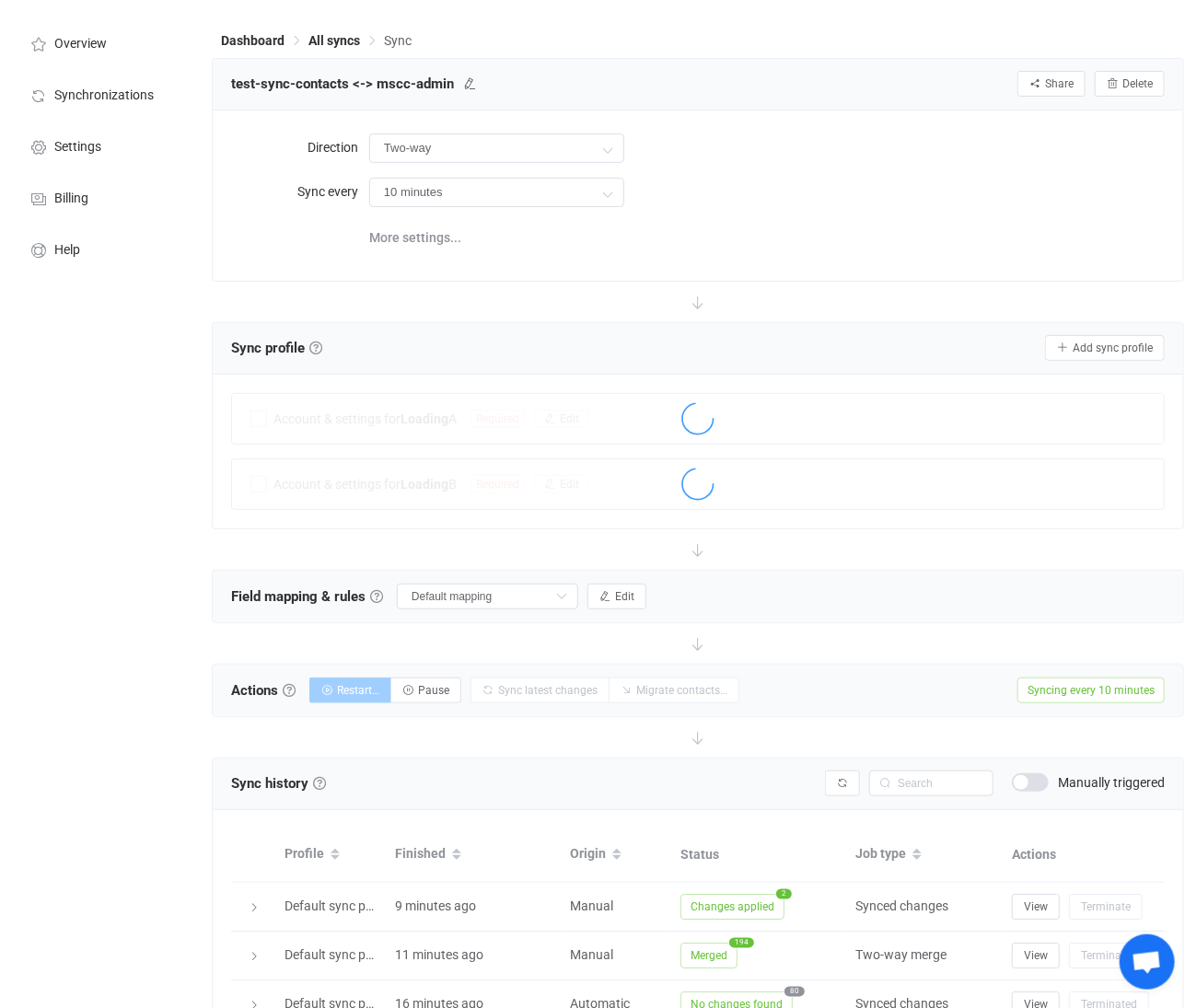 scroll, scrollTop: 102, scrollLeft: 0, axis: vertical 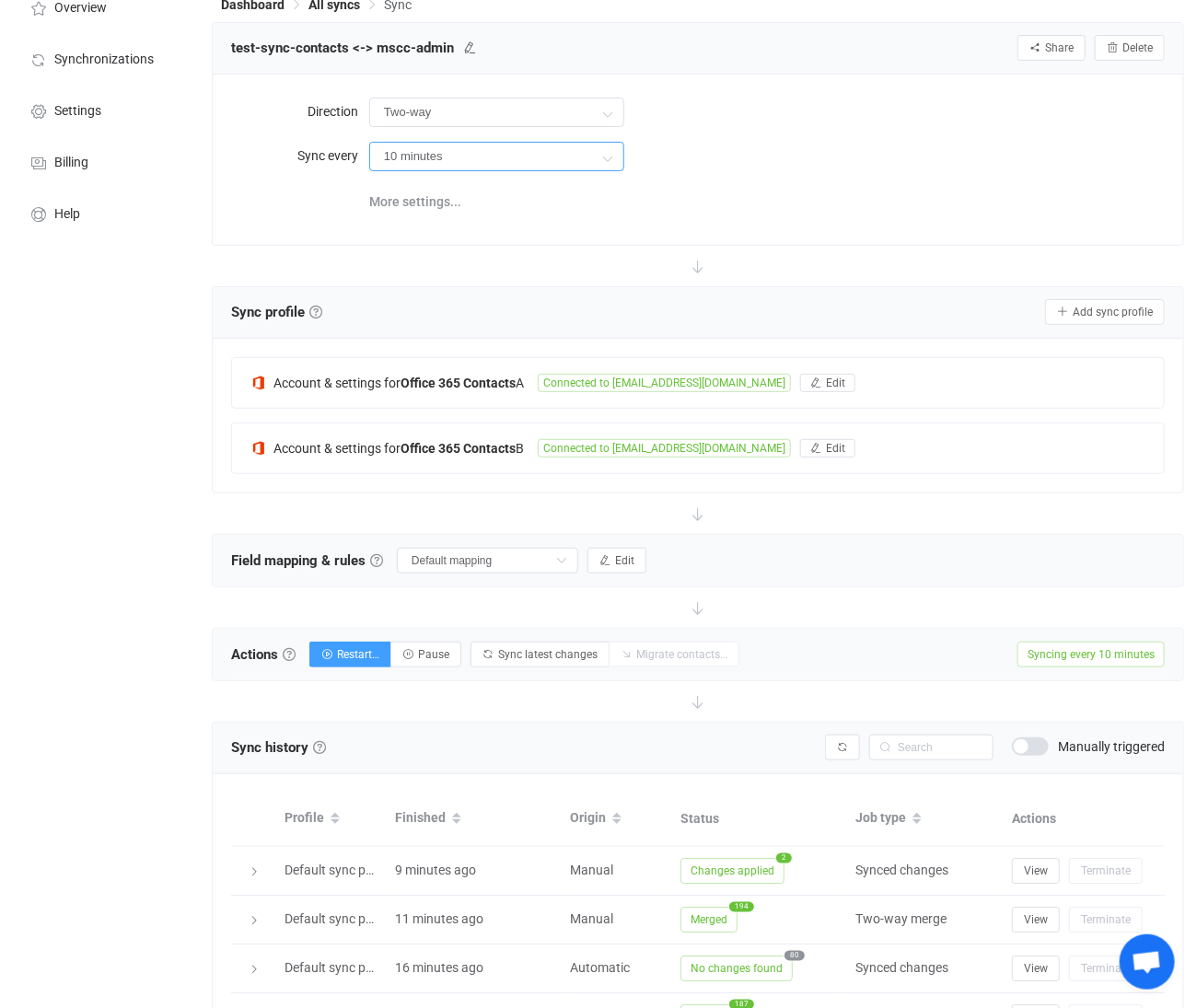 click on "10 minutes" at bounding box center (496, 156) 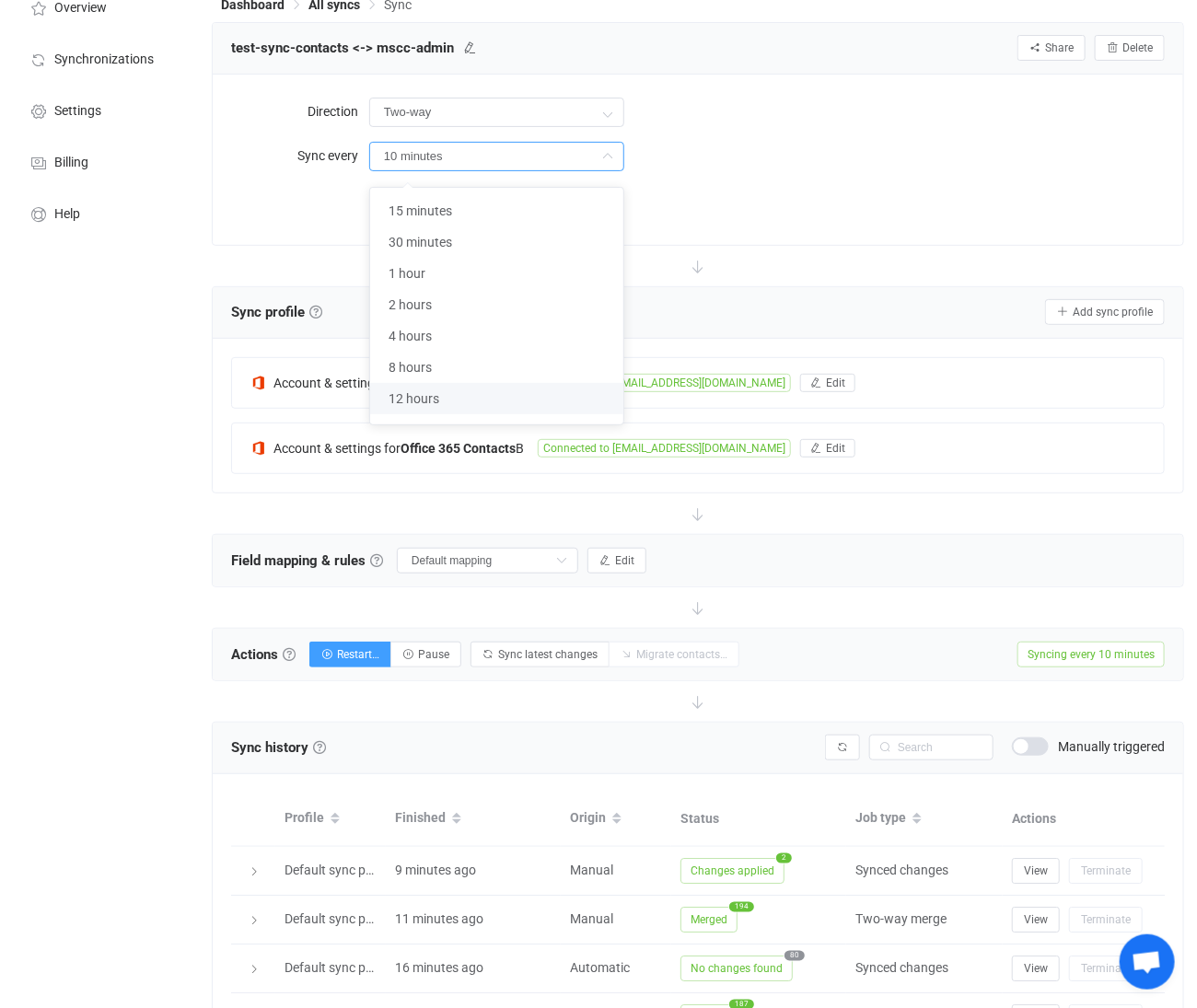 scroll, scrollTop: 55, scrollLeft: 0, axis: vertical 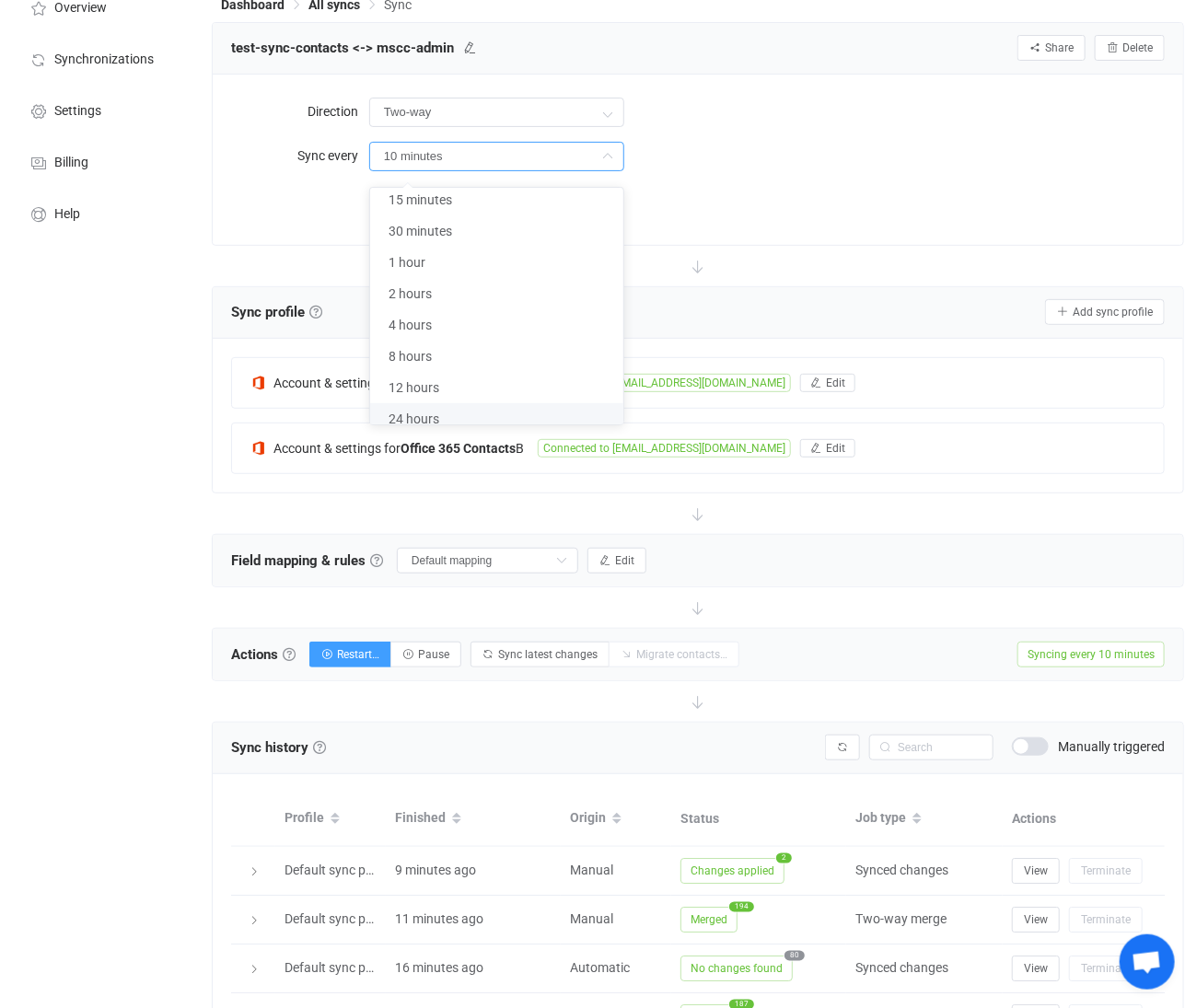 click on "24 hours" at bounding box center [505, 419] 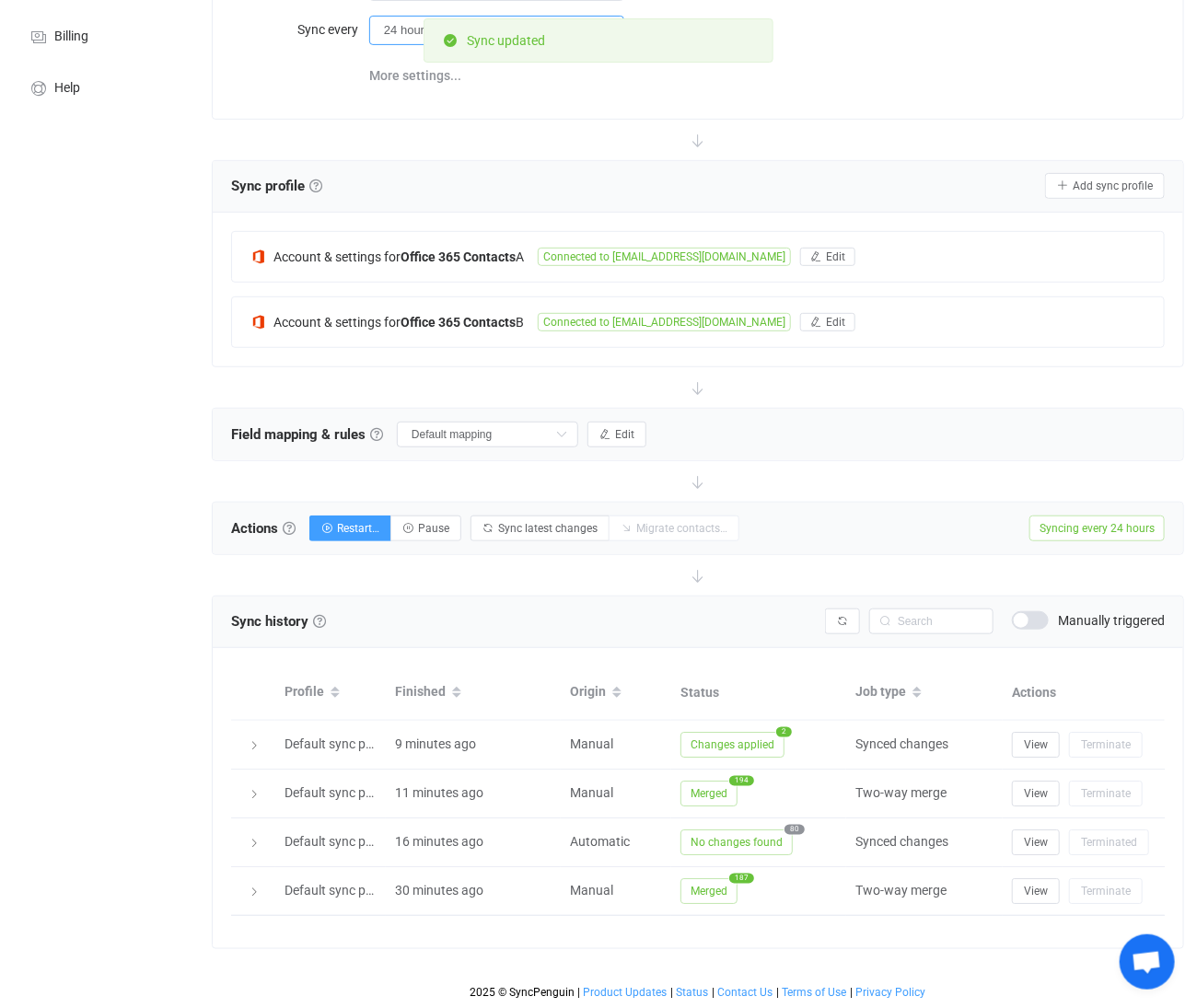 scroll, scrollTop: 243, scrollLeft: 0, axis: vertical 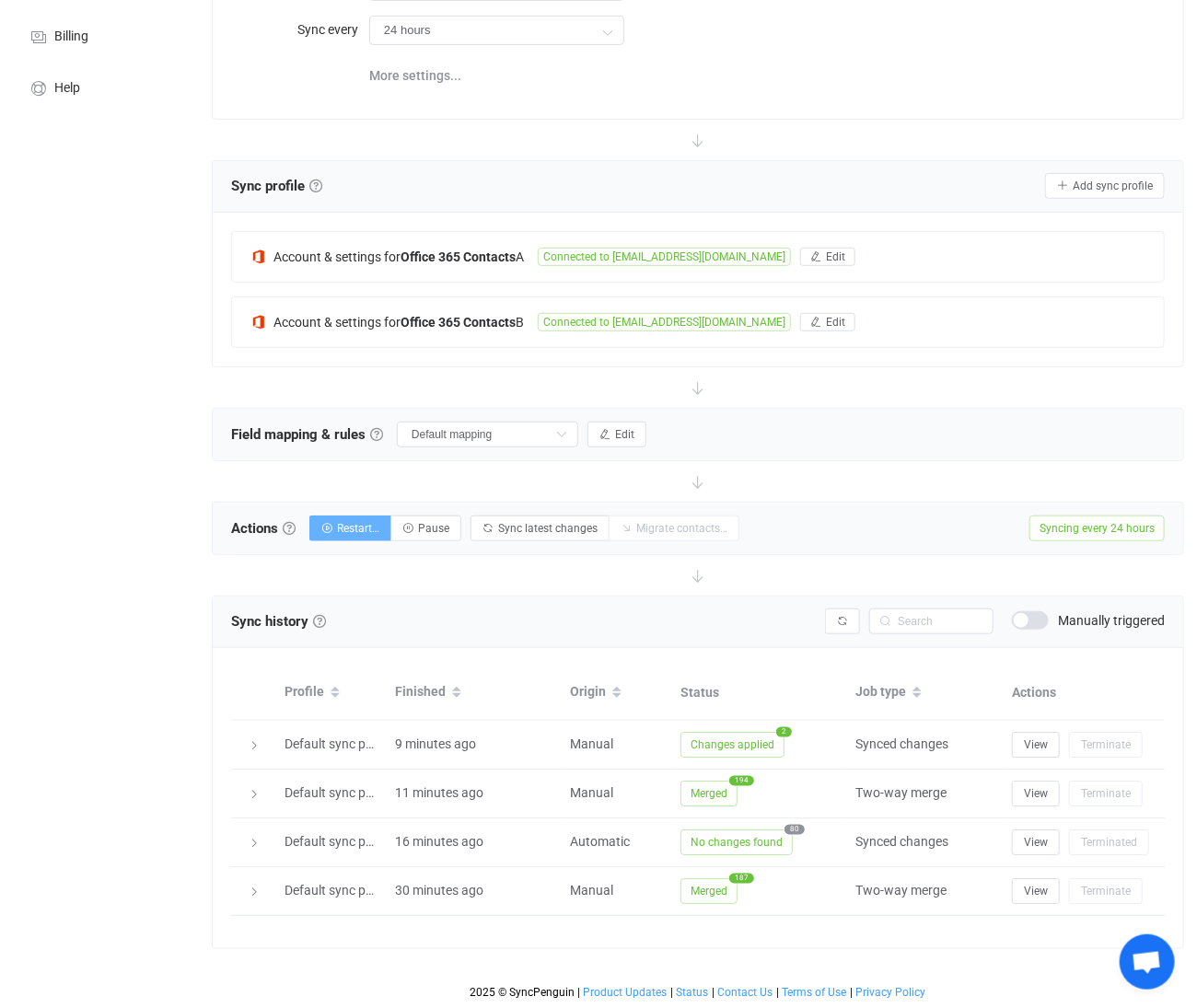 click on "Restart…" at bounding box center [358, 528] 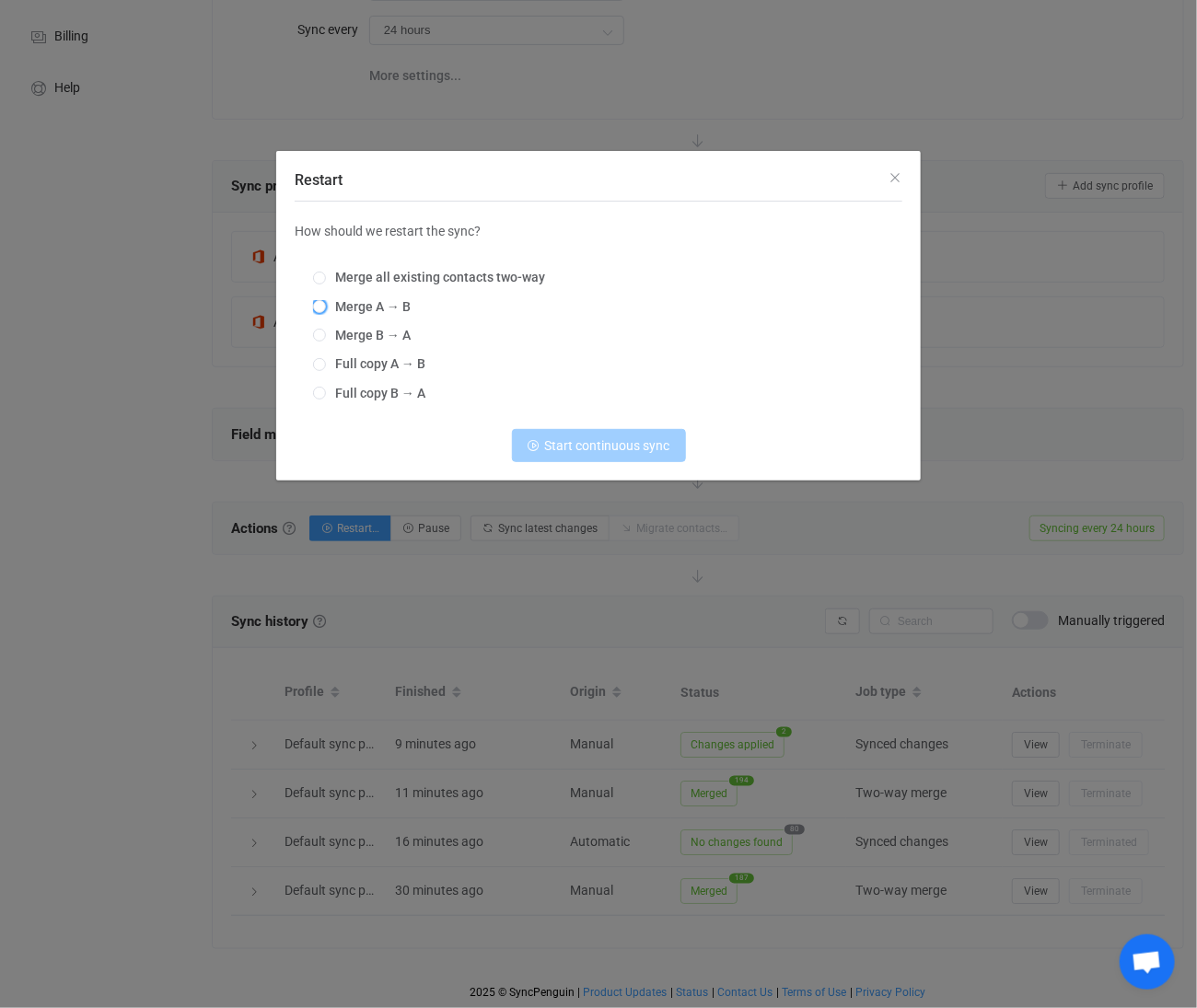 click on "Merge A → B" at bounding box center [368, 307] 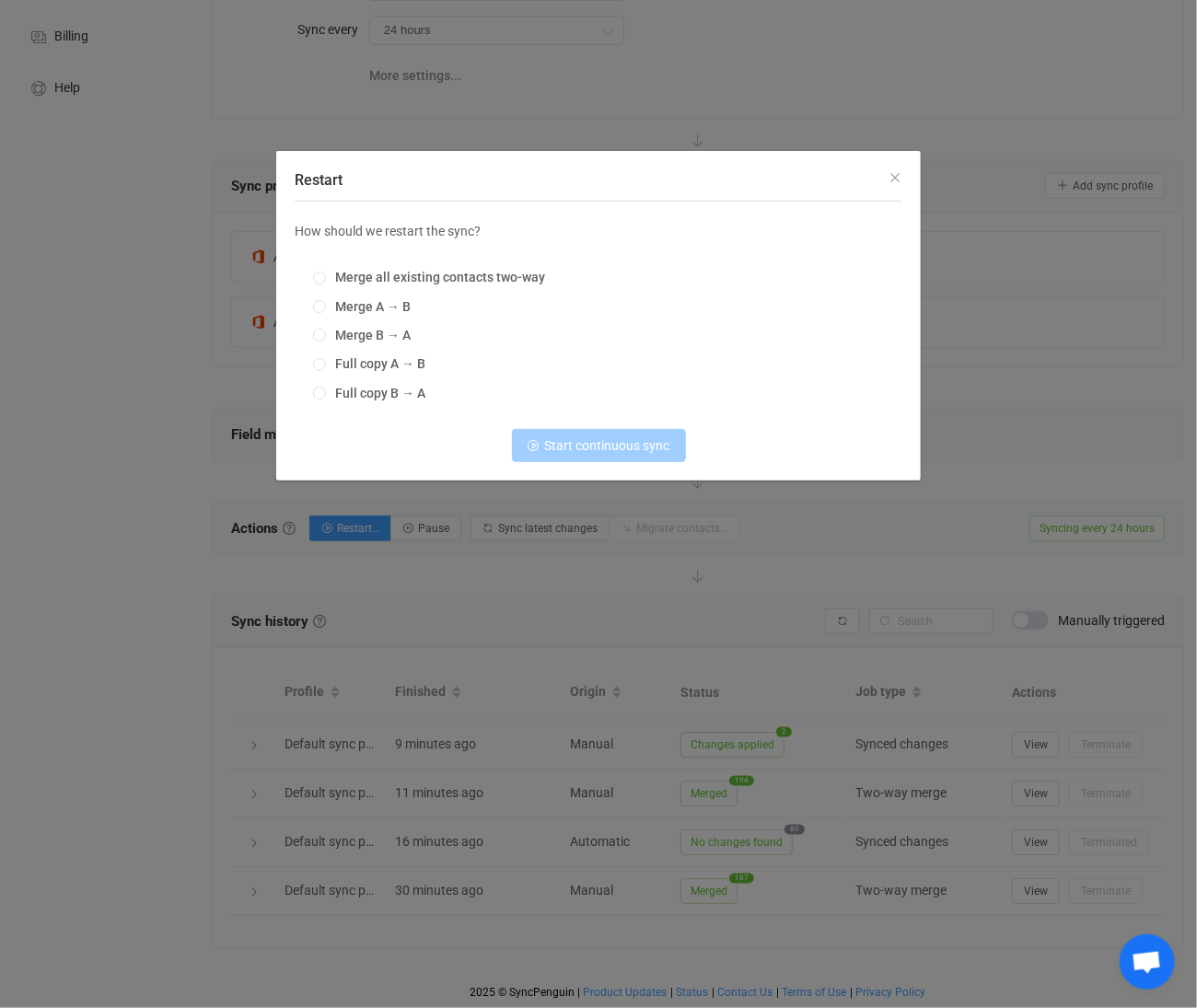 click on "Merge A → B" at bounding box center (320, 307) 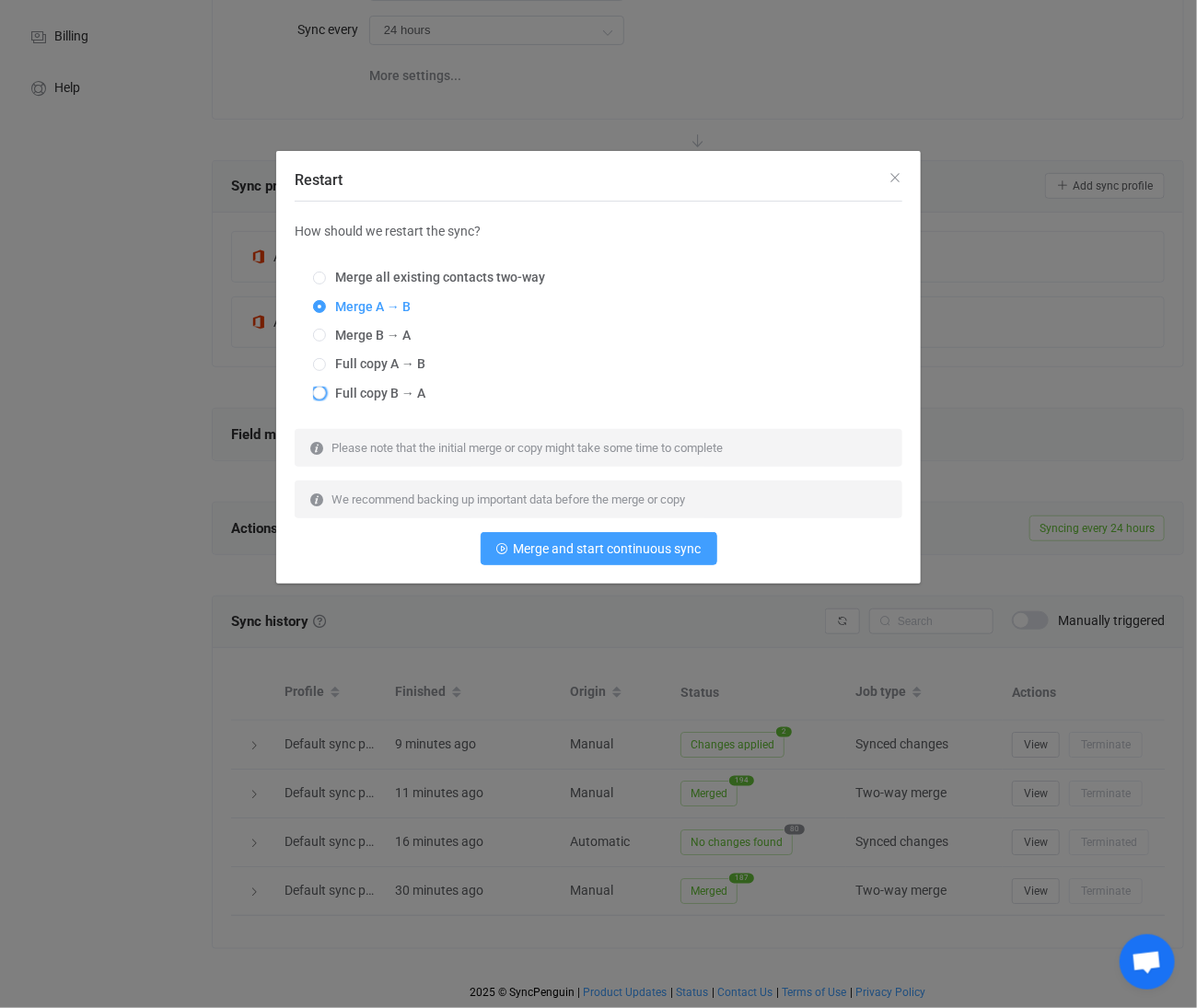 click on "Full copy B → A" at bounding box center [376, 393] 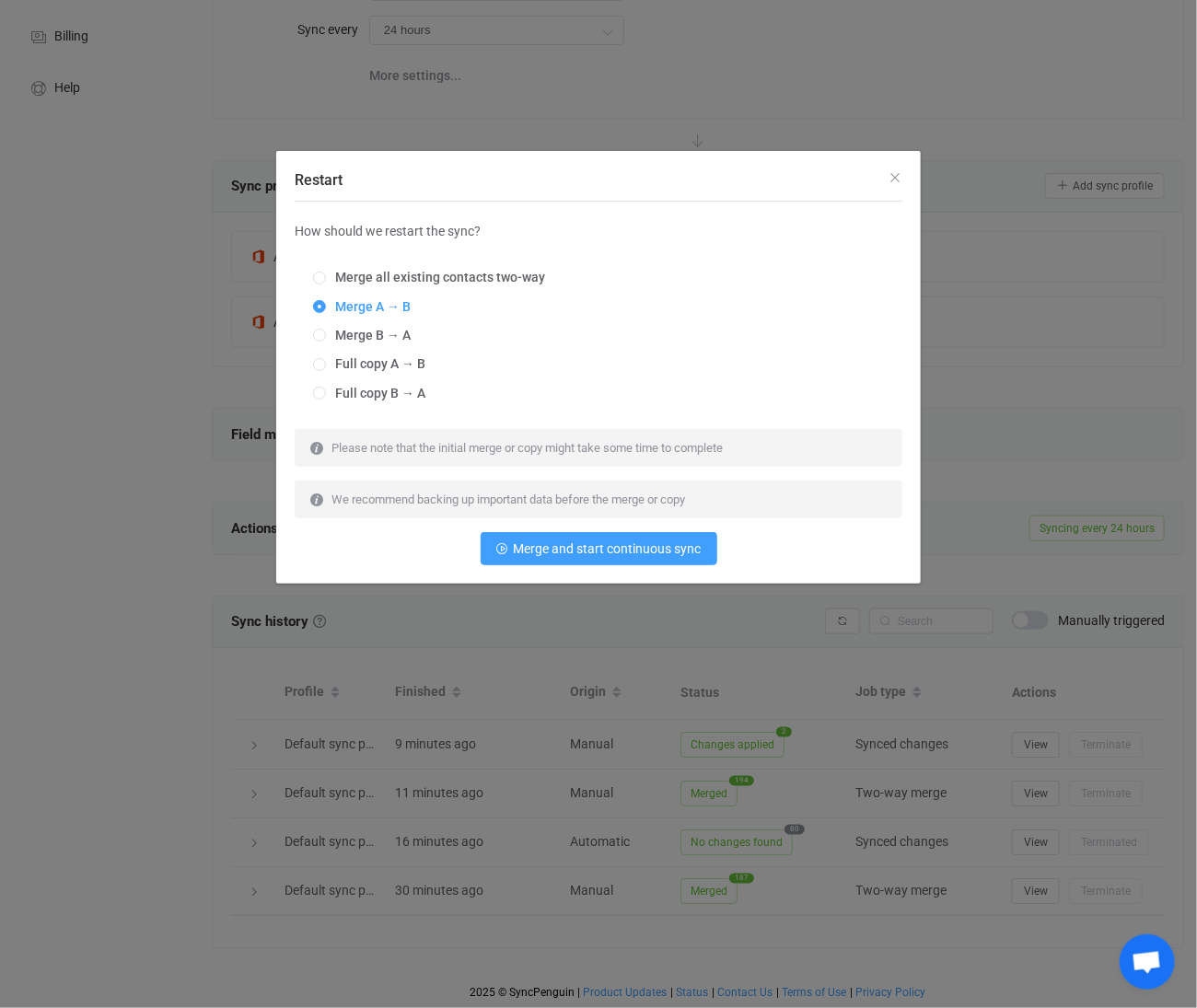 click on "Full copy B → A" at bounding box center [320, 394] 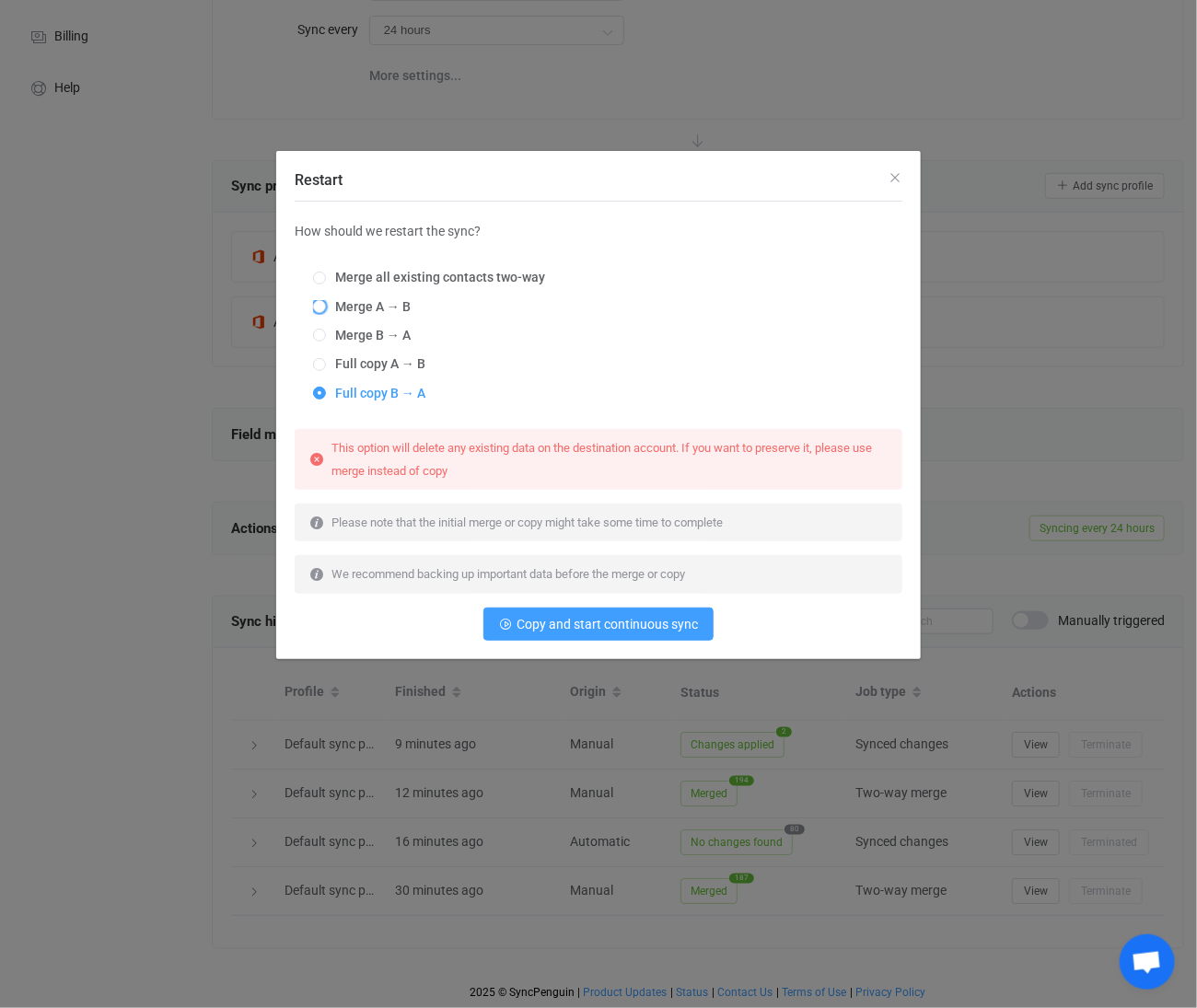 click on "Merge A → B" at bounding box center [368, 307] 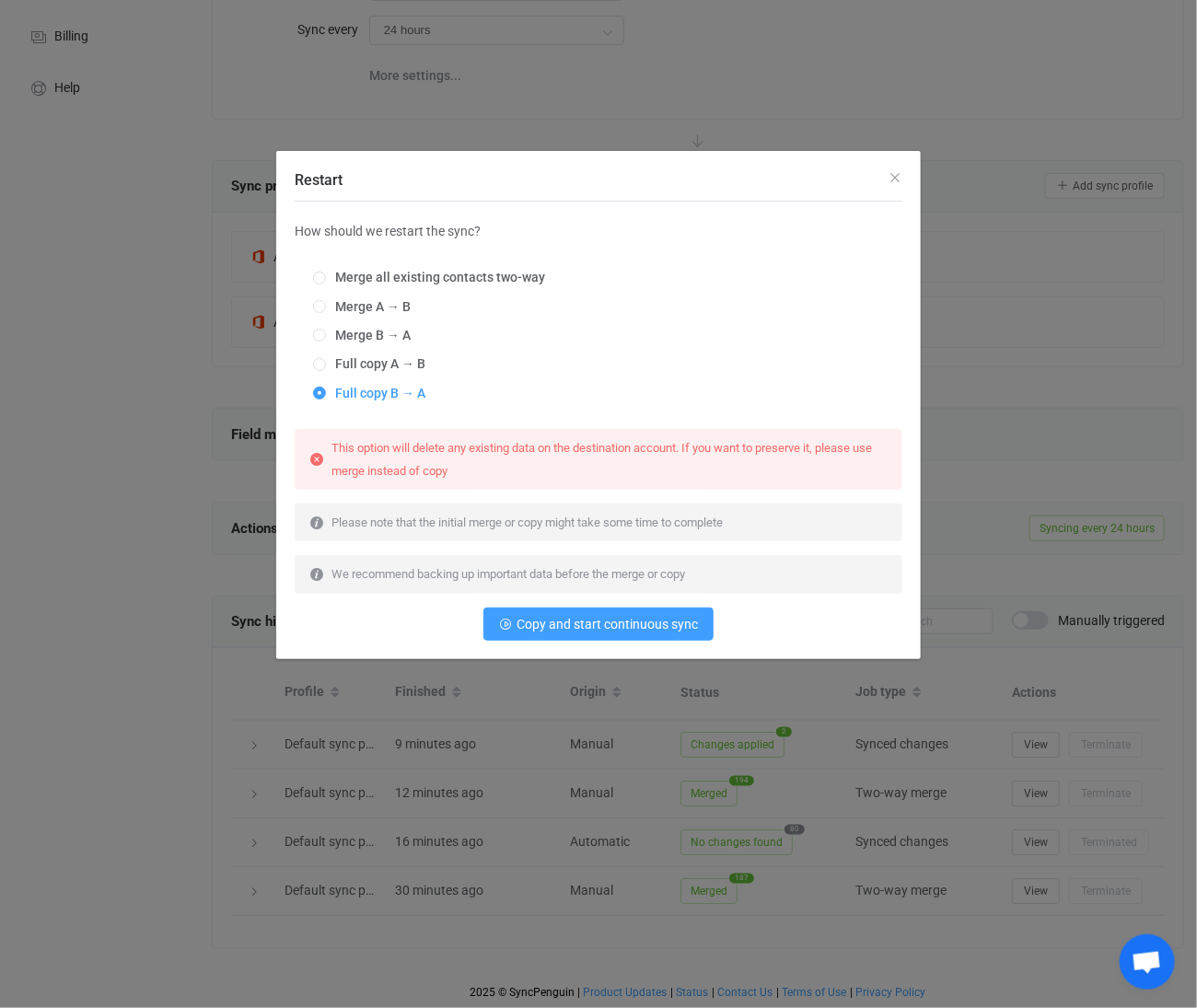 click on "Merge A → B" at bounding box center [320, 307] 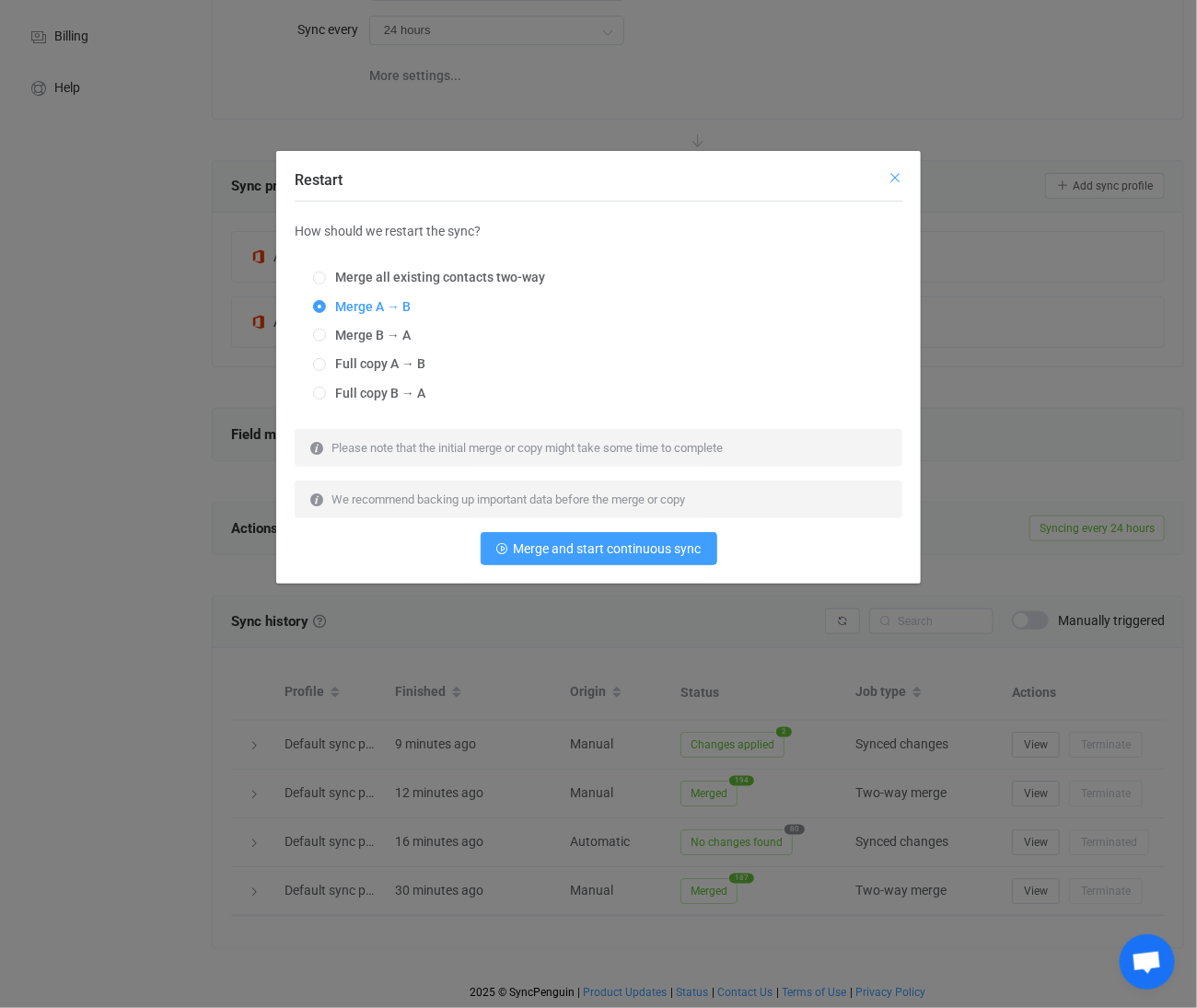 click at bounding box center [895, 178] 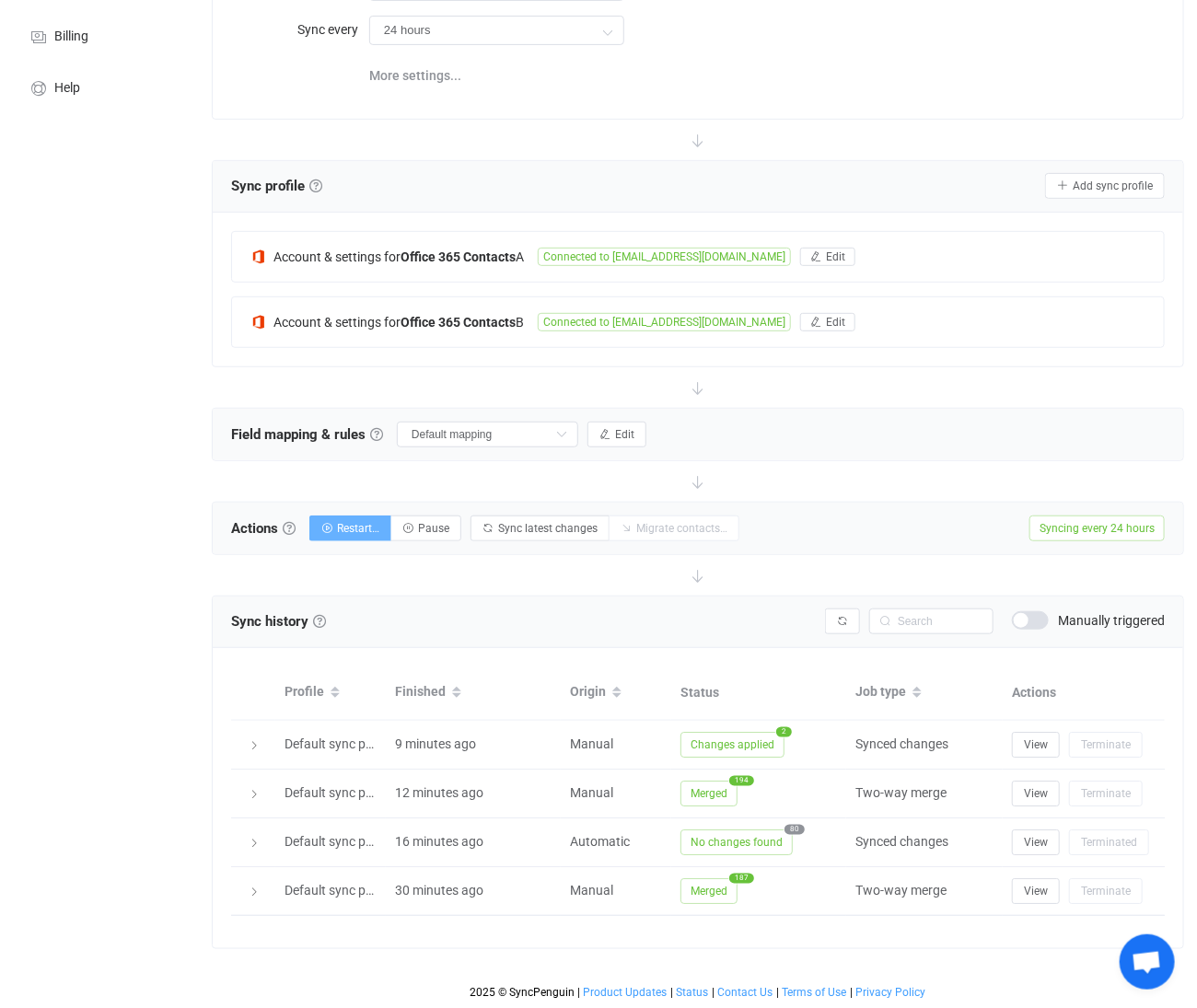 click on "Restart…" at bounding box center [358, 528] 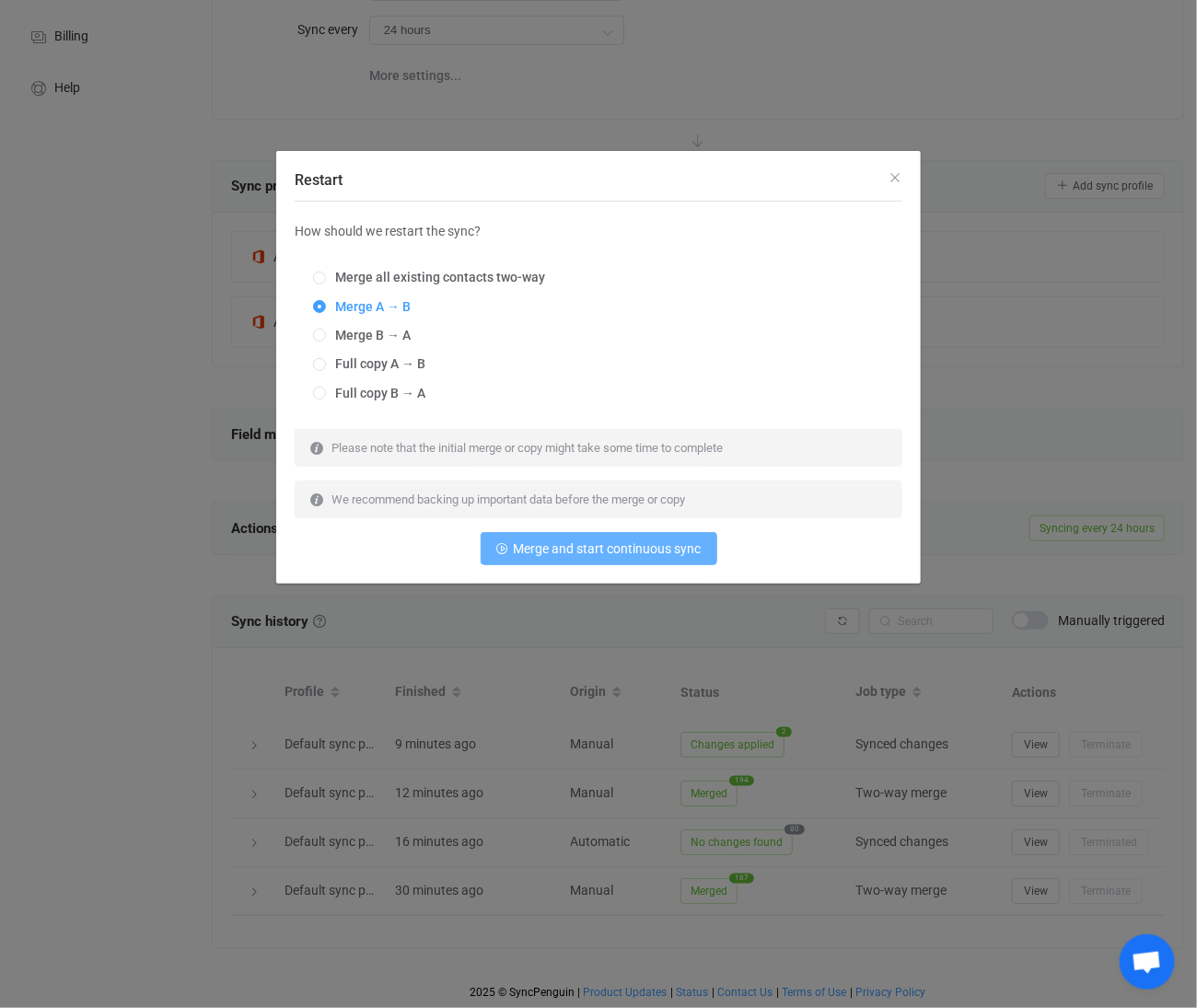 click on "Merge and start continuous sync" at bounding box center (608, 549) 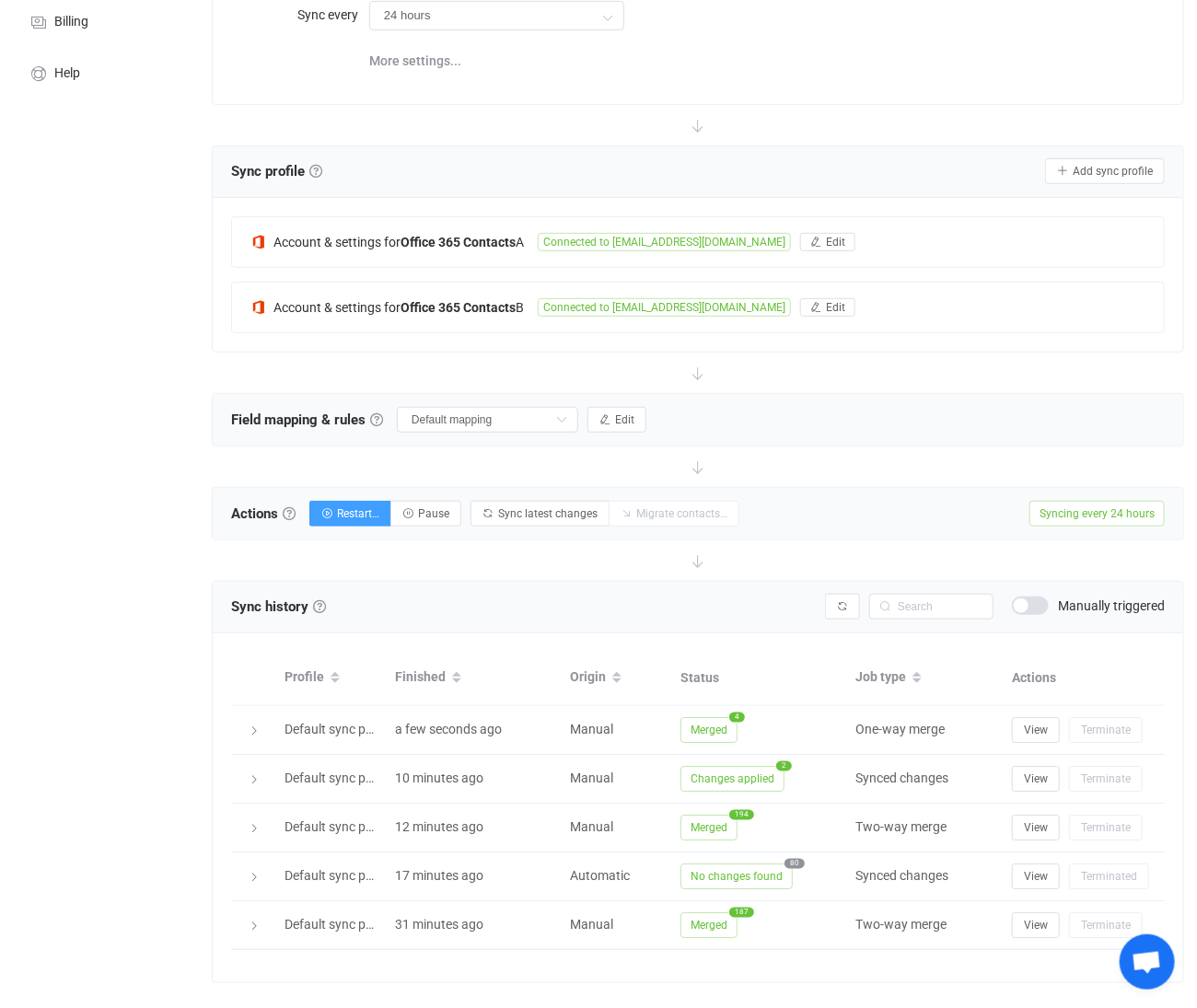 click on "Merged" at bounding box center [709, 730] 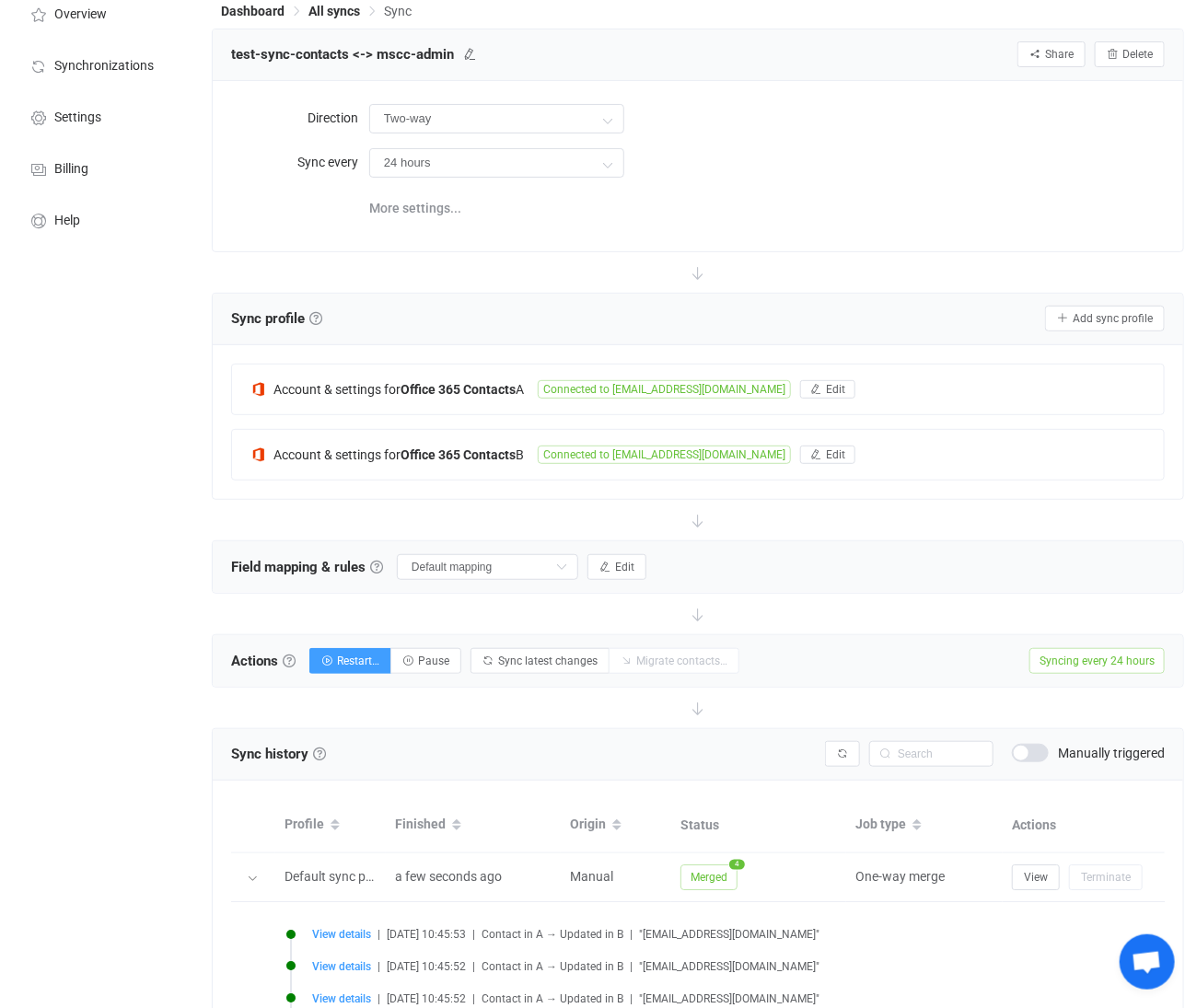 scroll, scrollTop: 0, scrollLeft: 0, axis: both 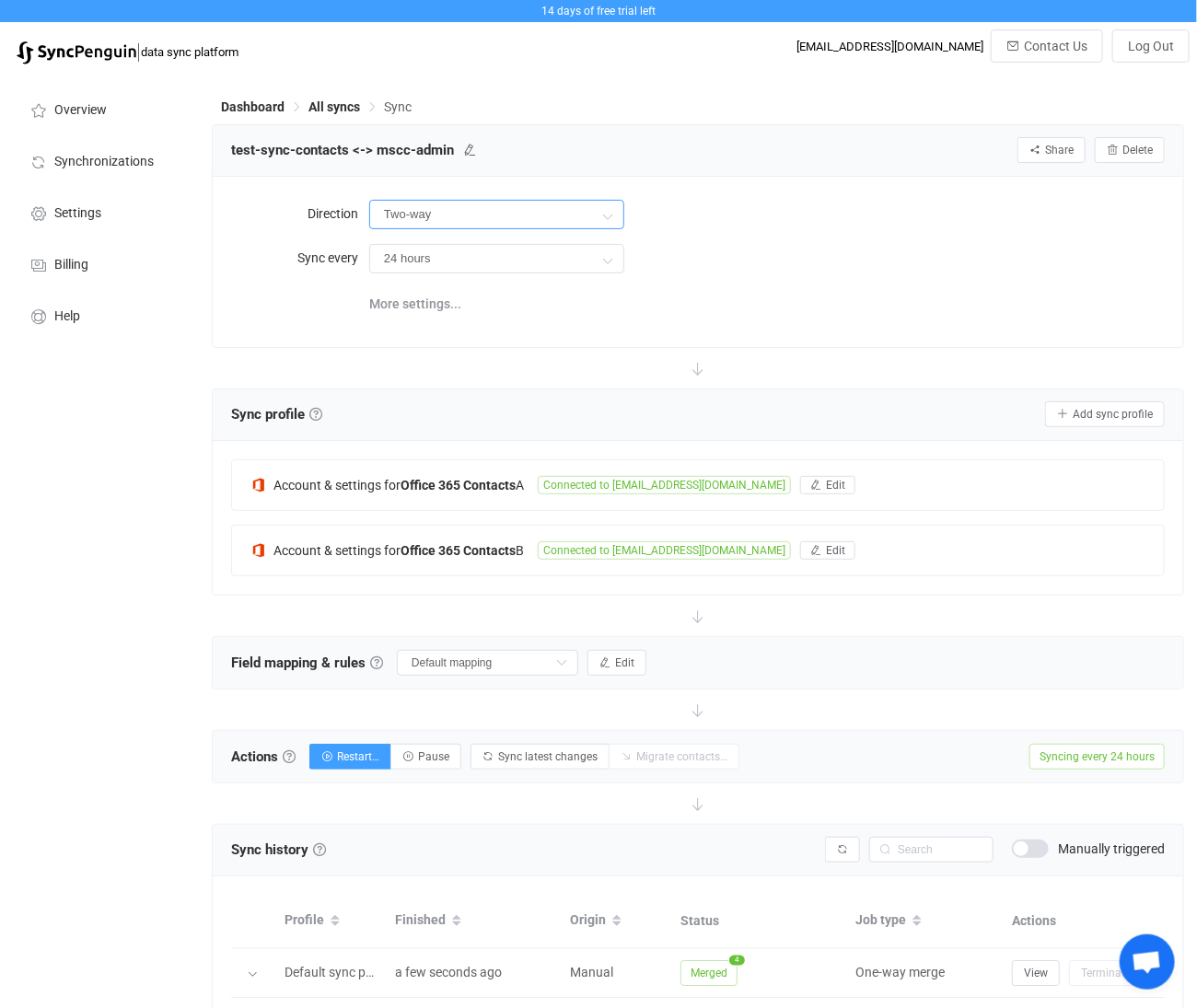 click on "Two-way" at bounding box center (496, 214) 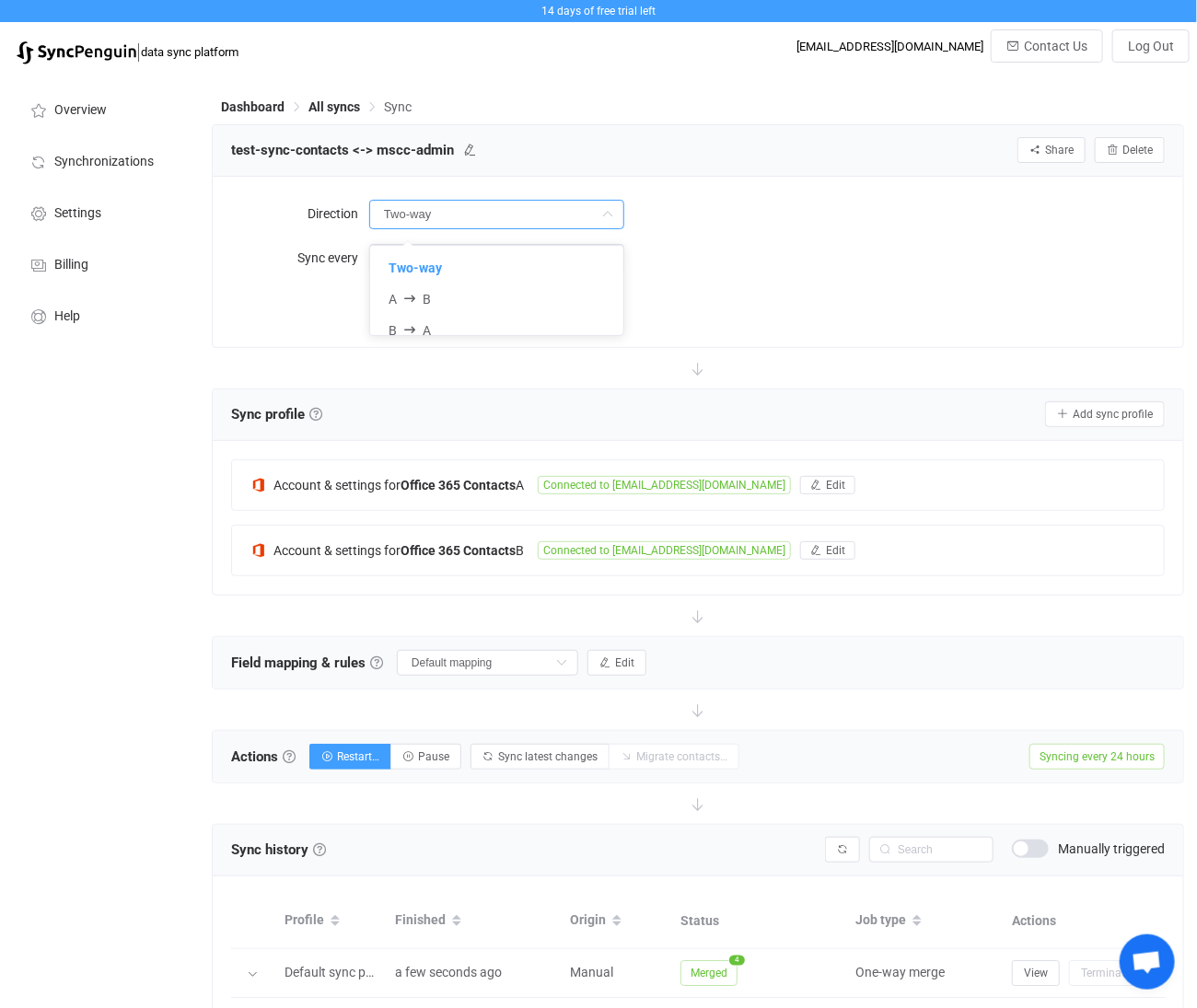 click on "Two-way" at bounding box center [496, 214] 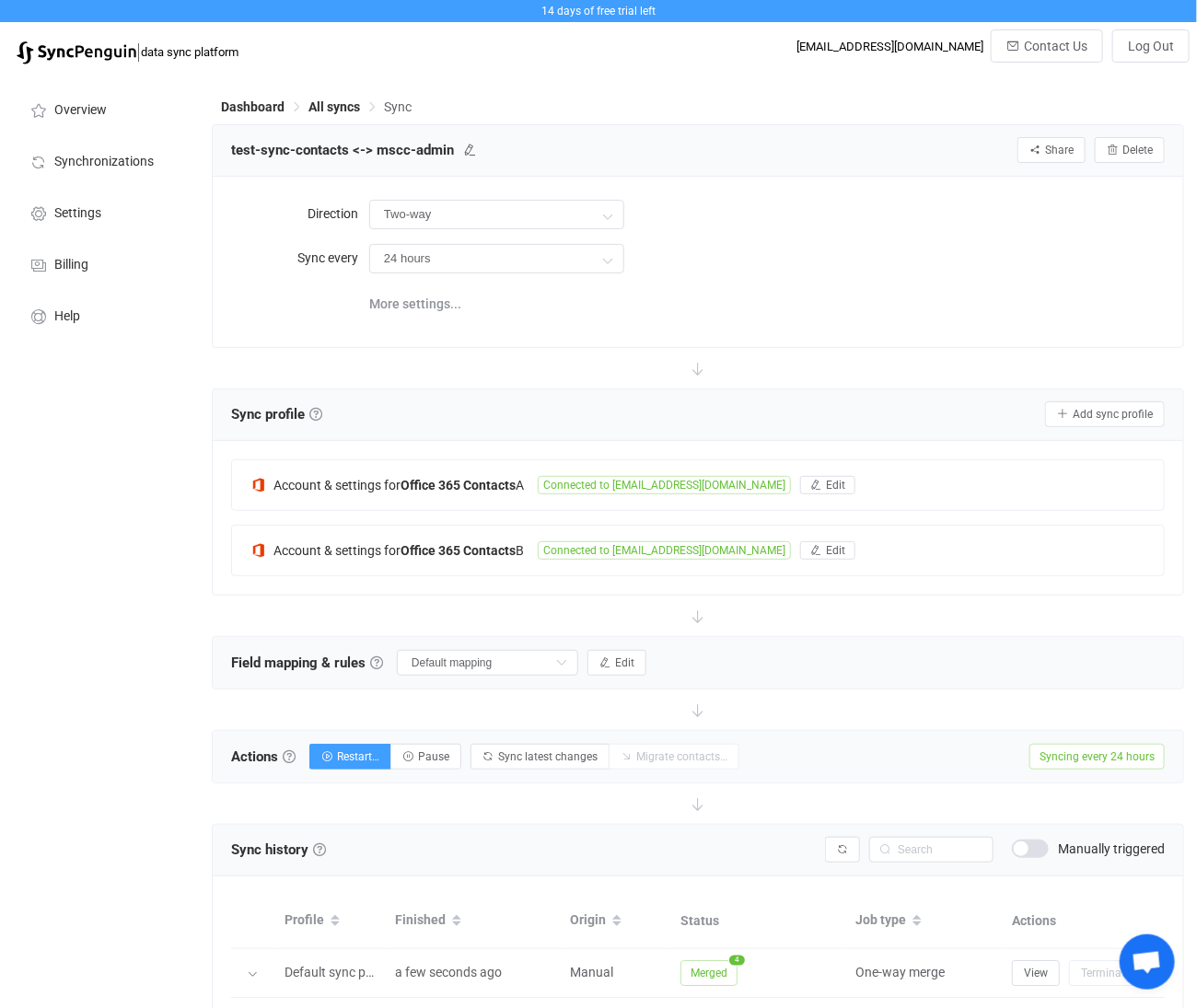 click on "More settings..." at bounding box center (415, 304) 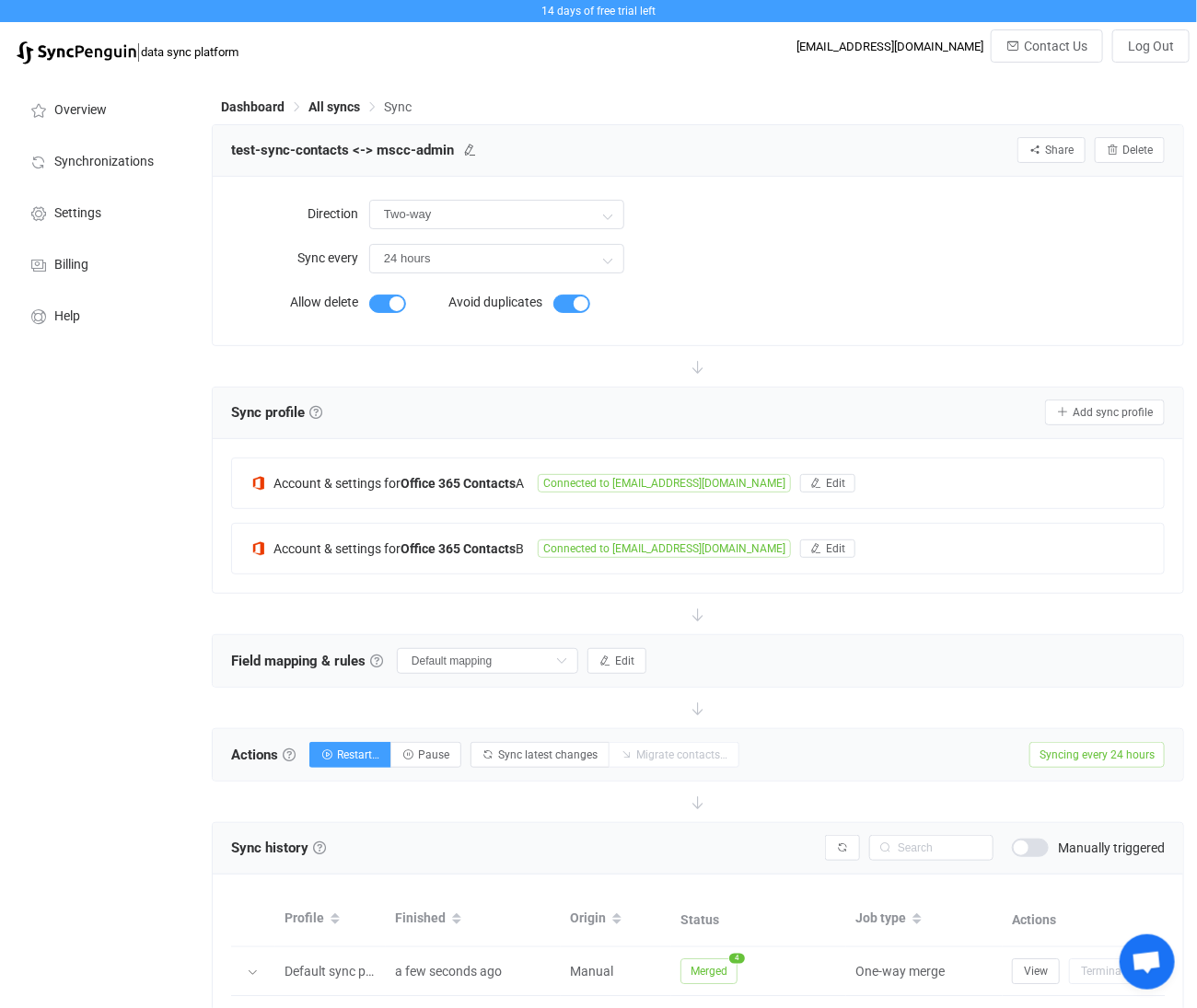 click on "Avoid duplicates" at bounding box center [484, 302] 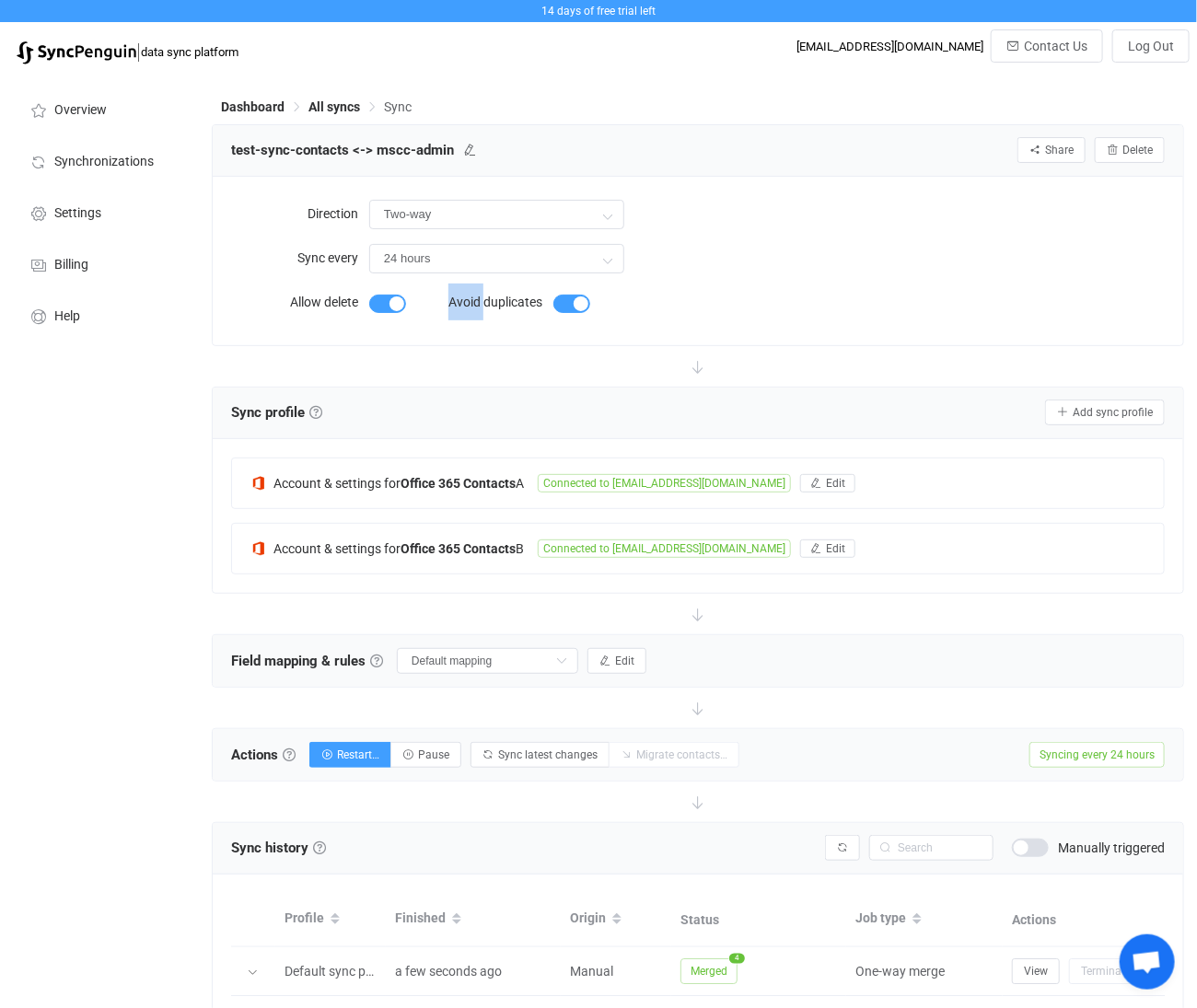 click on "Avoid duplicates" at bounding box center [484, 302] 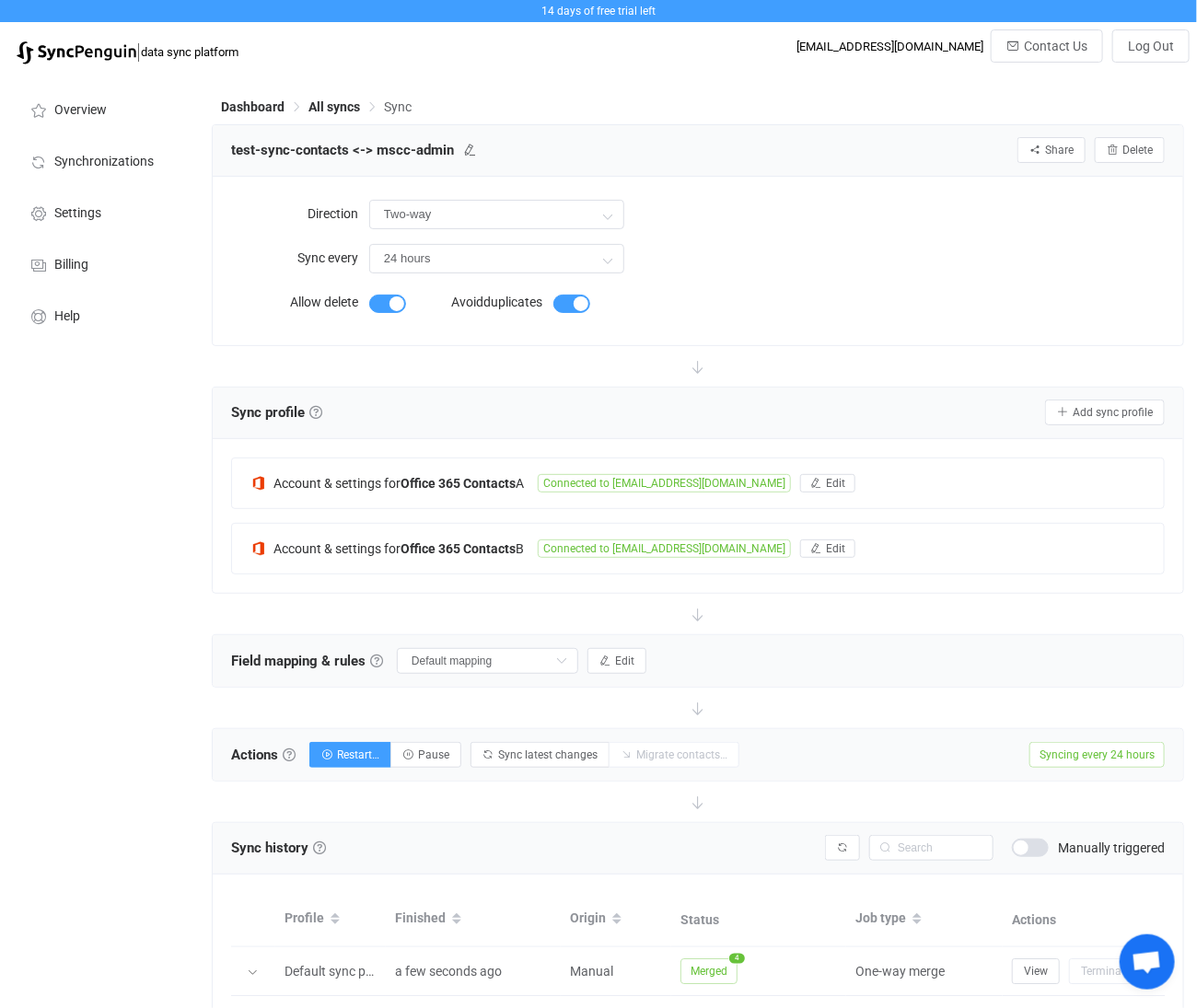click on "test-sync-contacts <-> mscc-admin Share Sync sharing Delete Direction Two-way Sync every 24 hours Allow delete Avoid  duplicates" at bounding box center (698, 235) 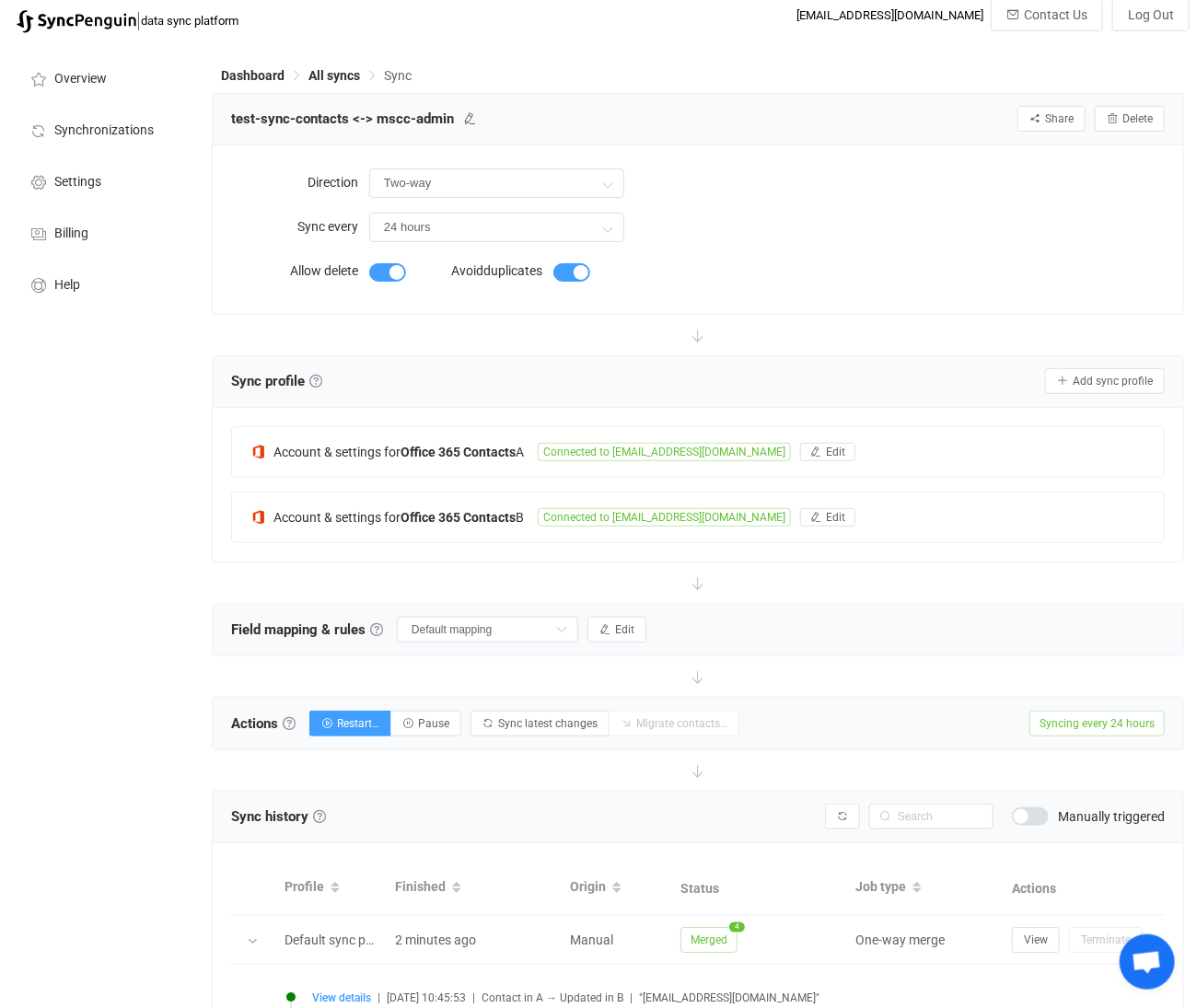 scroll, scrollTop: 0, scrollLeft: 0, axis: both 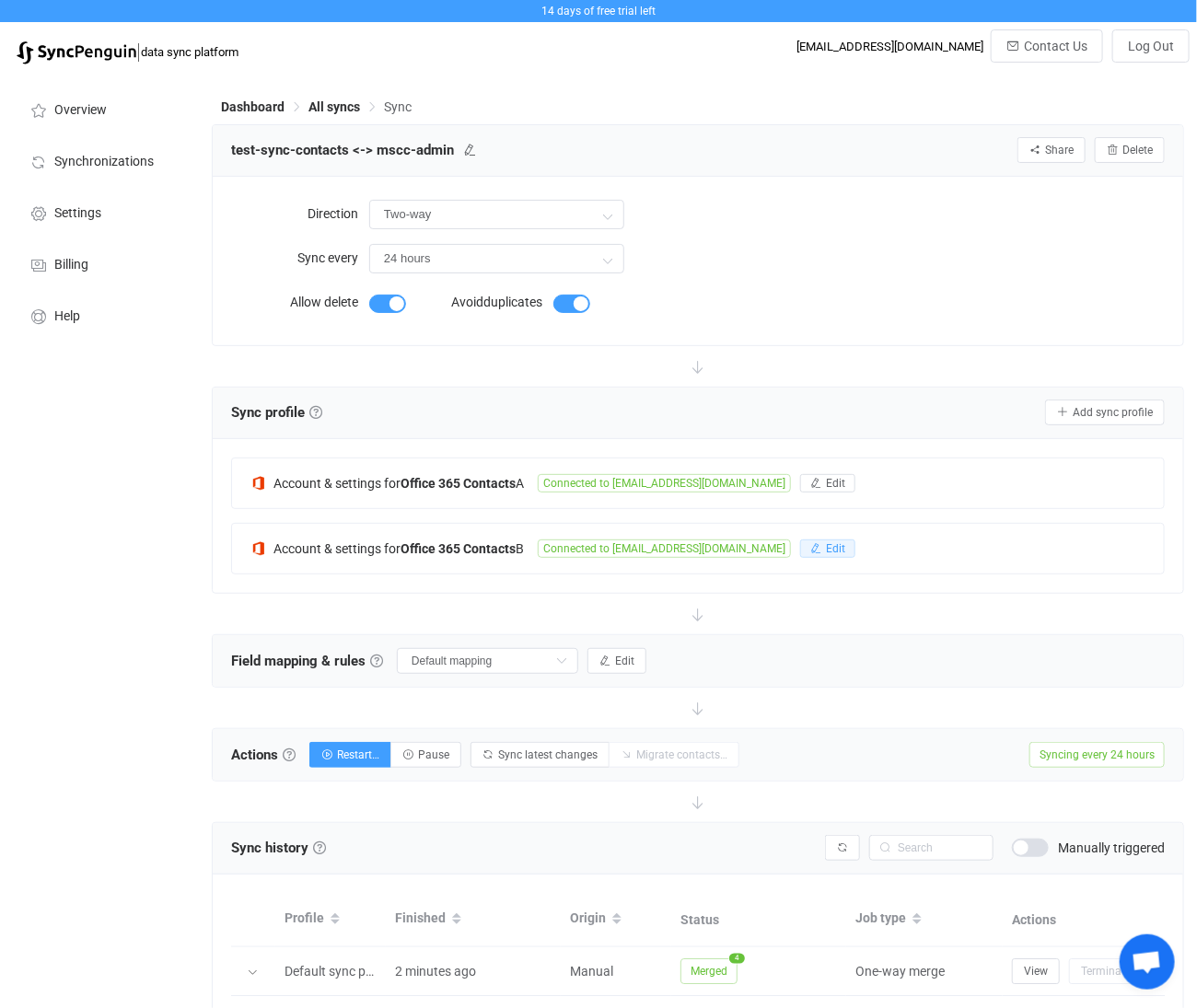 click on "Edit" at bounding box center [835, 549] 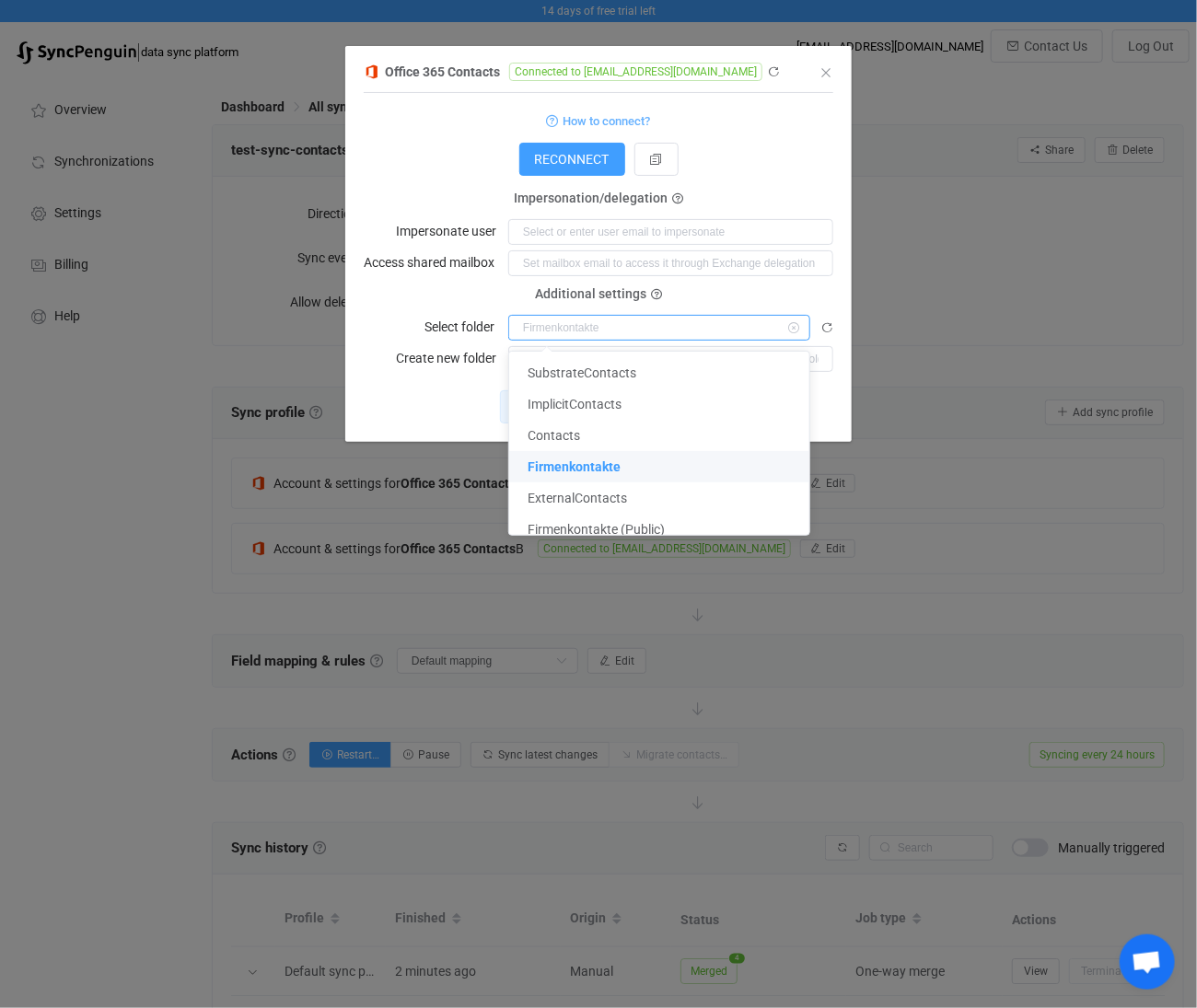 click at bounding box center (659, 328) 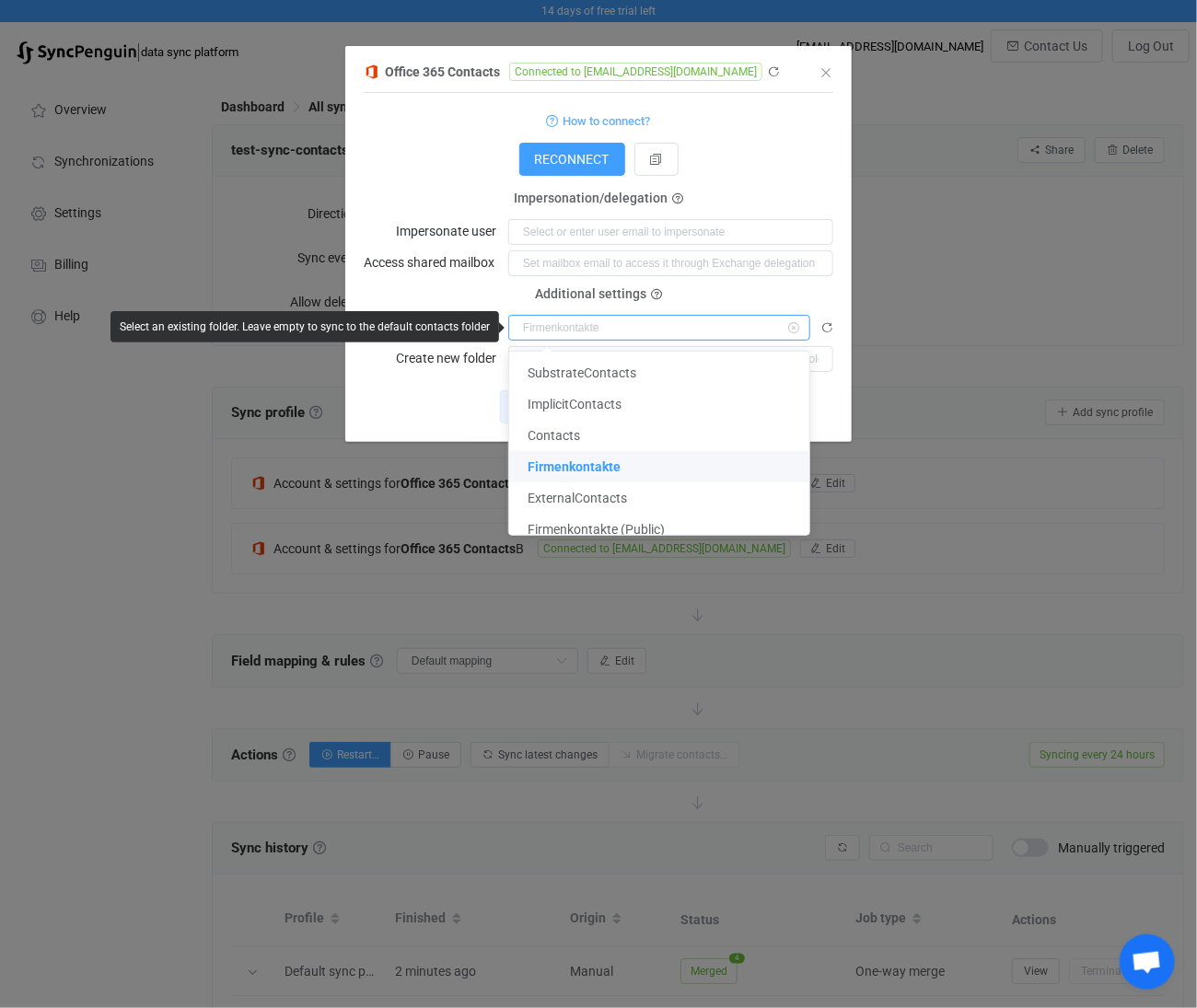 click at bounding box center (659, 328) 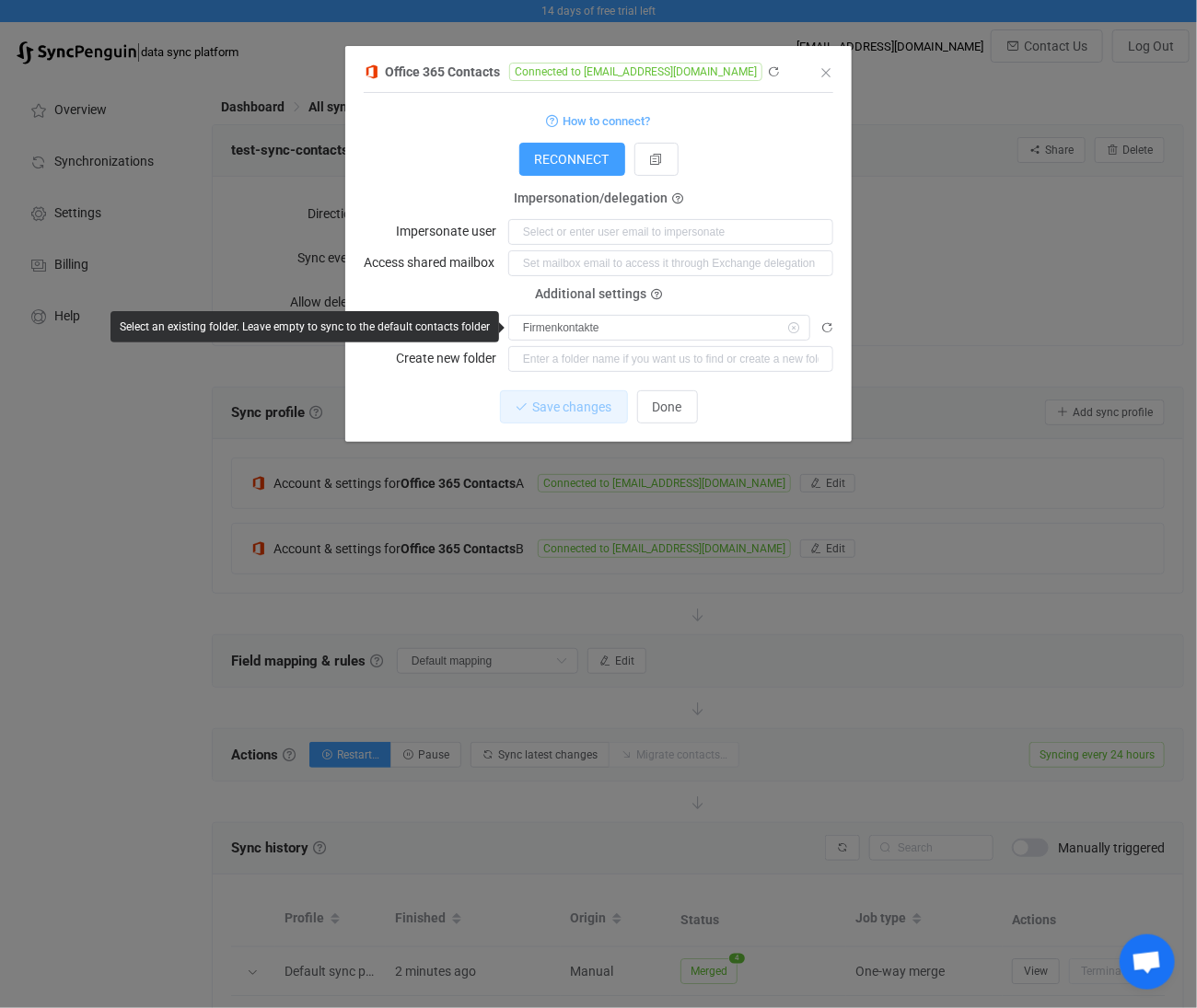 click at bounding box center [794, 328] 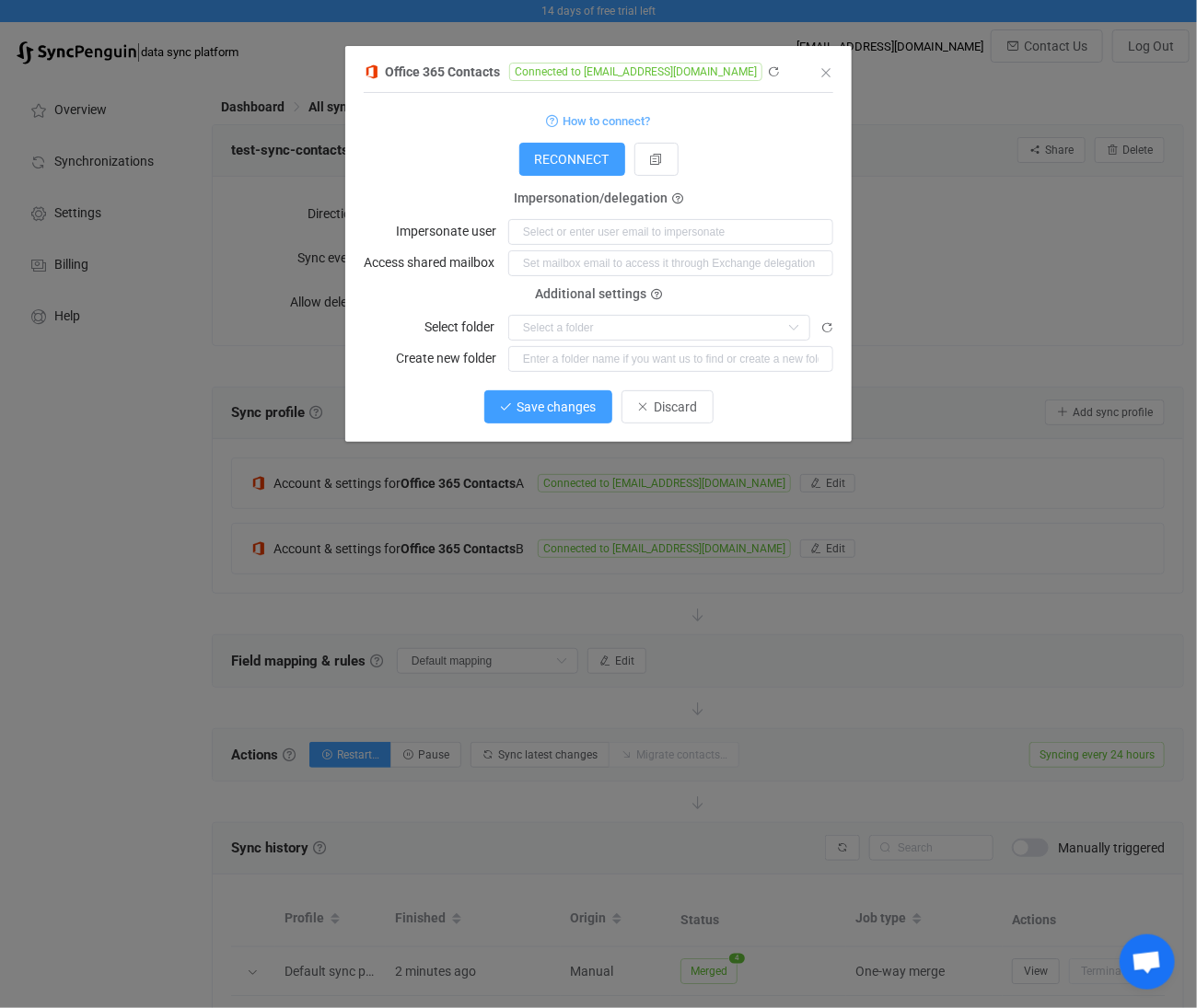 click on "Save changes" at bounding box center [557, 407] 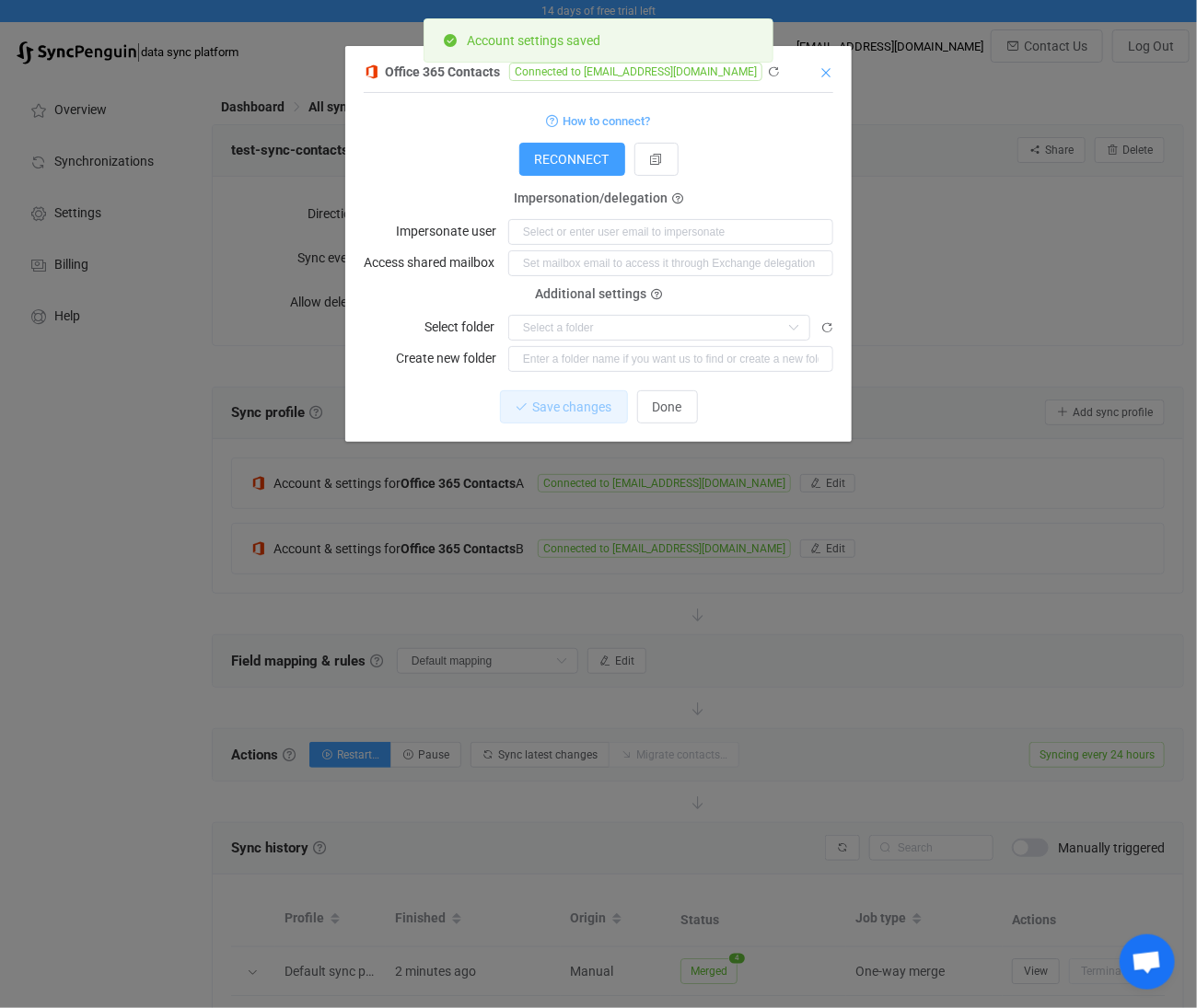 click at bounding box center (826, 73) 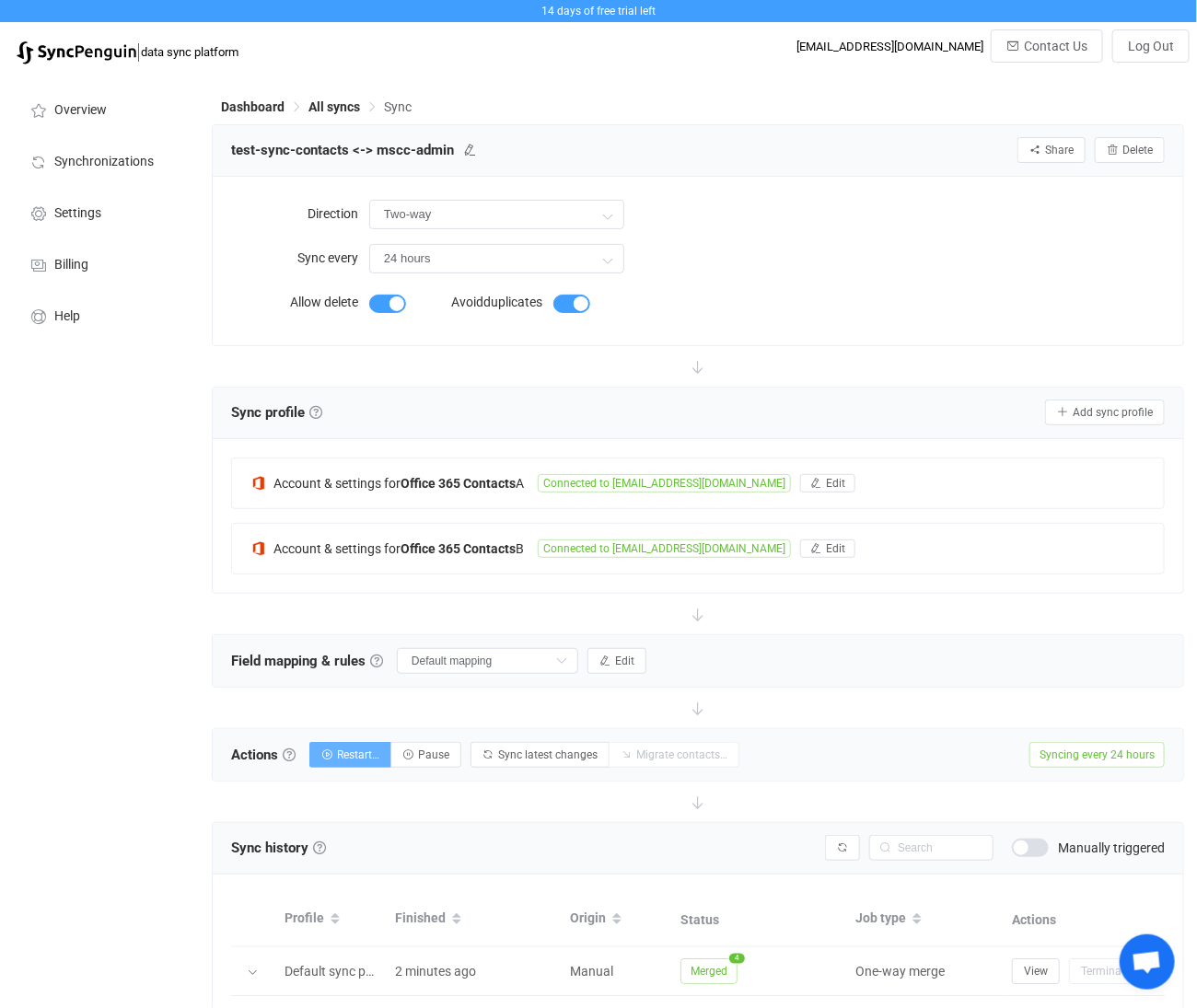 click on "Restart…" at bounding box center [358, 755] 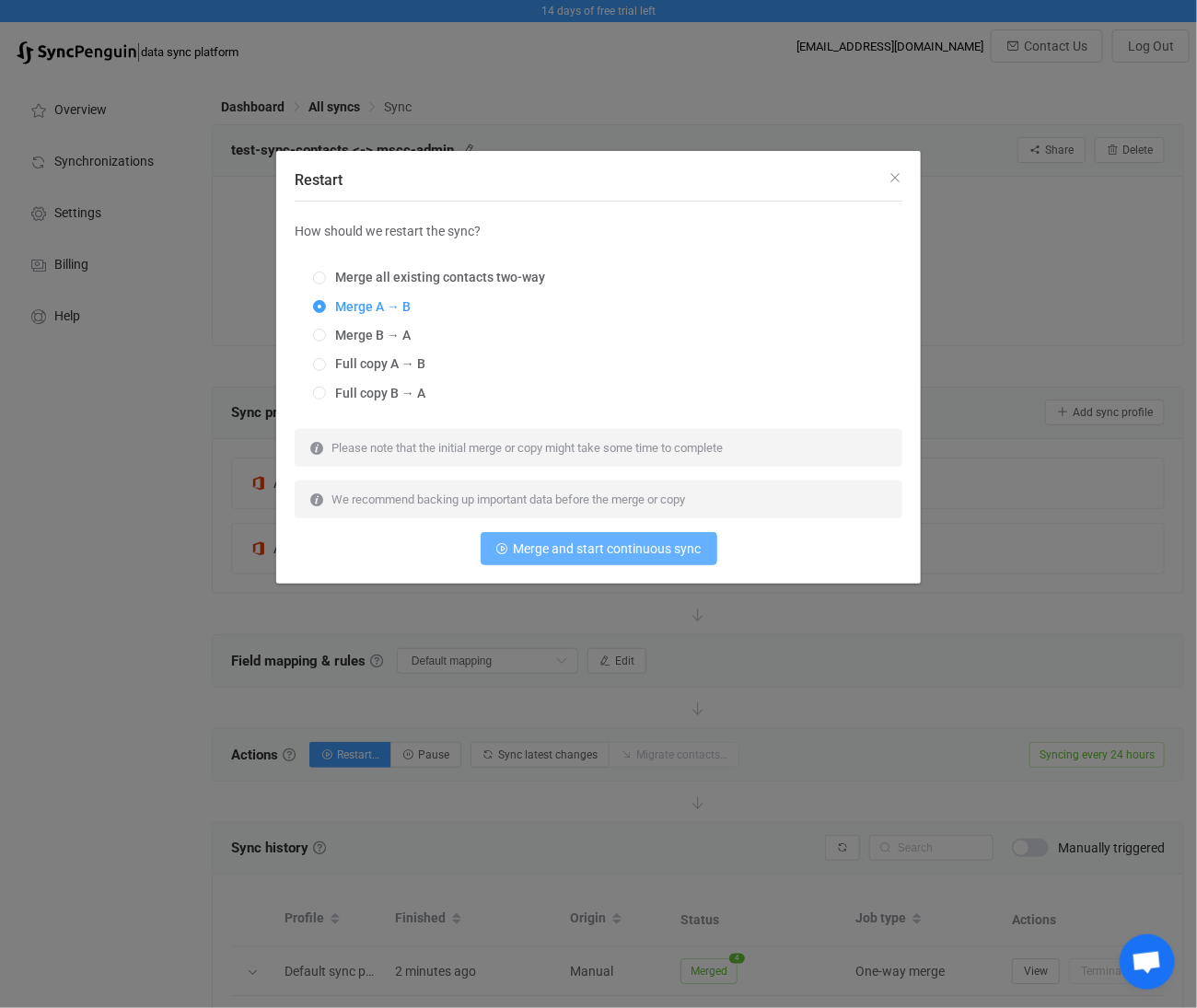 click on "Merge and start continuous sync" at bounding box center [608, 549] 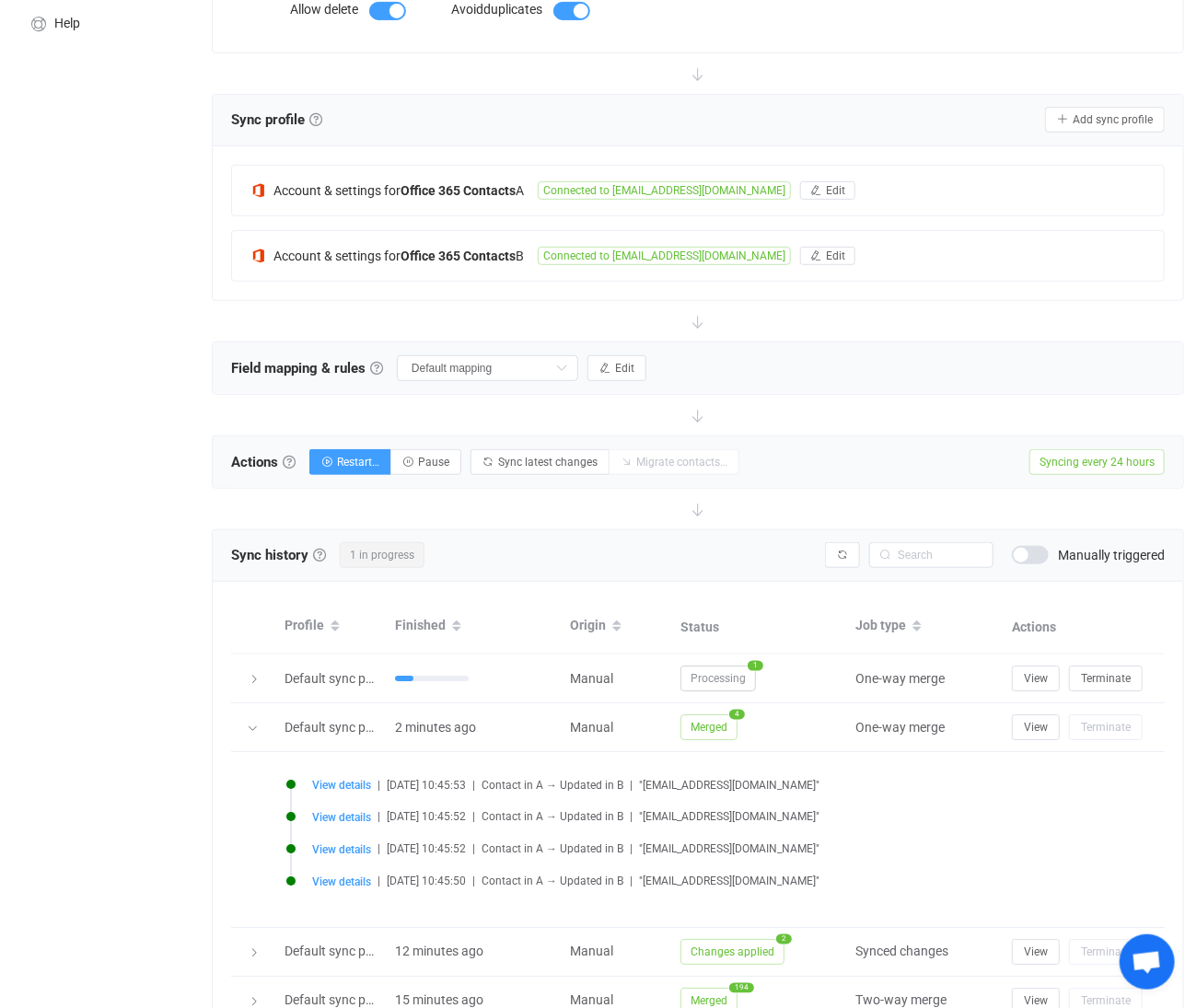 scroll, scrollTop: 307, scrollLeft: 0, axis: vertical 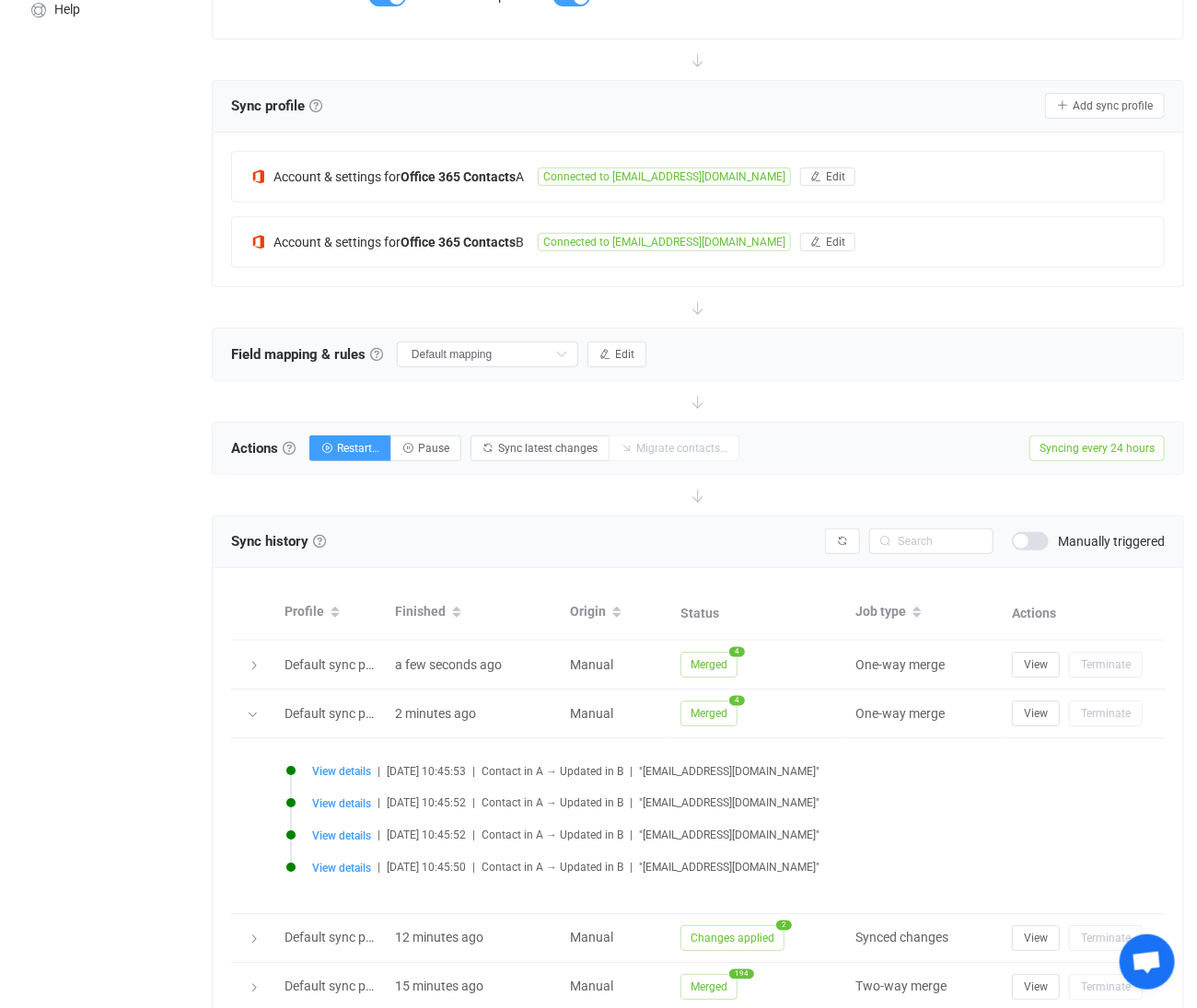 click at bounding box center [254, 666] 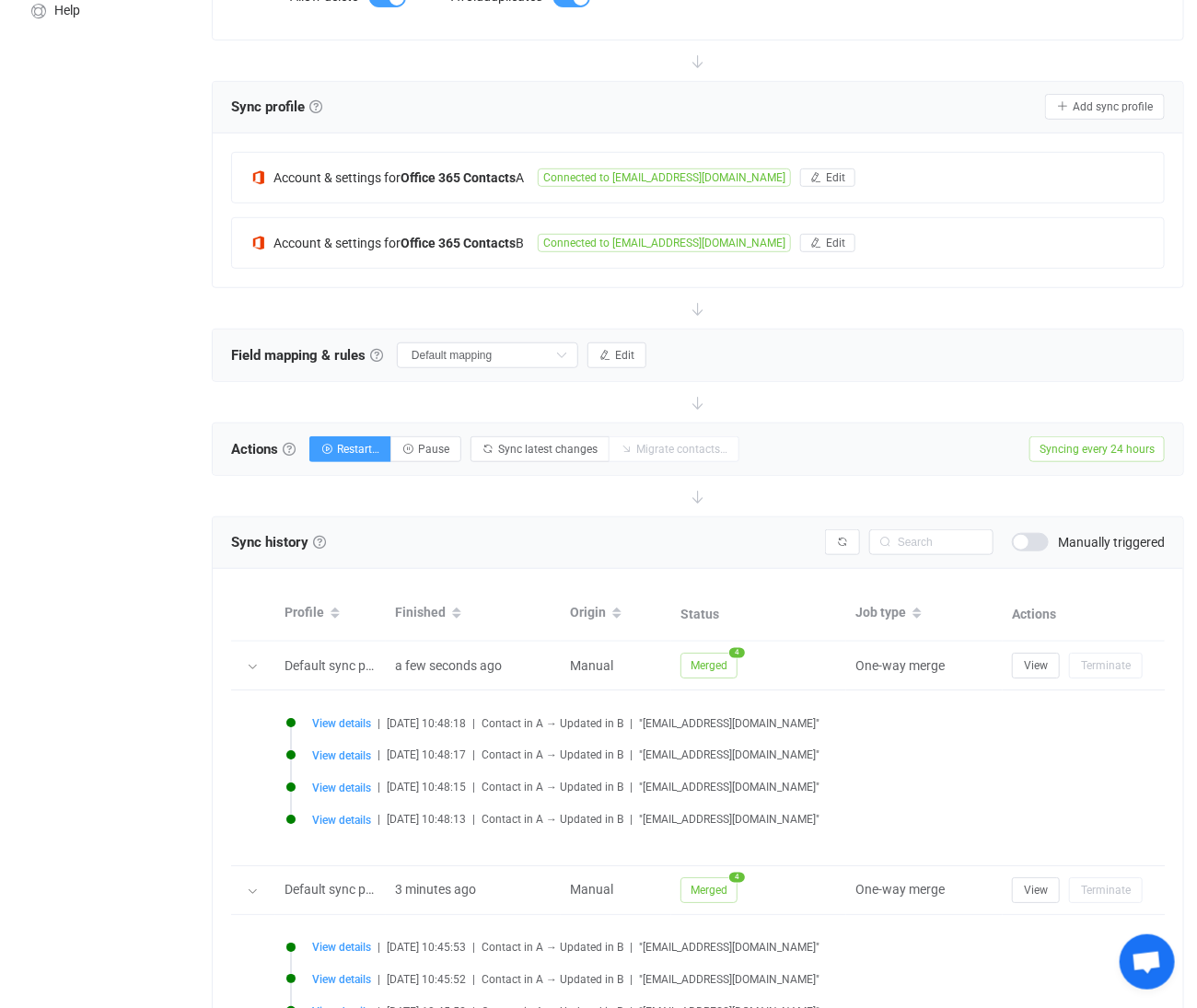 scroll, scrollTop: 307, scrollLeft: 0, axis: vertical 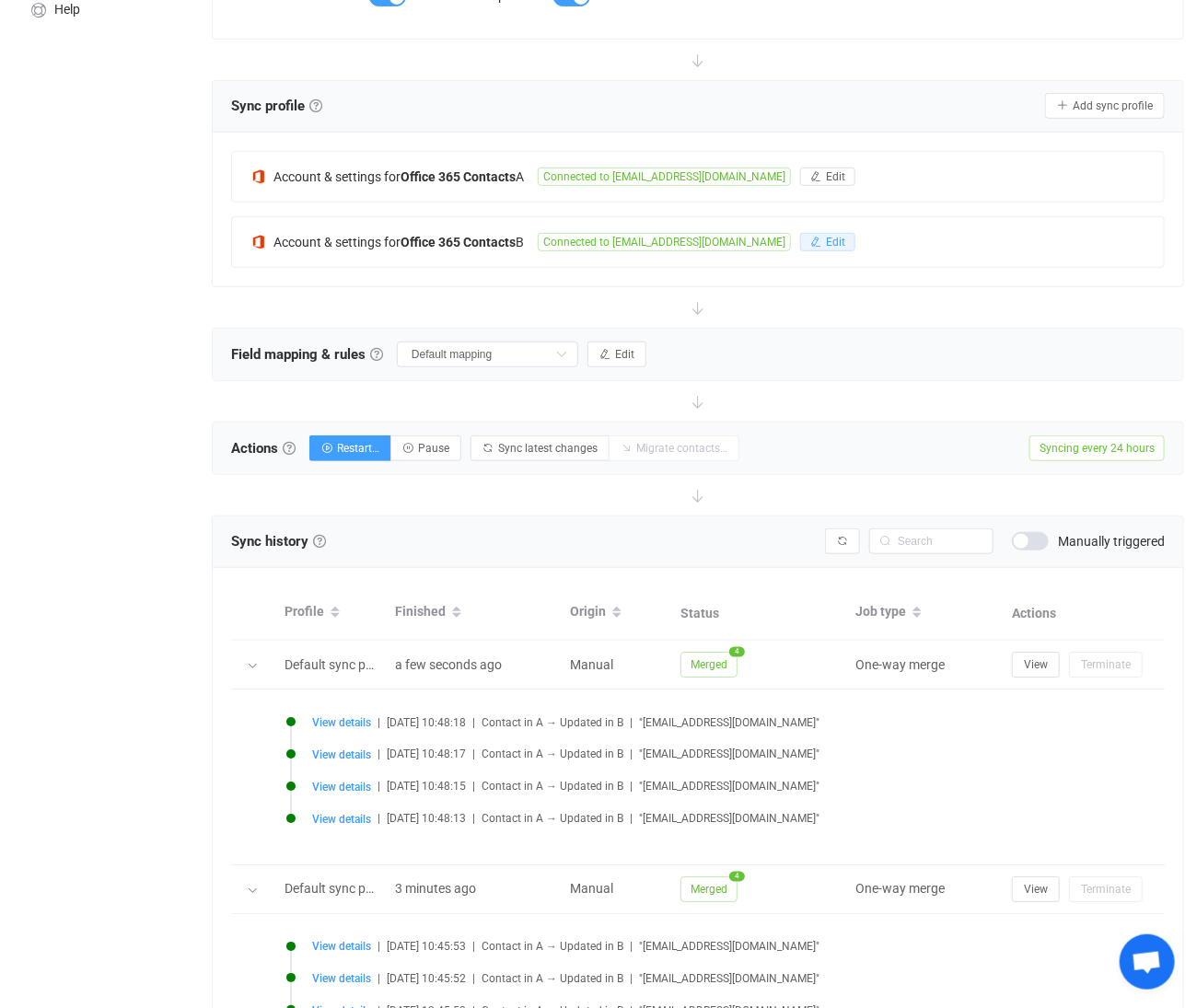 click on "Edit" at bounding box center (835, 242) 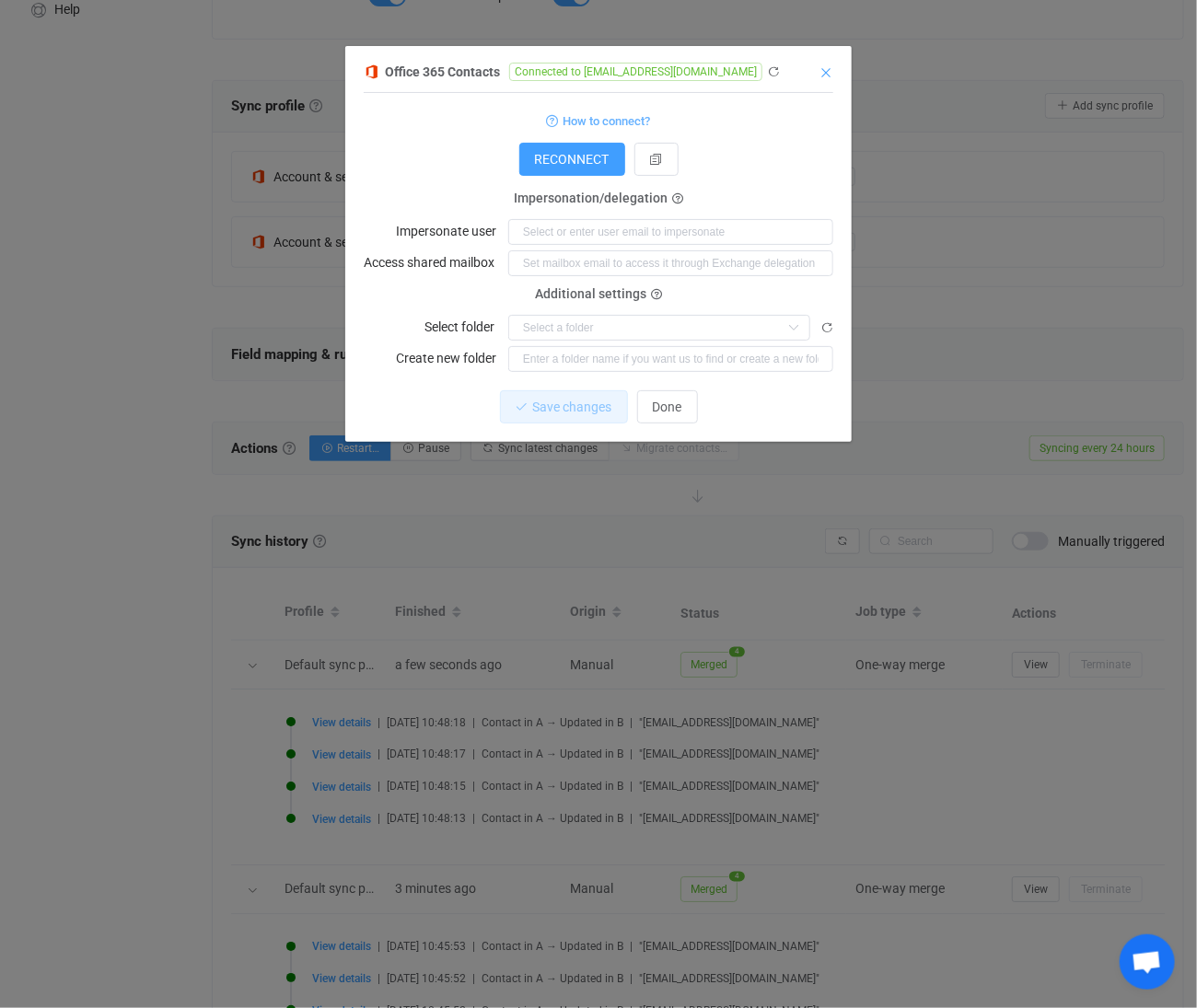 click at bounding box center [826, 73] 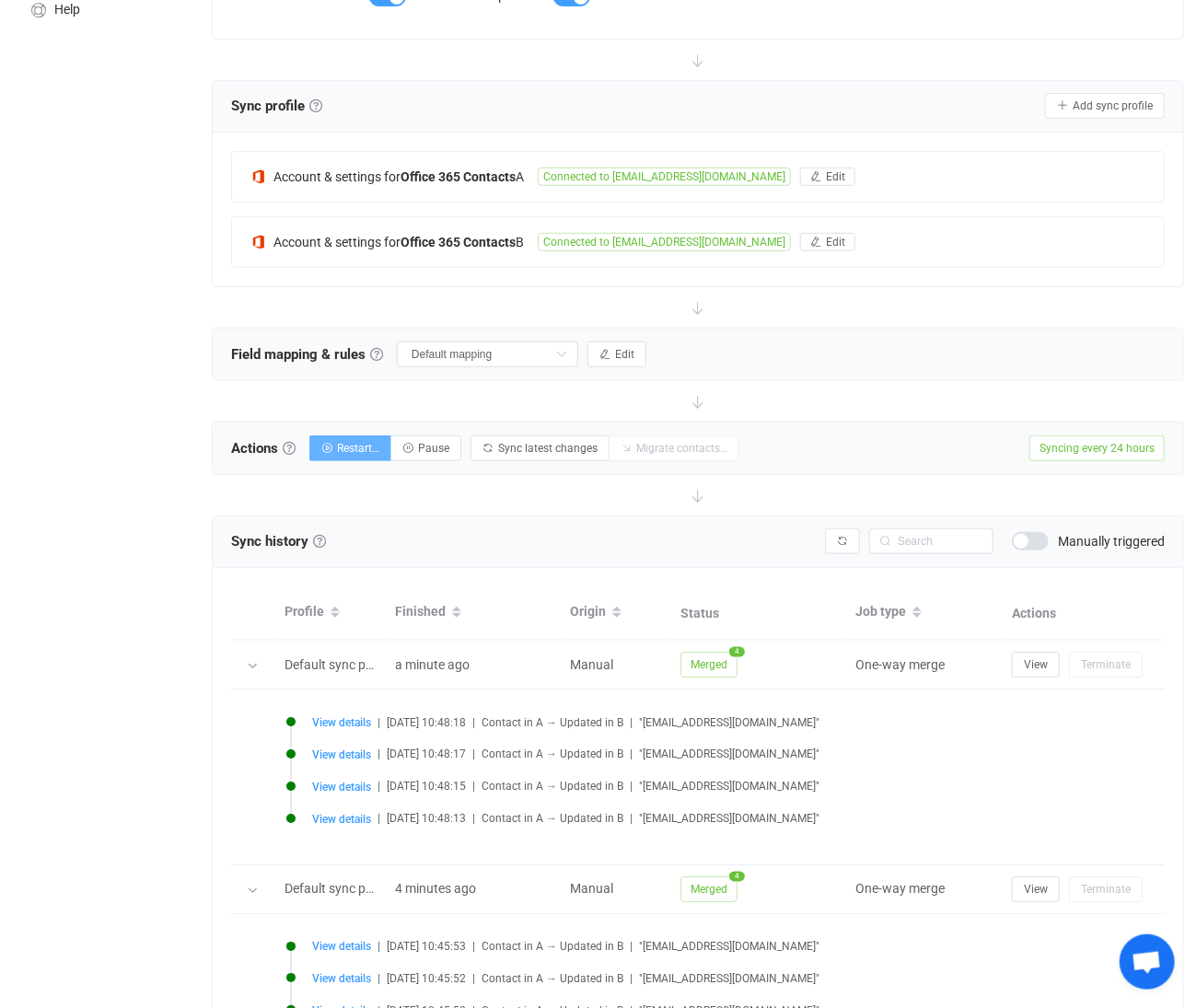 click on "Restart…" at bounding box center [358, 448] 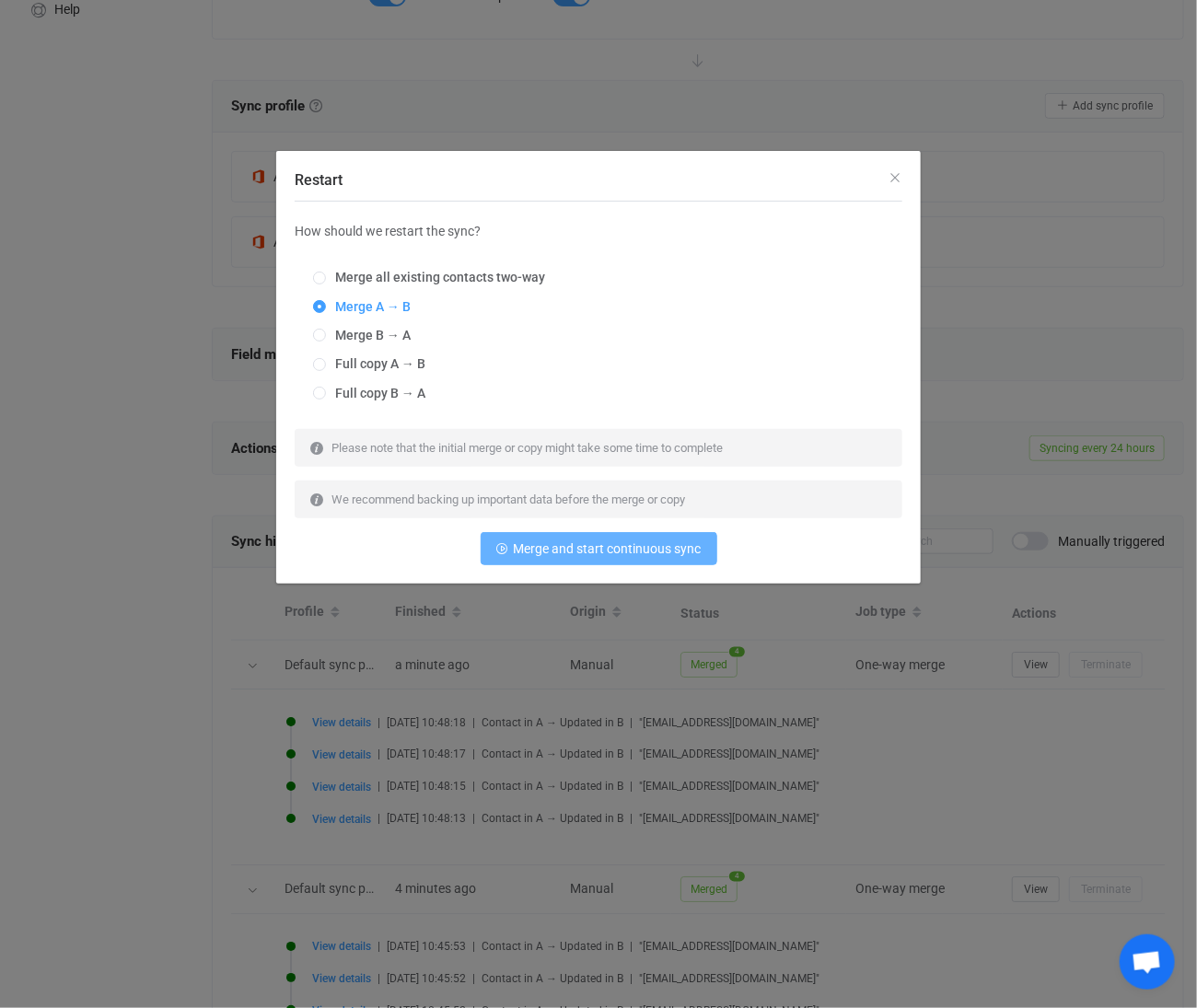 click on "Merge and start continuous sync" at bounding box center (608, 549) 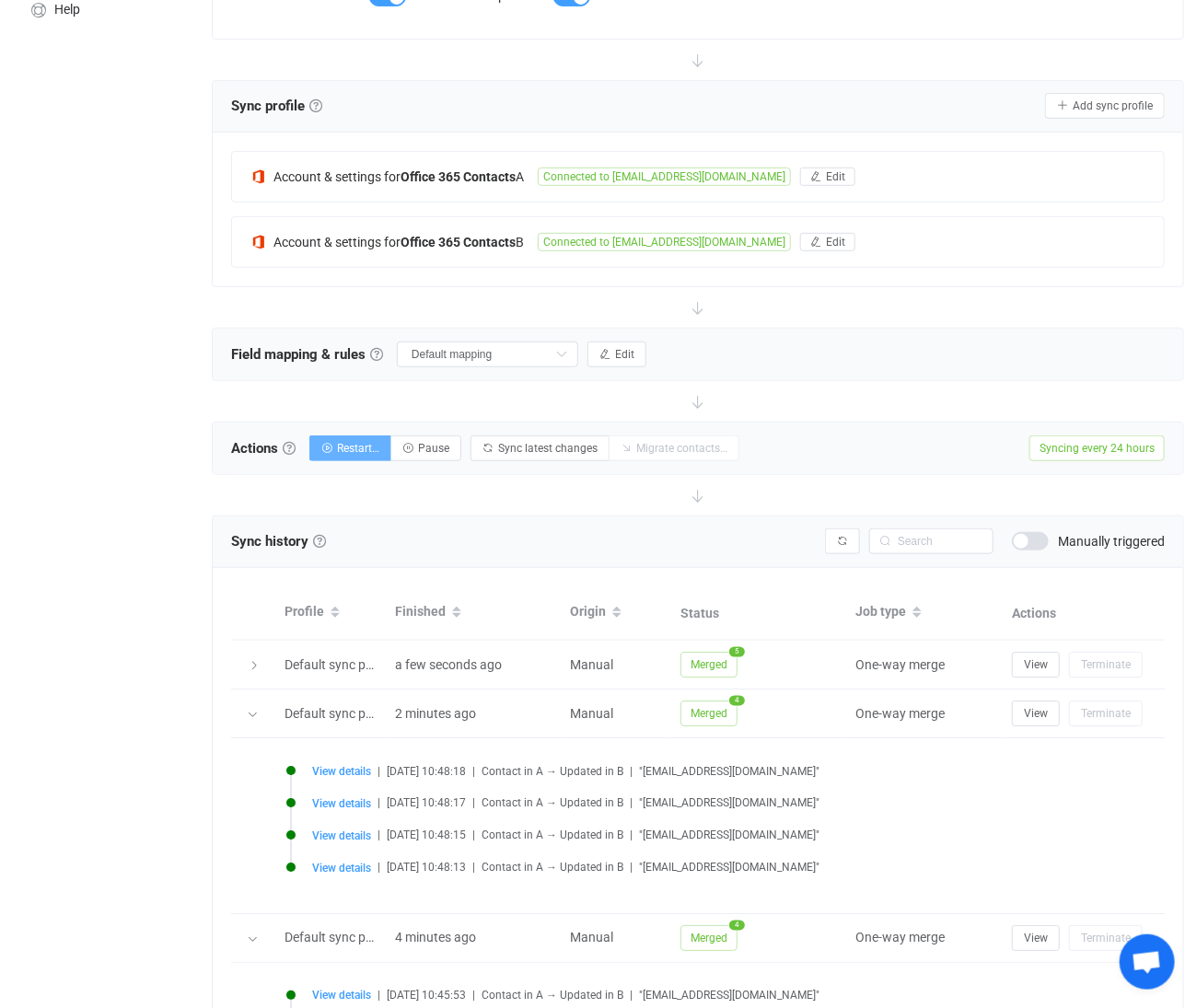 click on "Restart…" at bounding box center (358, 448) 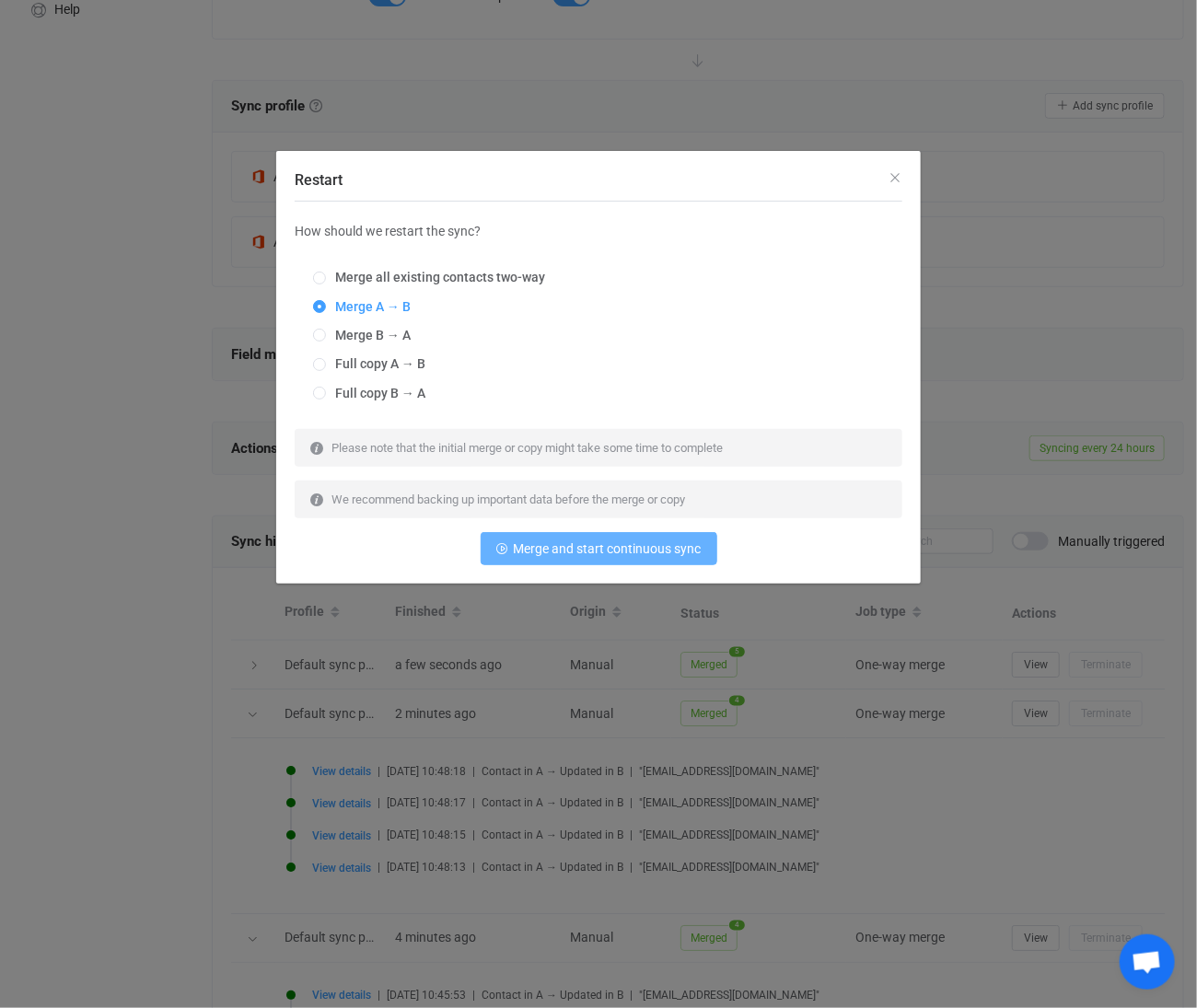 click on "Merge and start continuous sync" at bounding box center (608, 549) 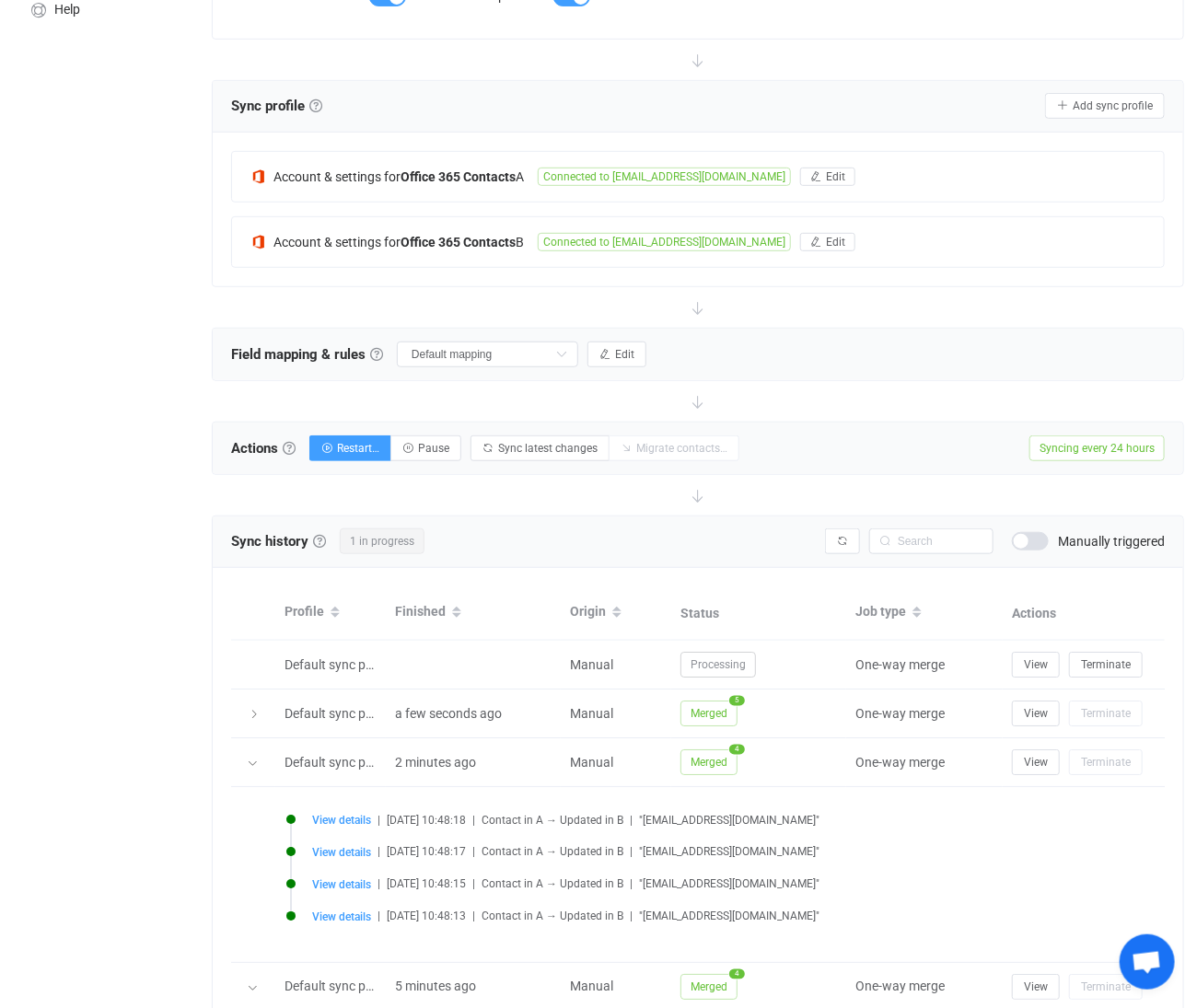 click at bounding box center [252, 763] 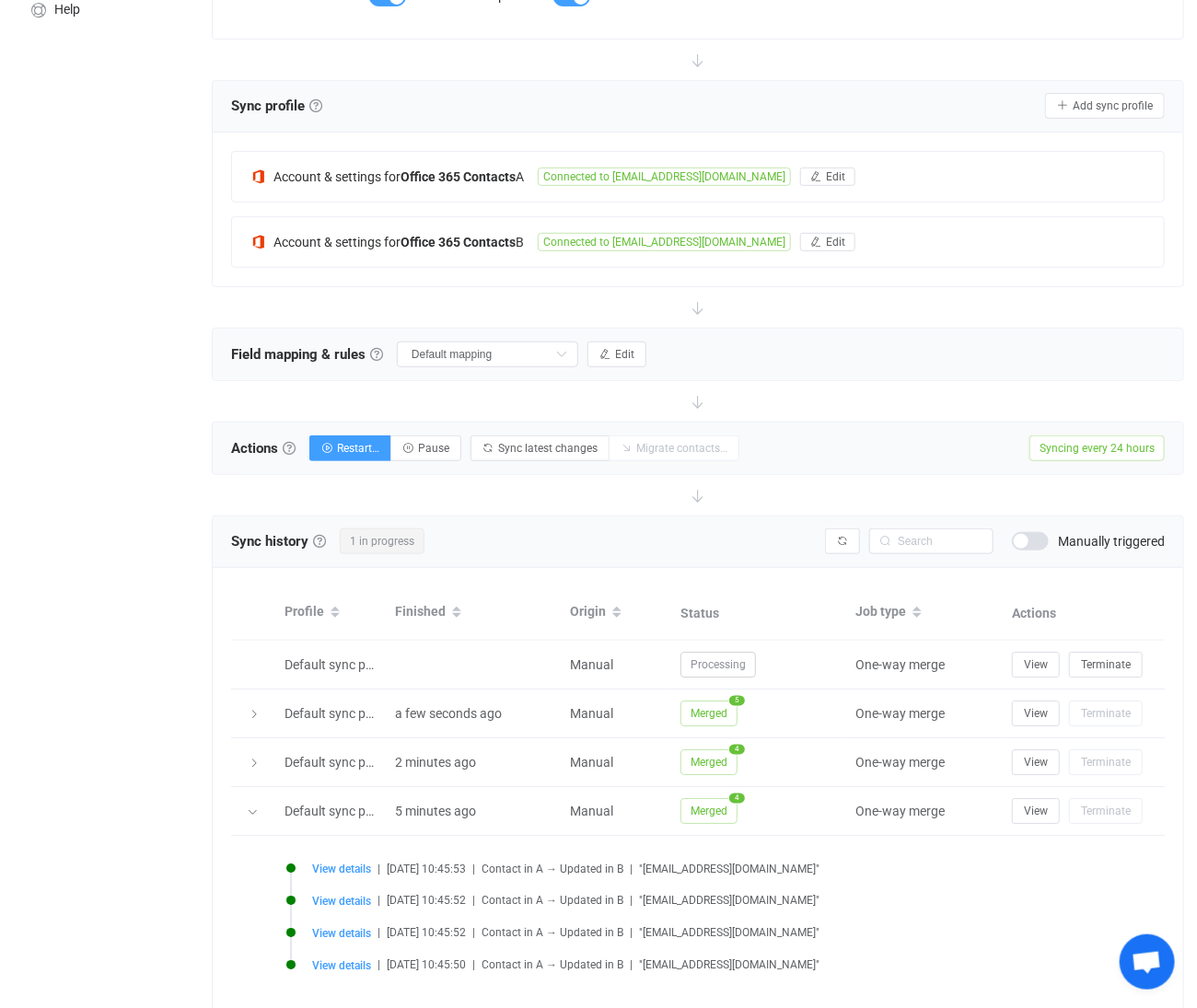 click on "Default sync profile" at bounding box center [339, 665] 